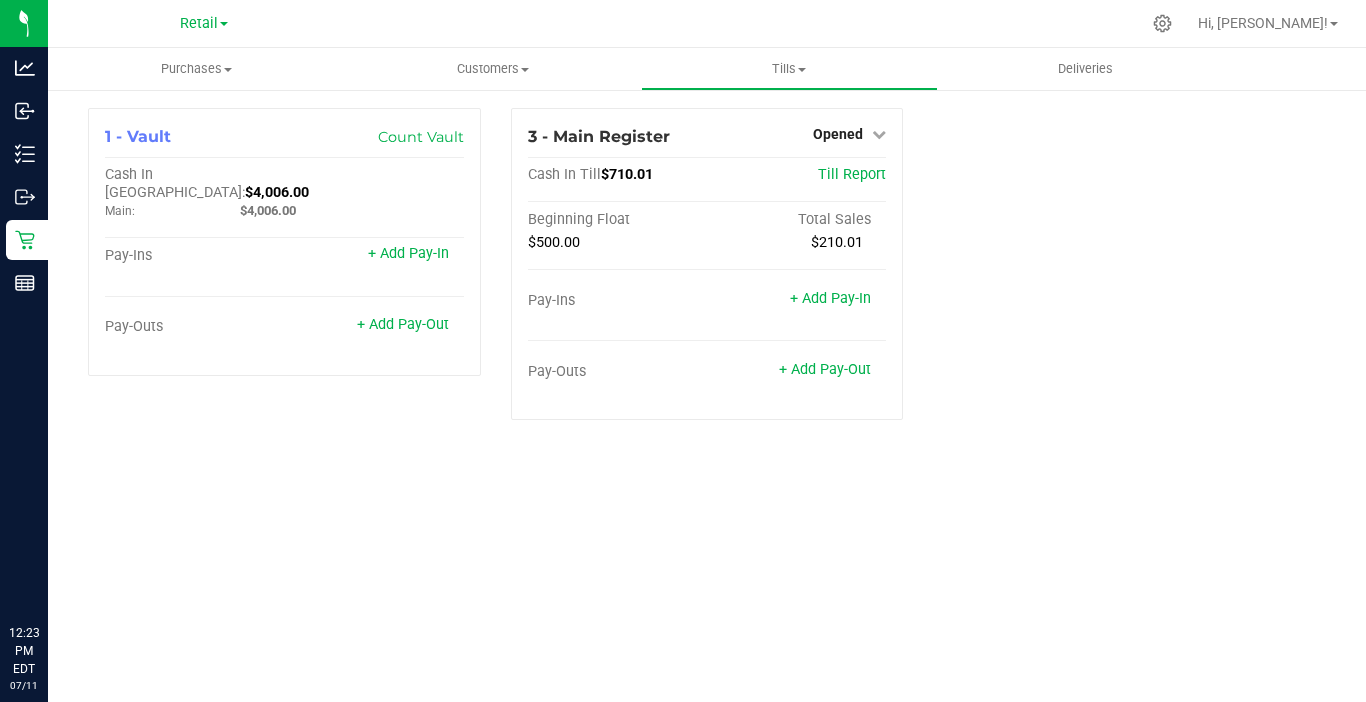 scroll, scrollTop: 0, scrollLeft: 0, axis: both 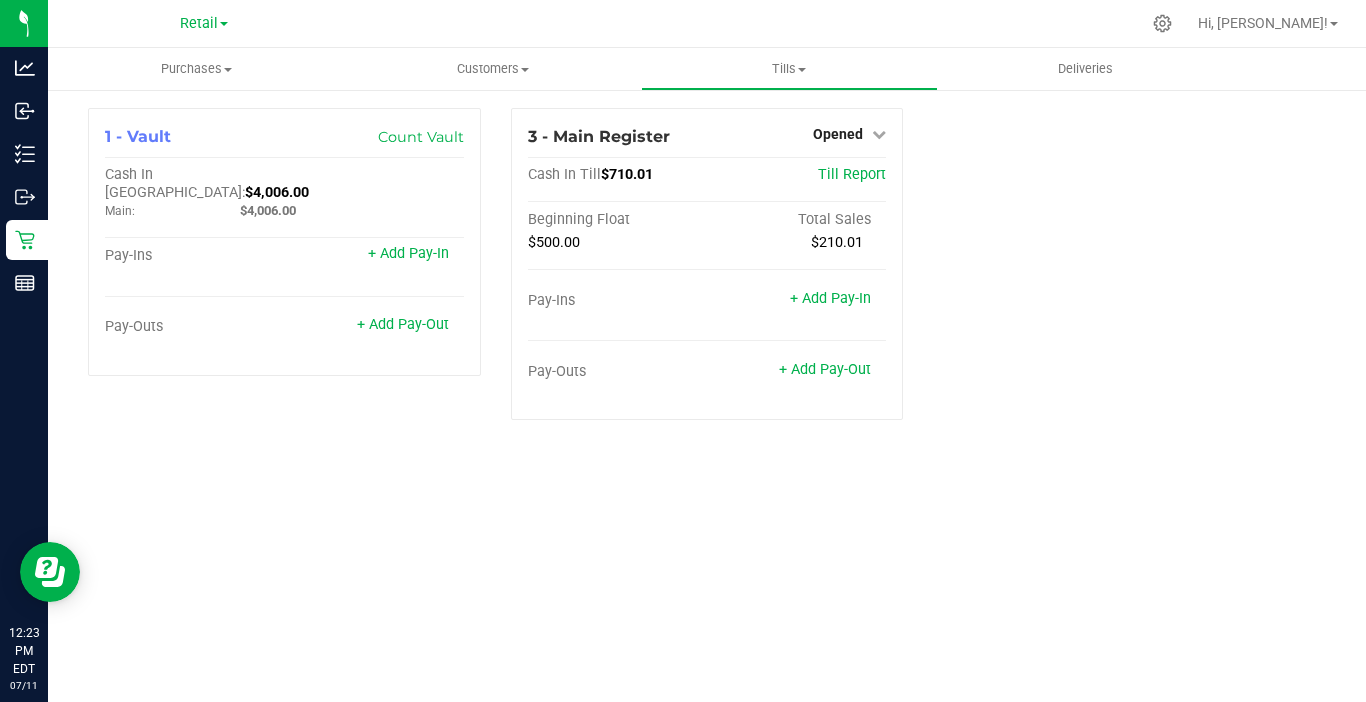 click on "Retail   Hi, [PERSON_NAME]!" at bounding box center (707, 24) 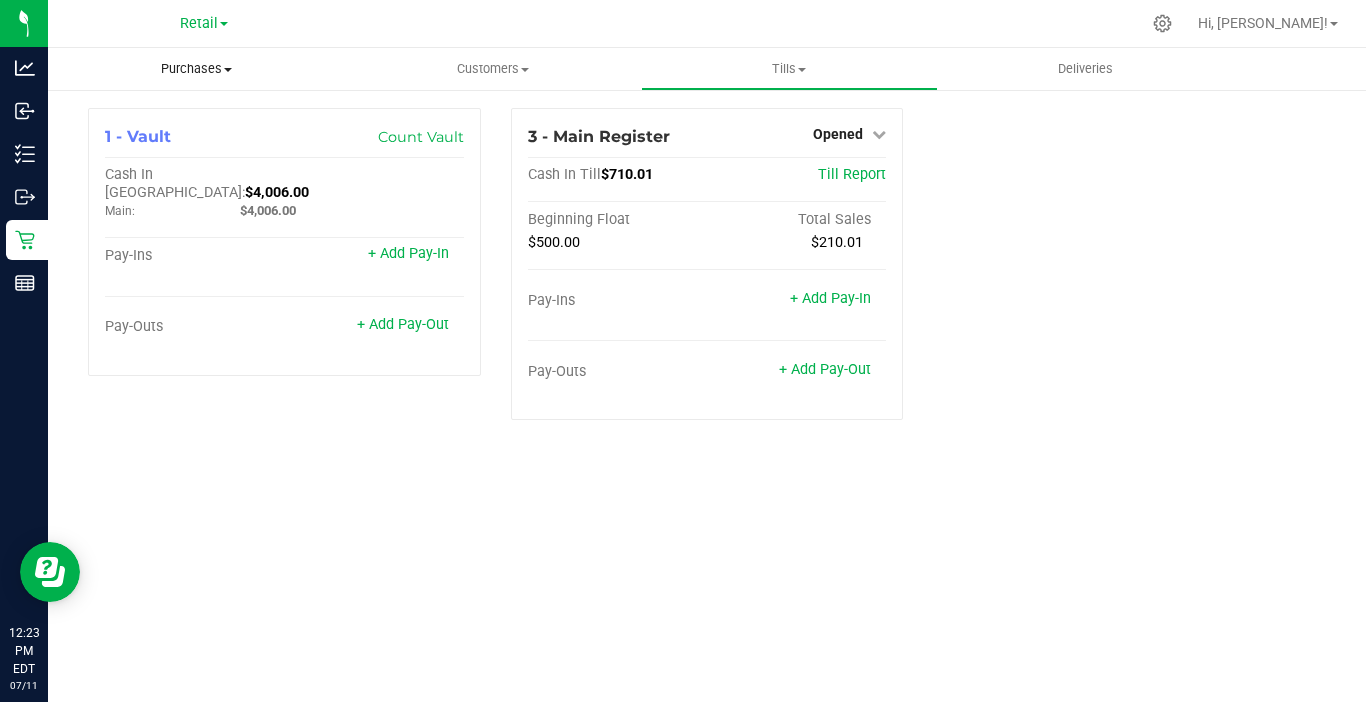 click on "Purchases" at bounding box center [196, 69] 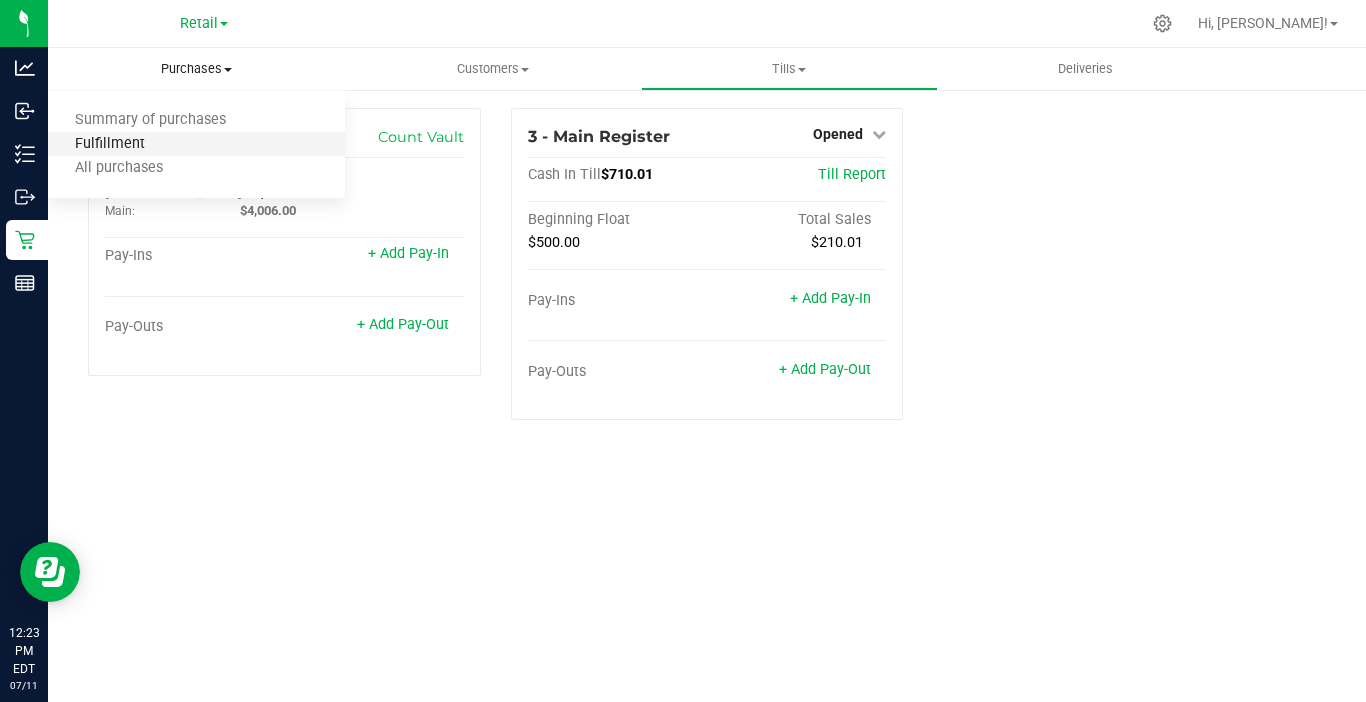 click on "Fulfillment" at bounding box center (110, 144) 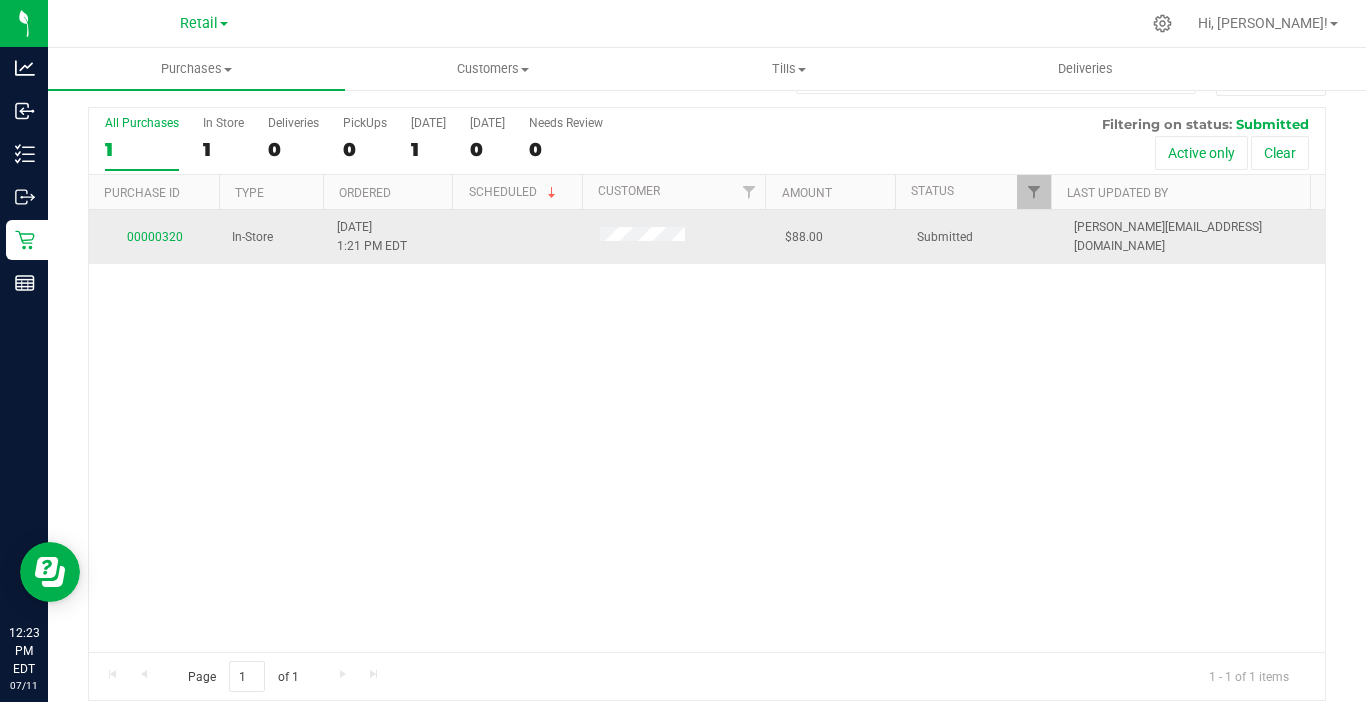 scroll, scrollTop: 65, scrollLeft: 0, axis: vertical 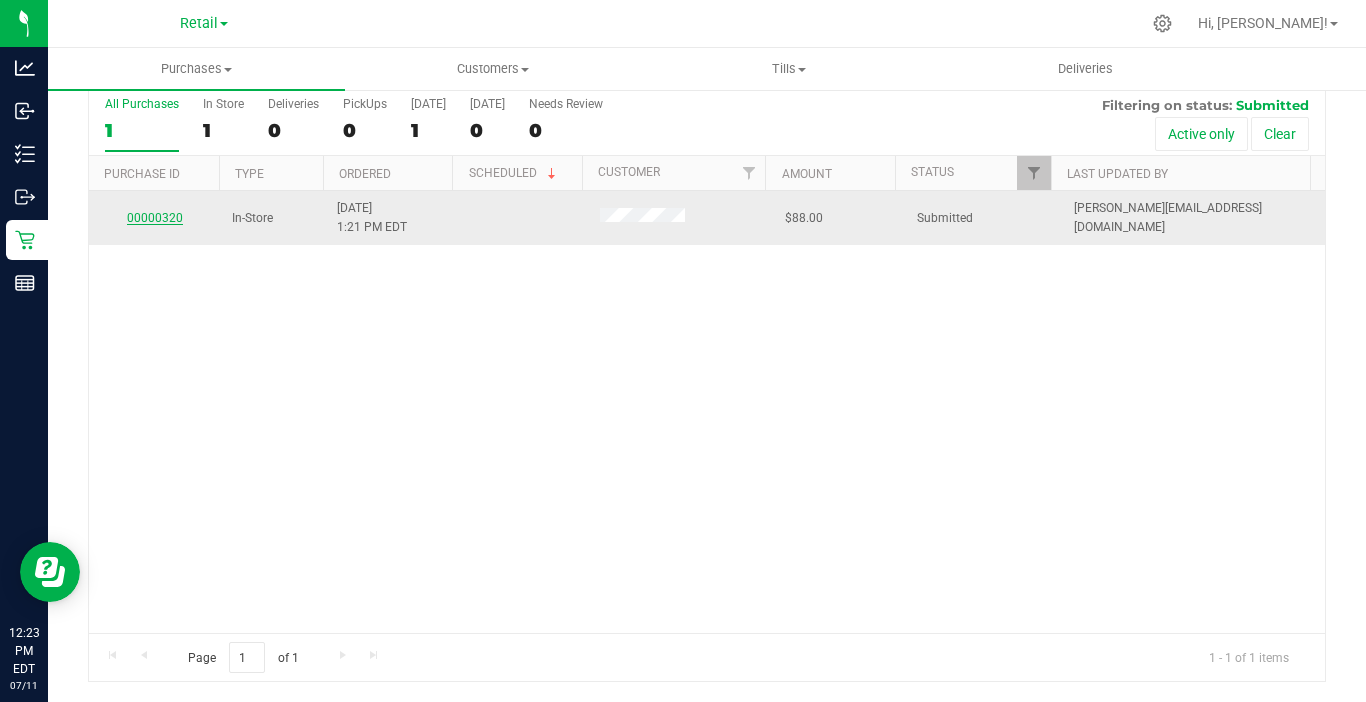 click on "00000320" at bounding box center [155, 218] 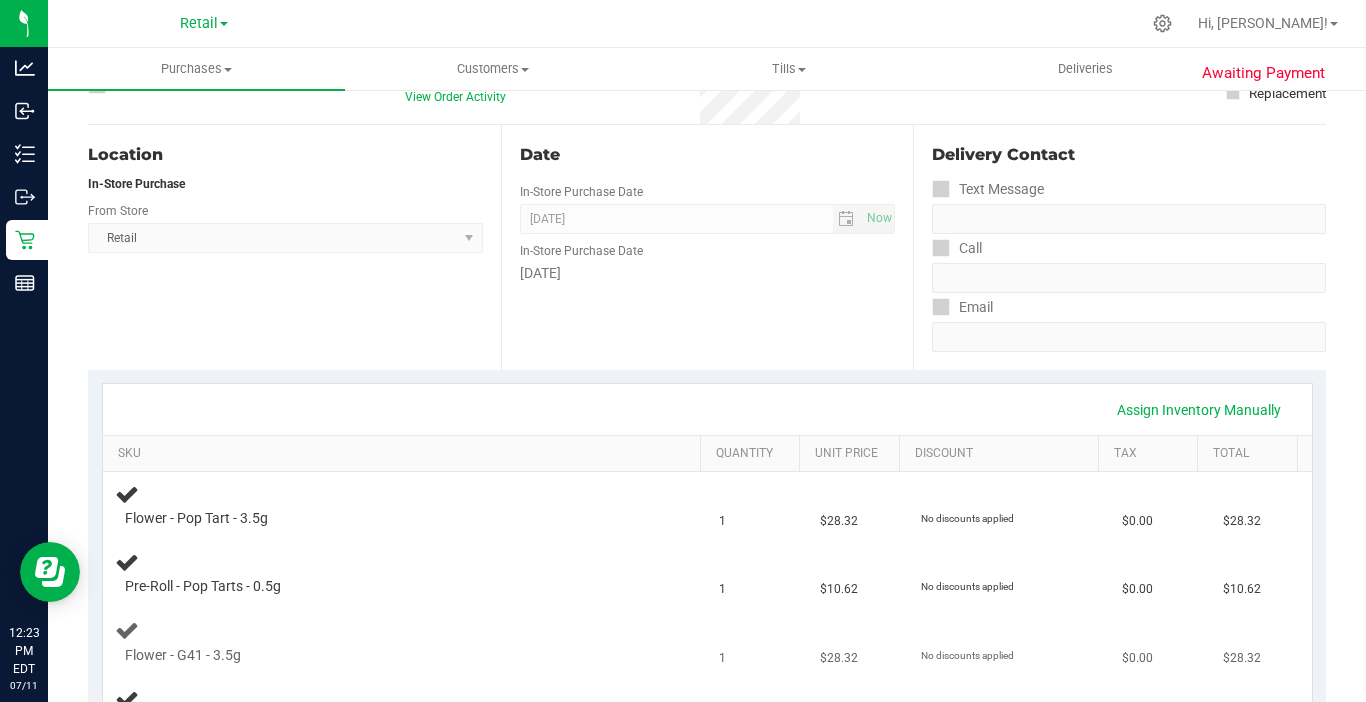 scroll, scrollTop: 365, scrollLeft: 0, axis: vertical 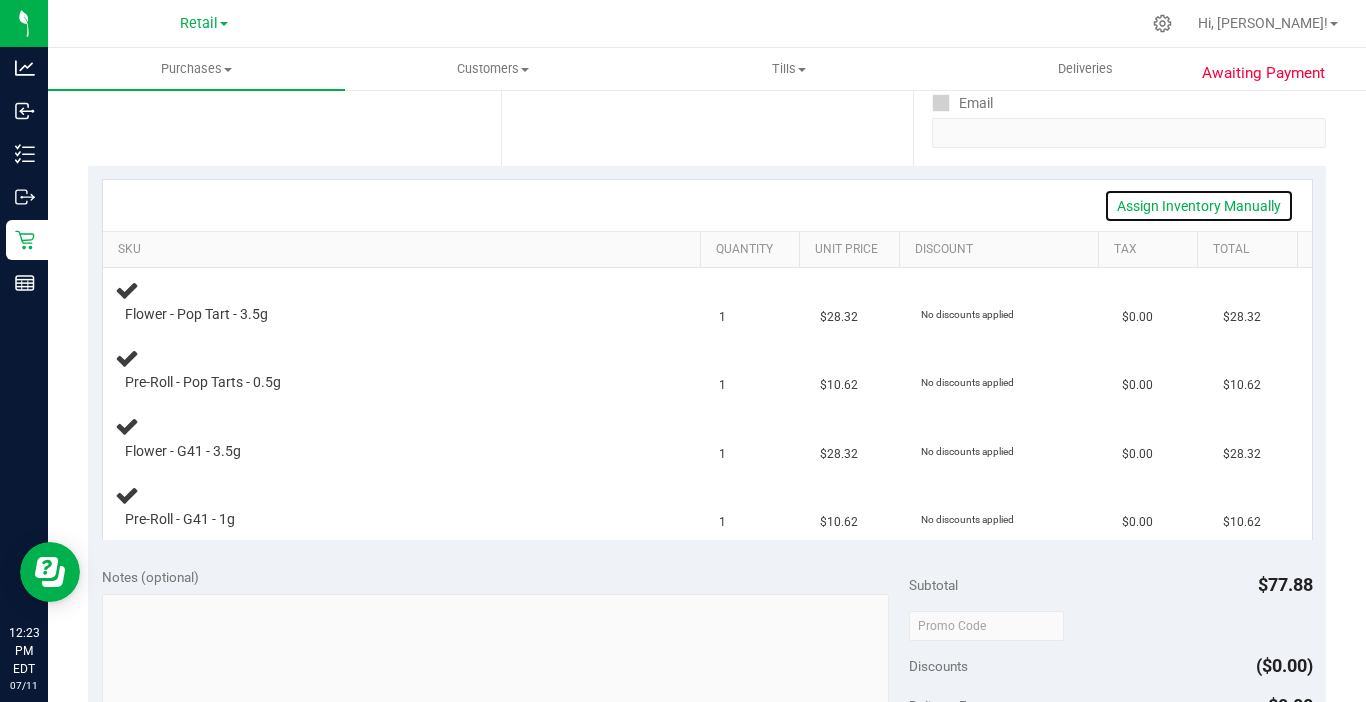 click on "Assign Inventory Manually" at bounding box center (1199, 206) 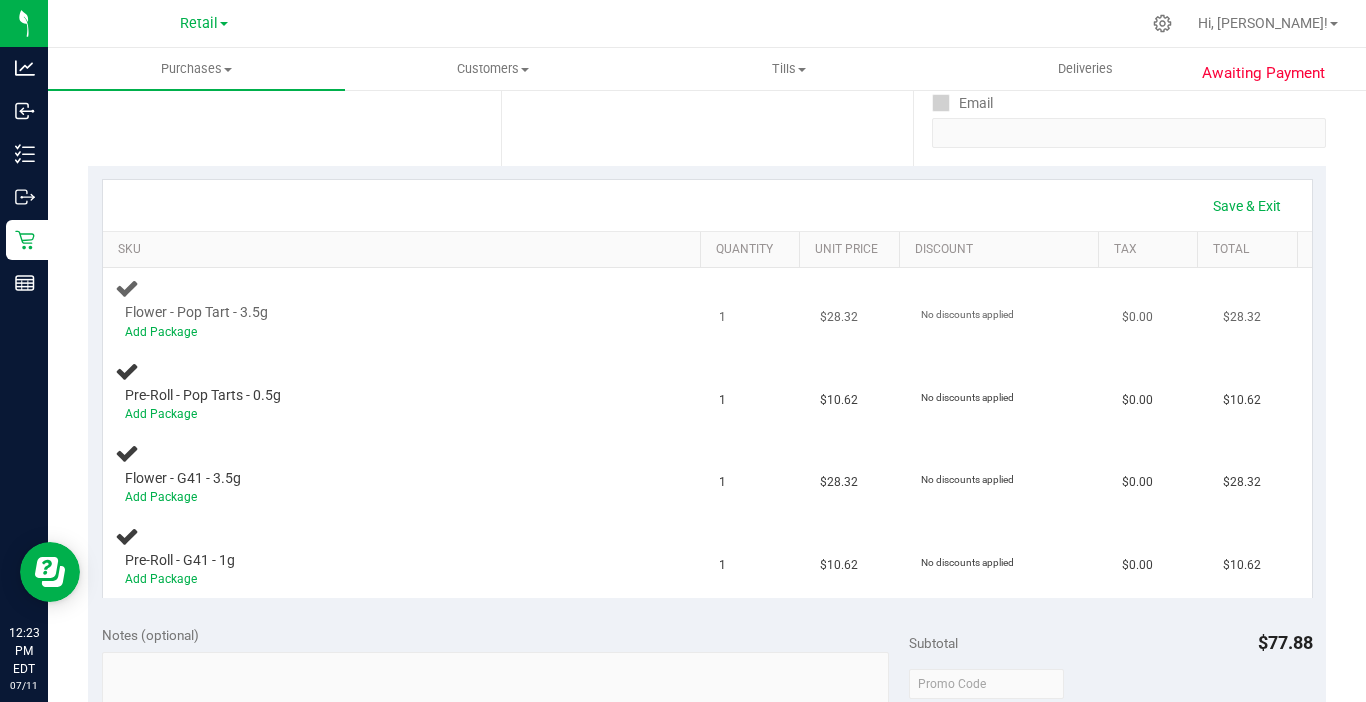 click on "Add Package" at bounding box center [386, 332] 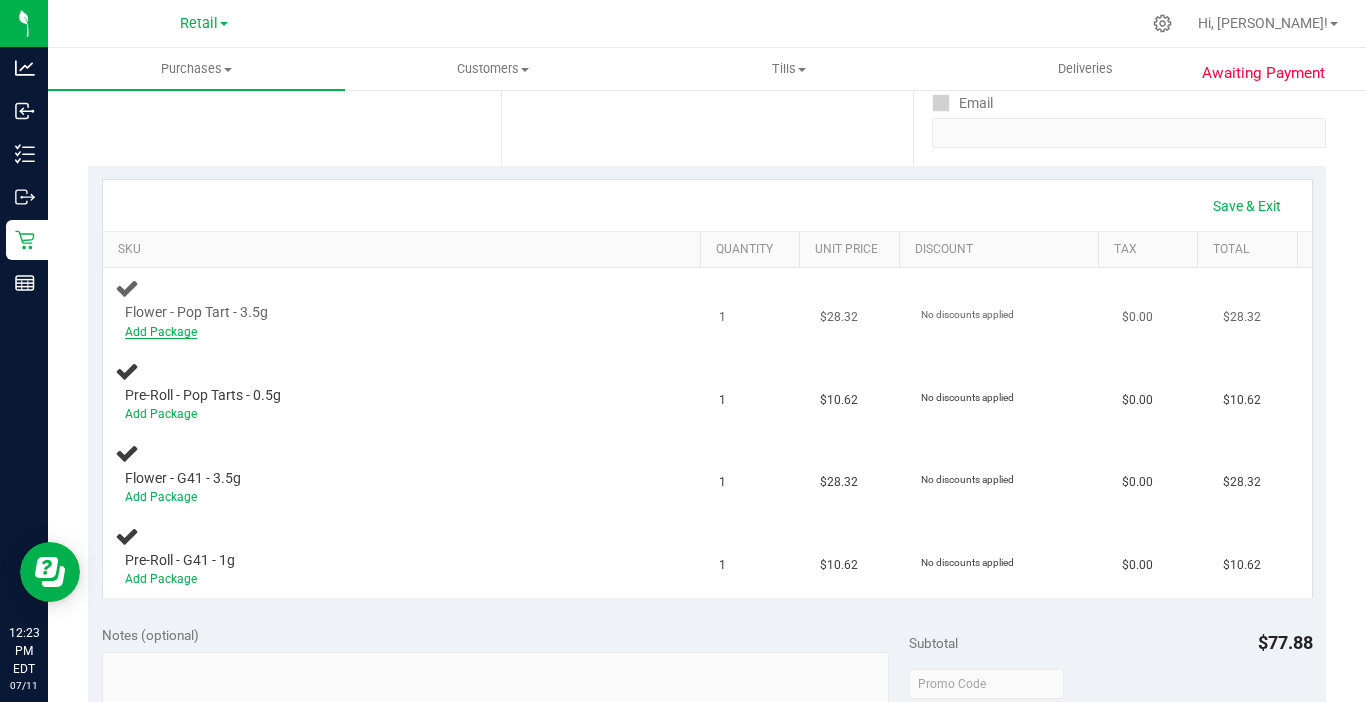click on "Add Package" at bounding box center (161, 332) 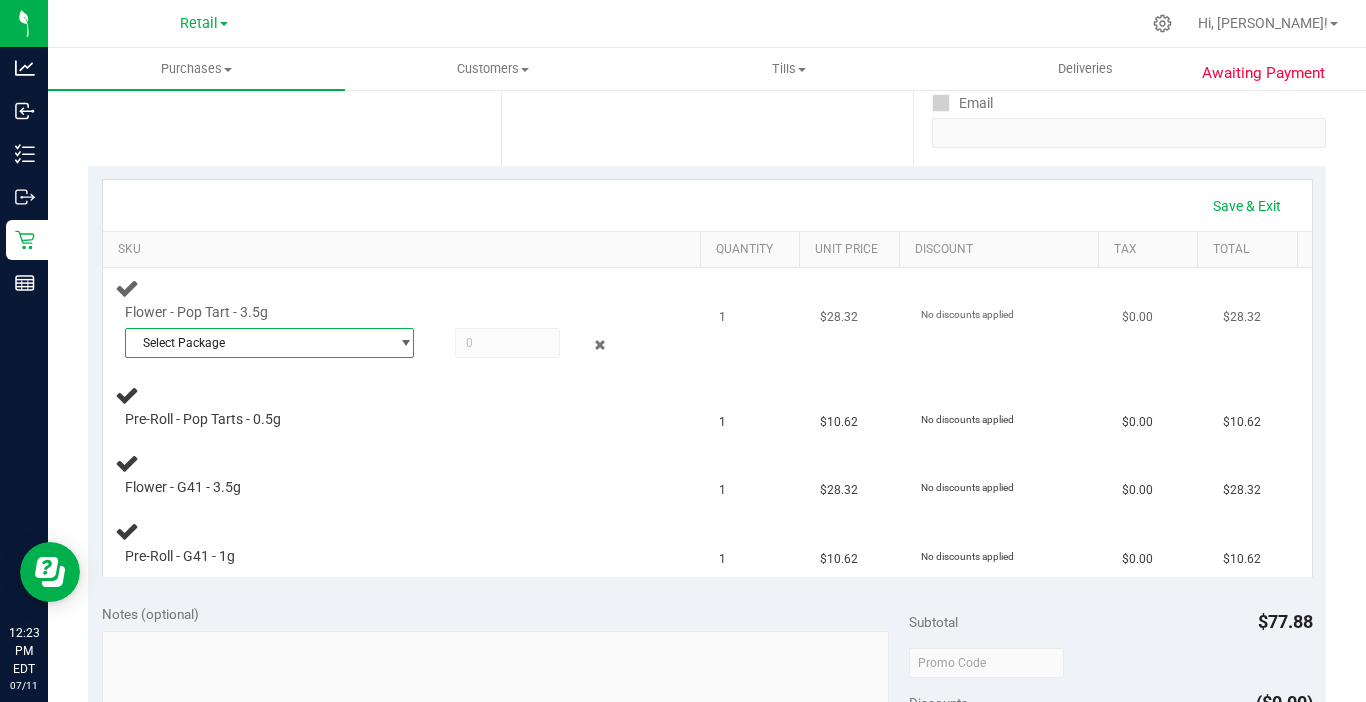 click on "Select Package" at bounding box center [257, 343] 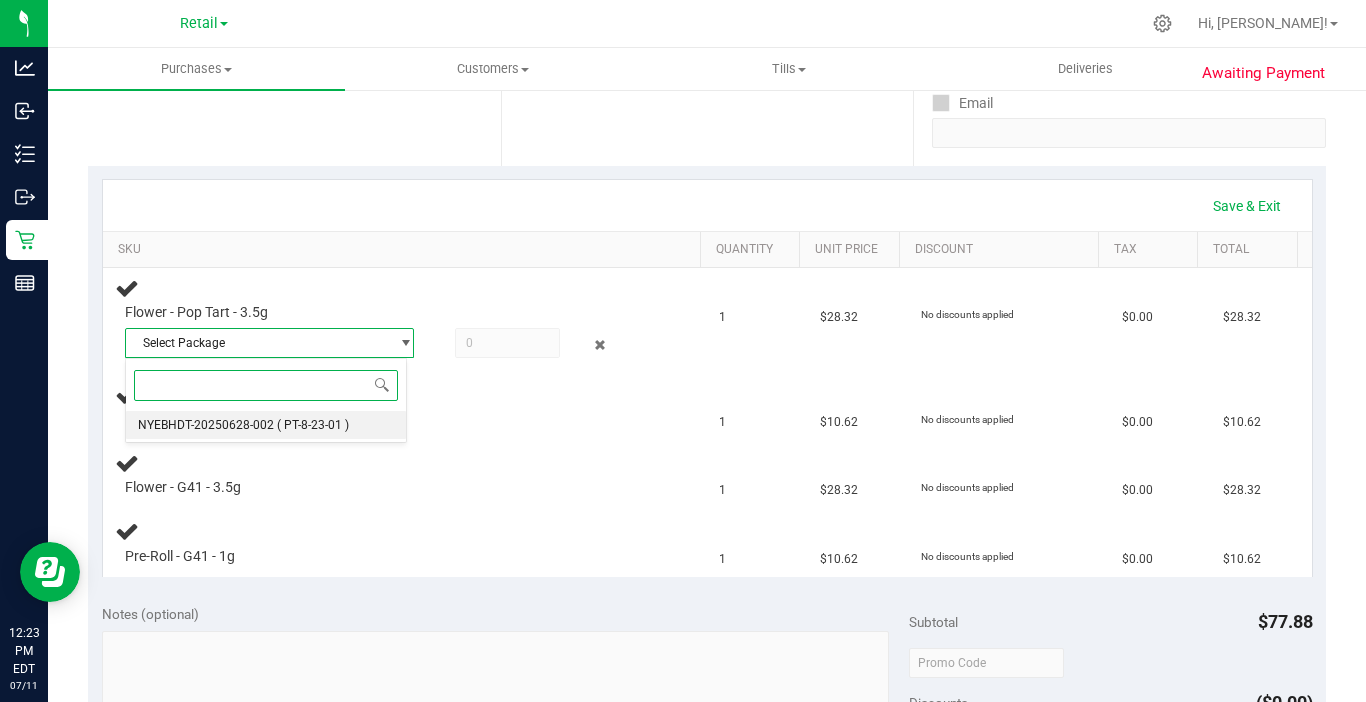drag, startPoint x: 257, startPoint y: 429, endPoint x: 293, endPoint y: 413, distance: 39.39543 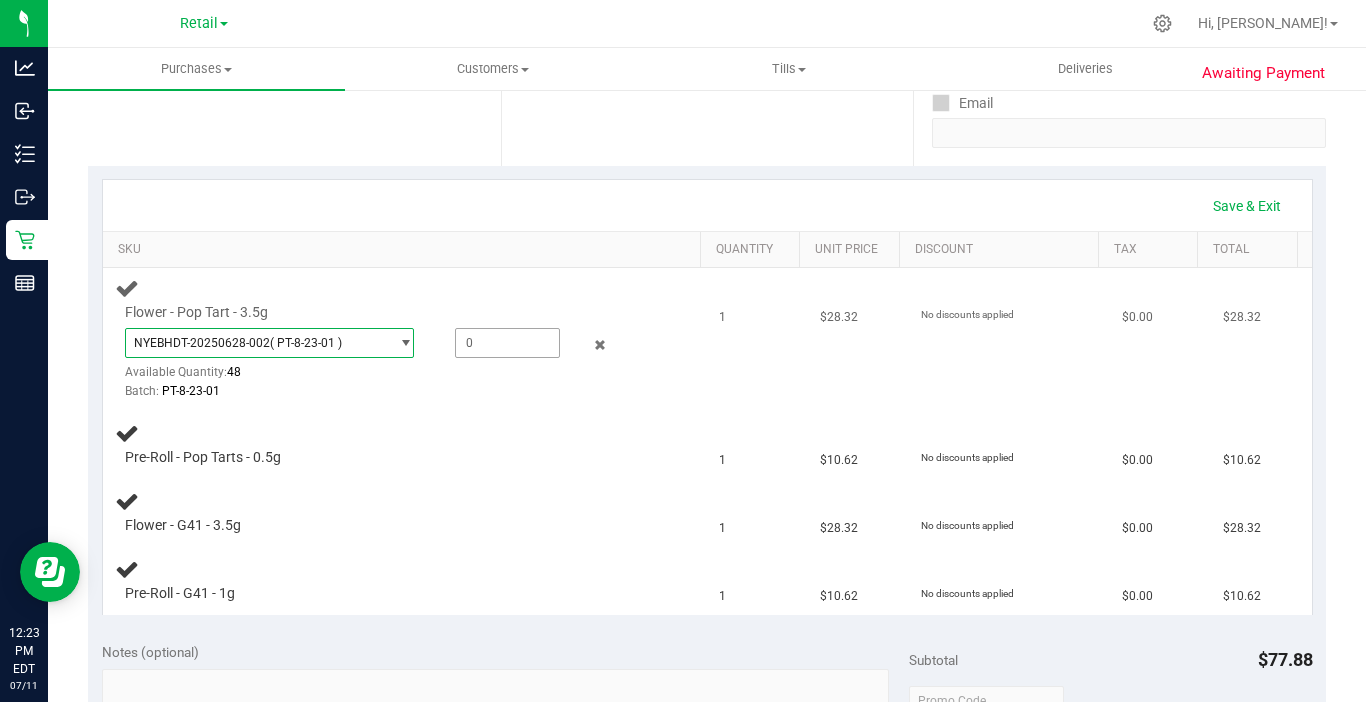 click at bounding box center [507, 343] 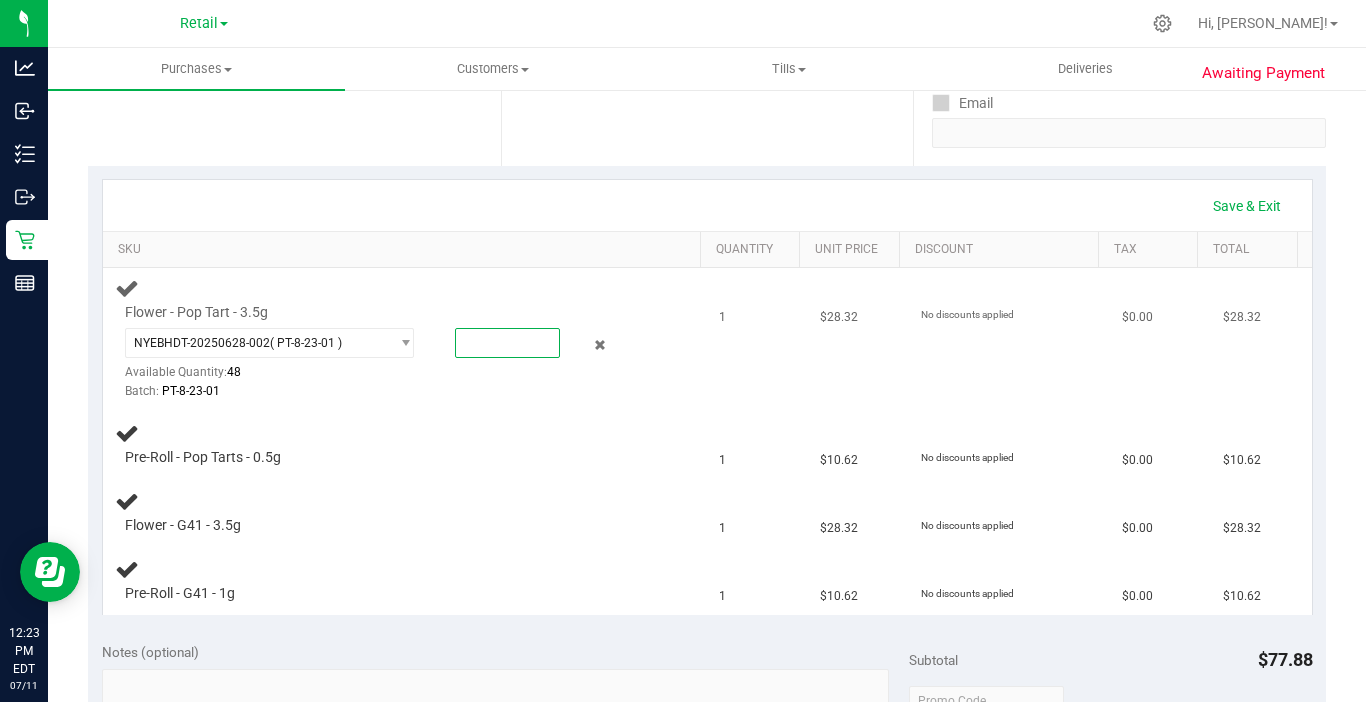 type on "1" 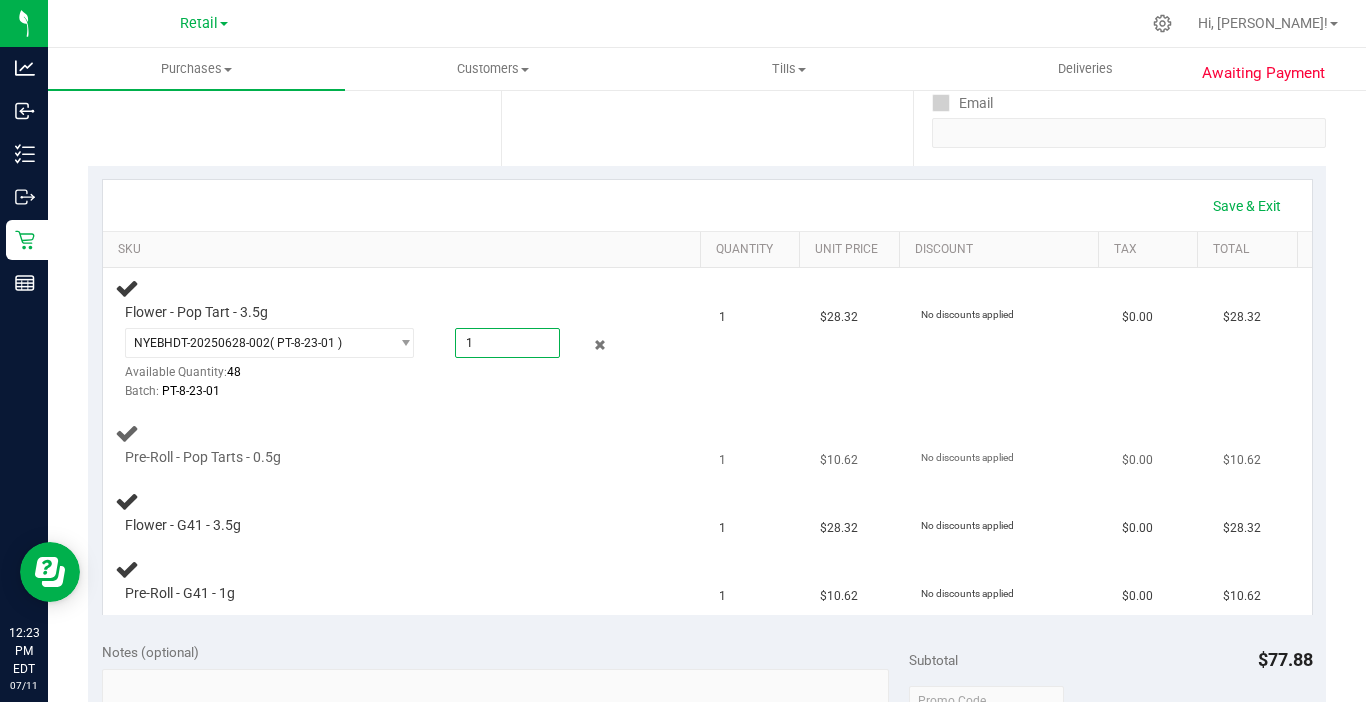 type on "1.0000" 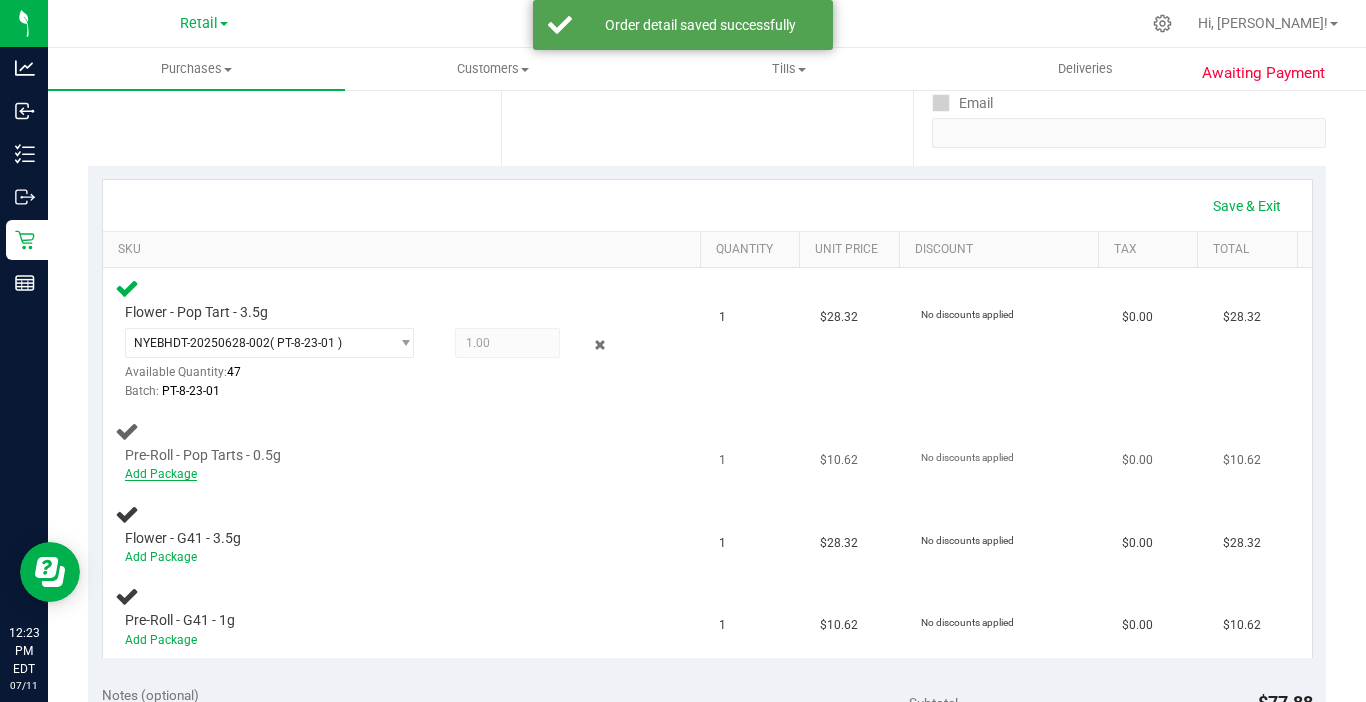 click on "Add Package" at bounding box center [161, 474] 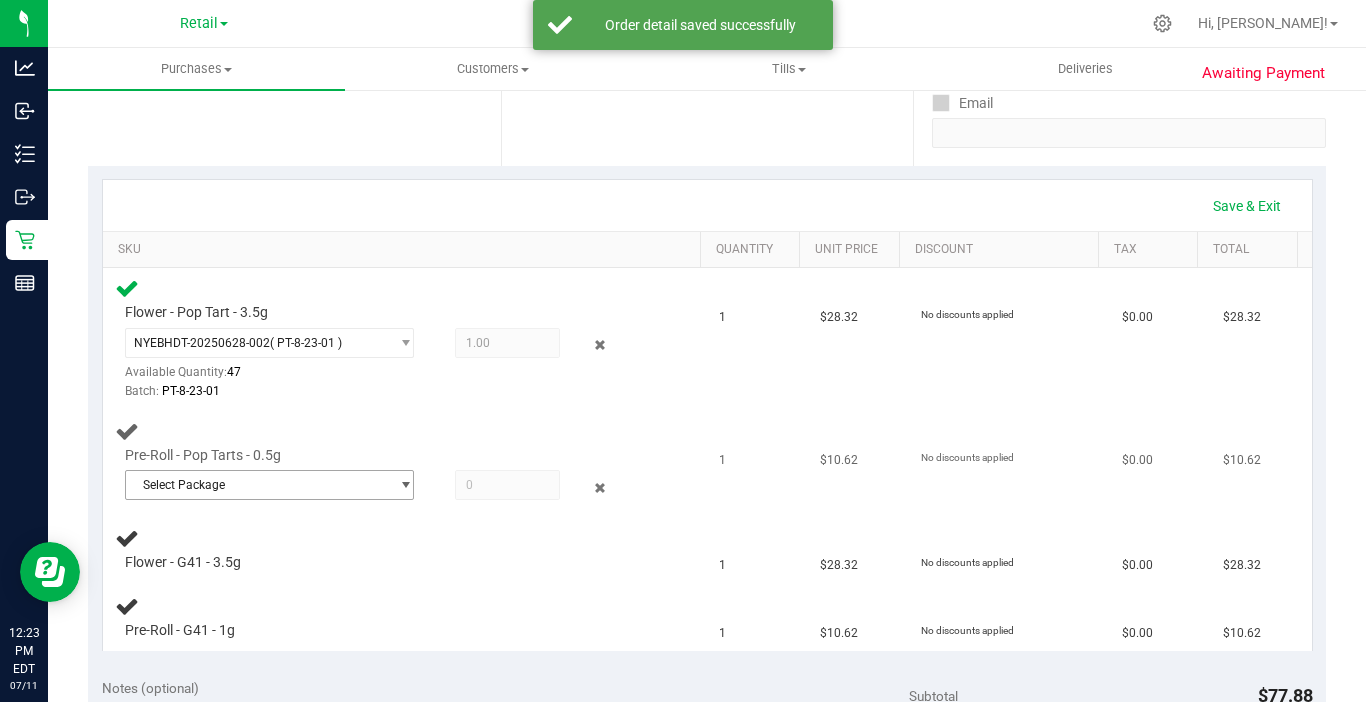 click on "Select Package" at bounding box center [257, 485] 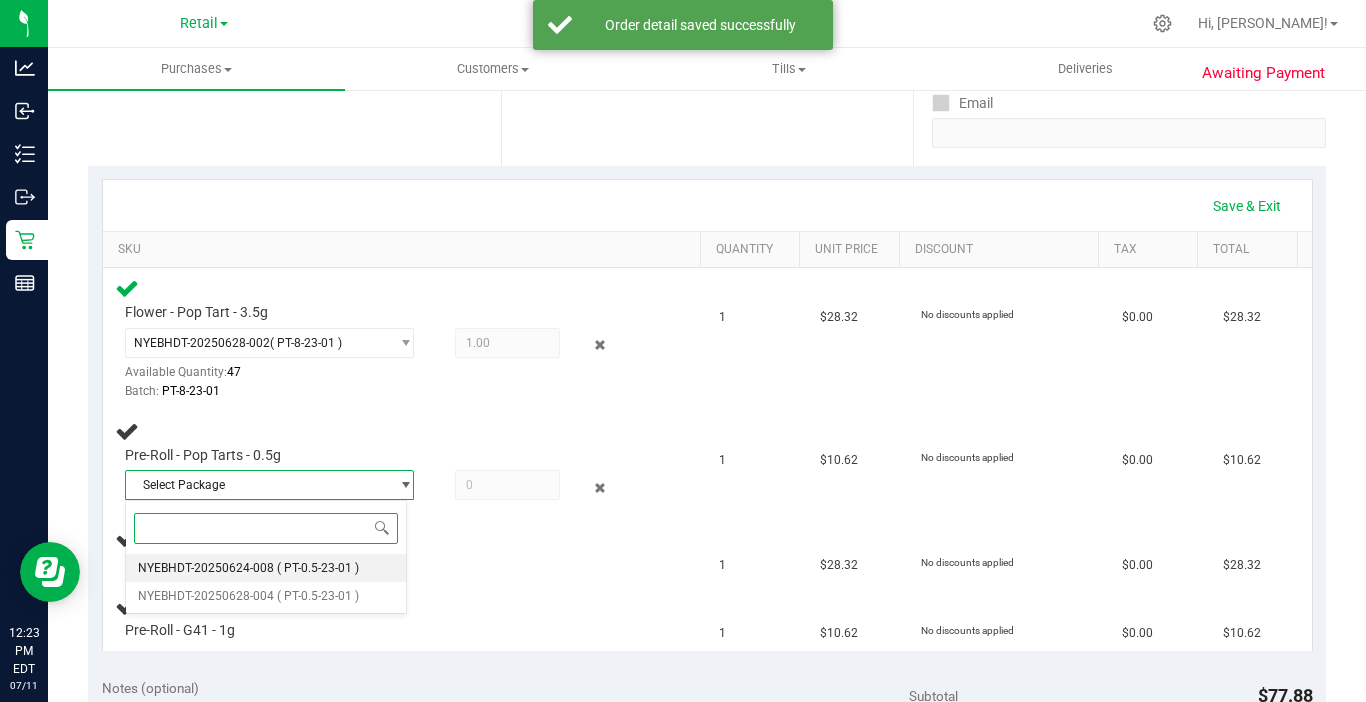 drag, startPoint x: 218, startPoint y: 570, endPoint x: 390, endPoint y: 522, distance: 178.57211 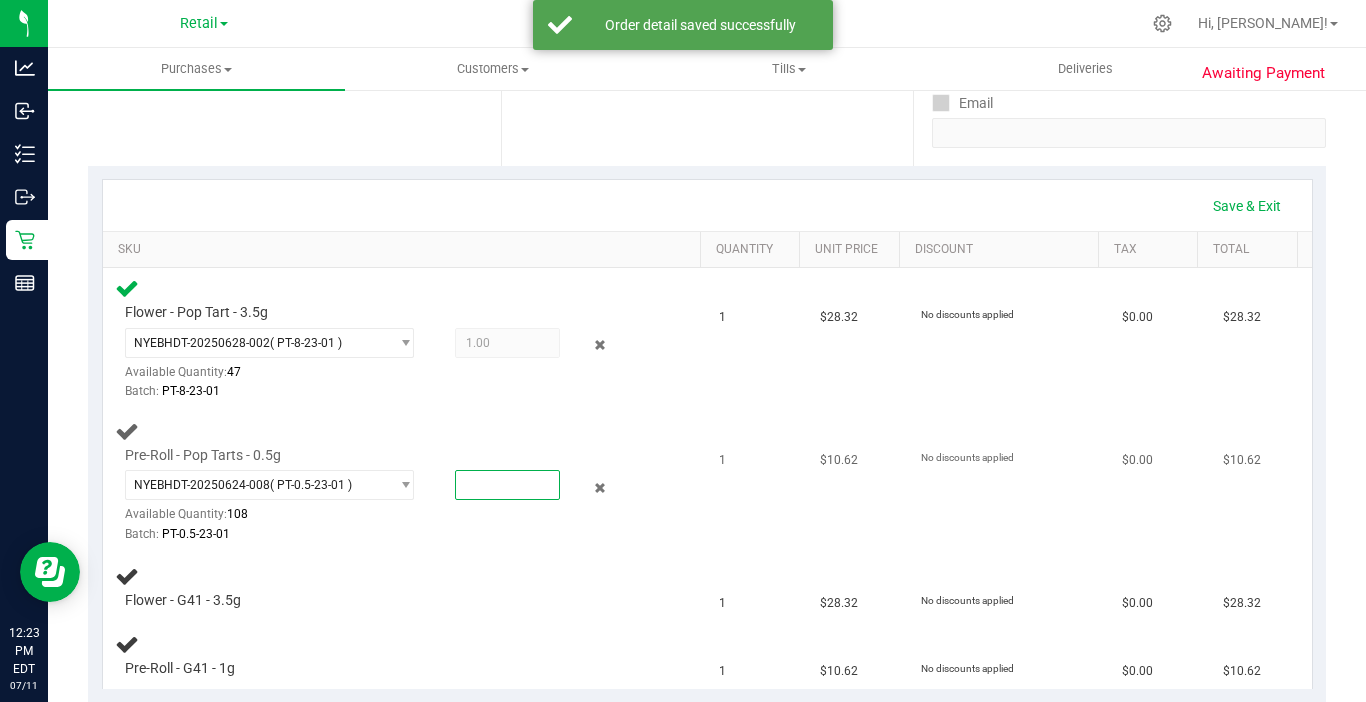 click at bounding box center [507, 485] 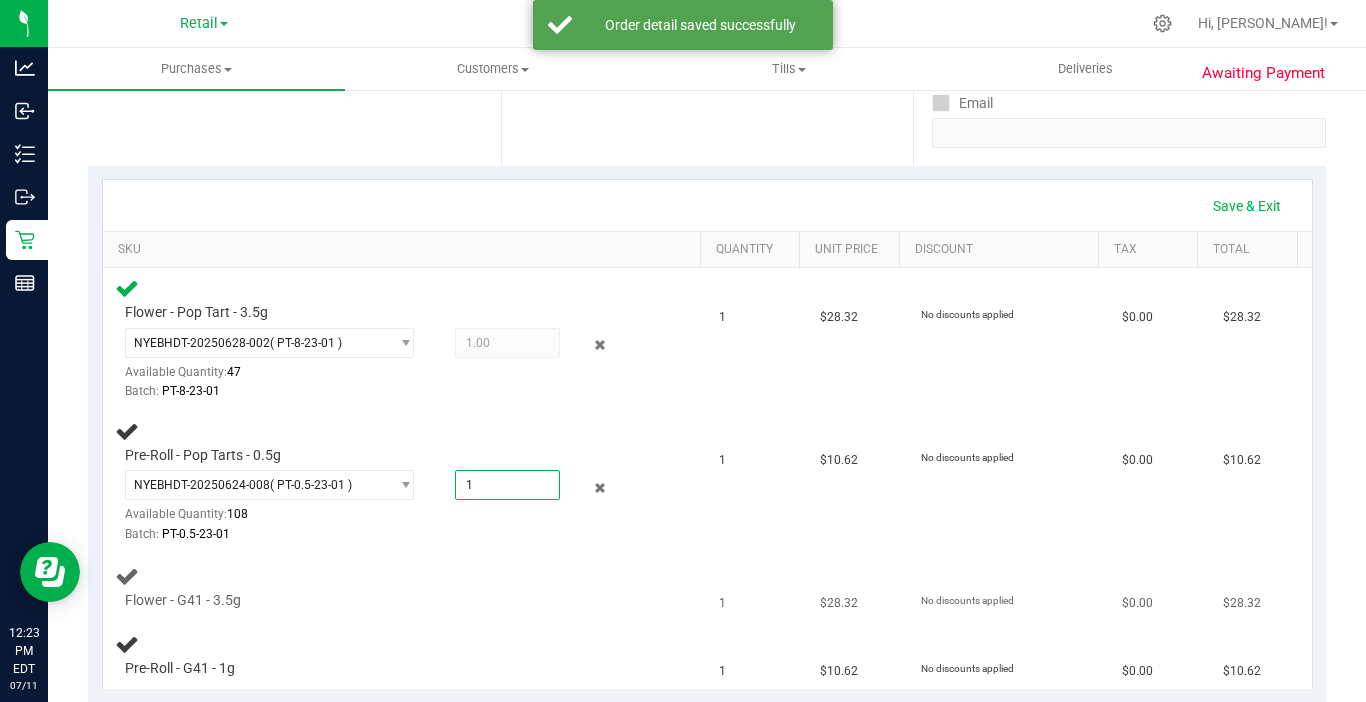 type on "1.0000" 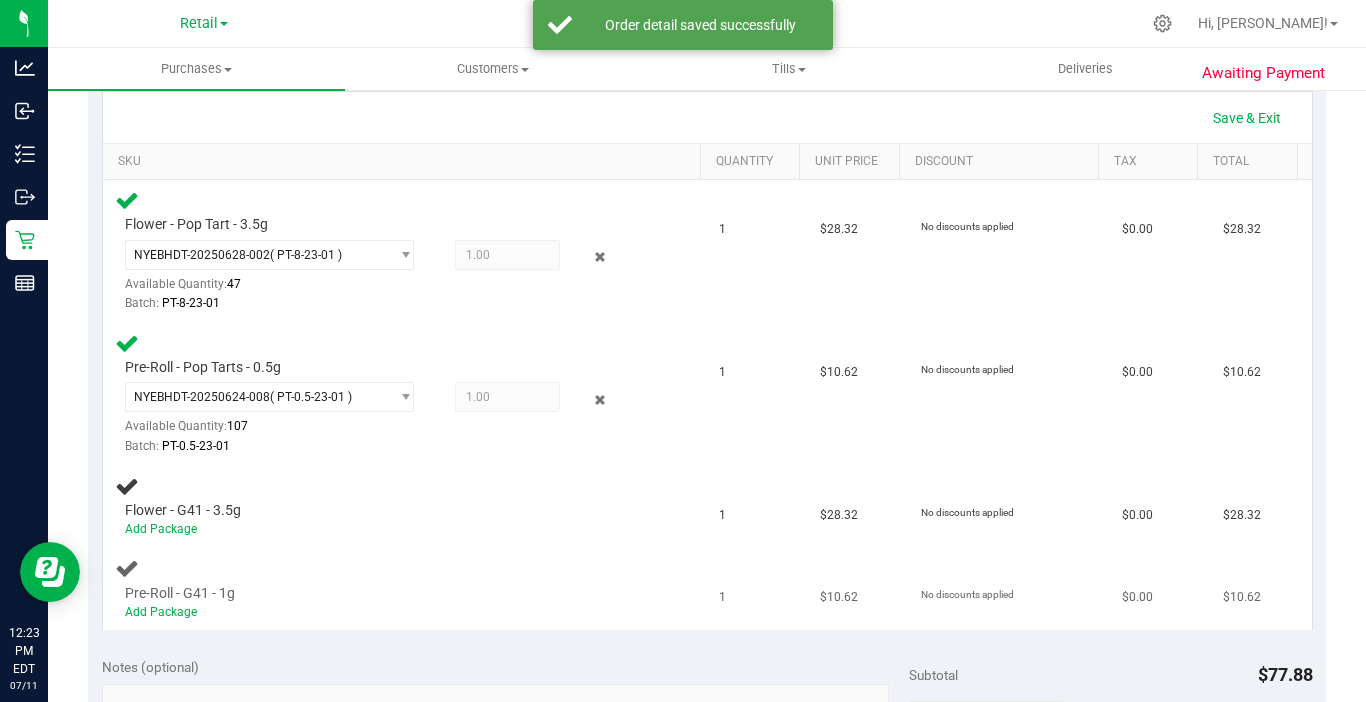 scroll, scrollTop: 565, scrollLeft: 0, axis: vertical 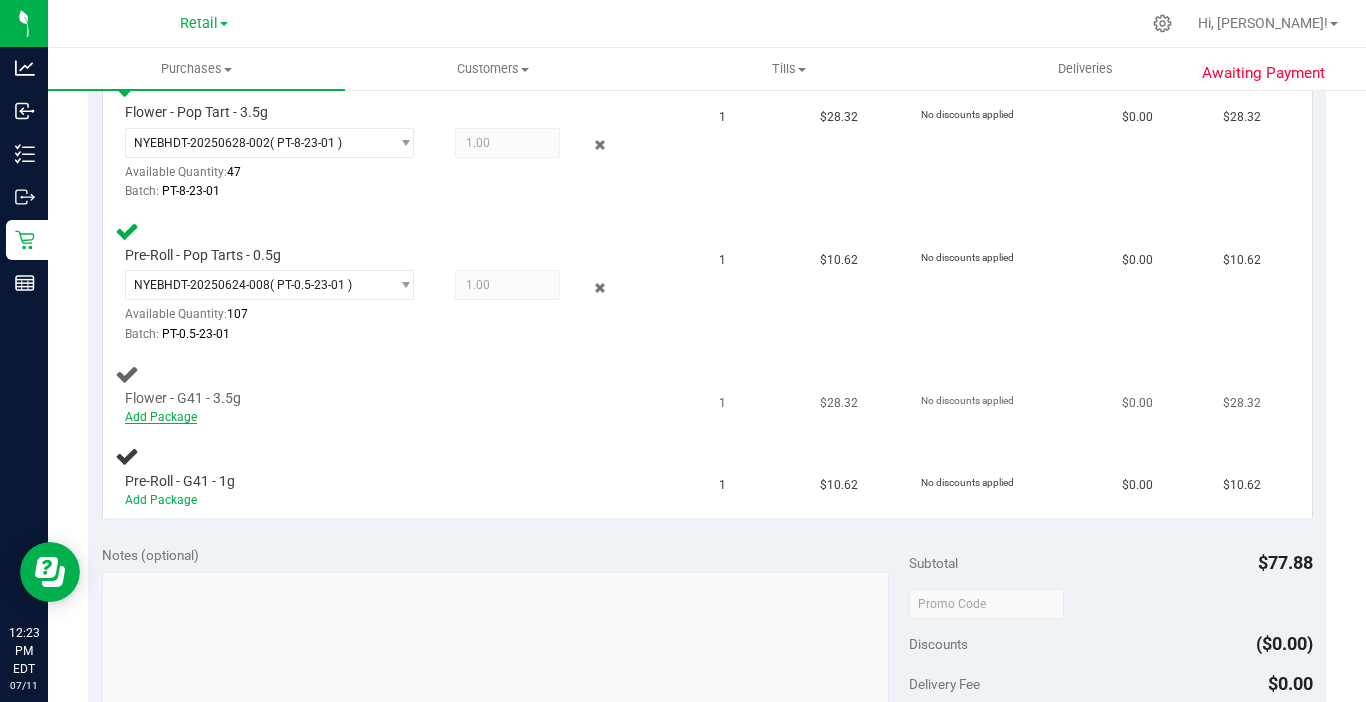 click on "Add Package" at bounding box center [161, 417] 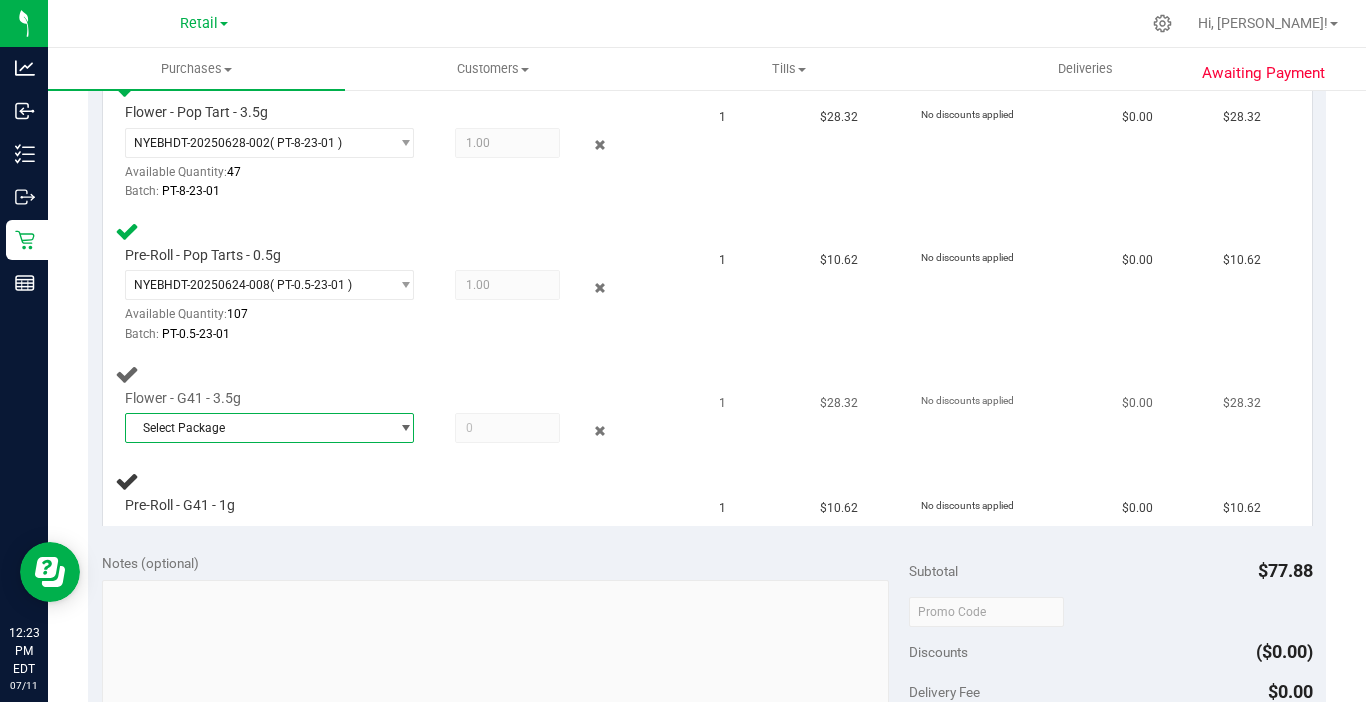 click on "Select Package" at bounding box center (257, 428) 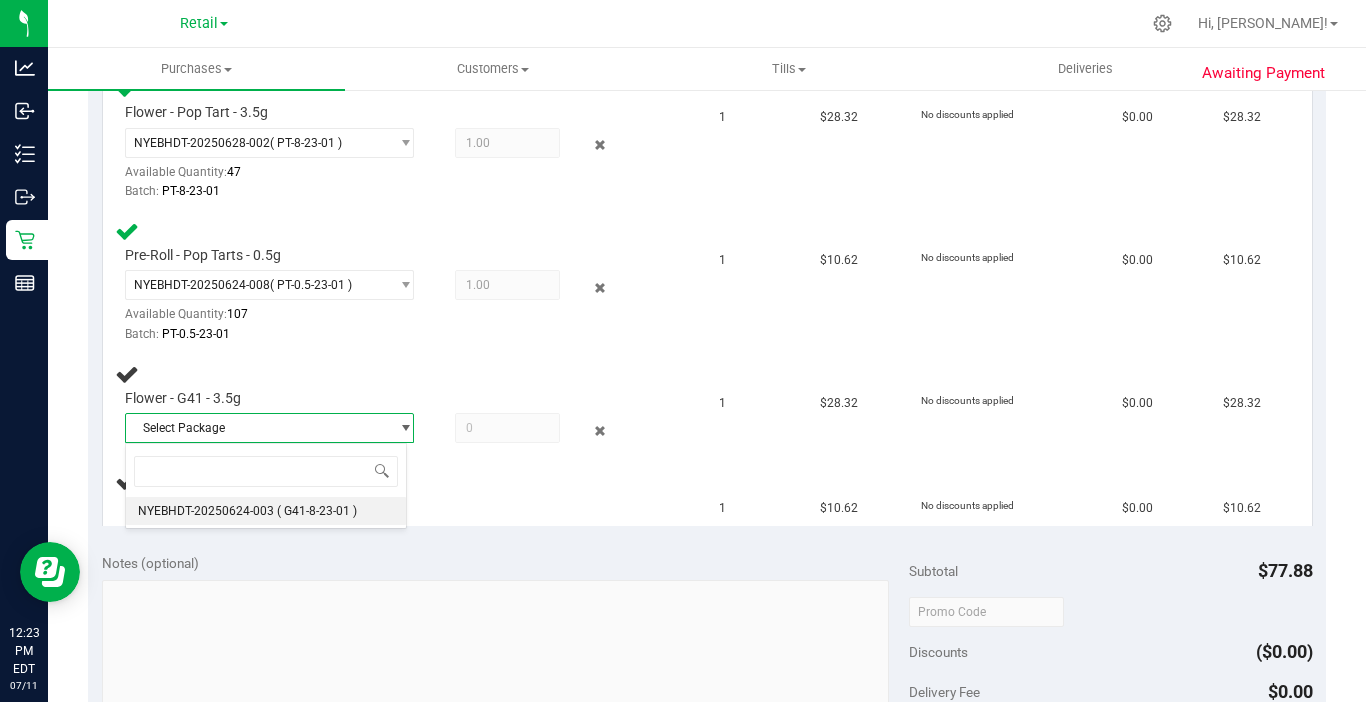 click on "NYEBHDT-20250624-003" at bounding box center (206, 511) 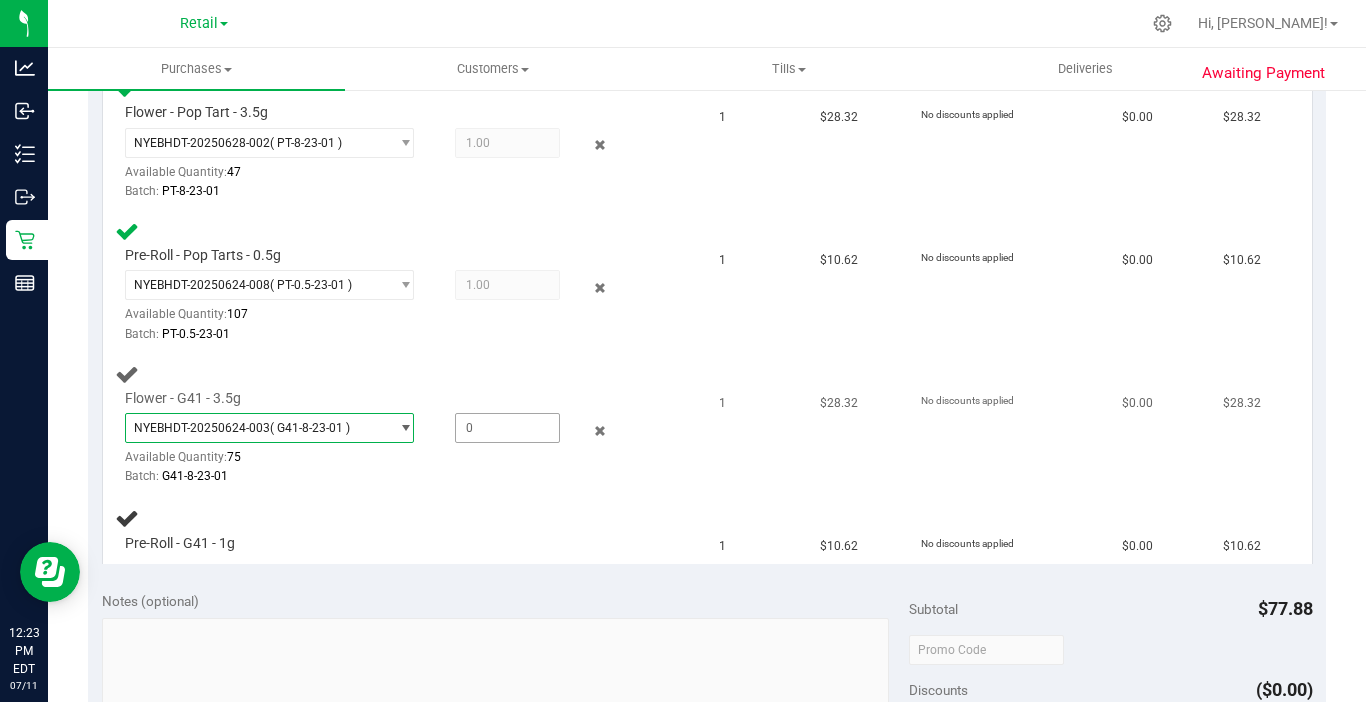 click at bounding box center (507, 428) 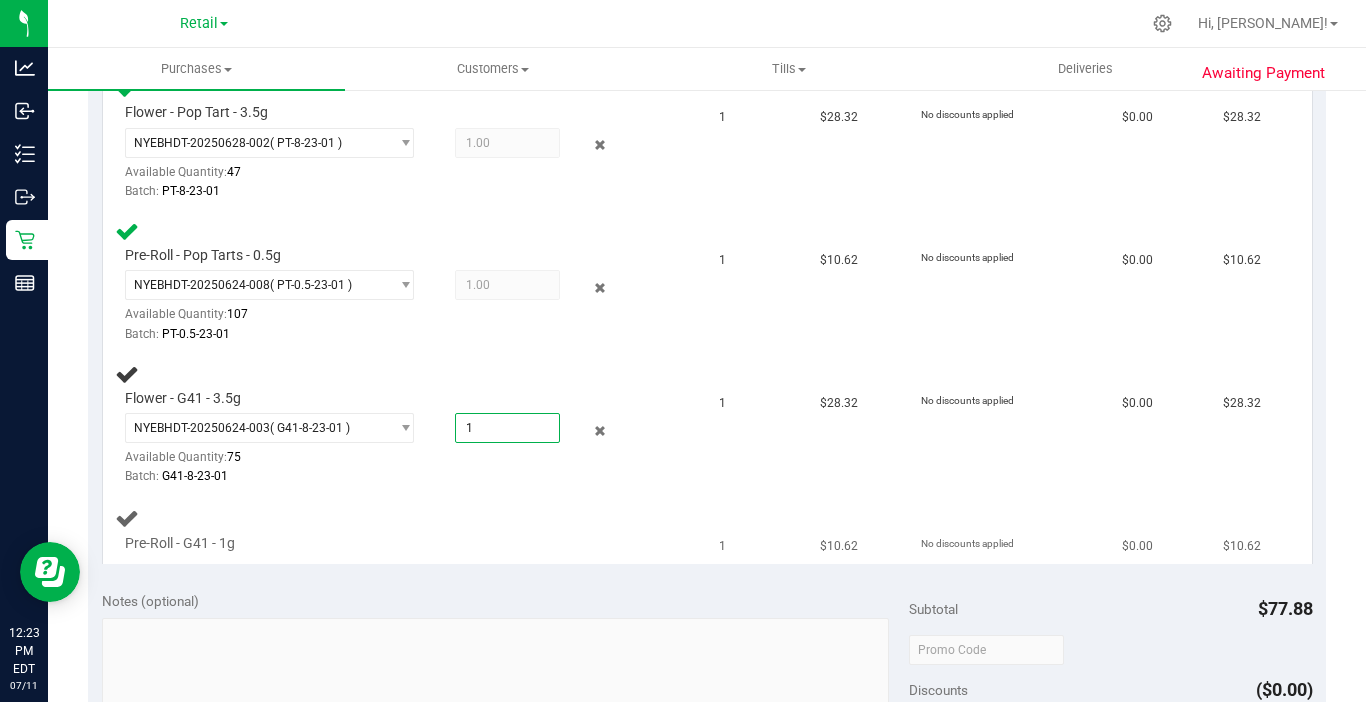 type on "1.0000" 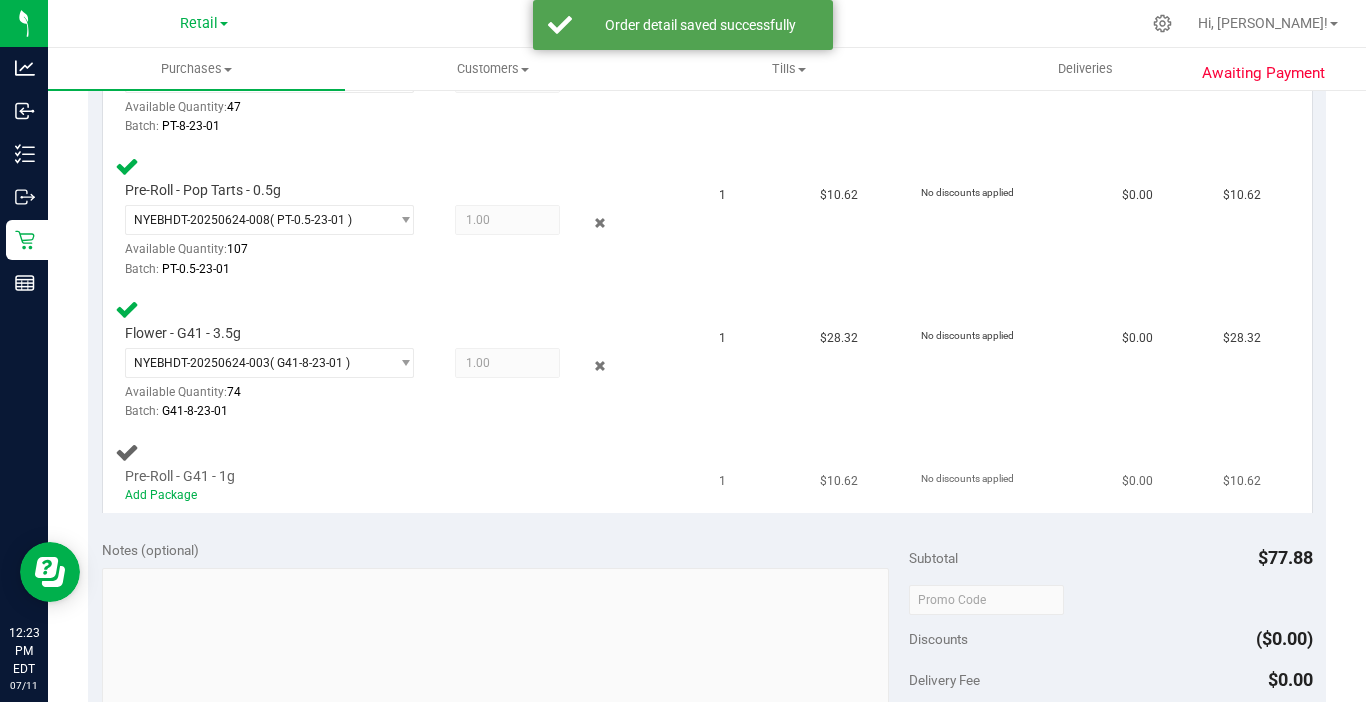 scroll, scrollTop: 665, scrollLeft: 0, axis: vertical 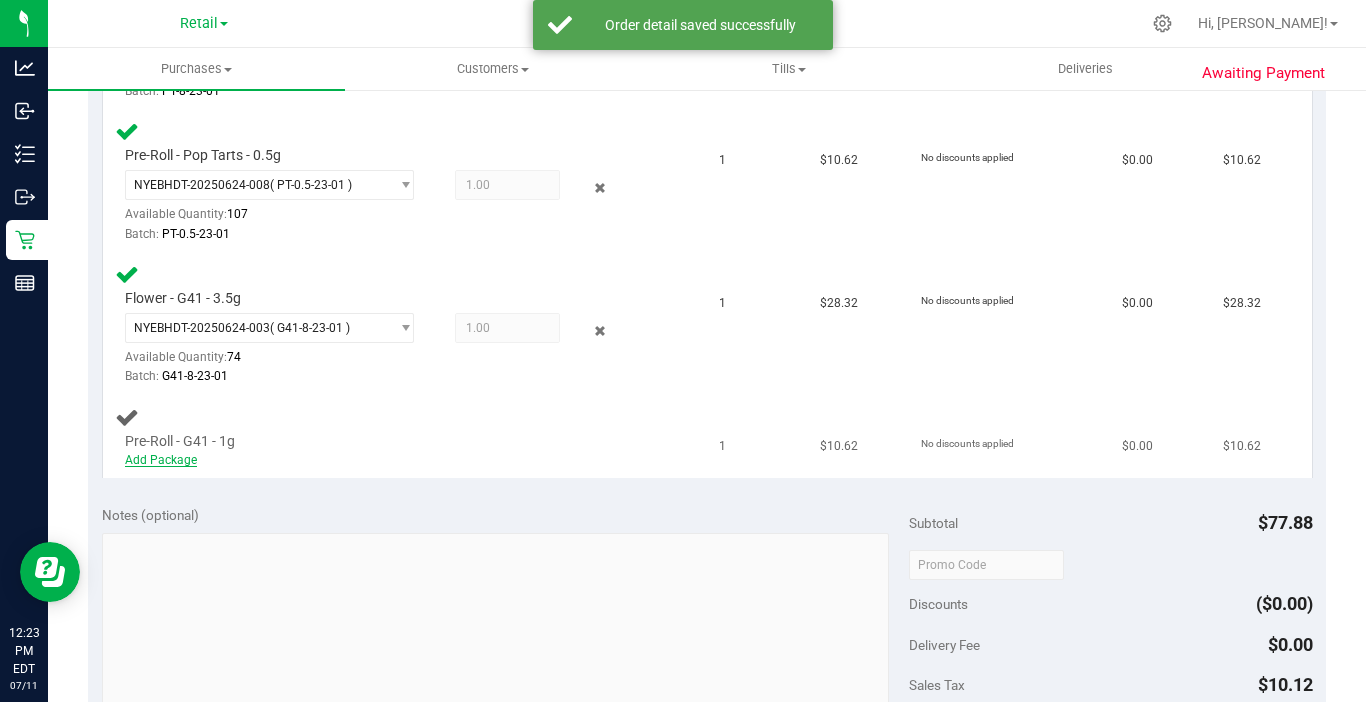 click on "Add Package" at bounding box center [161, 460] 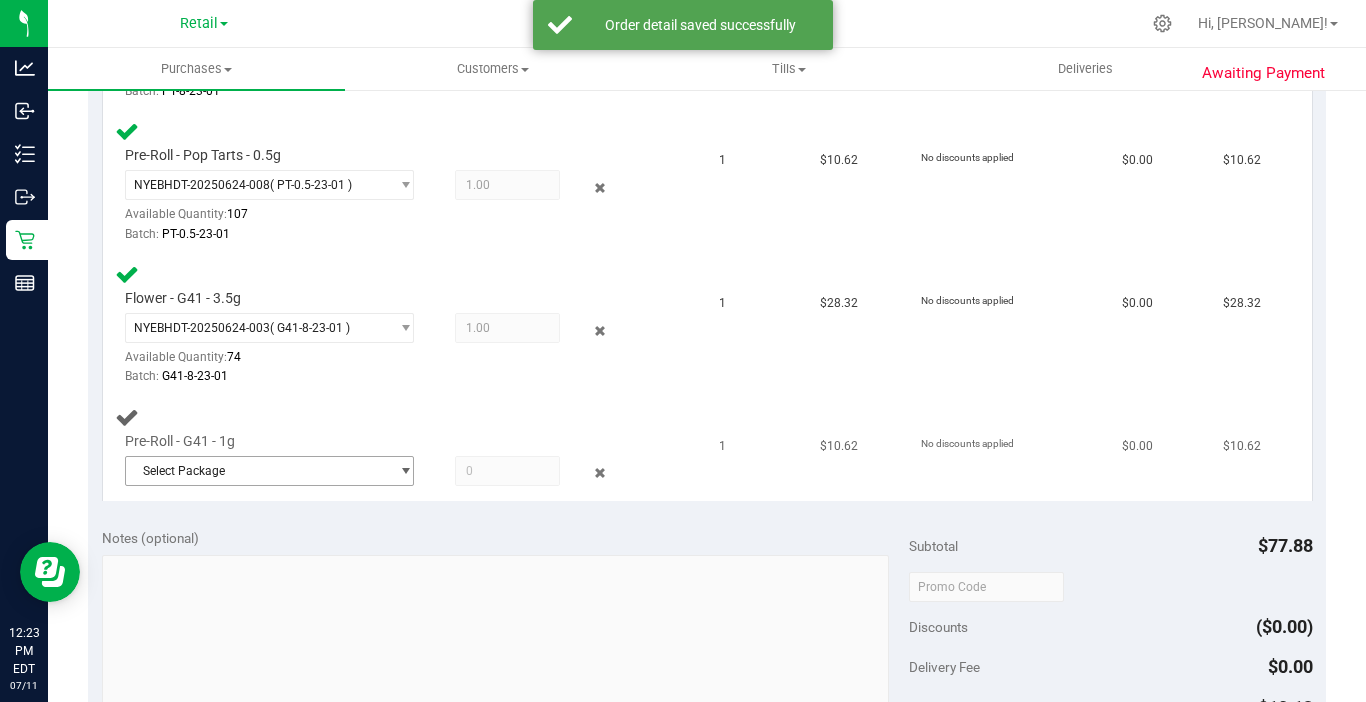 click on "Select Package" at bounding box center [257, 471] 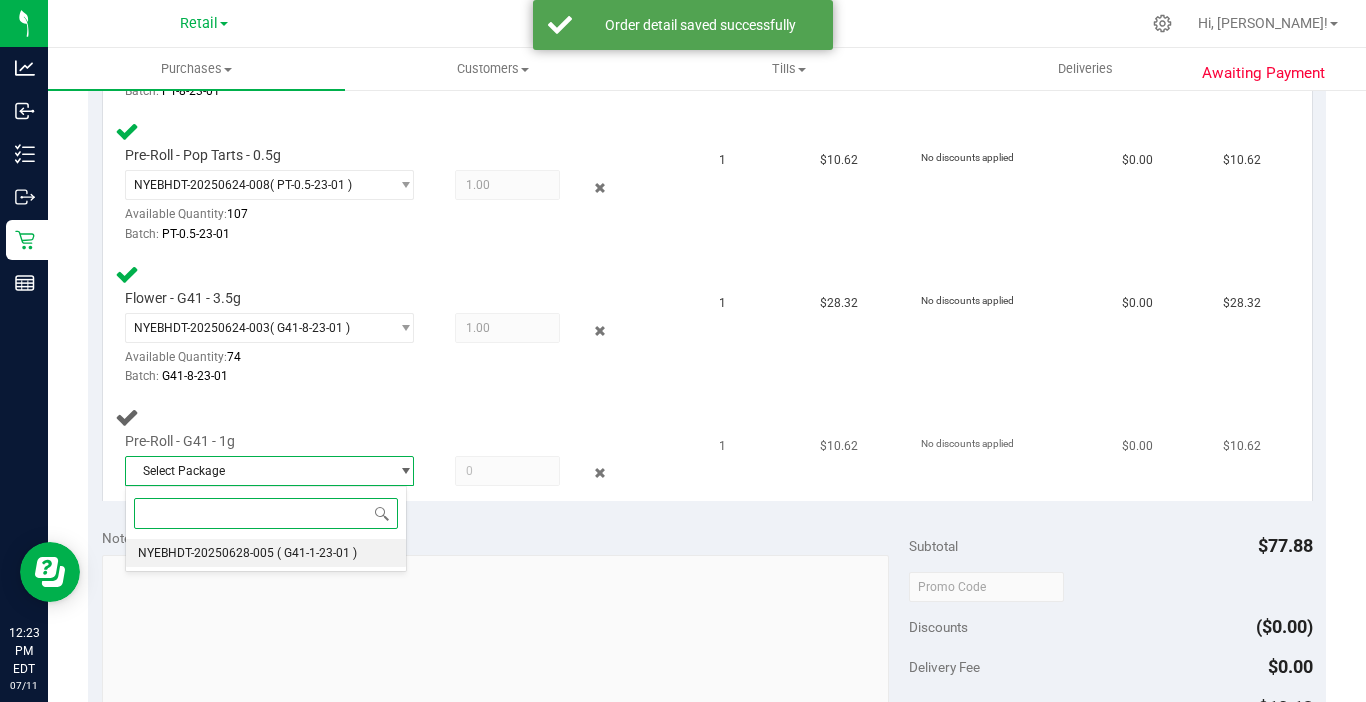 drag, startPoint x: 239, startPoint y: 553, endPoint x: 478, endPoint y: 496, distance: 245.70308 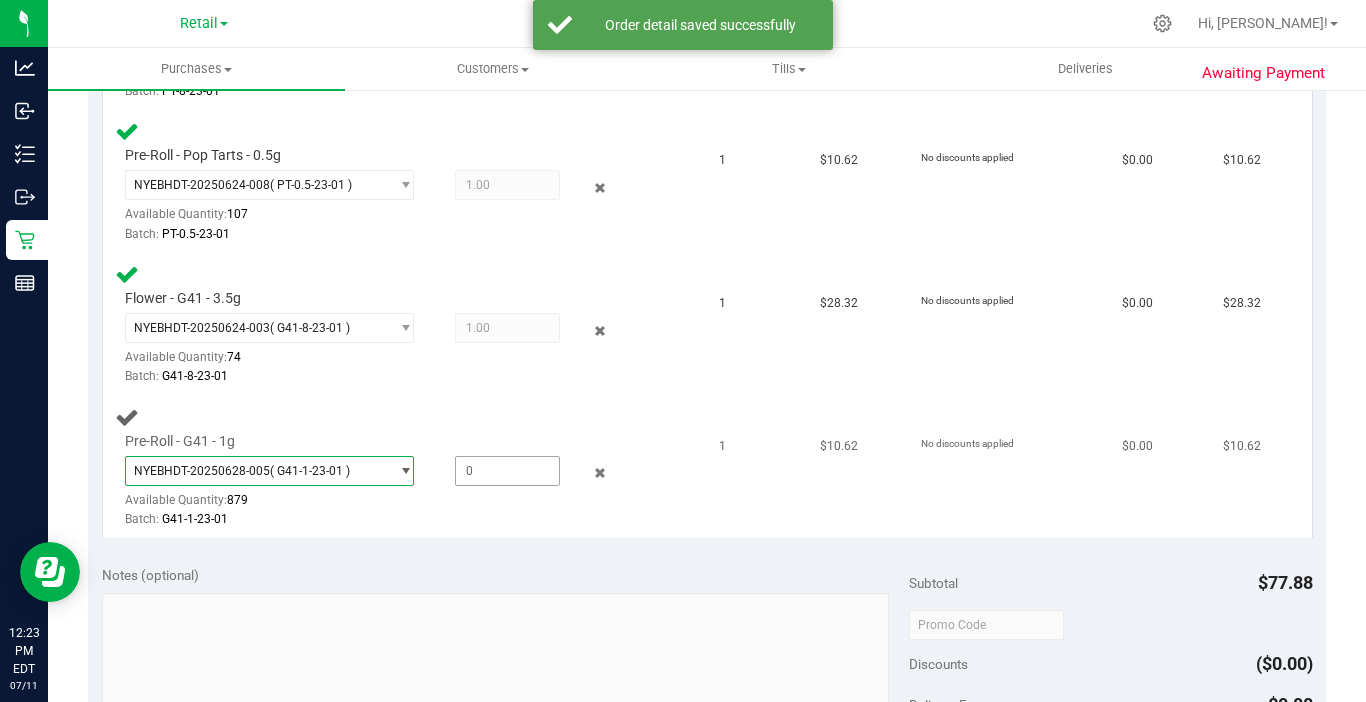 click on "Pre-Roll - G41 - 1g
NYEBHDT-20250628-005
(
G41-1-23-01
)
NYEBHDT-20250628-005
Available Quantity:  879
Batch:
G41-1-23-01" at bounding box center [381, 481] 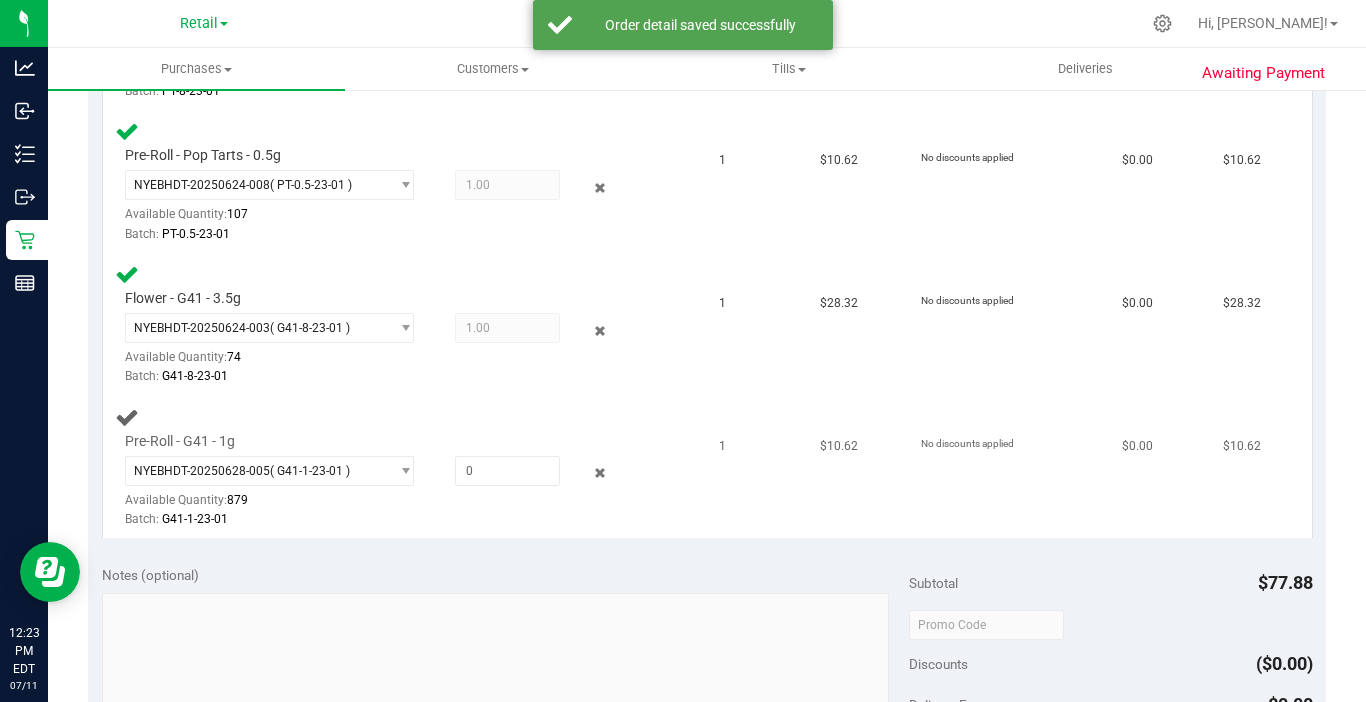 click on "Pre-Roll - G41 - 1g
NYEBHDT-20250628-005
(
G41-1-23-01
)
NYEBHDT-20250628-005
Available Quantity:  879
Batch:
G41-1-23-01" at bounding box center [381, 481] 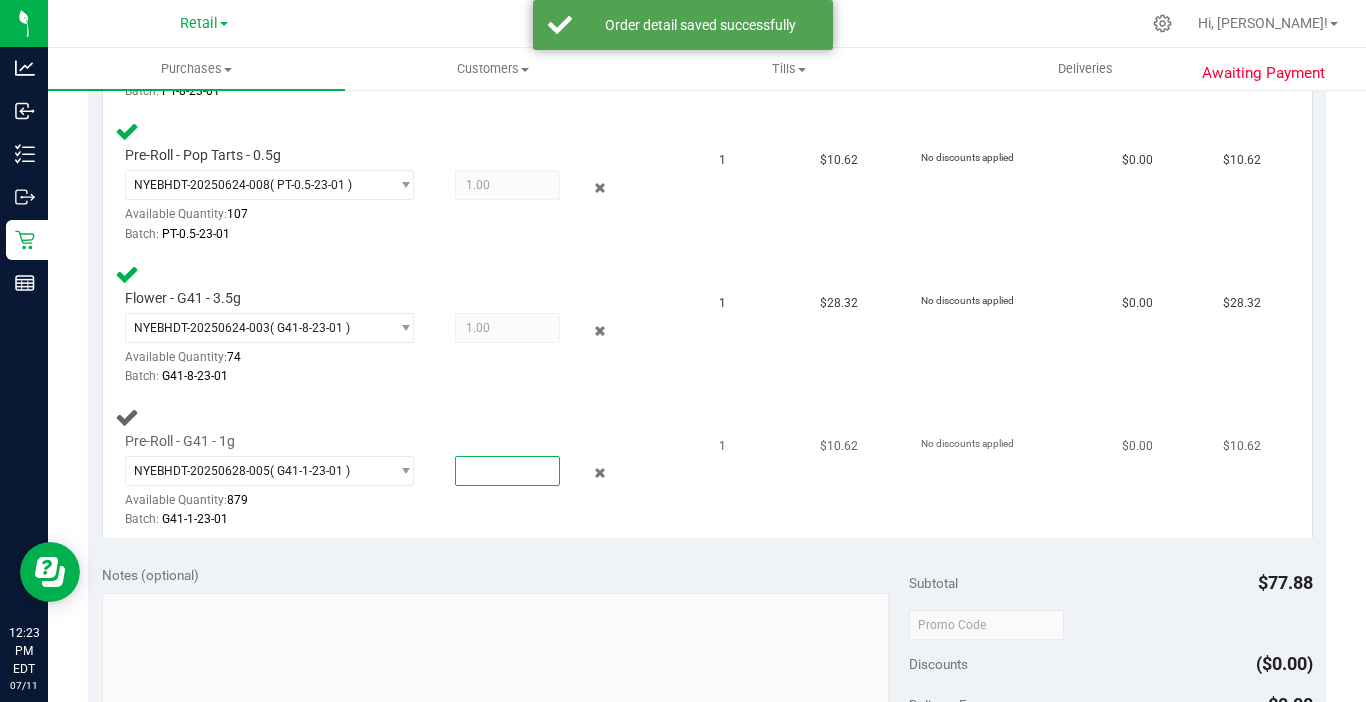 click at bounding box center (507, 471) 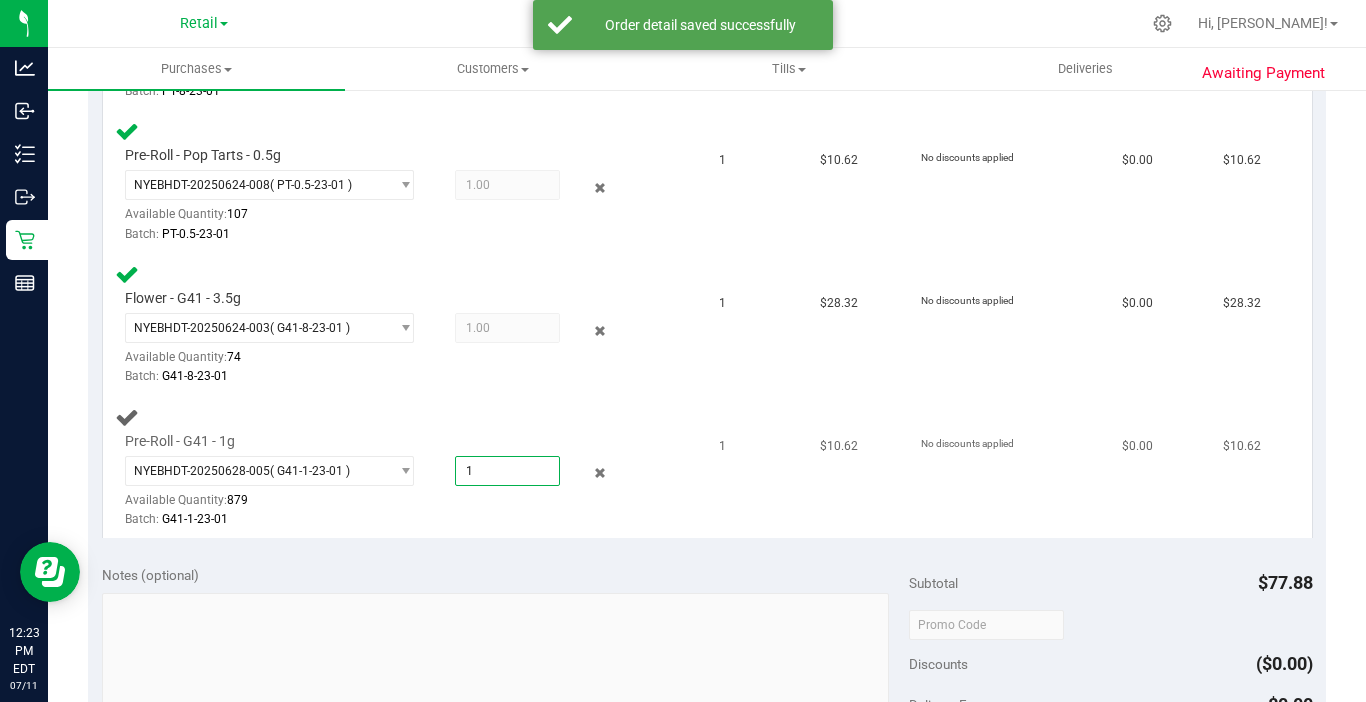 type on "1.0000" 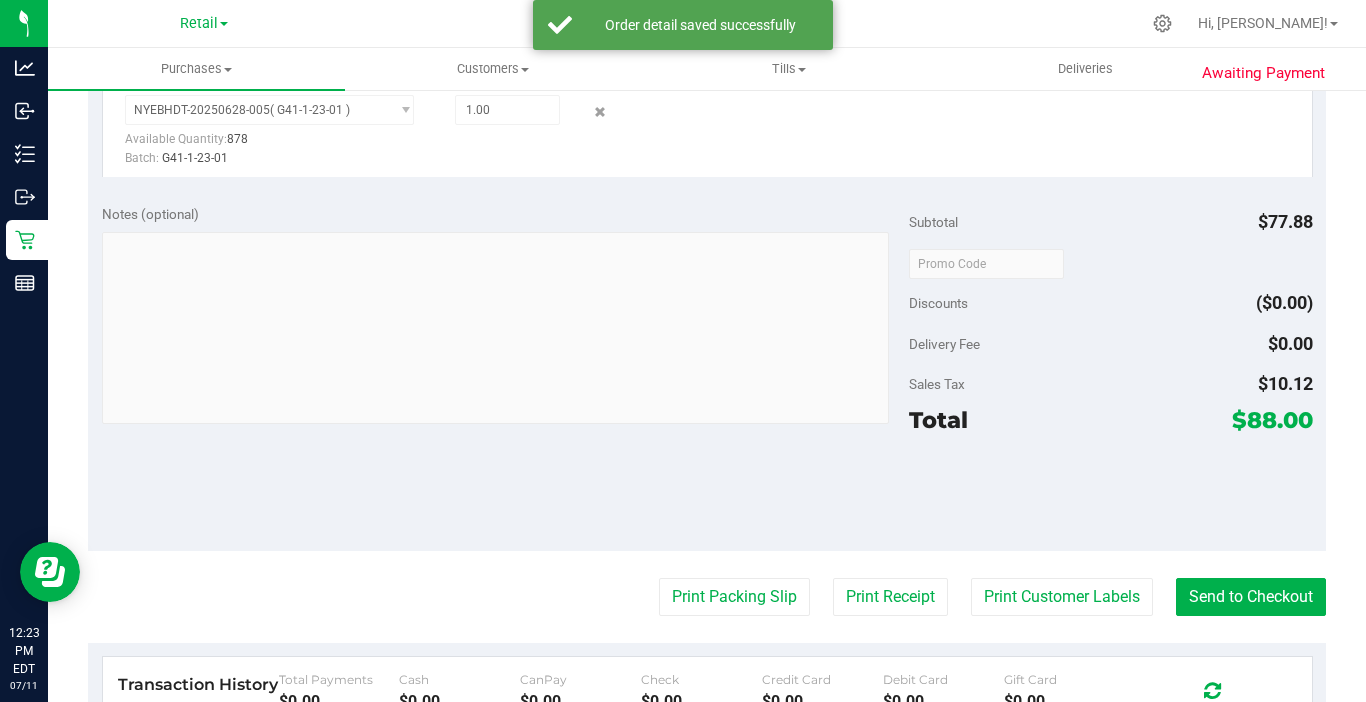 scroll, scrollTop: 1065, scrollLeft: 0, axis: vertical 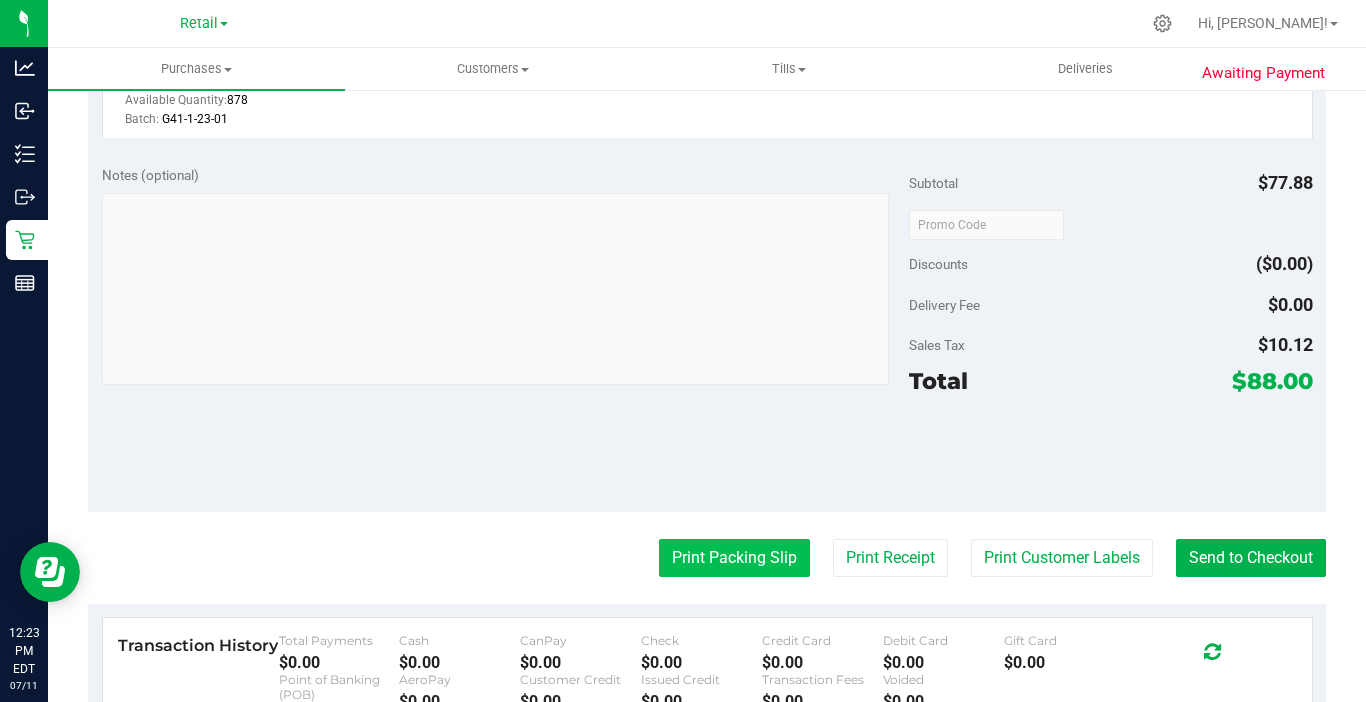 click on "Print Packing Slip" at bounding box center (734, 558) 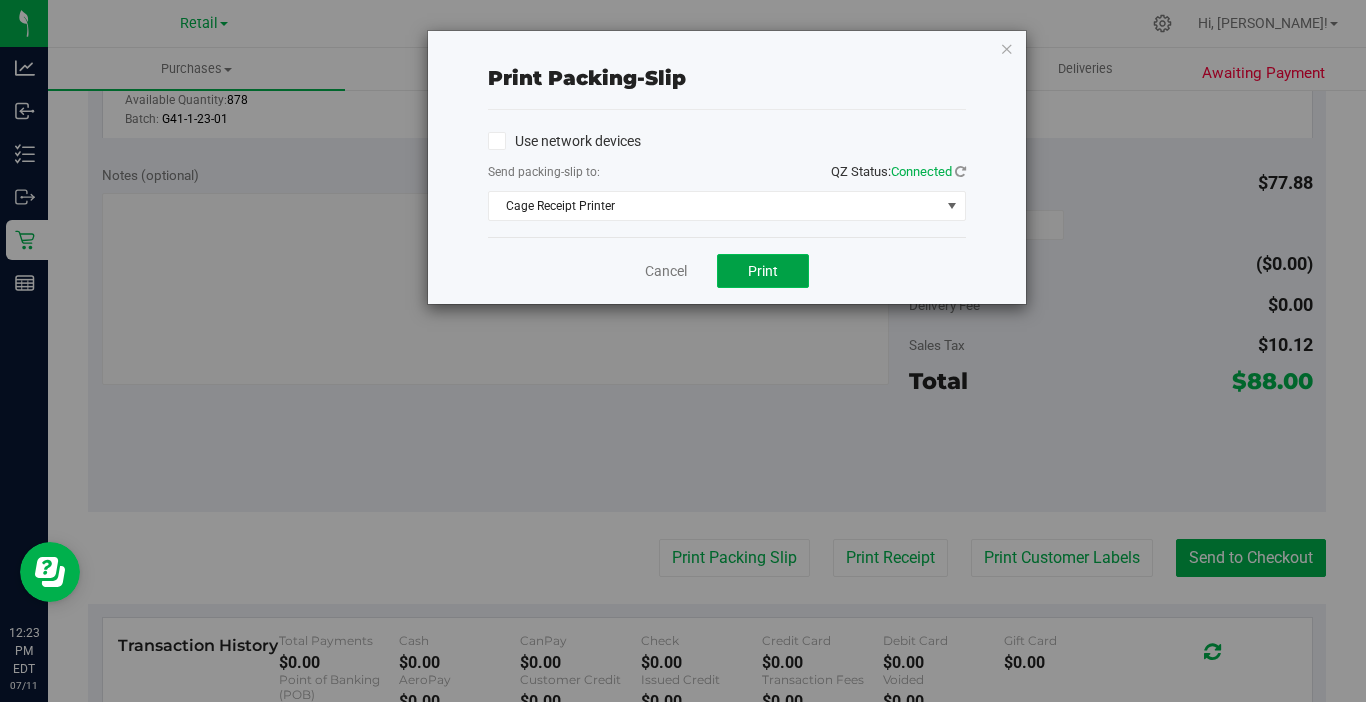 click on "Print" at bounding box center (763, 271) 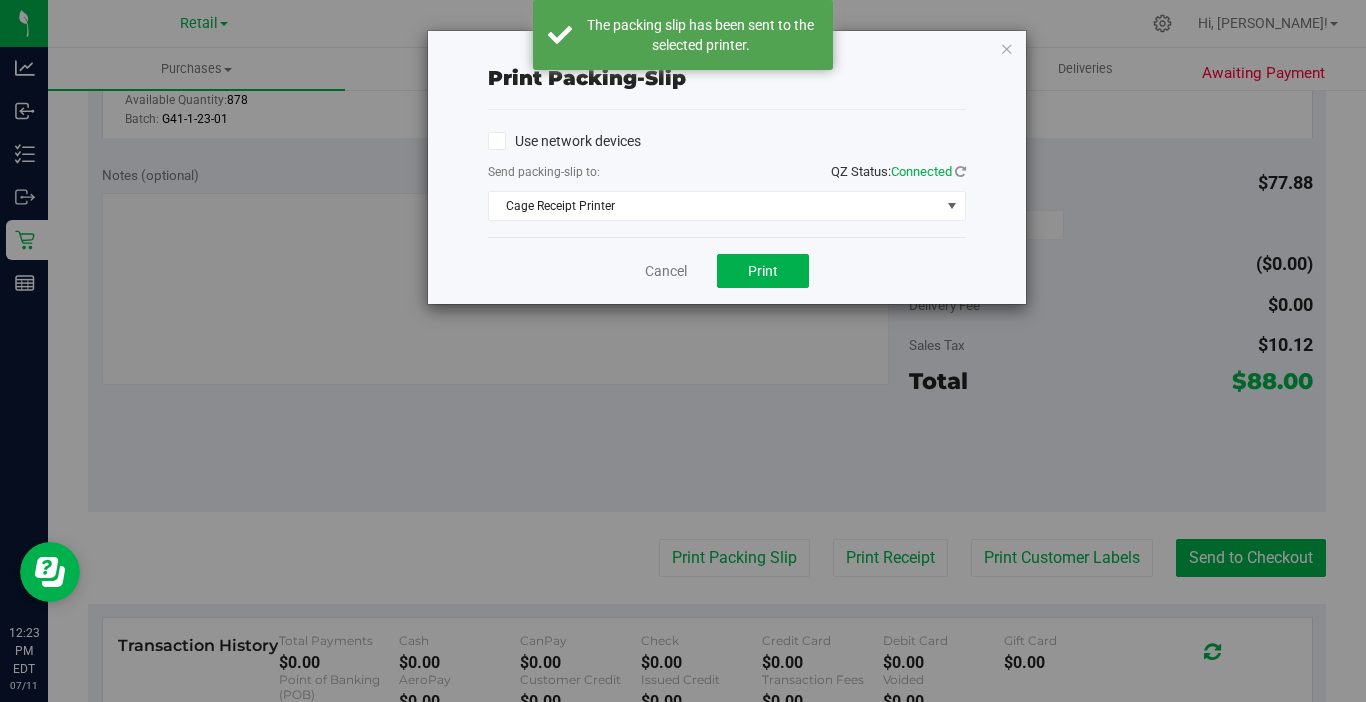 click on "Print packing-slip
Use network devices
Send packing-slip to:
QZ Status:   Connected
Cage Receipt Printer Choose printer Cage Receipt Printer EPSON WF-2960 Series Fax Microsoft Print to PDF Microsoft XPS Document Writer OneNote for Windows 10 POS Receipt Printer T310 Printer (LAN) Trading Post Receipt
Cancel
Print" at bounding box center (690, 351) 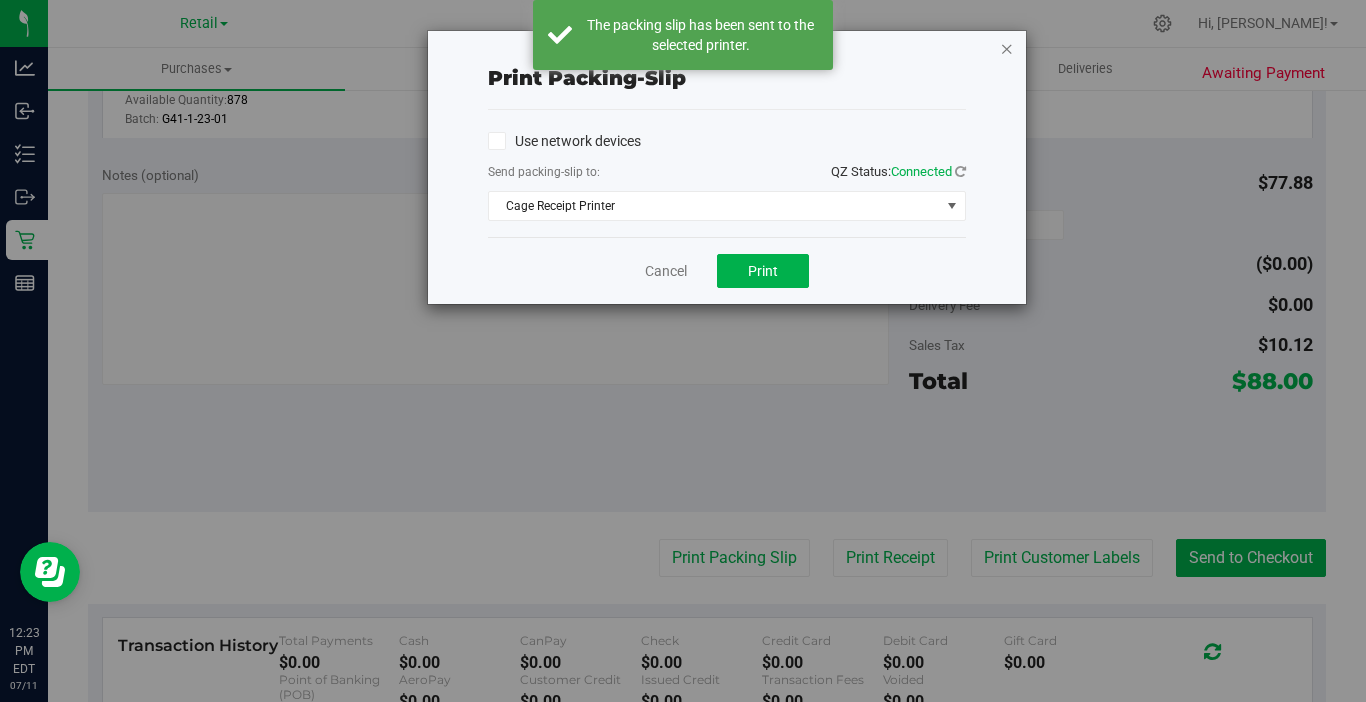 click at bounding box center (1007, 48) 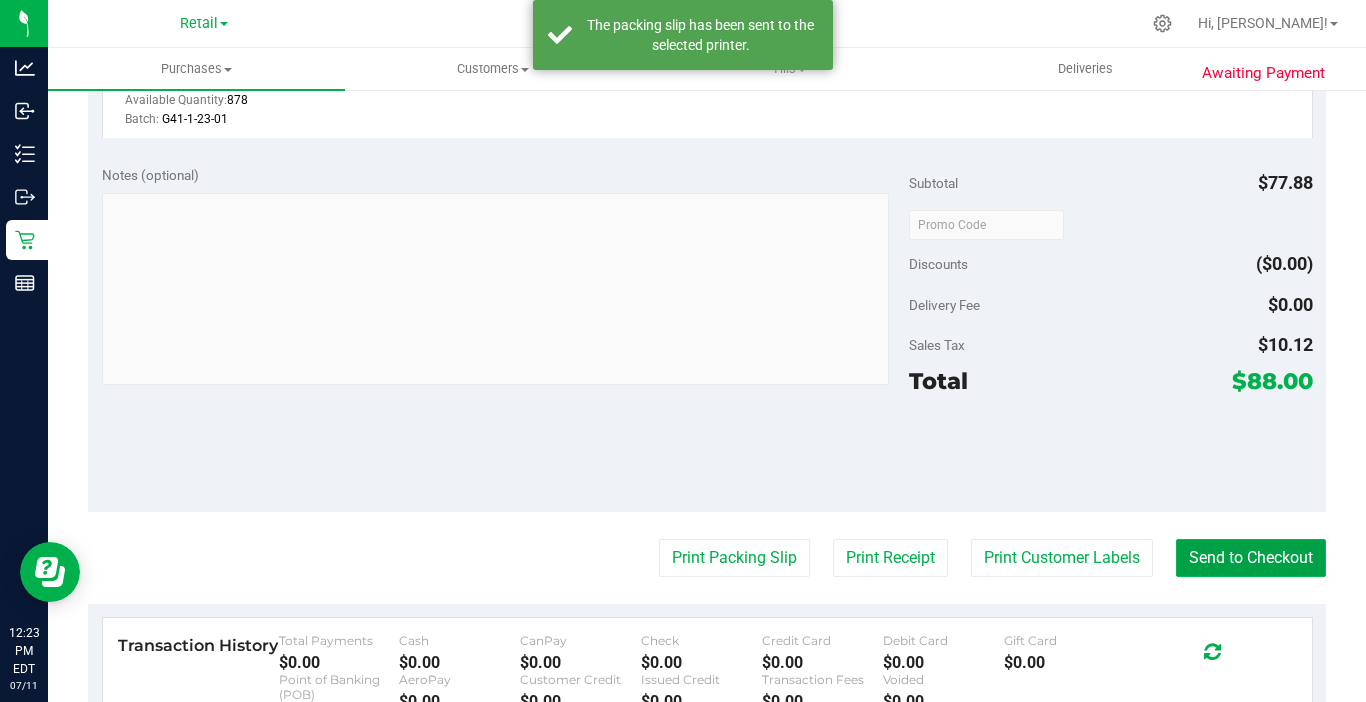 click on "Send to Checkout" at bounding box center (1251, 558) 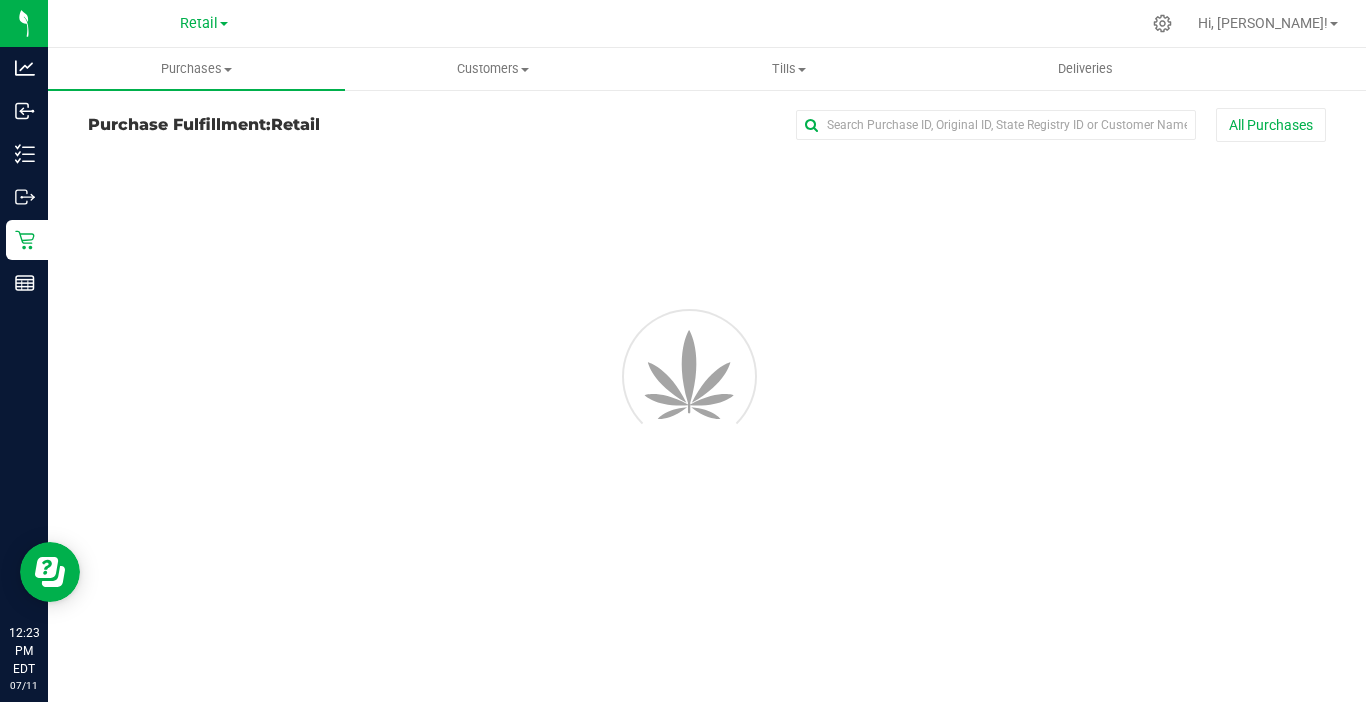 scroll, scrollTop: 0, scrollLeft: 0, axis: both 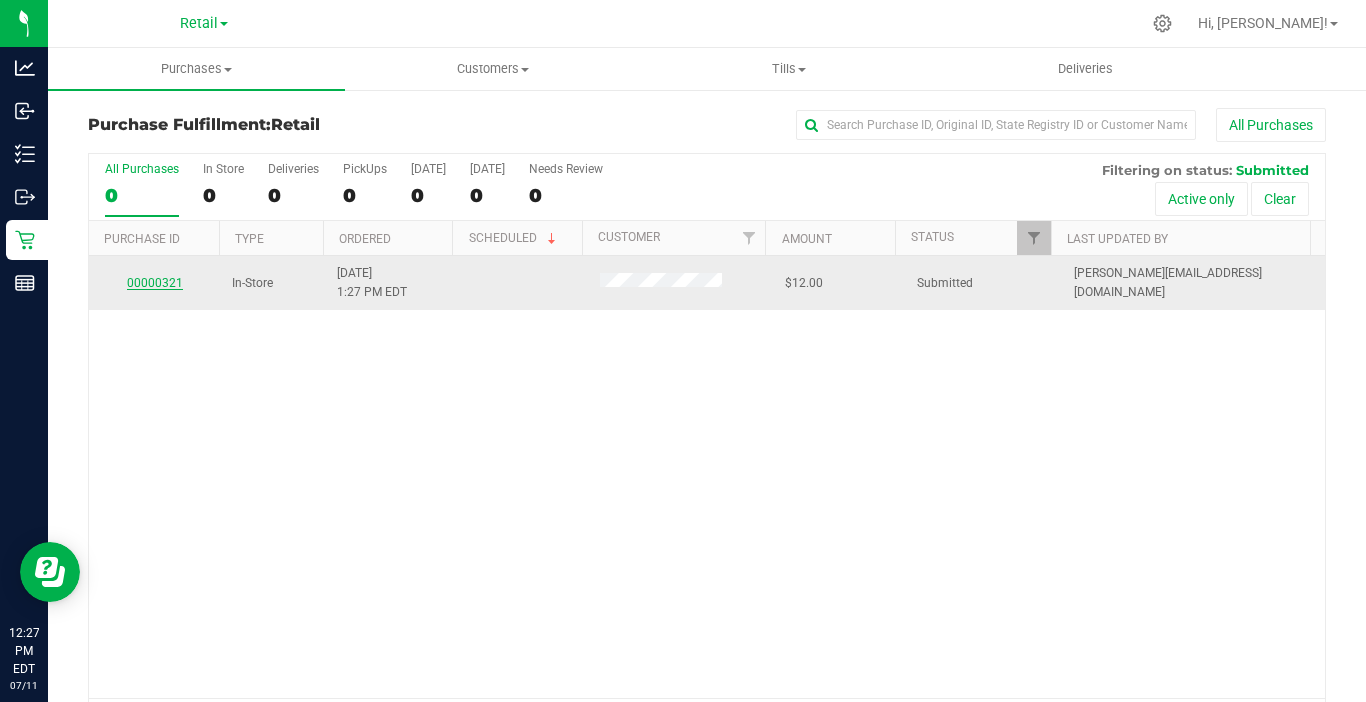 click on "00000321" at bounding box center [154, 283] 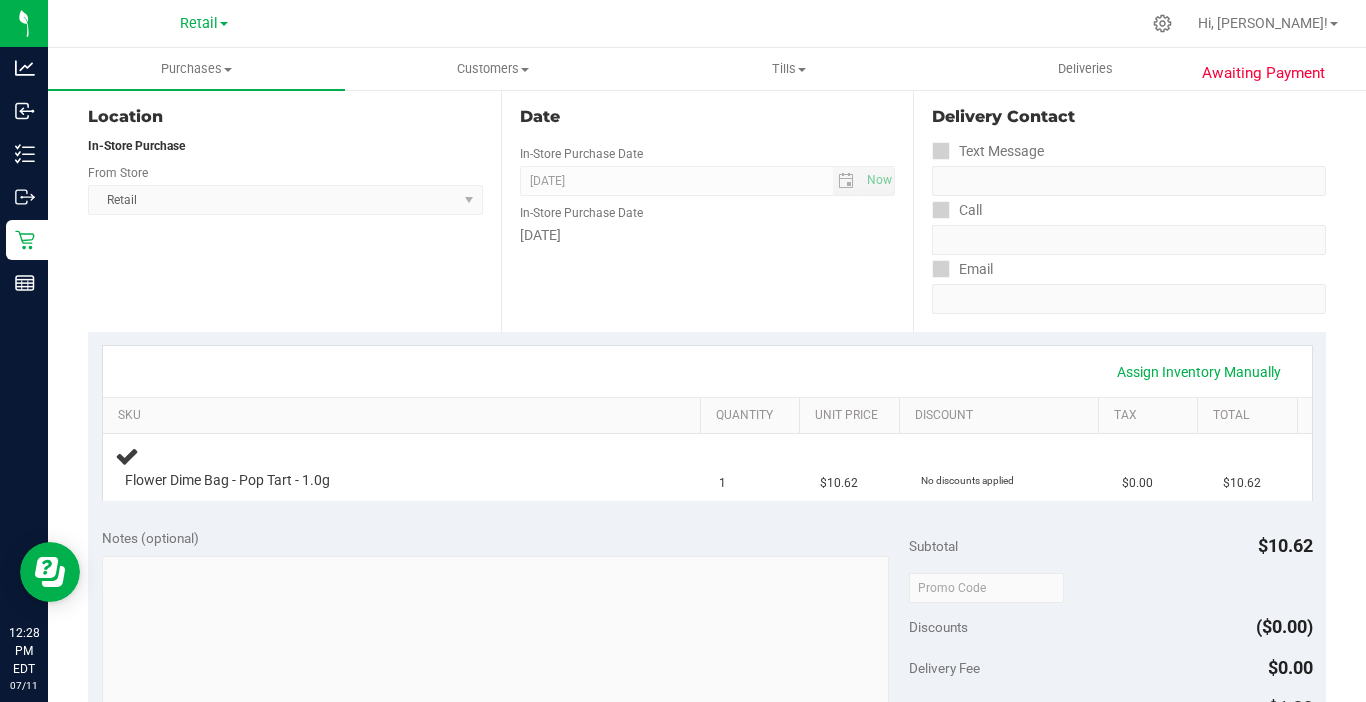 scroll, scrollTop: 200, scrollLeft: 0, axis: vertical 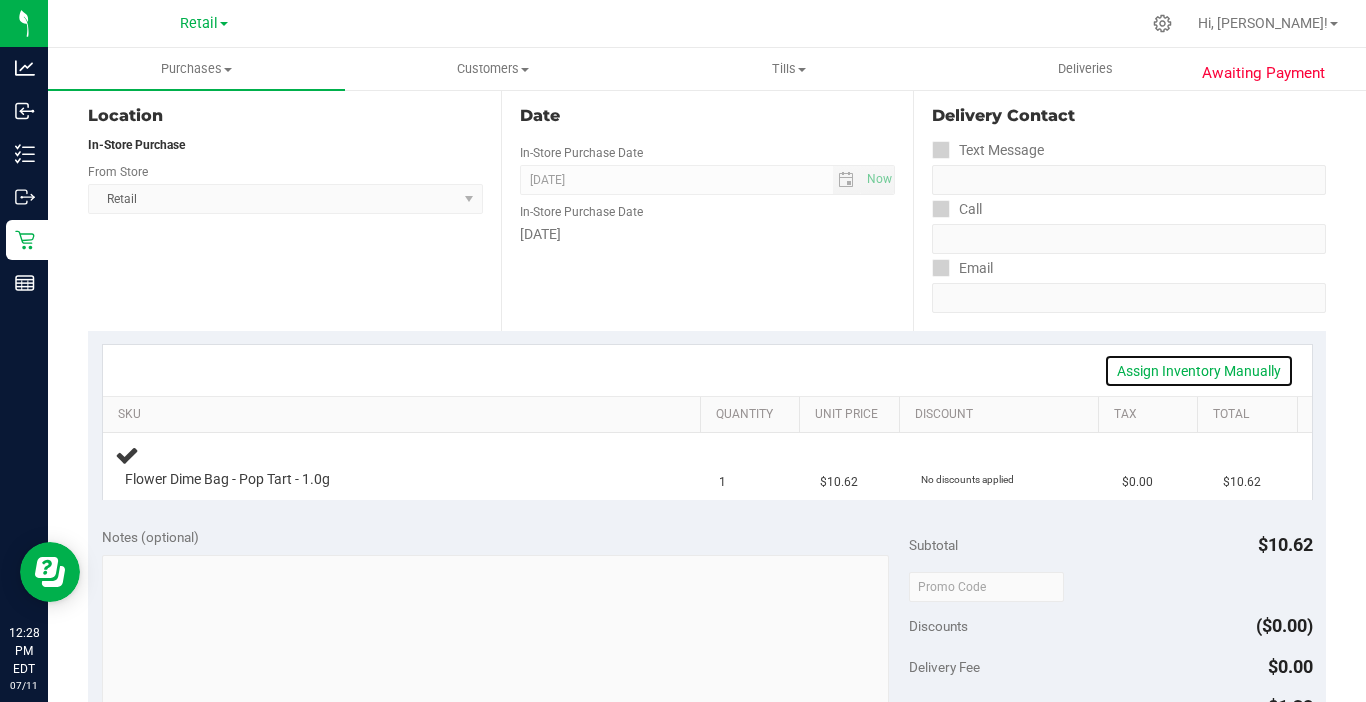 click on "Assign Inventory Manually" at bounding box center [1199, 371] 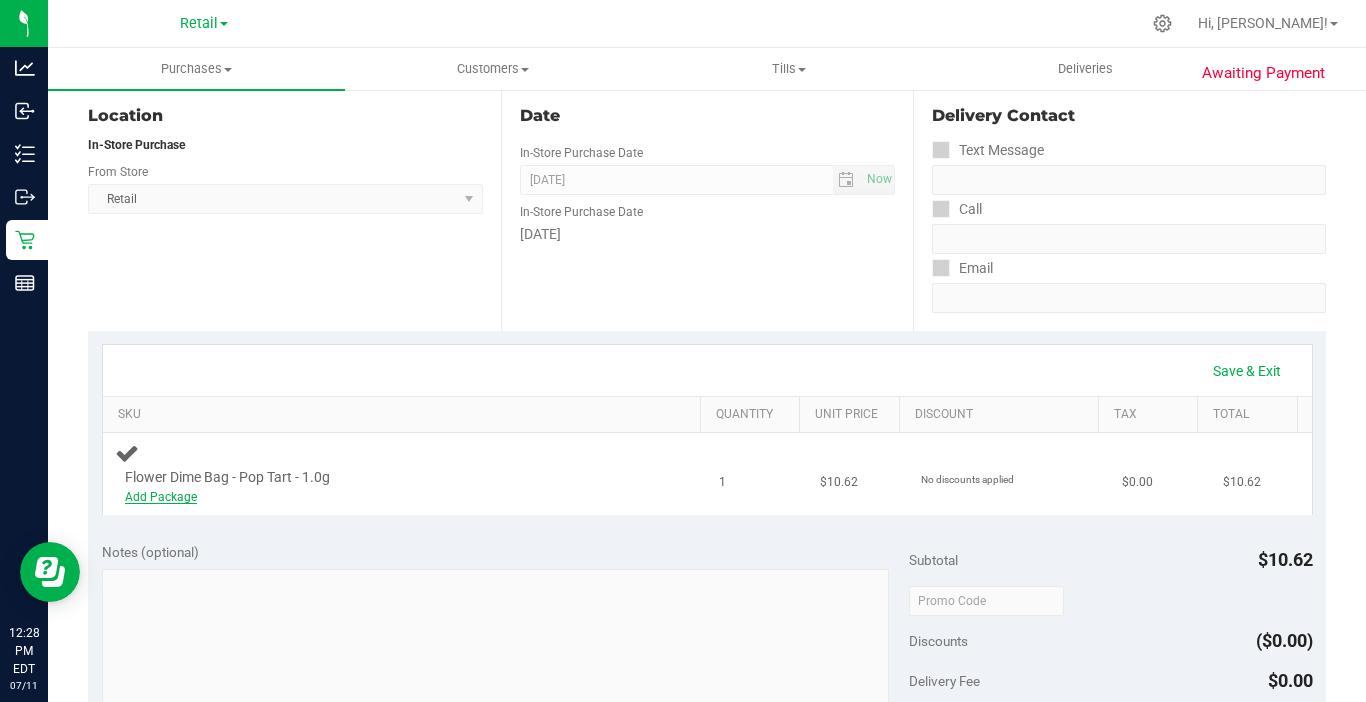 click on "Add Package" at bounding box center [161, 497] 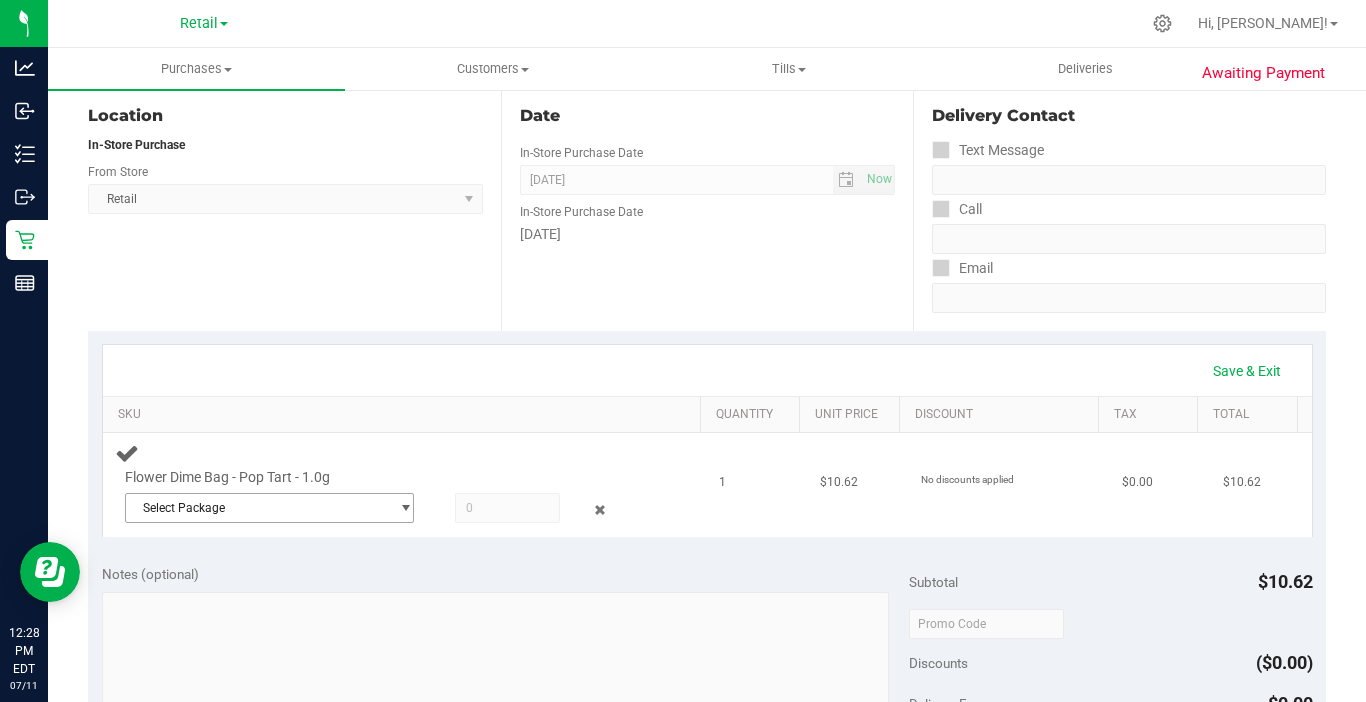click on "Select Package" at bounding box center [257, 508] 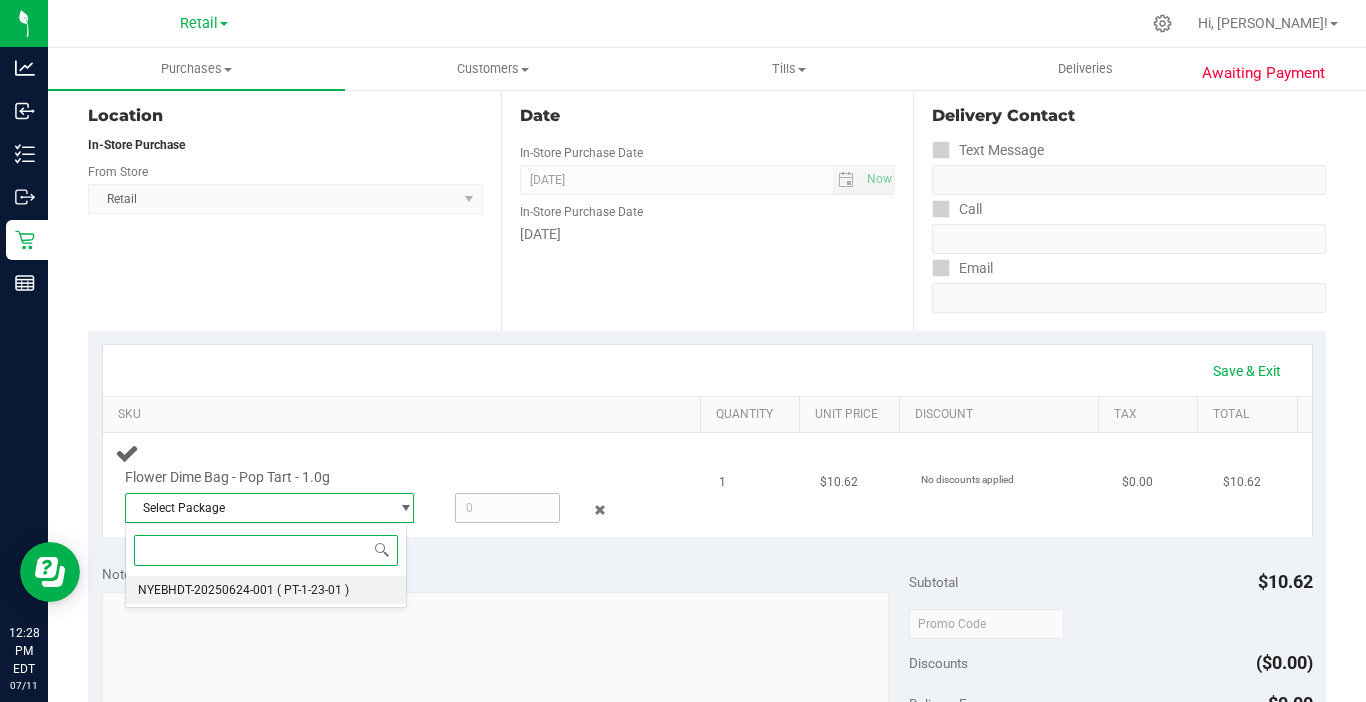 drag, startPoint x: 238, startPoint y: 592, endPoint x: 524, endPoint y: 498, distance: 301.05148 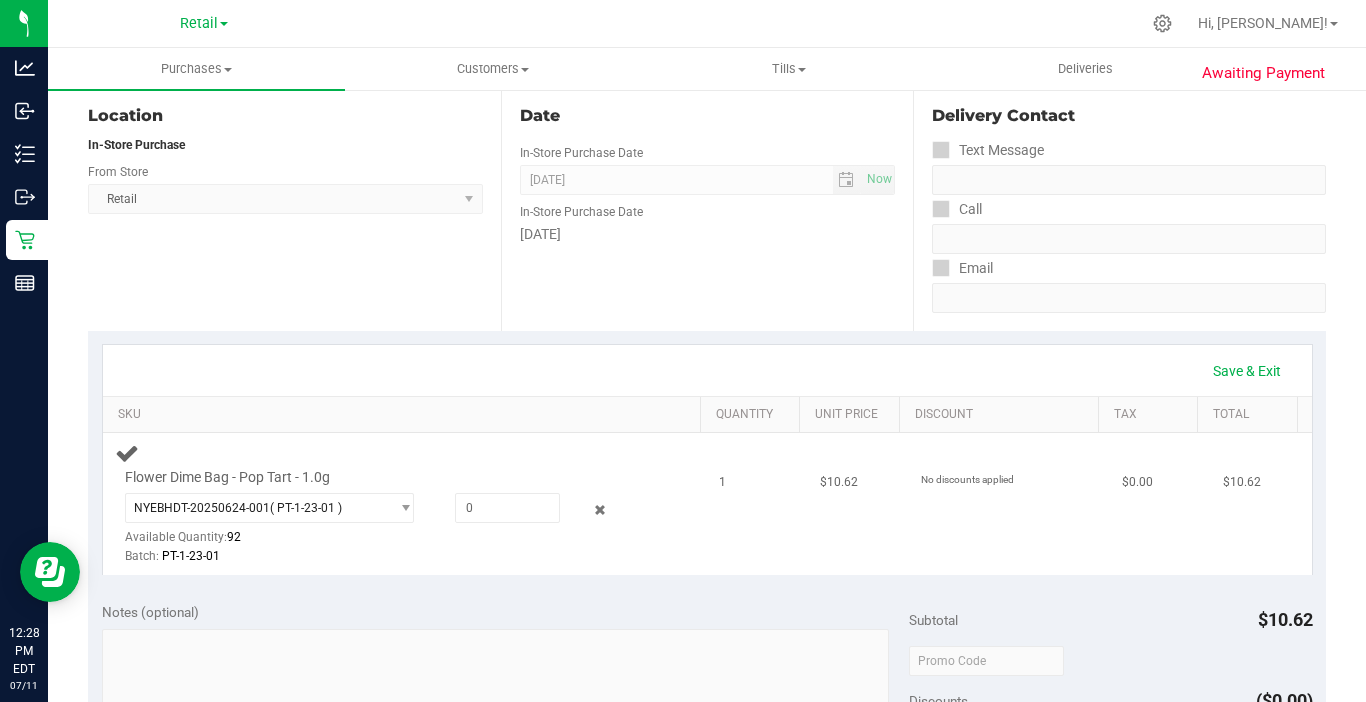click on "Flower Dime Bag - Pop Tart - 1.0g
NYEBHDT-20250624-001
(
PT-1-23-01
)
NYEBHDT-20250624-001
Available Quantity:  92
Batch:
PT-1-23-01" at bounding box center [381, 517] 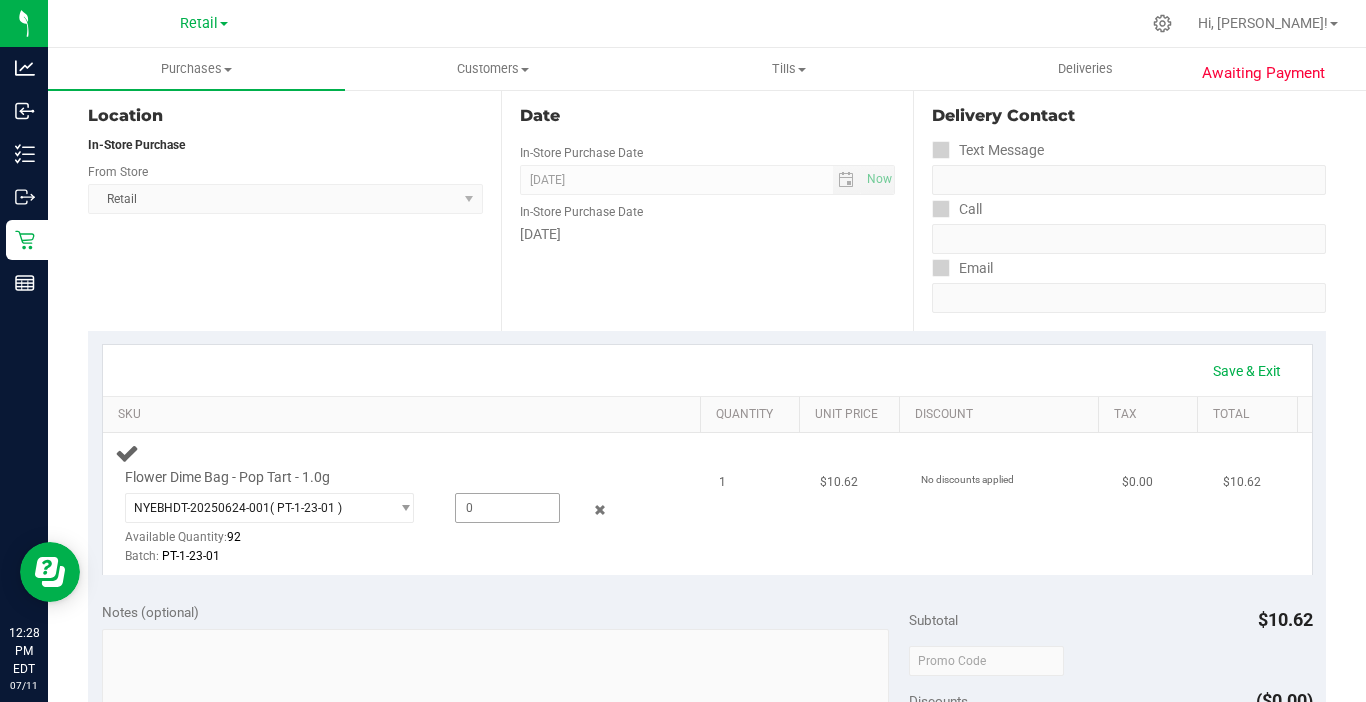 click at bounding box center (507, 508) 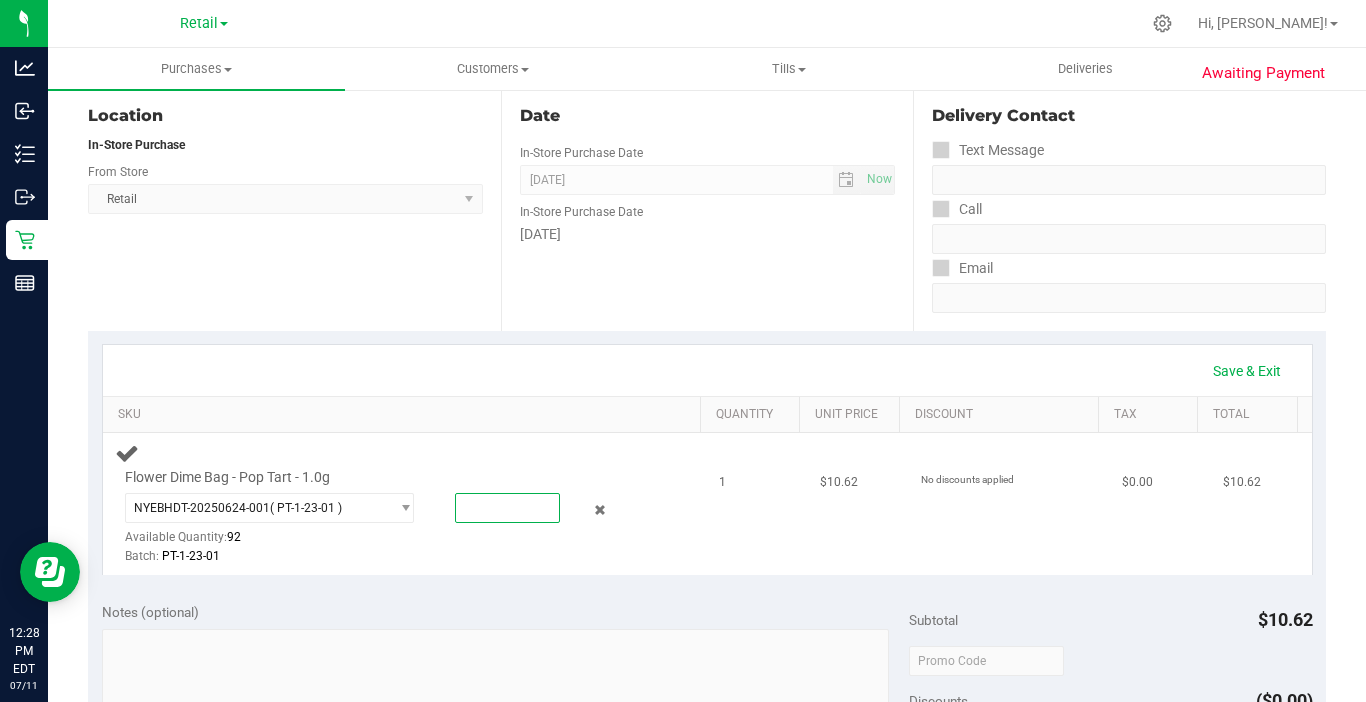 type on "1" 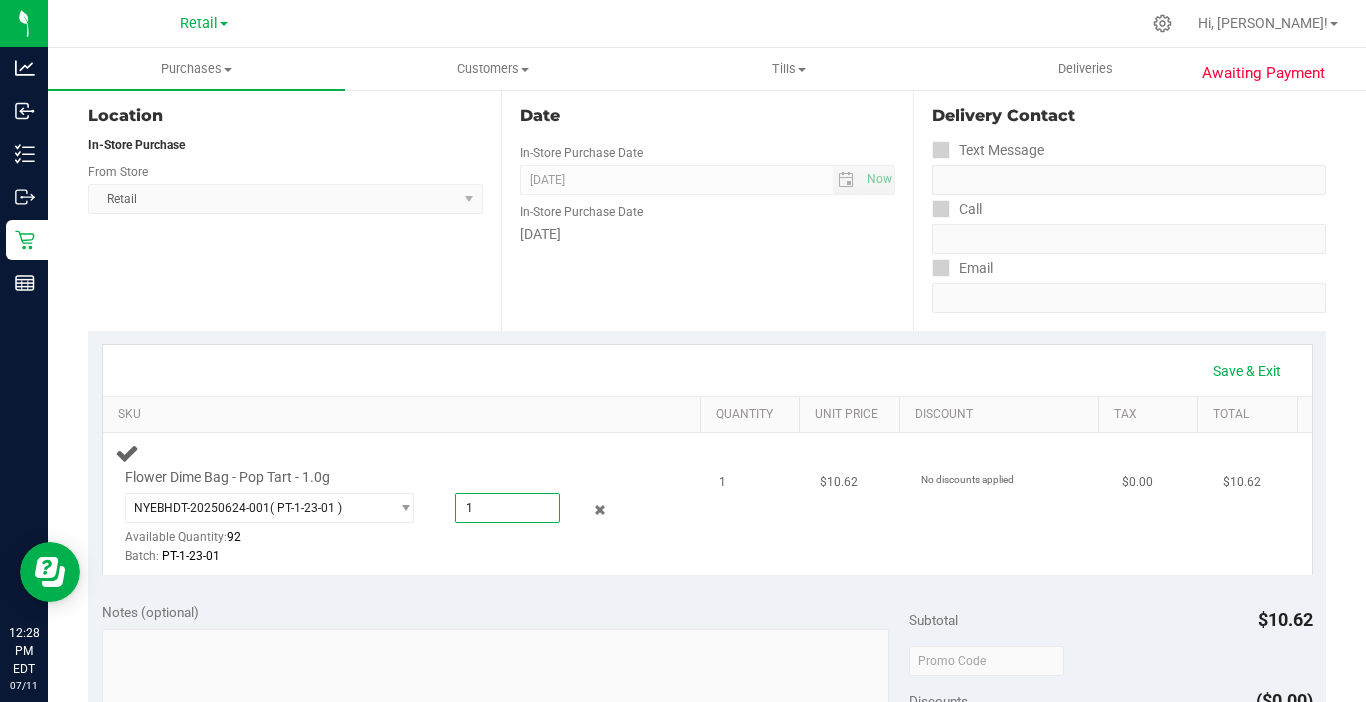 type on "1.0000" 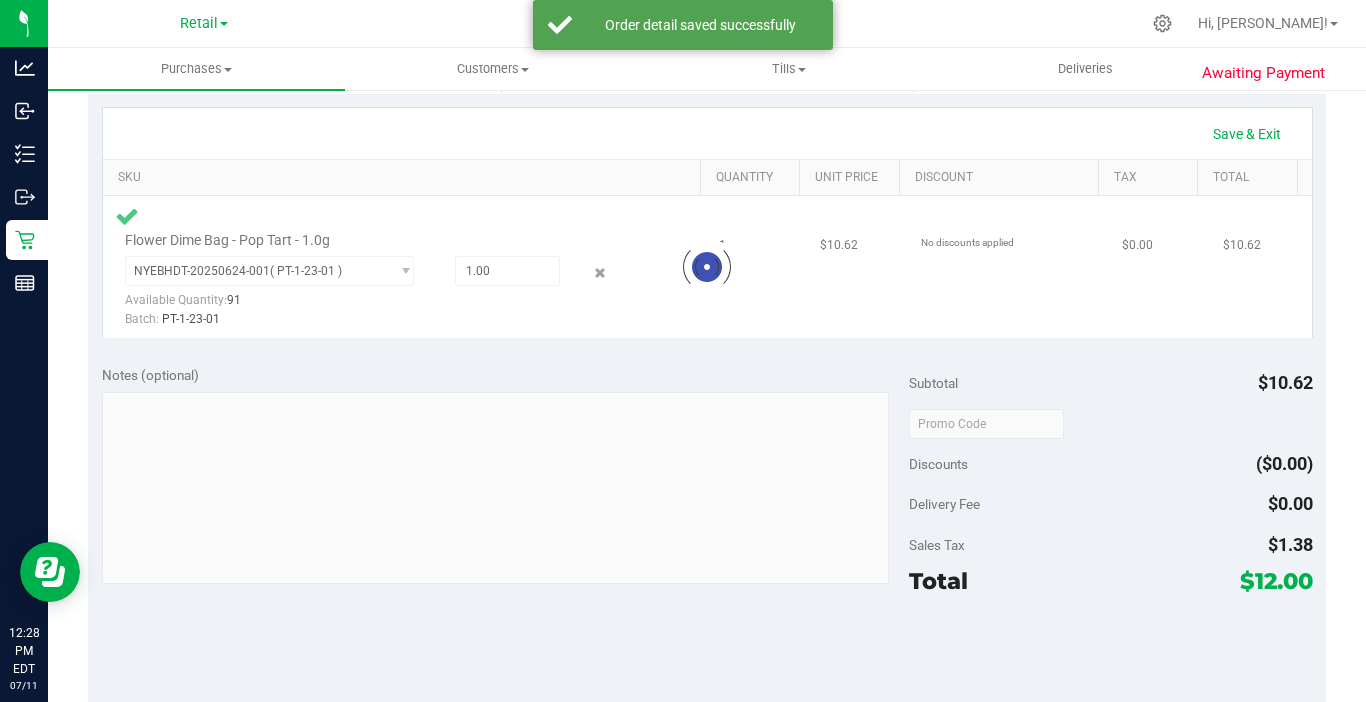 scroll, scrollTop: 700, scrollLeft: 0, axis: vertical 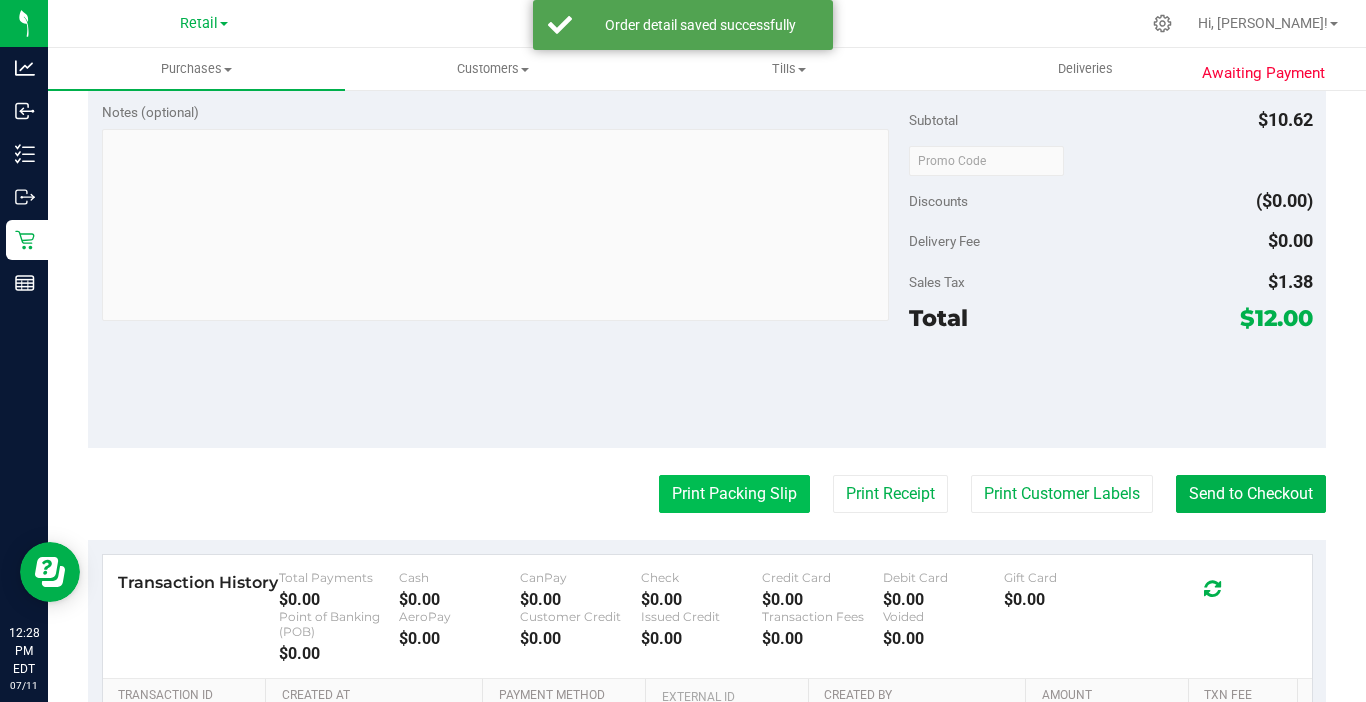 click on "Print Packing Slip" at bounding box center (734, 494) 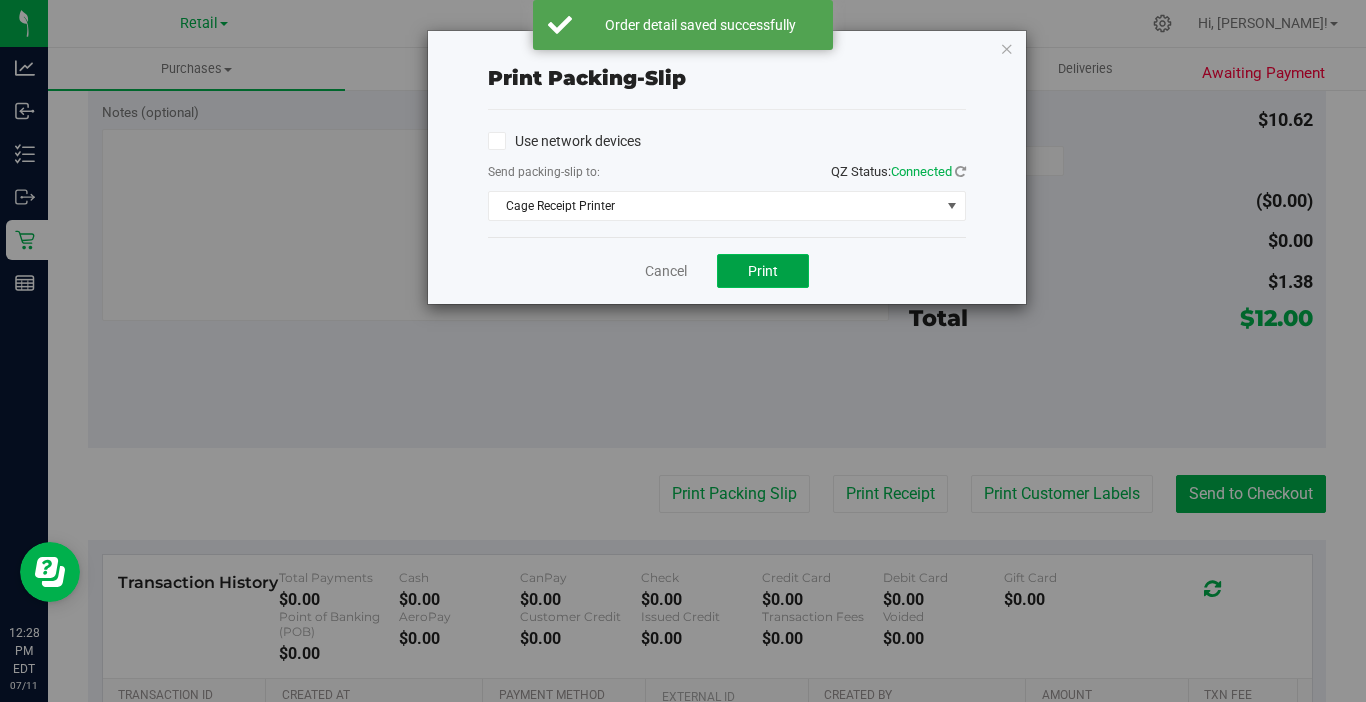 click on "Print" at bounding box center [763, 271] 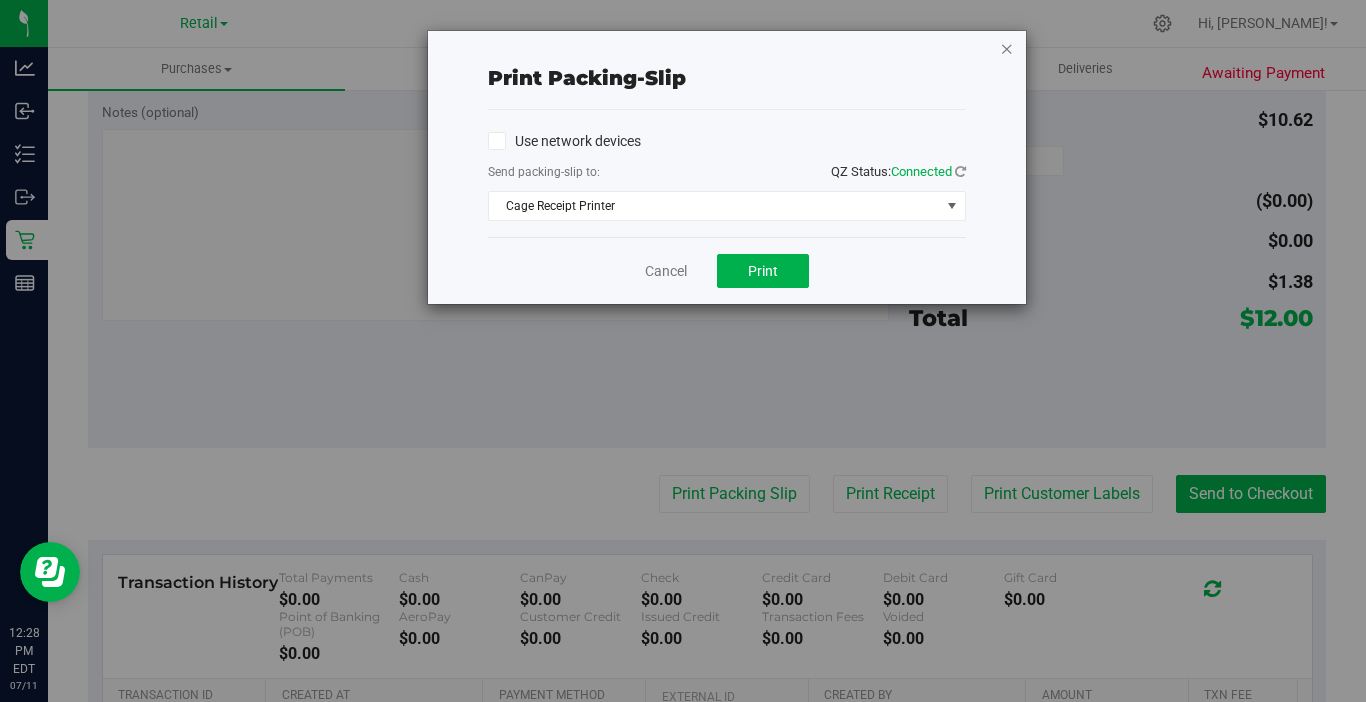 click at bounding box center (1007, 48) 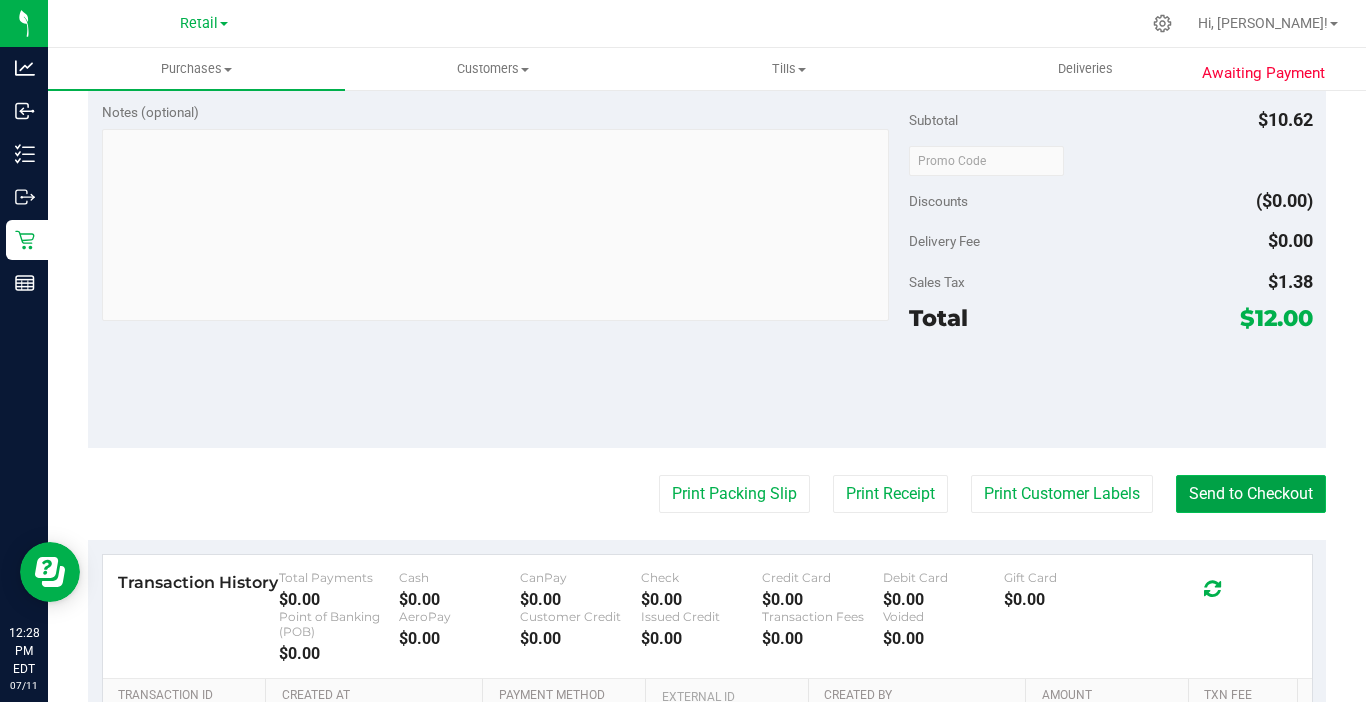click on "Send to Checkout" at bounding box center [1251, 494] 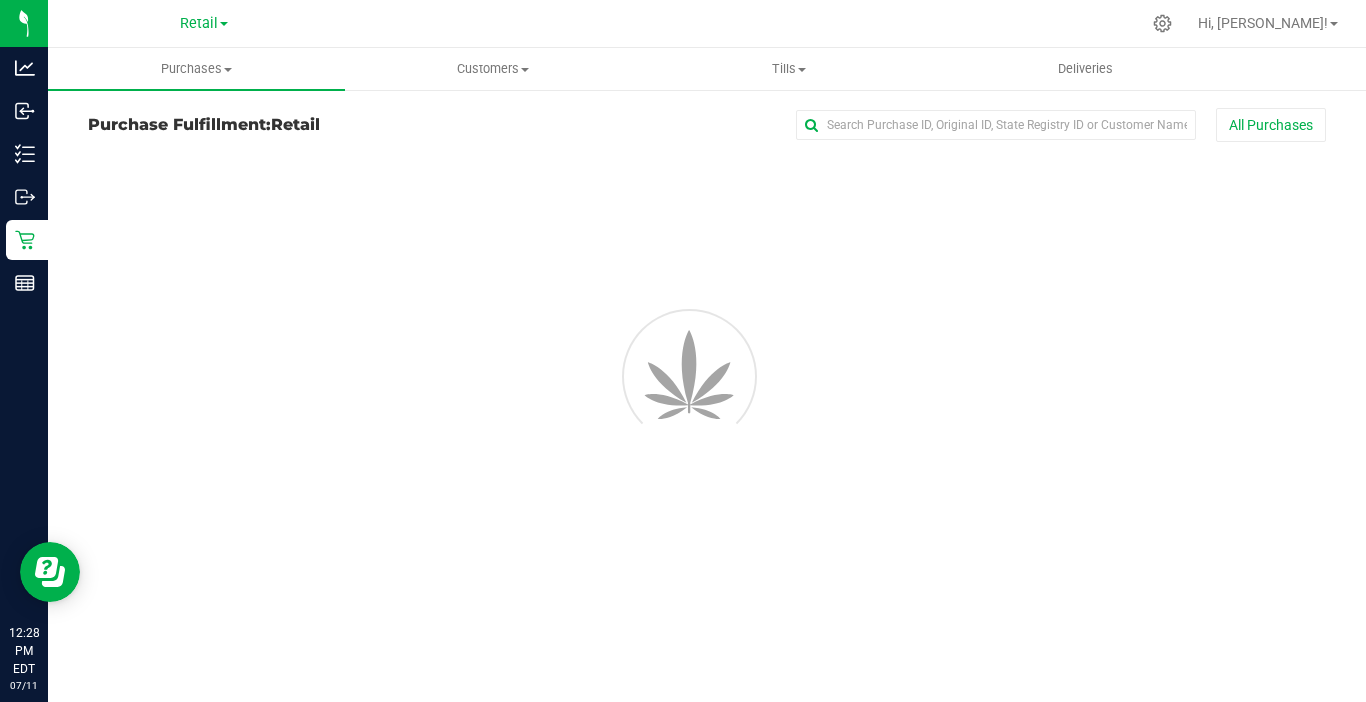 scroll, scrollTop: 0, scrollLeft: 0, axis: both 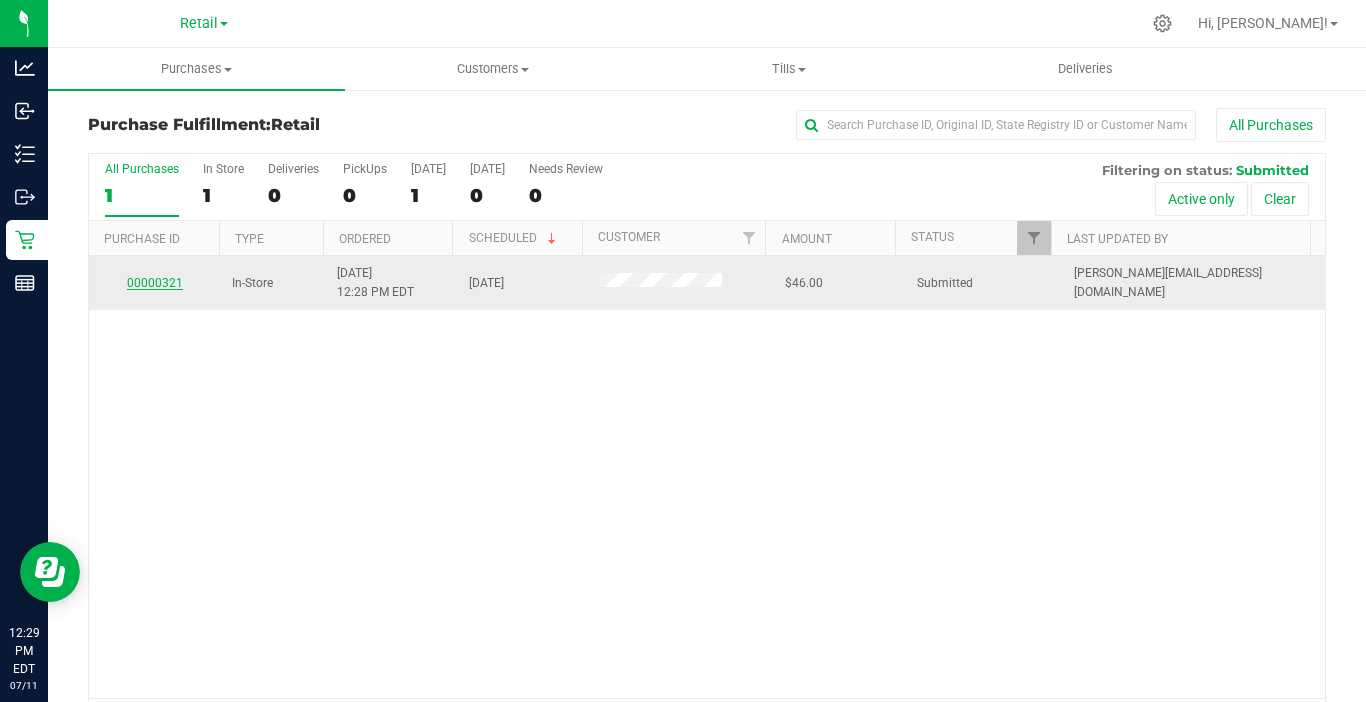 click on "00000321" at bounding box center (155, 283) 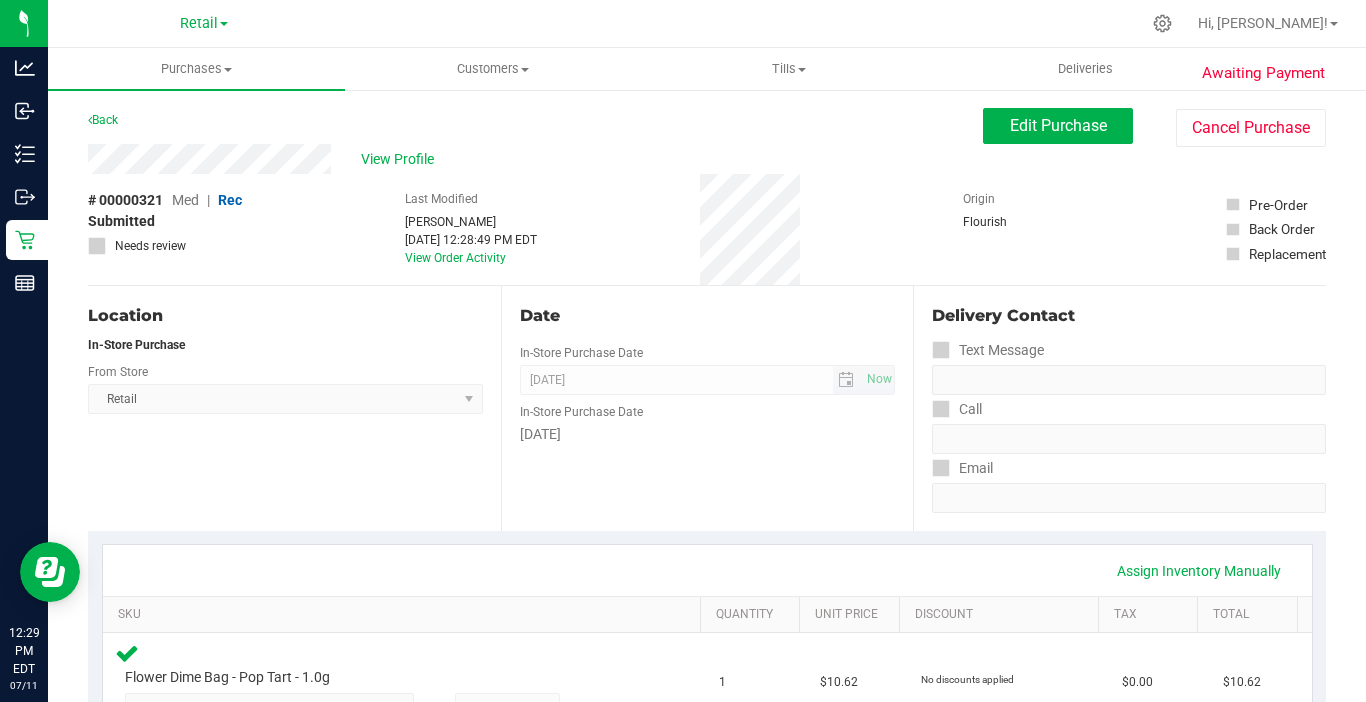 scroll, scrollTop: 300, scrollLeft: 0, axis: vertical 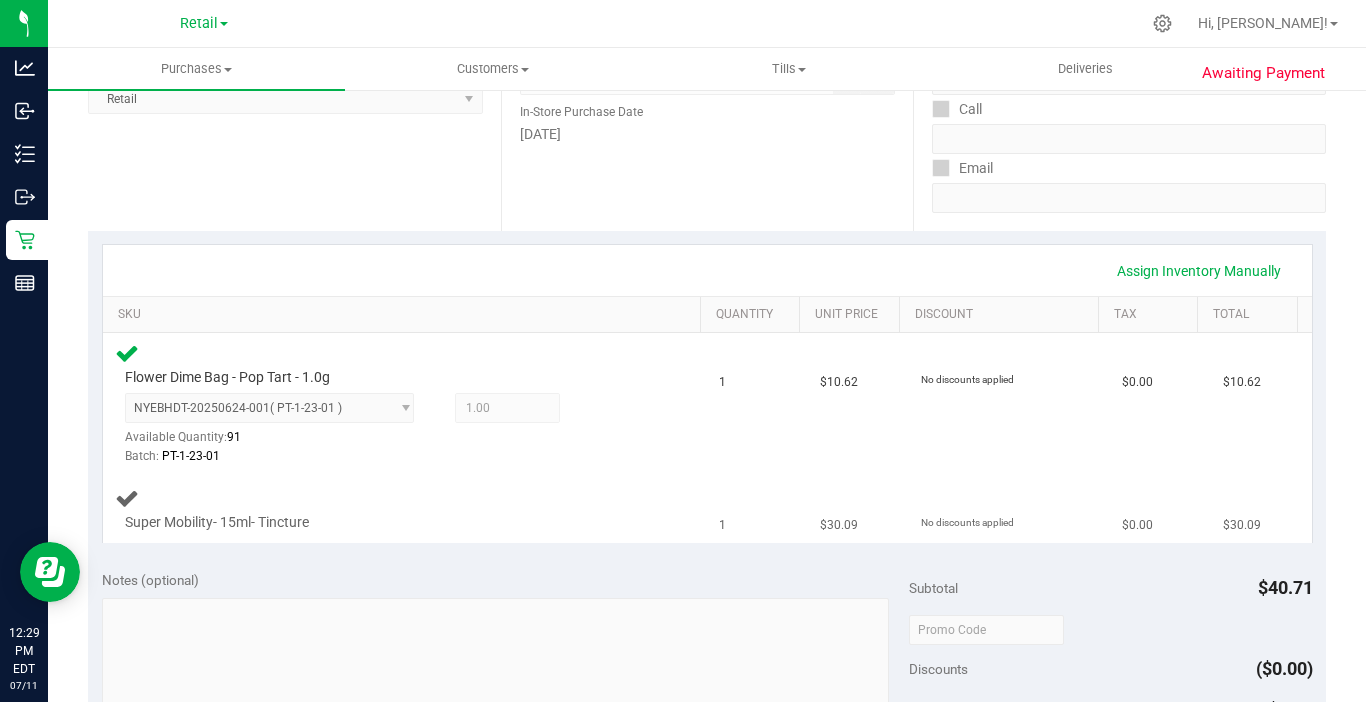 click on "Super Mobility- 15ml- Tincture" at bounding box center [217, 522] 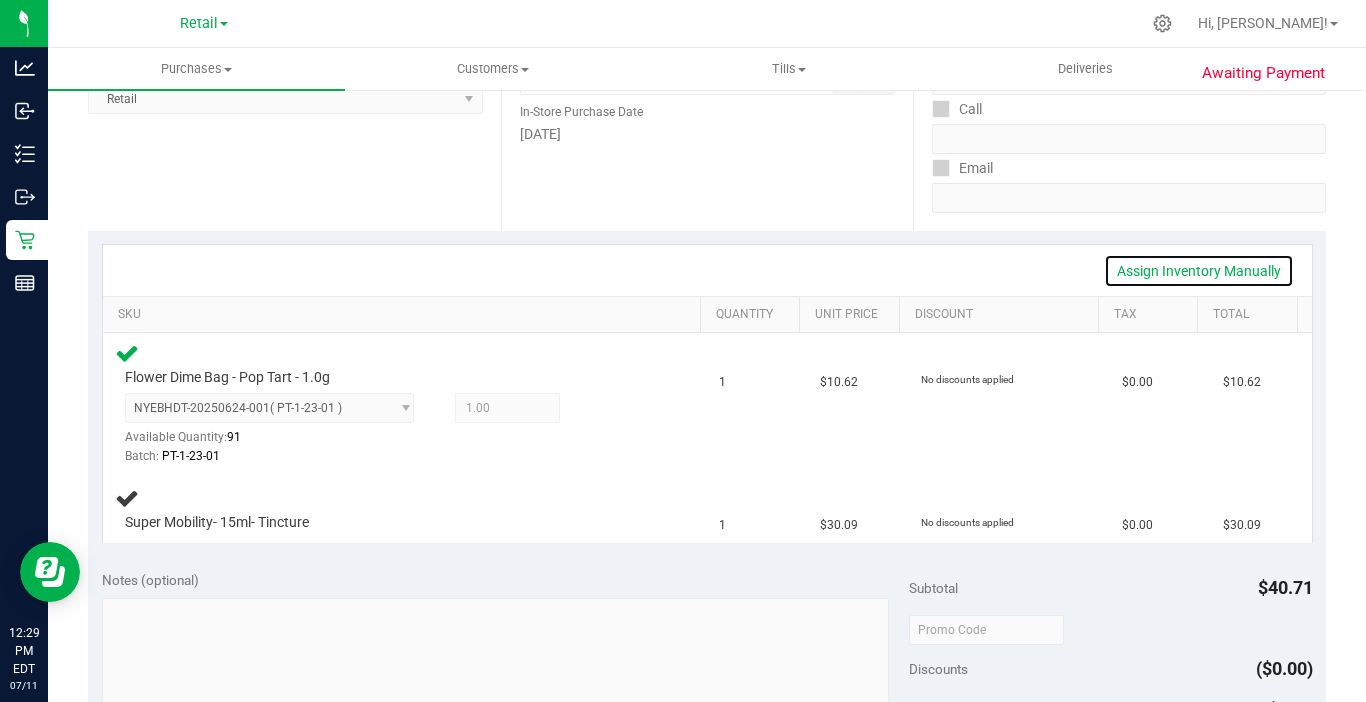 click on "Assign Inventory Manually" at bounding box center (1199, 271) 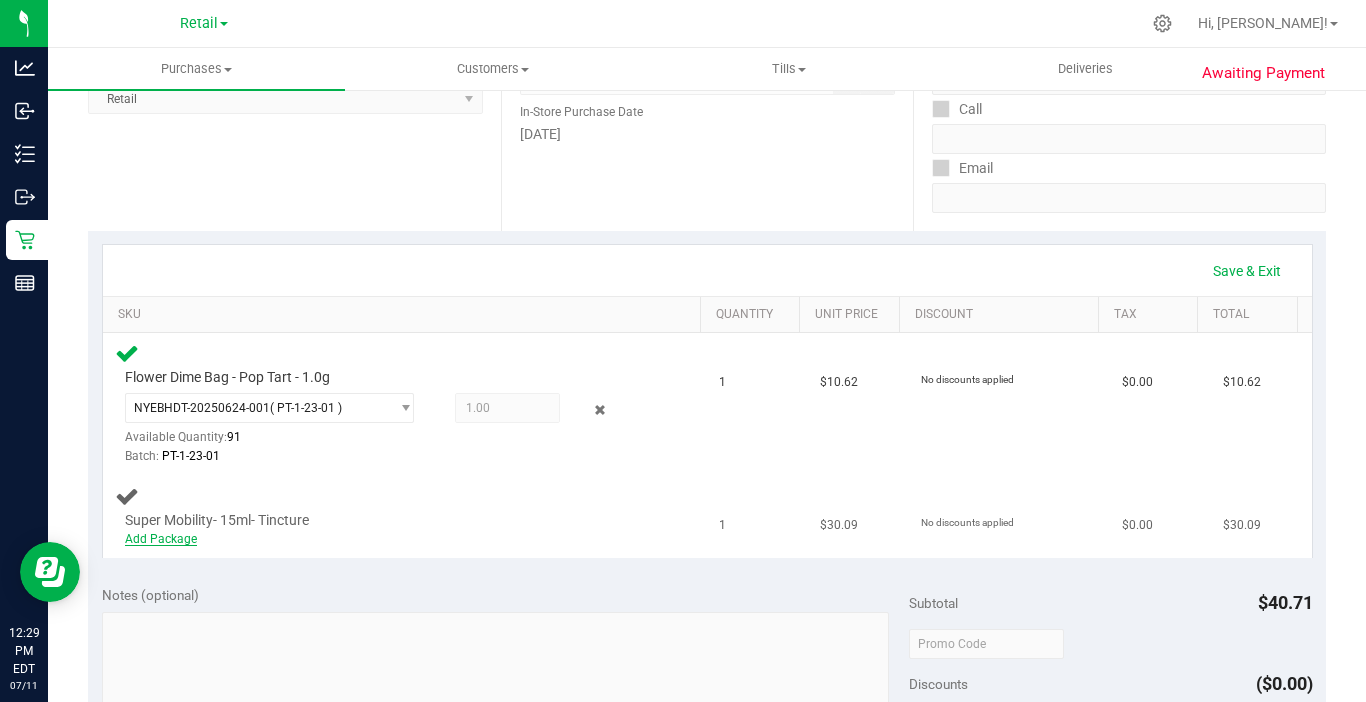 click on "Add Package" at bounding box center (161, 539) 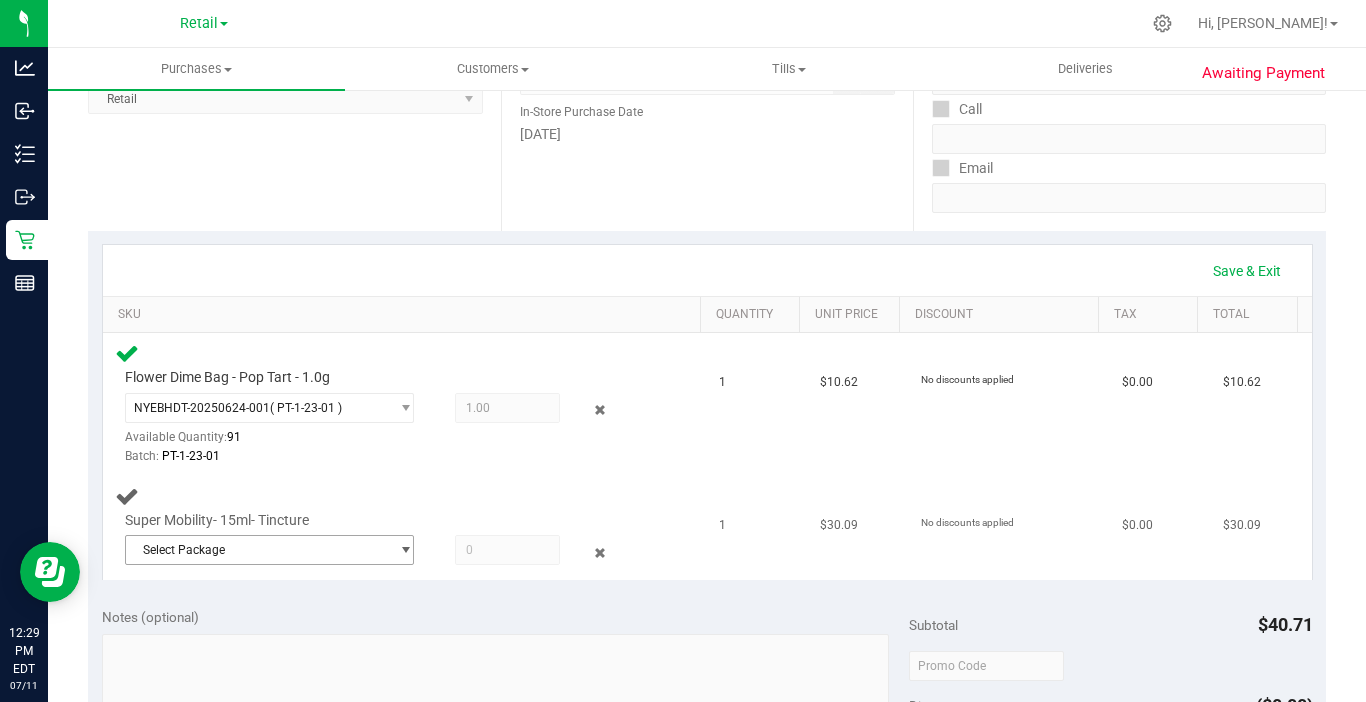click on "Select Package" at bounding box center [257, 550] 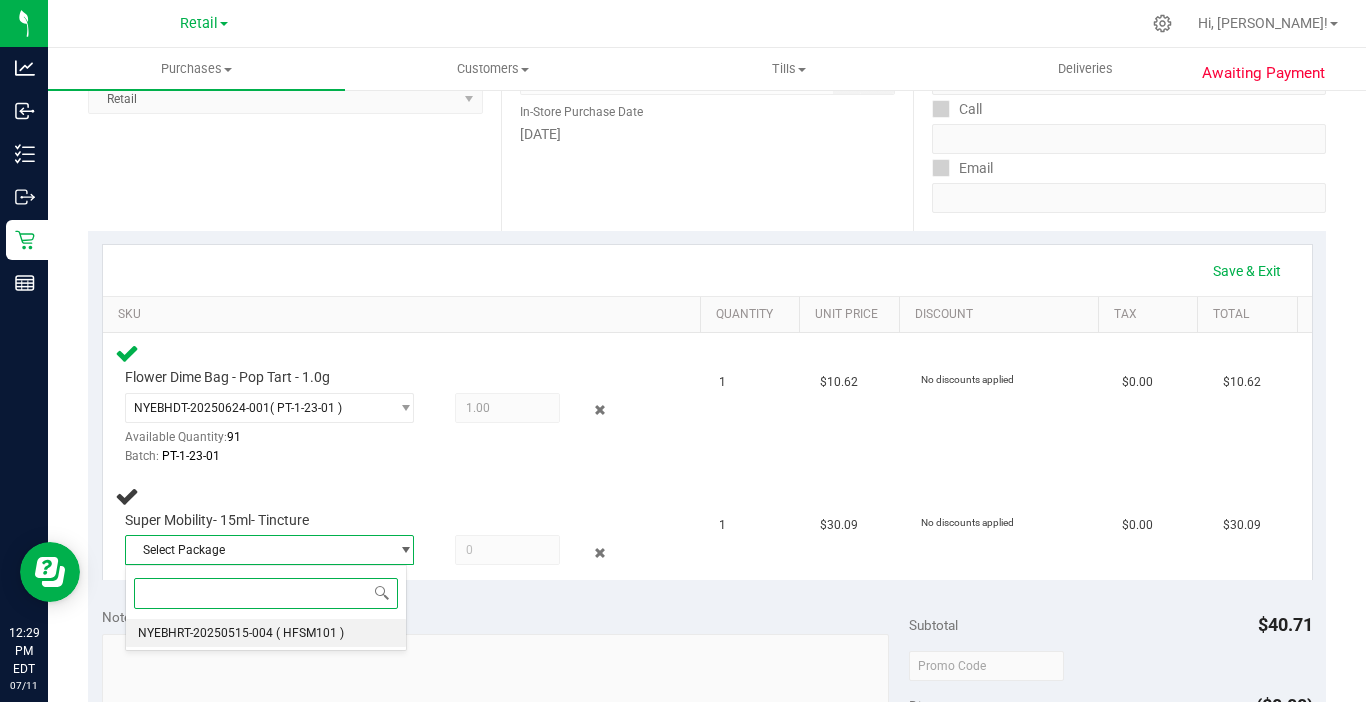click on "NYEBHRT-20250515-004" at bounding box center [205, 633] 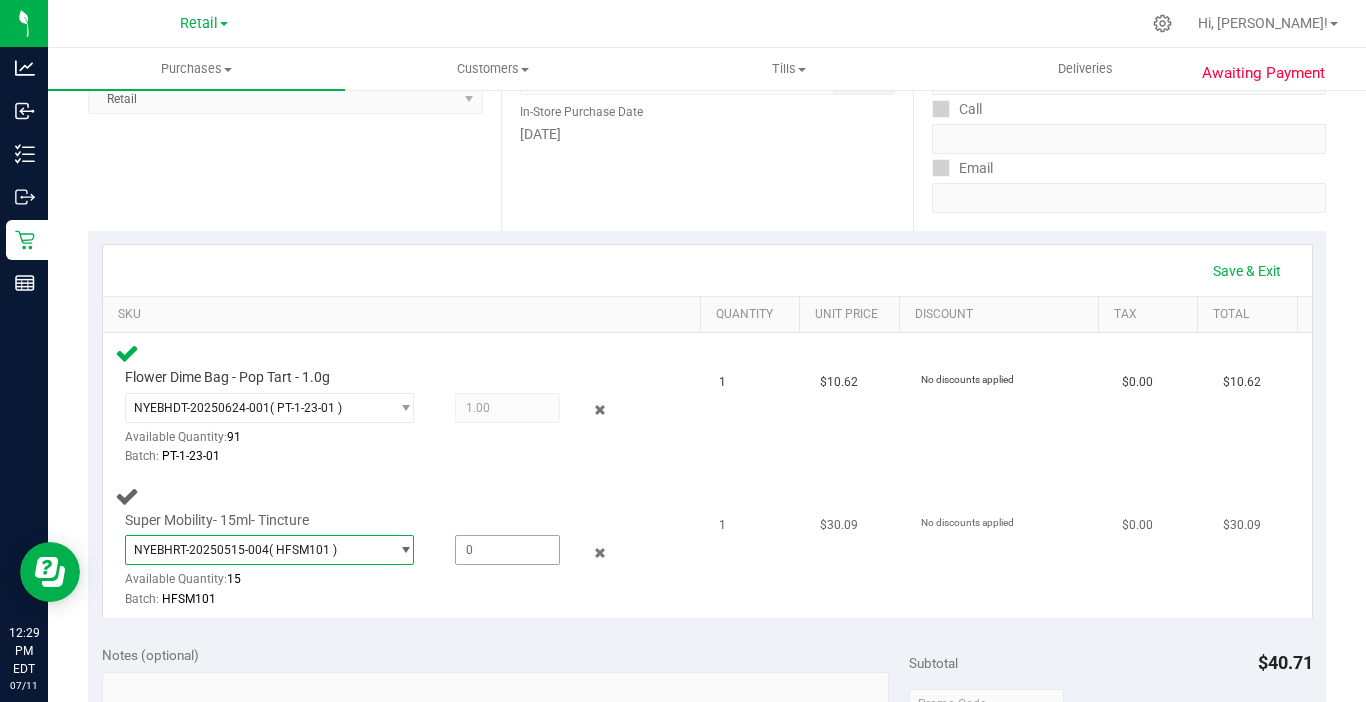 click at bounding box center (507, 550) 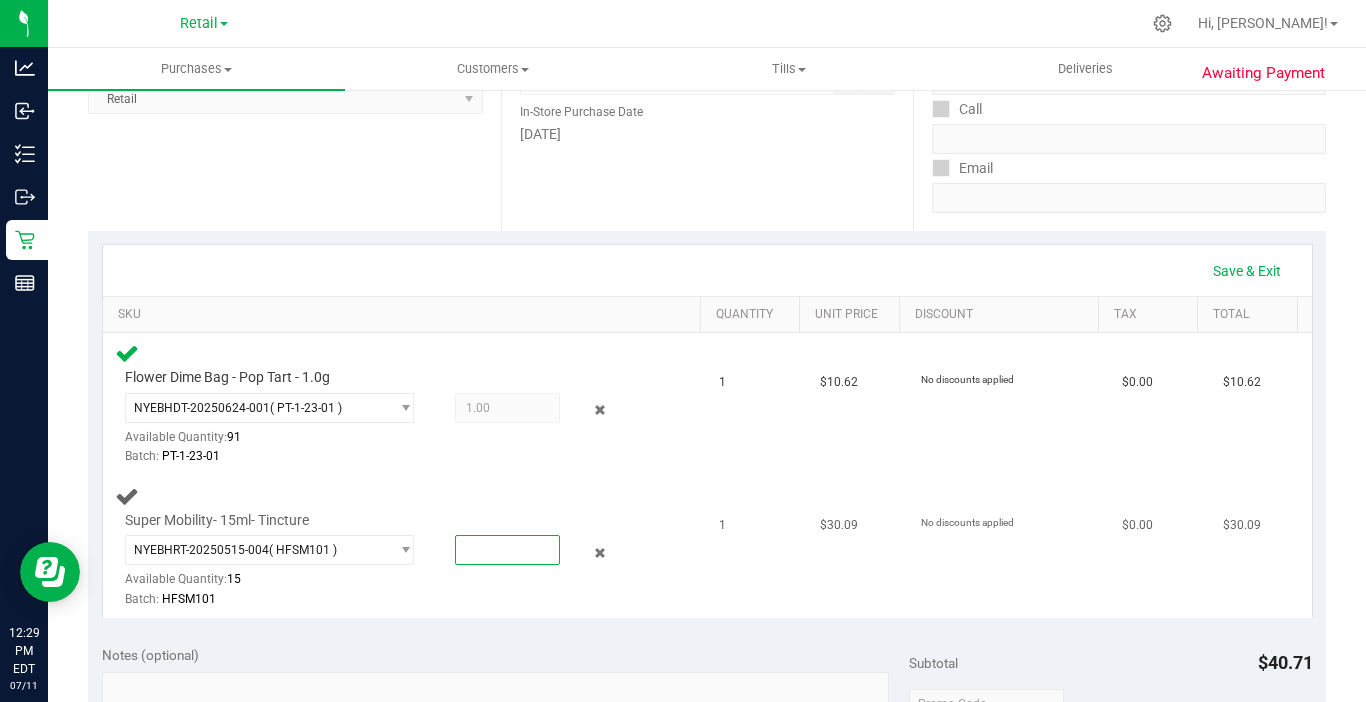 type on "1" 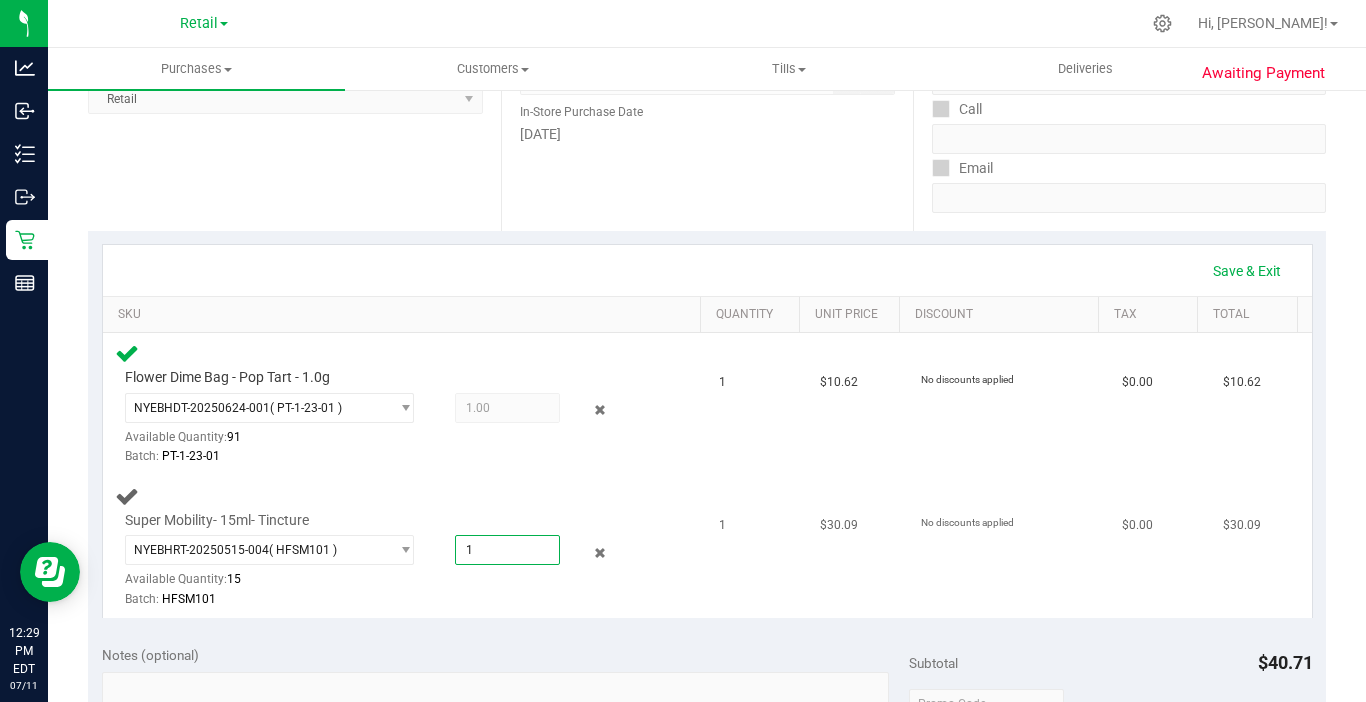 type on "1.0000" 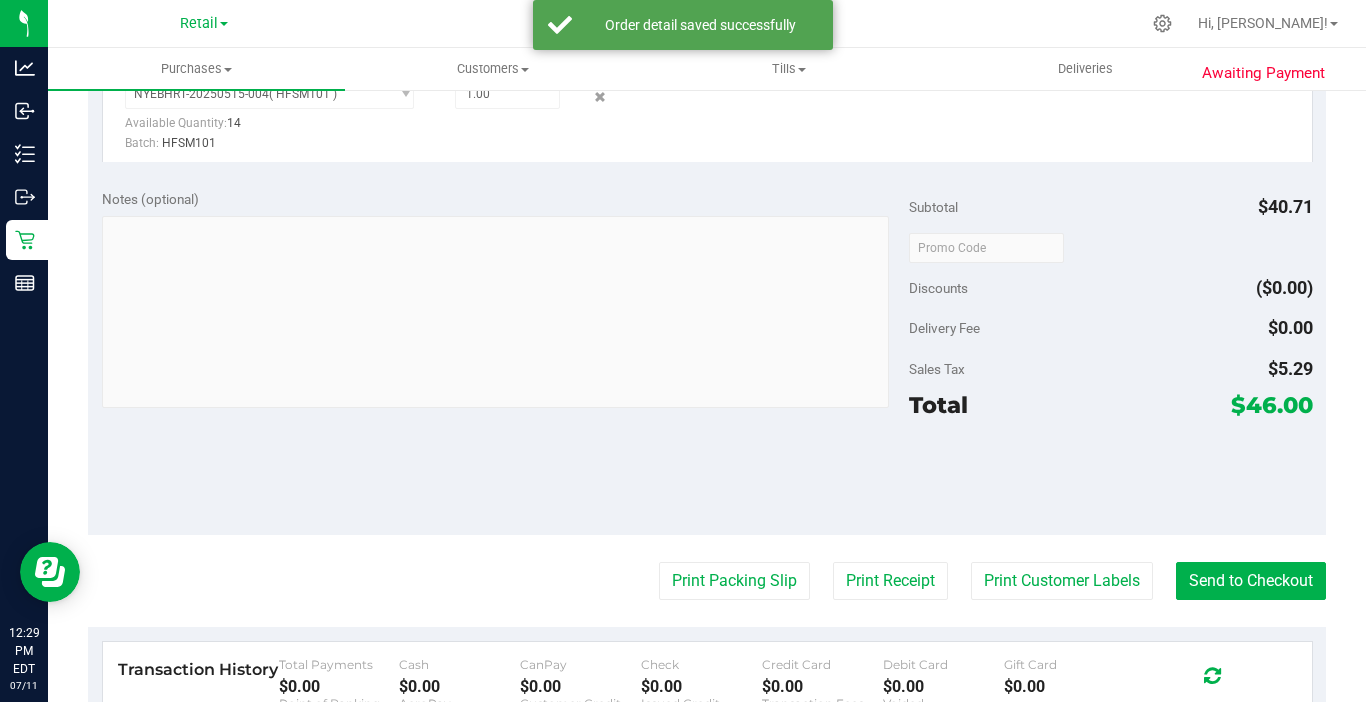 scroll, scrollTop: 800, scrollLeft: 0, axis: vertical 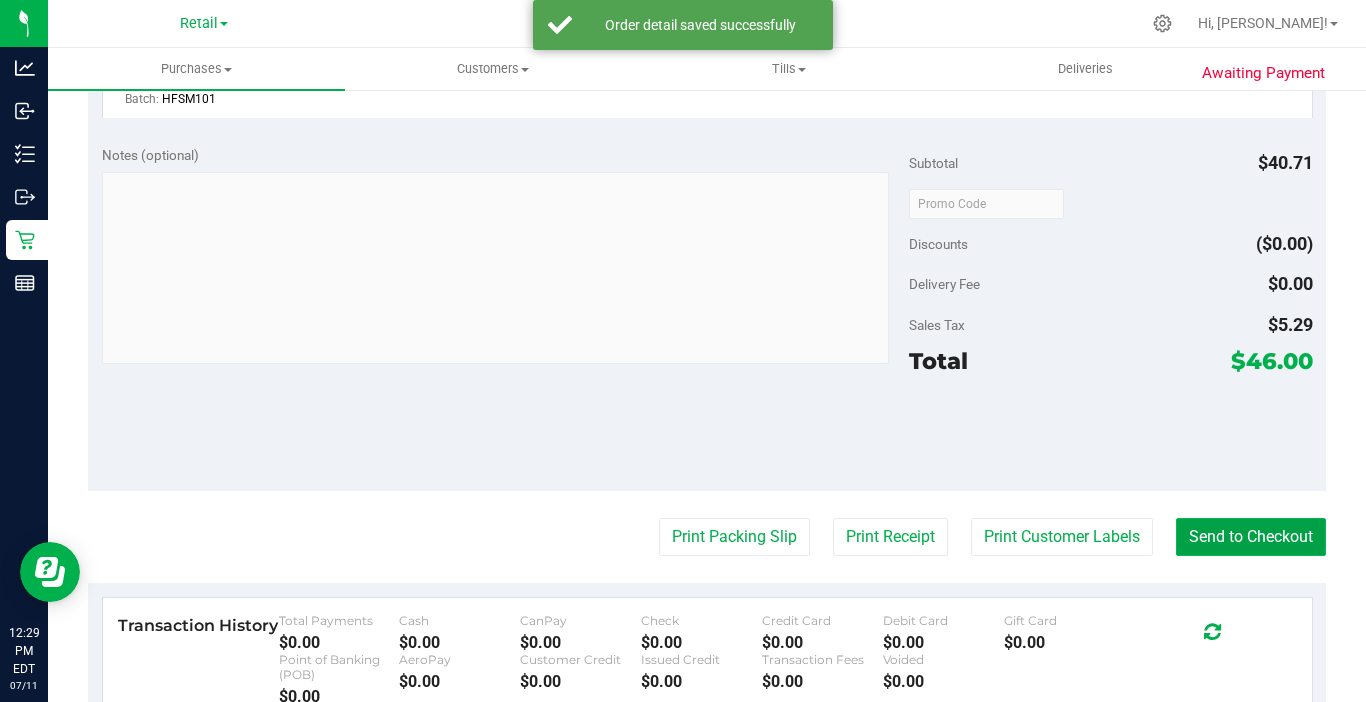 click on "Send to Checkout" at bounding box center (1251, 537) 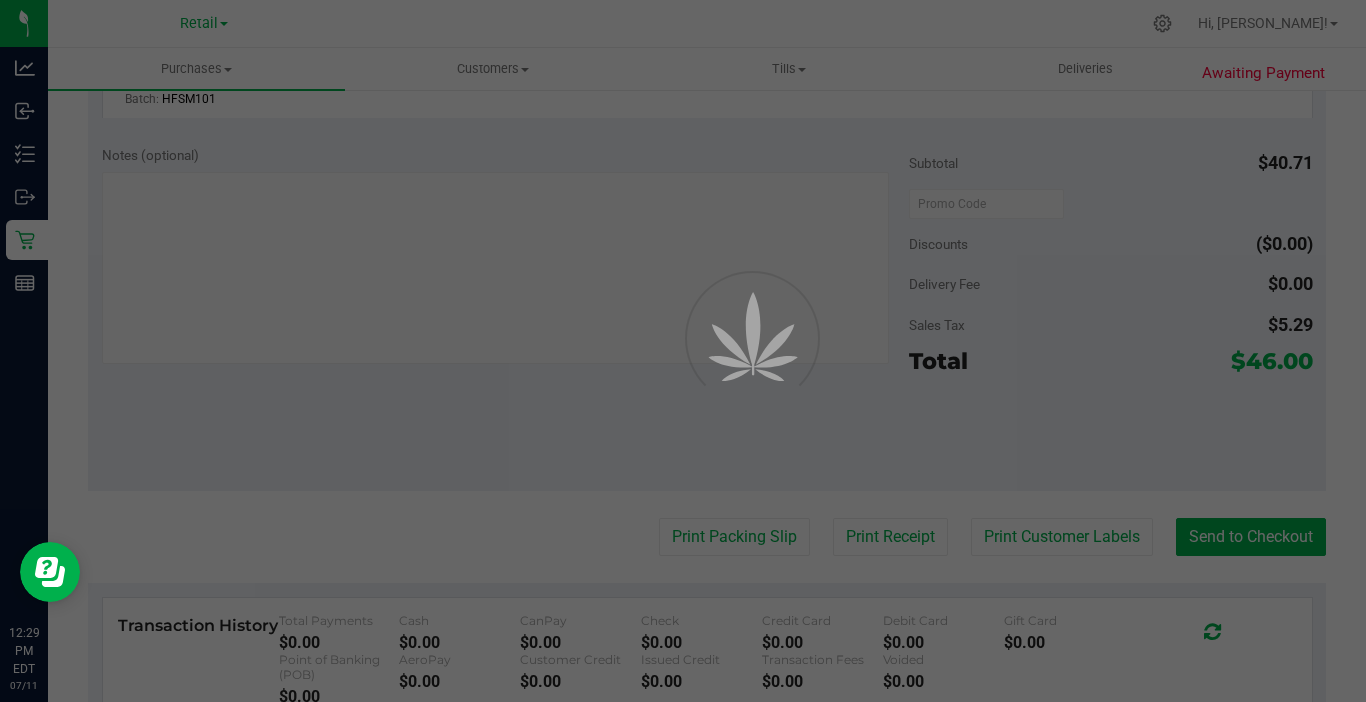 scroll, scrollTop: 0, scrollLeft: 0, axis: both 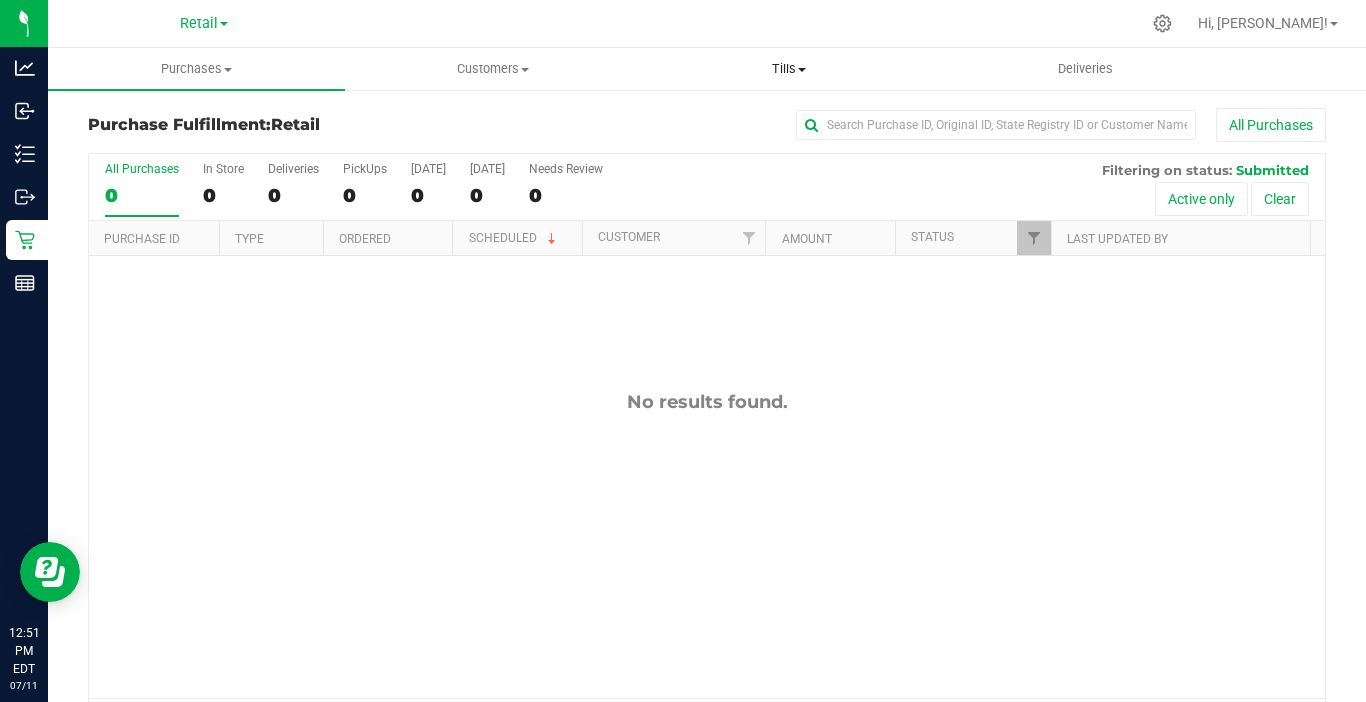 click on "Tills" at bounding box center [789, 69] 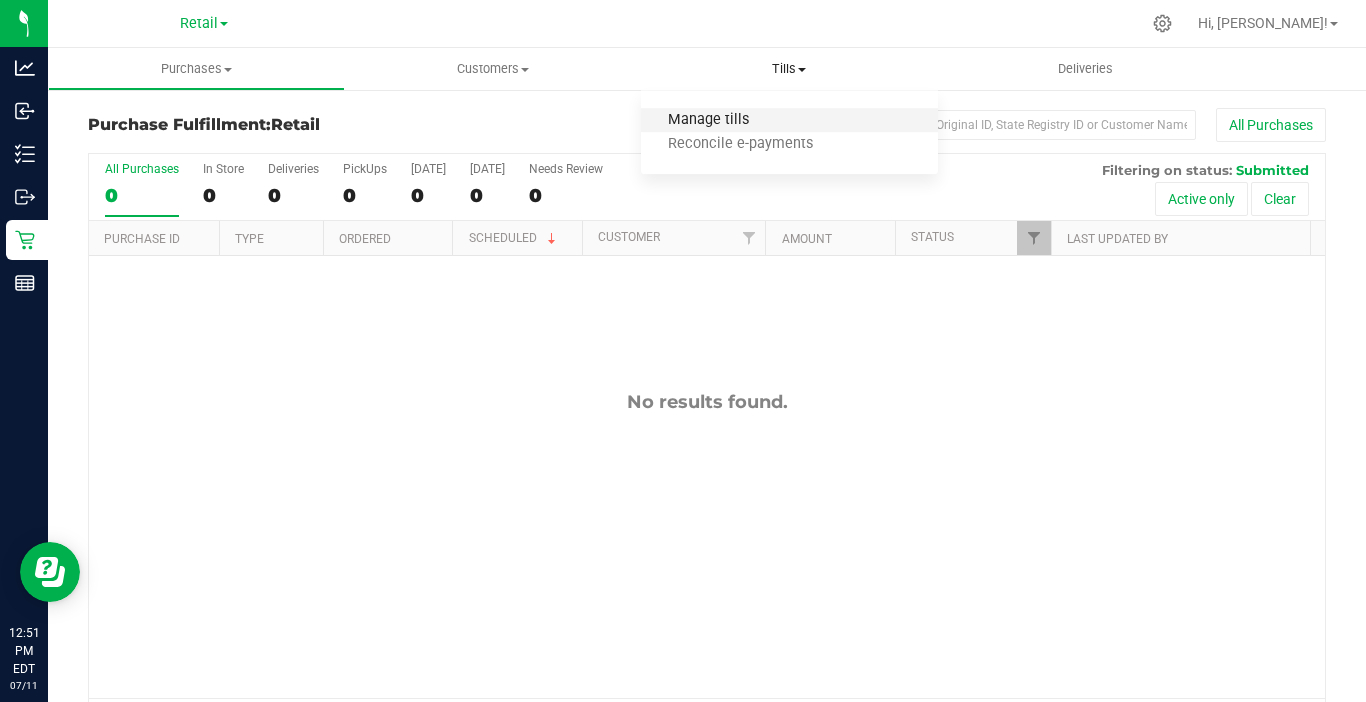 click on "Manage tills" at bounding box center (708, 120) 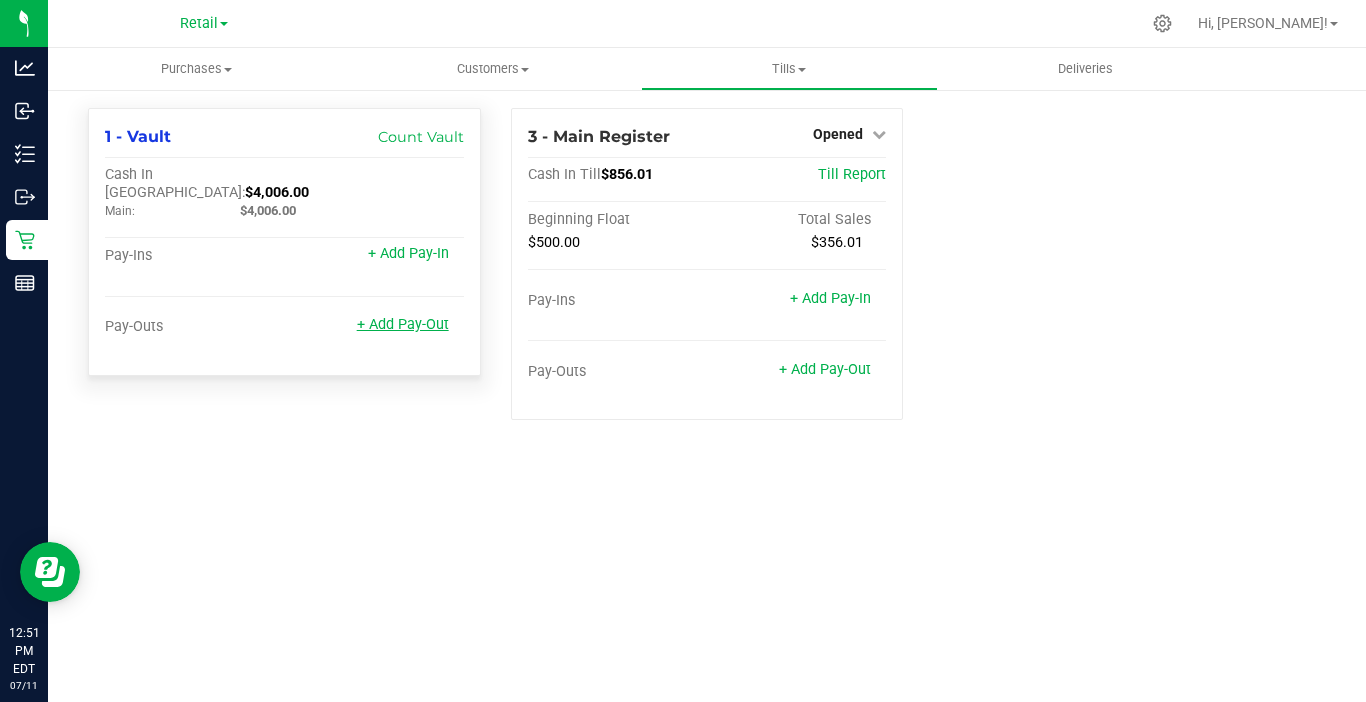 click on "+ Add Pay-Out" at bounding box center (403, 324) 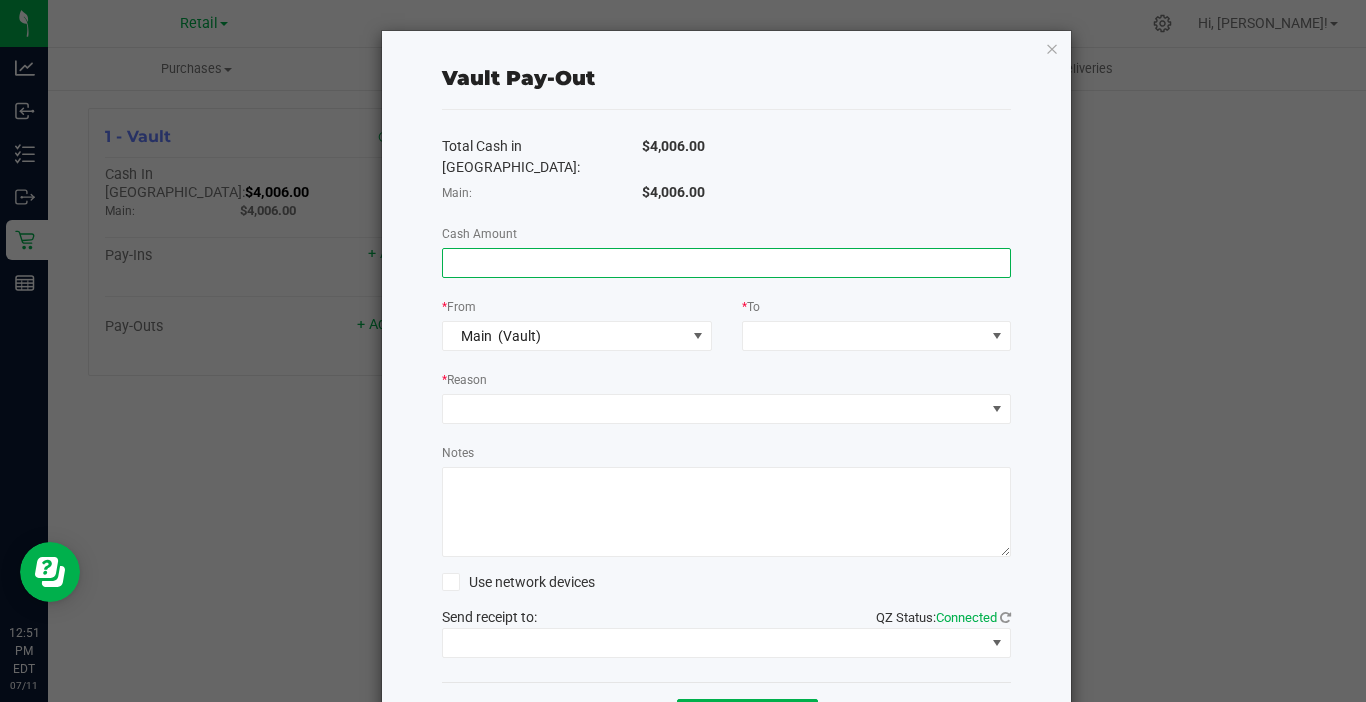 click at bounding box center [726, 263] 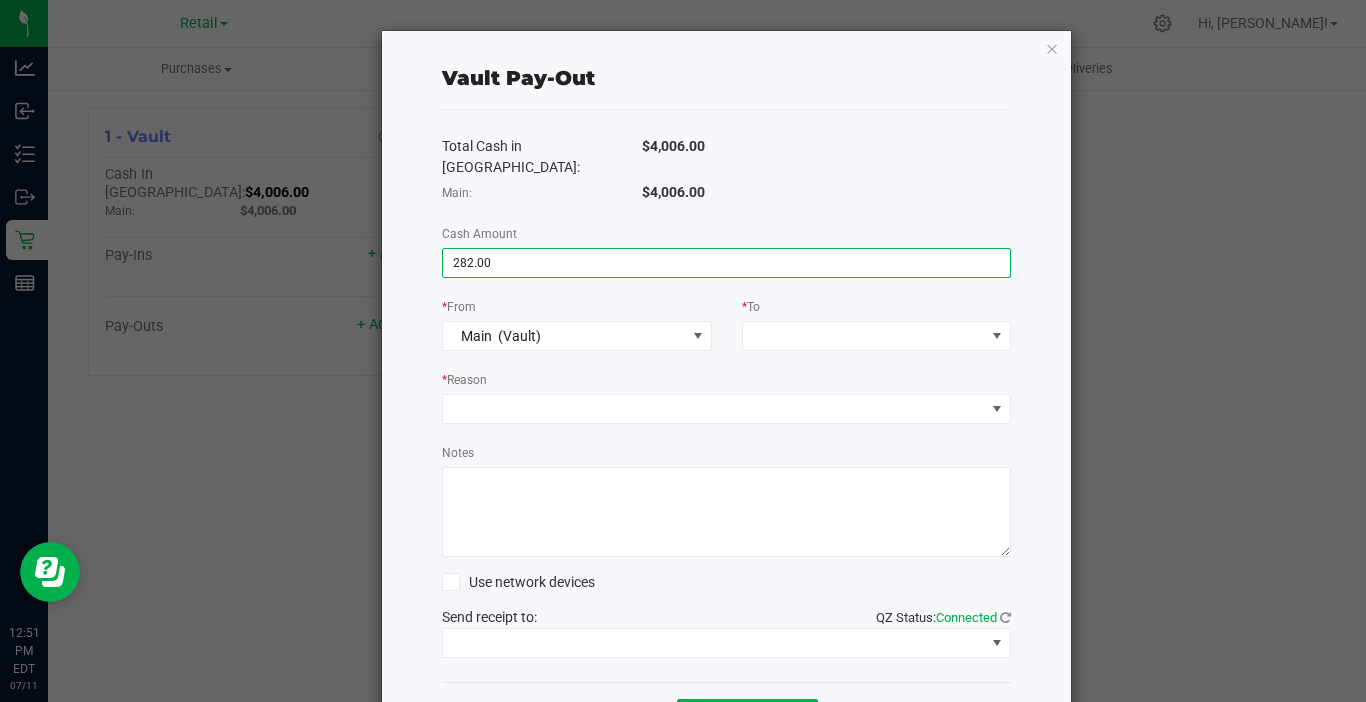 type on "$282.00" 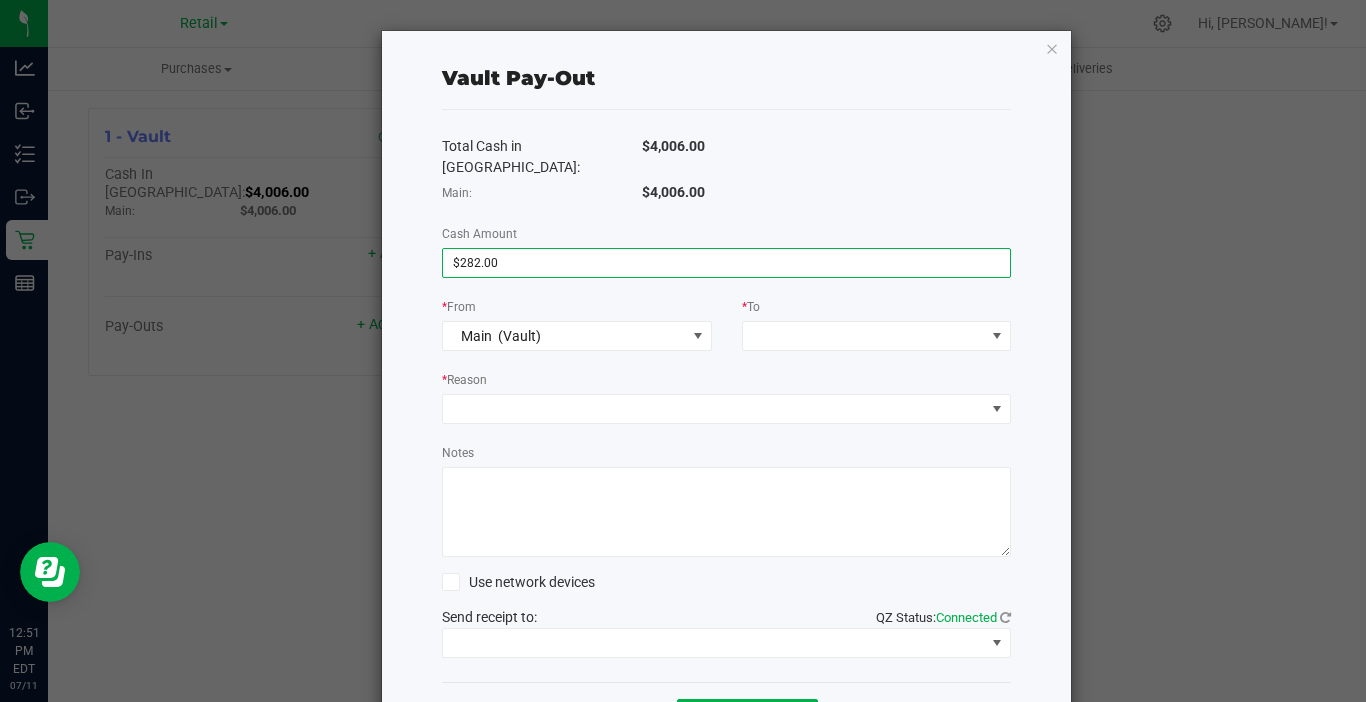 drag, startPoint x: 761, startPoint y: 518, endPoint x: 770, endPoint y: 438, distance: 80.50466 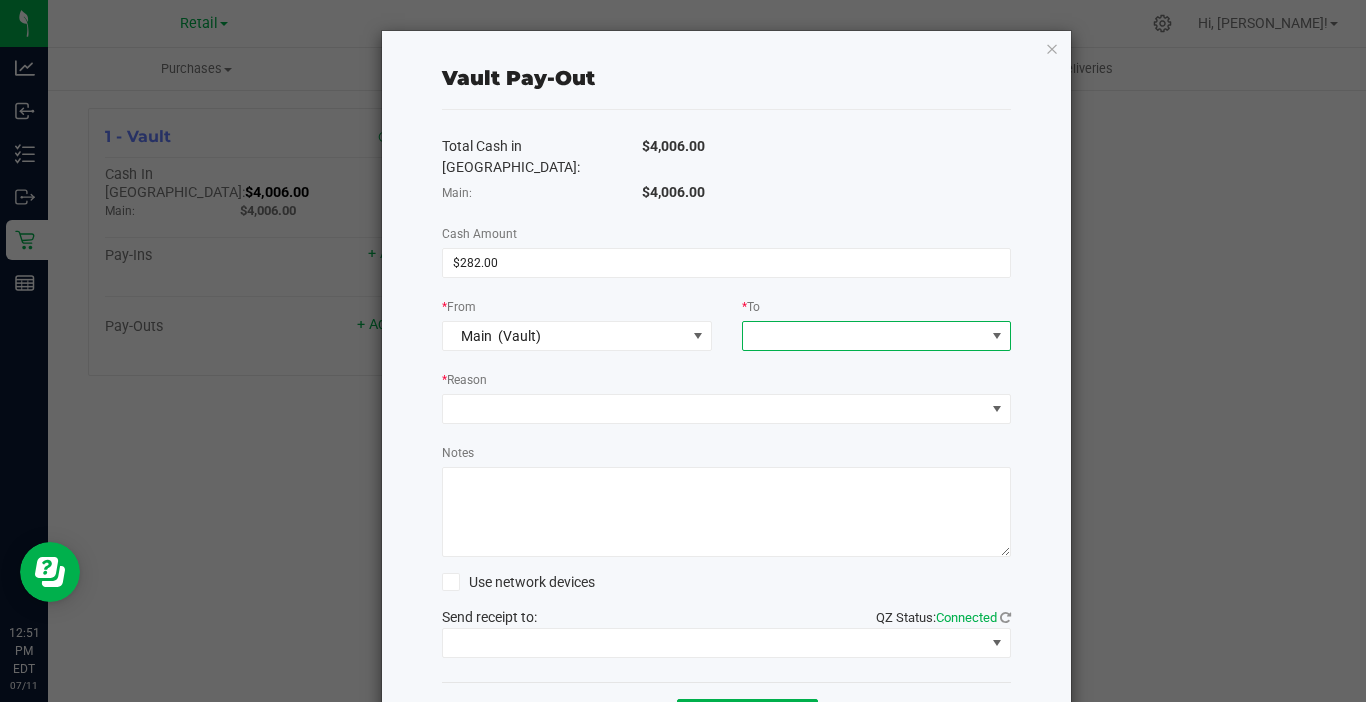 click at bounding box center (864, 336) 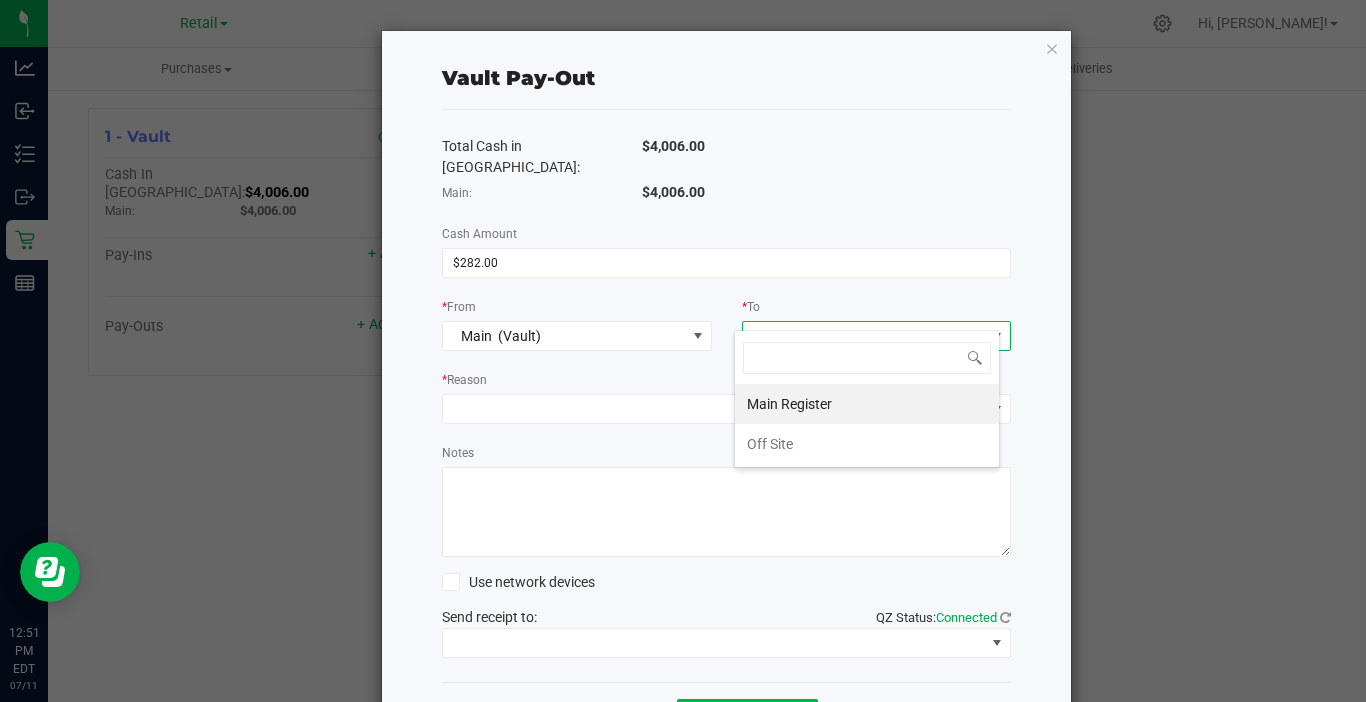 scroll, scrollTop: 99970, scrollLeft: 99734, axis: both 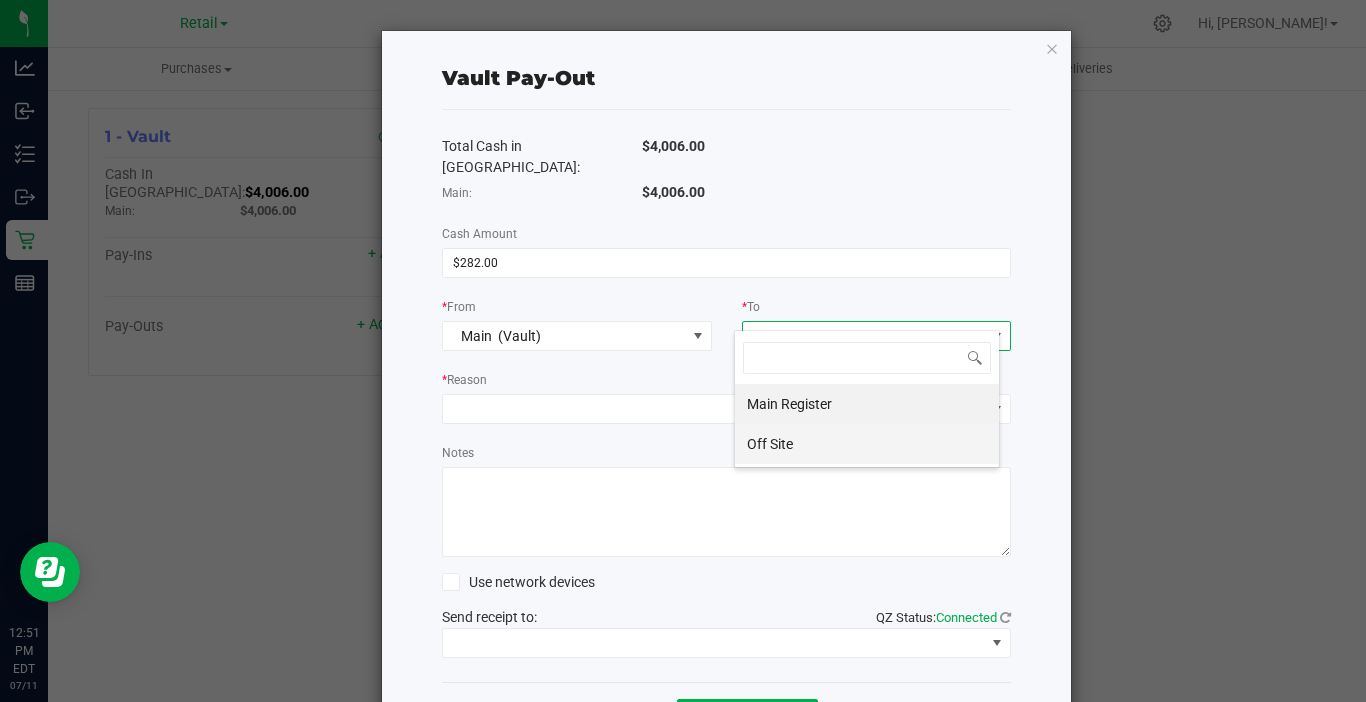 click on "Off Site" at bounding box center [867, 444] 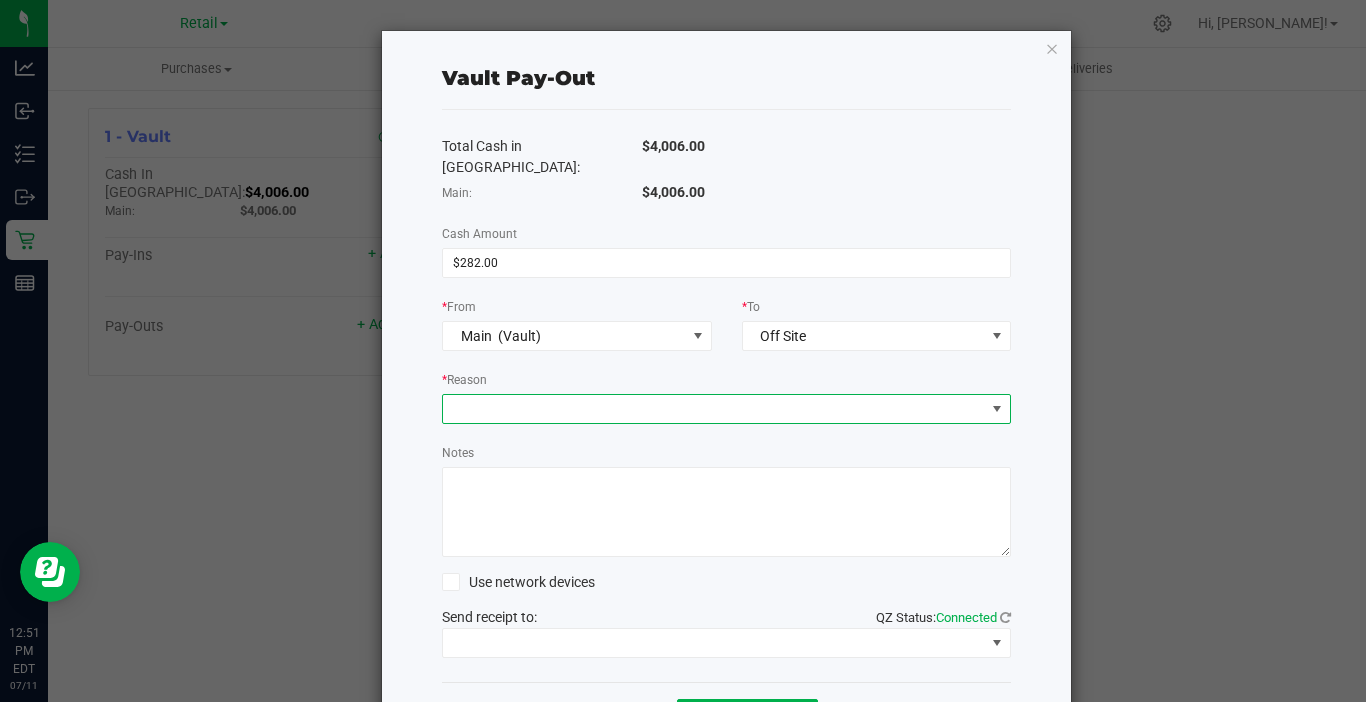 click at bounding box center [997, 409] 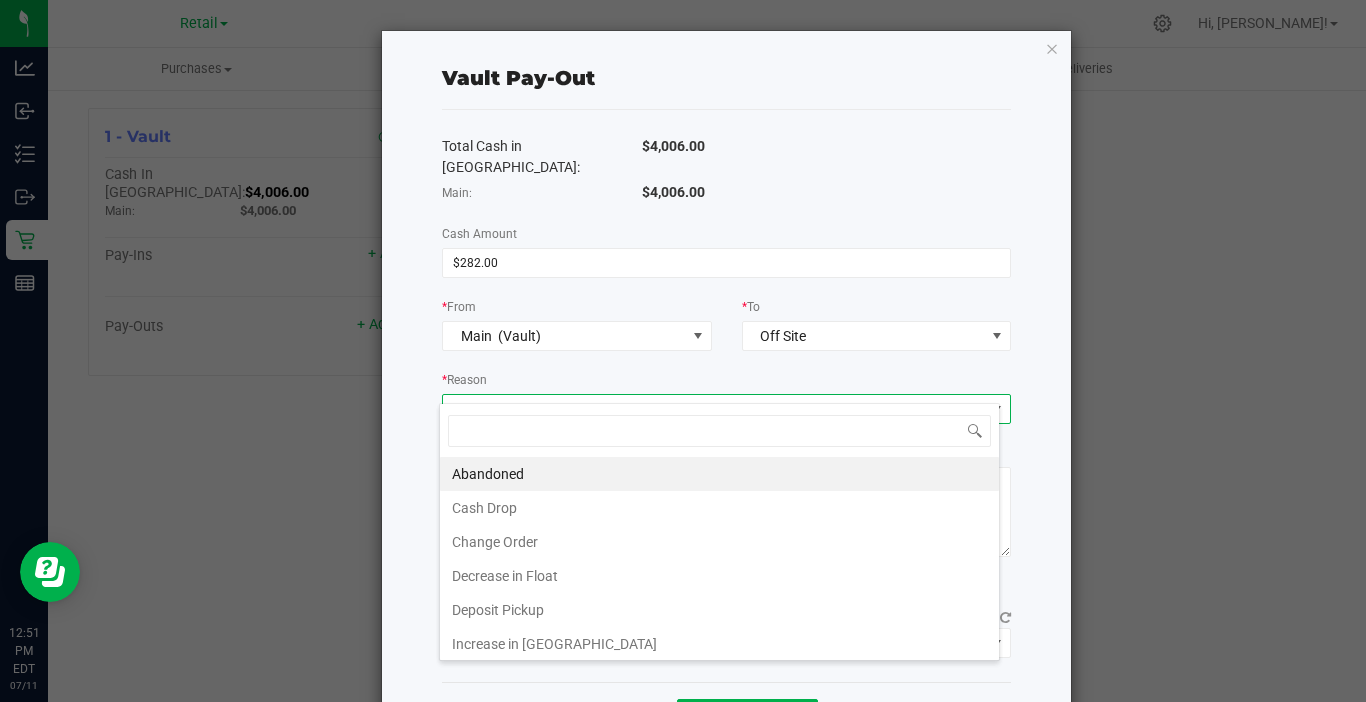 scroll, scrollTop: 99970, scrollLeft: 99439, axis: both 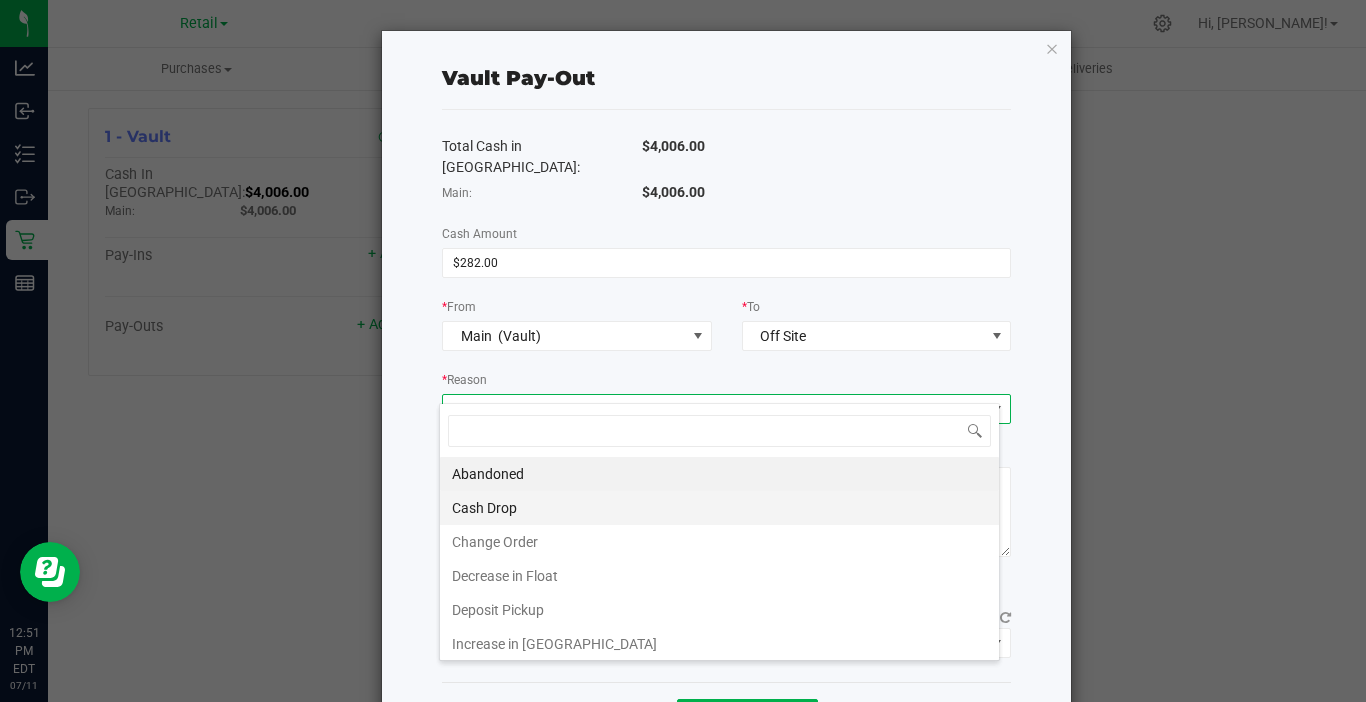 click on "Cash Drop" at bounding box center [719, 508] 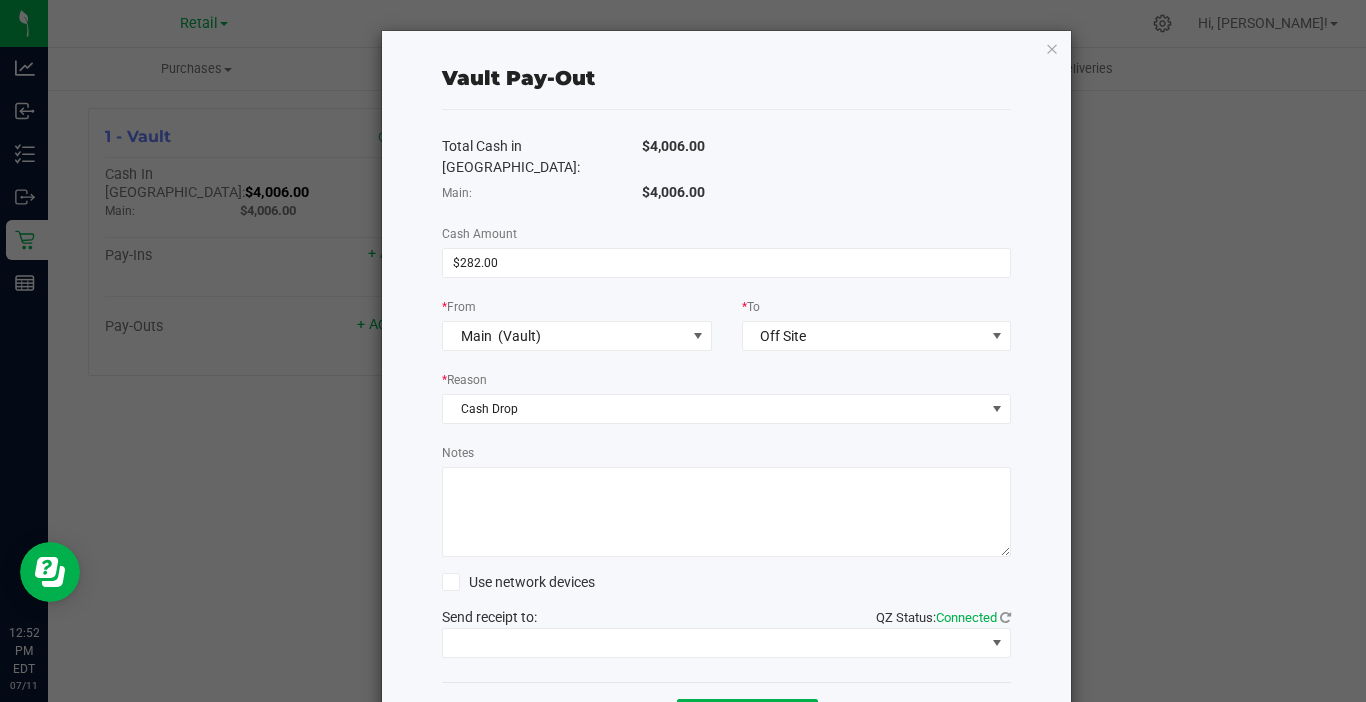 click on "Notes" at bounding box center [726, 512] 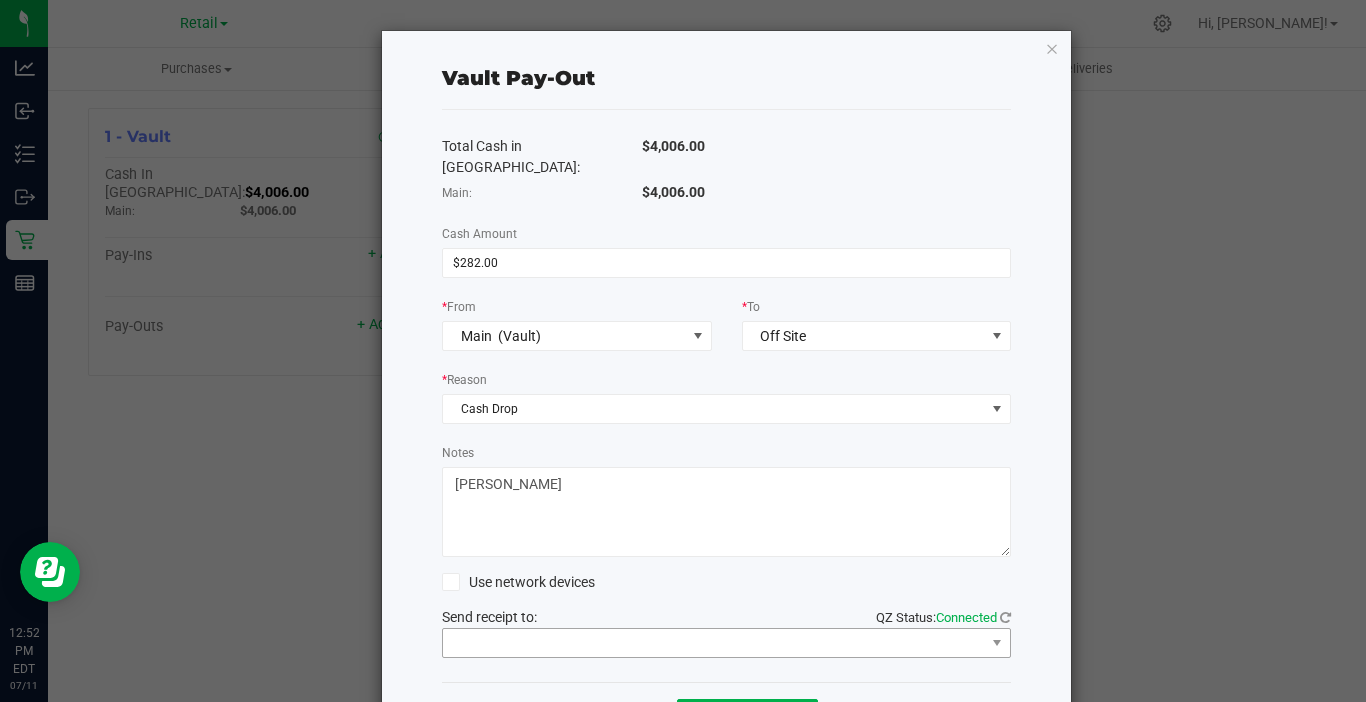 type on "Brian pay" 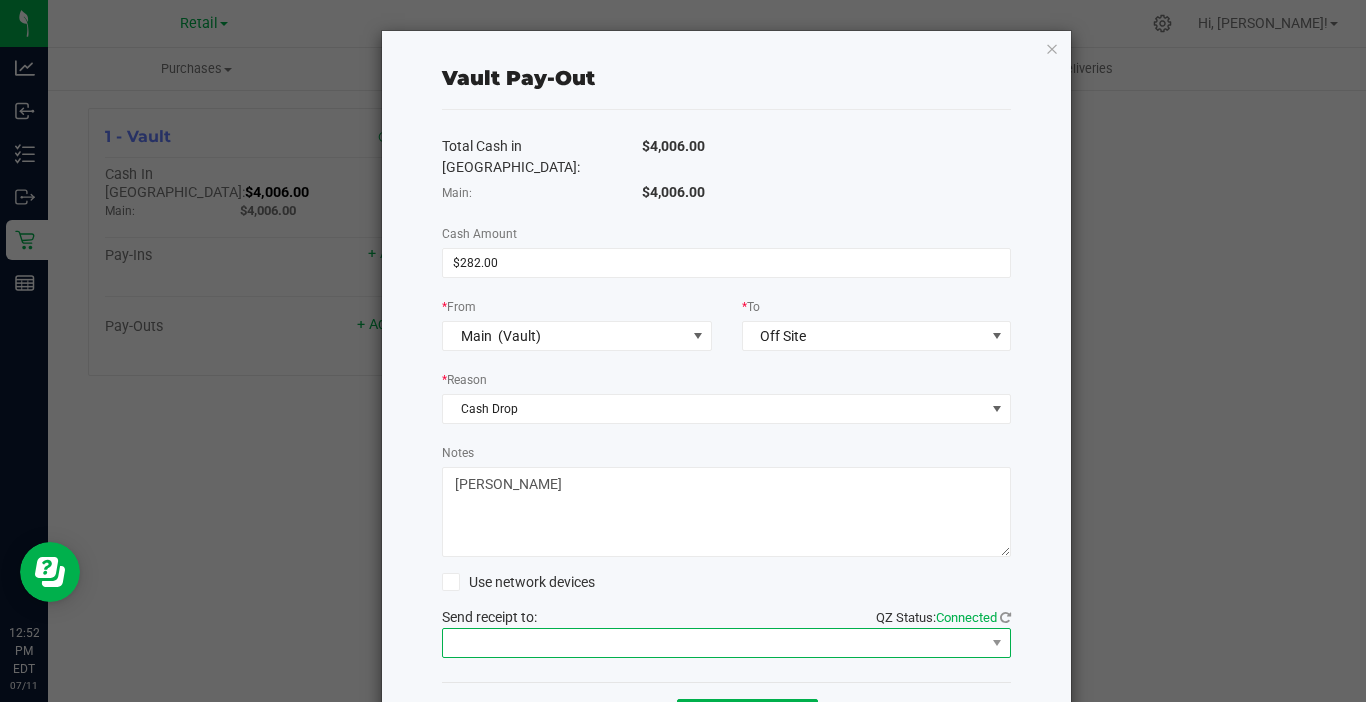 click at bounding box center [714, 643] 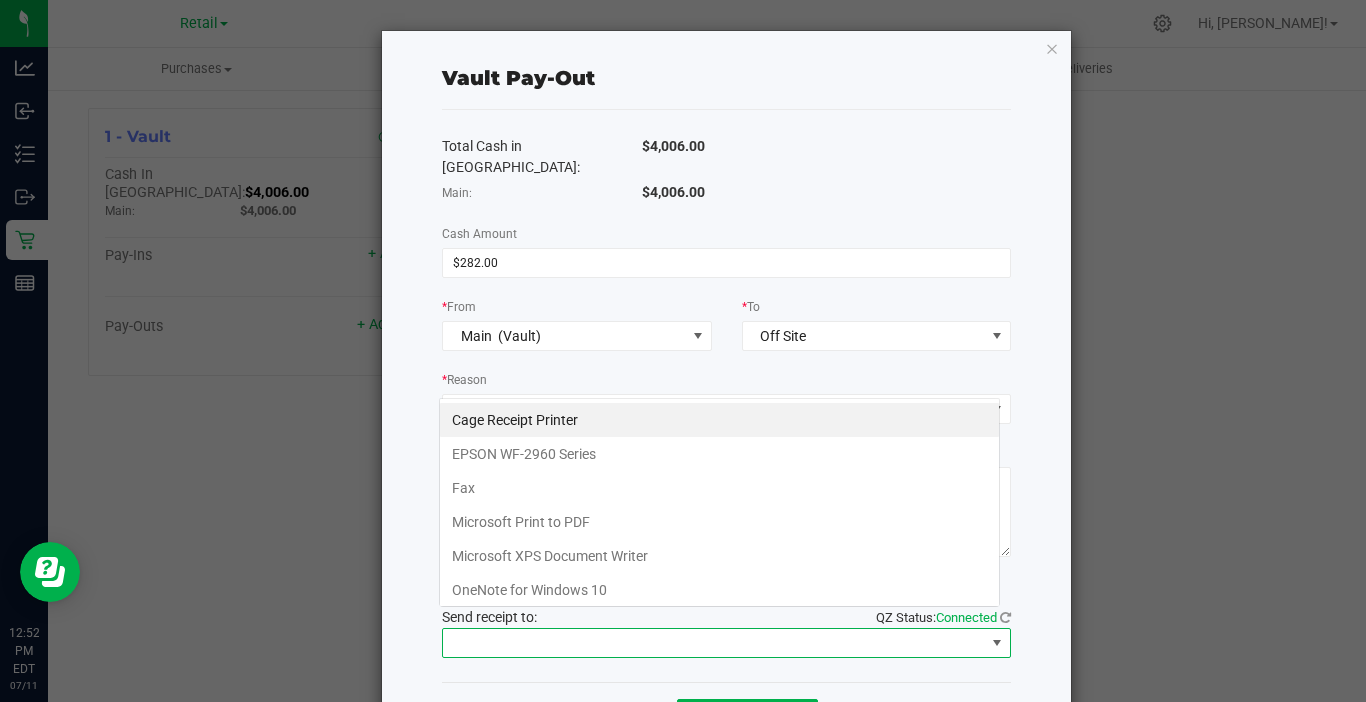 scroll, scrollTop: 99970, scrollLeft: 99439, axis: both 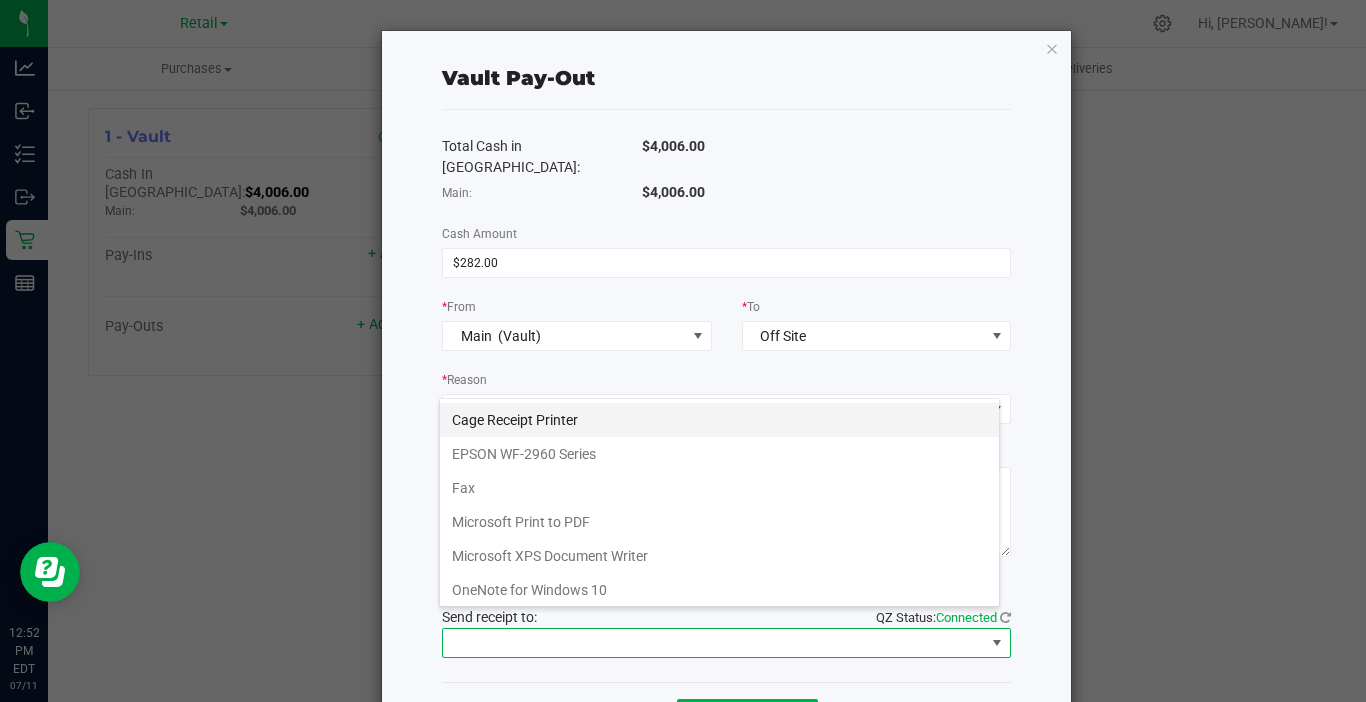 click on "Cage Receipt Printer" at bounding box center (719, 420) 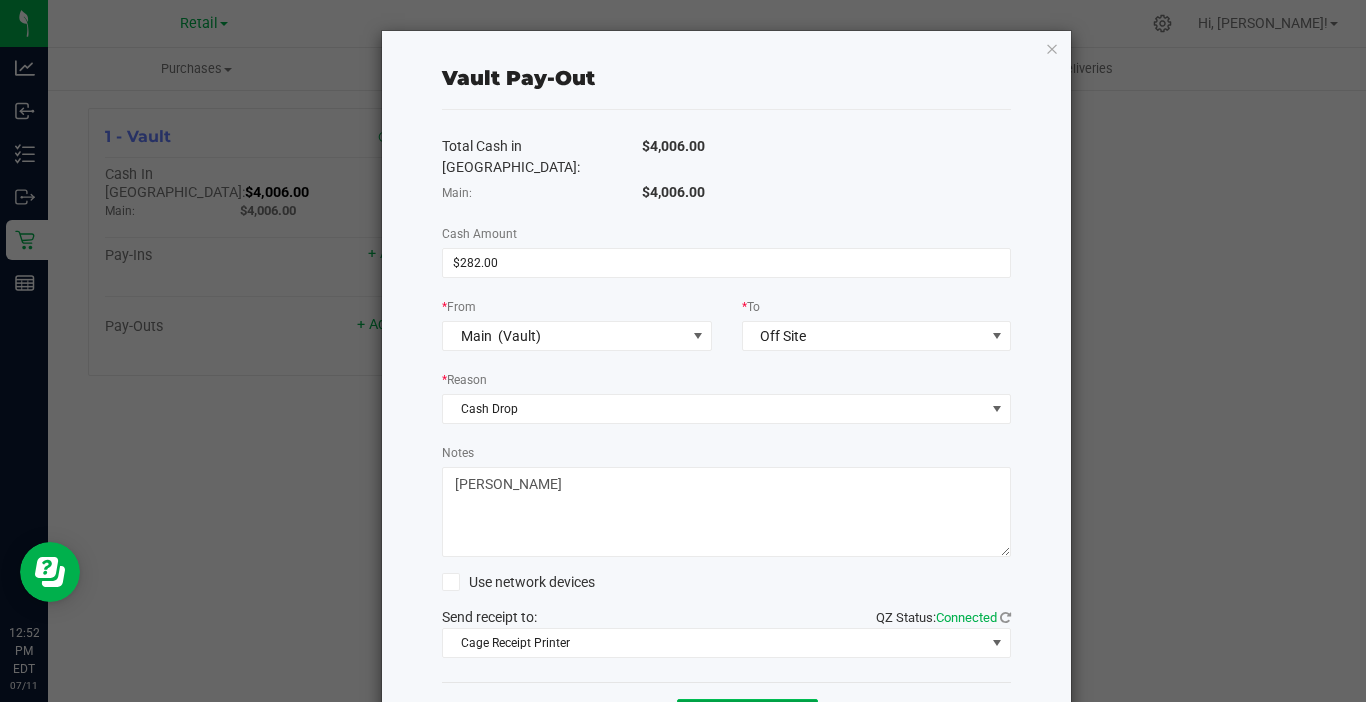 click on "Add Pay-Out" 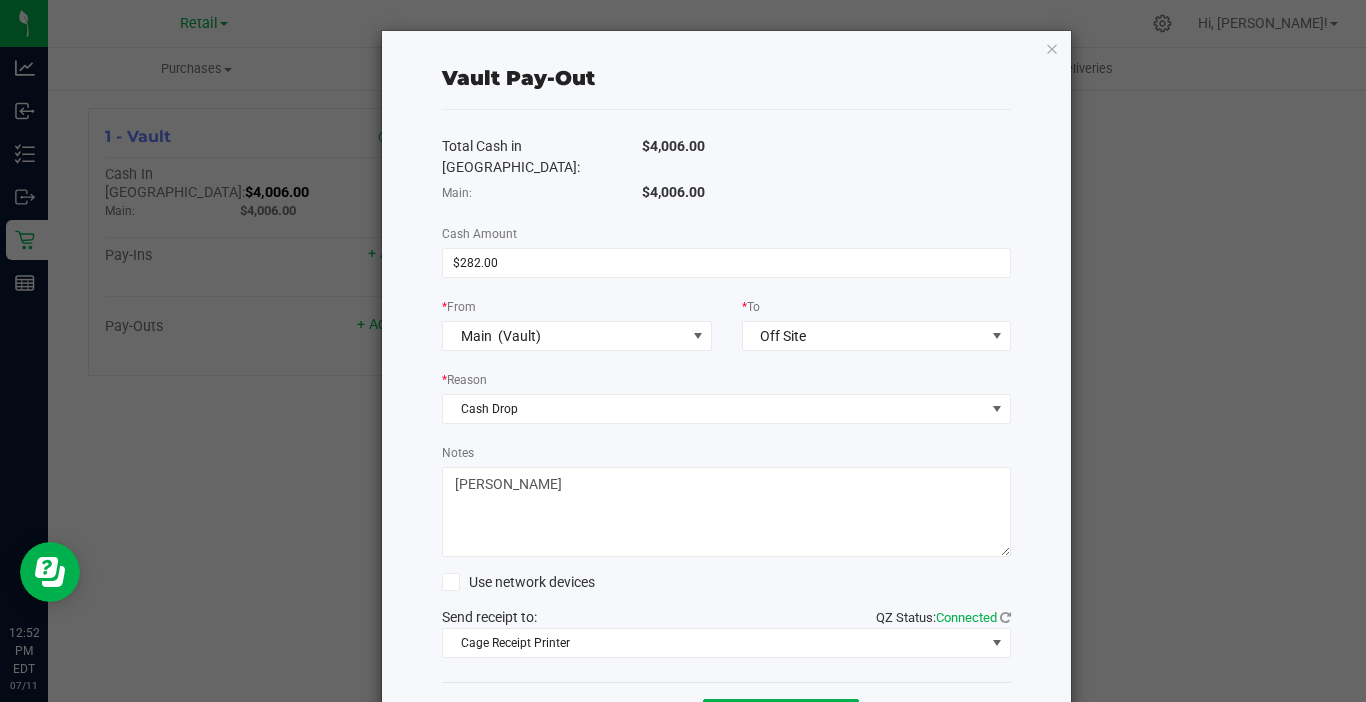 click on "Dismiss" 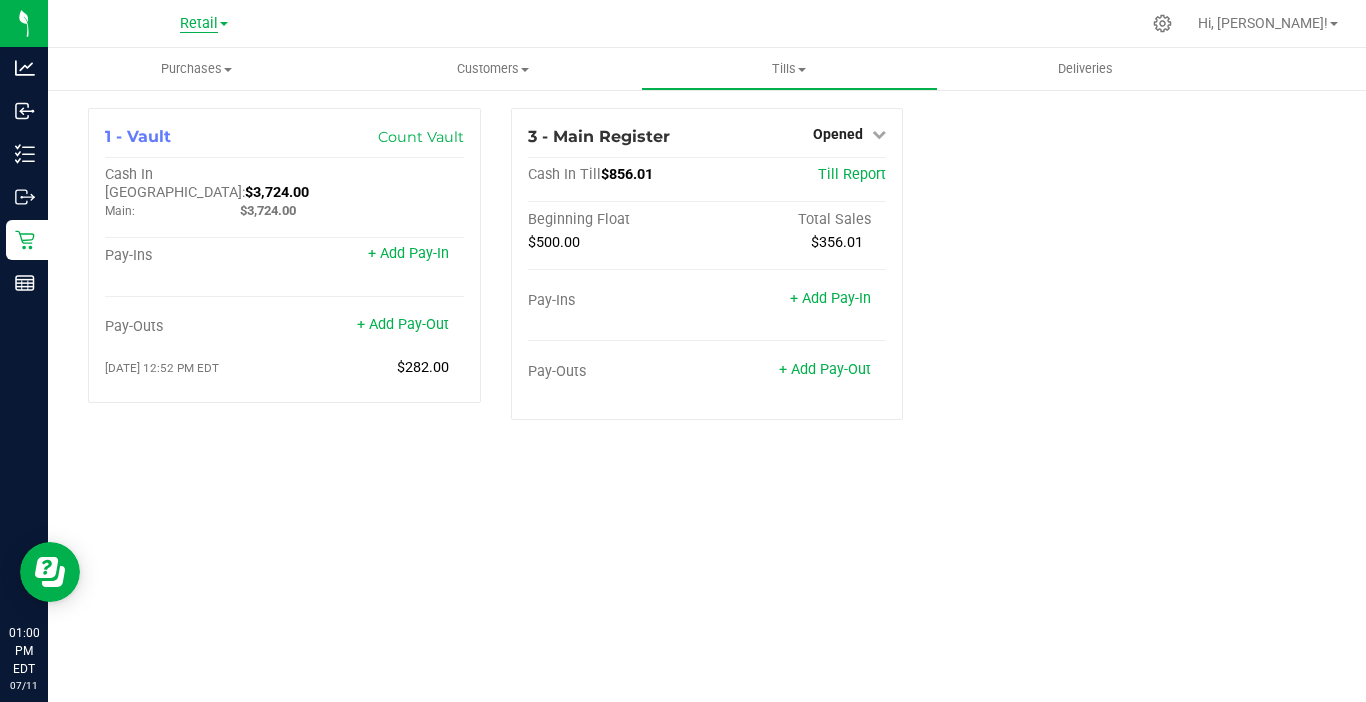 click on "Retail" at bounding box center (199, 24) 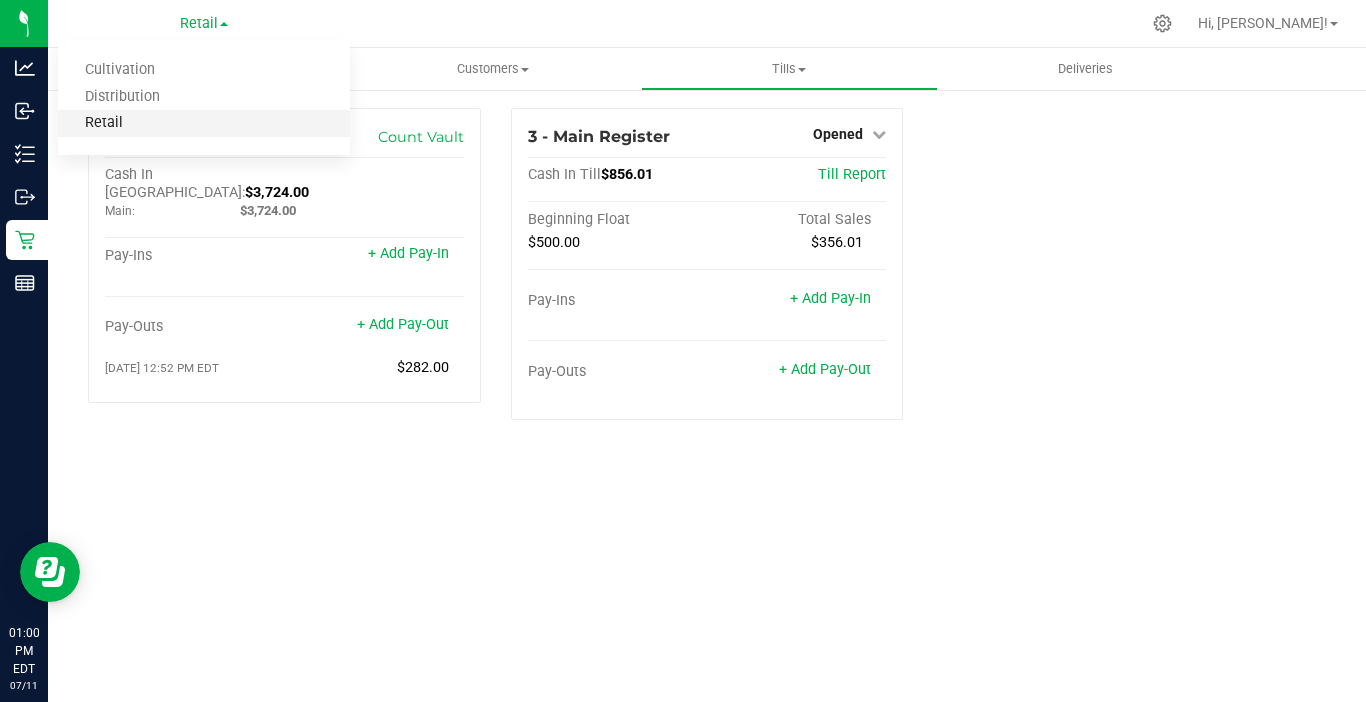 click on "Retail" at bounding box center (204, 123) 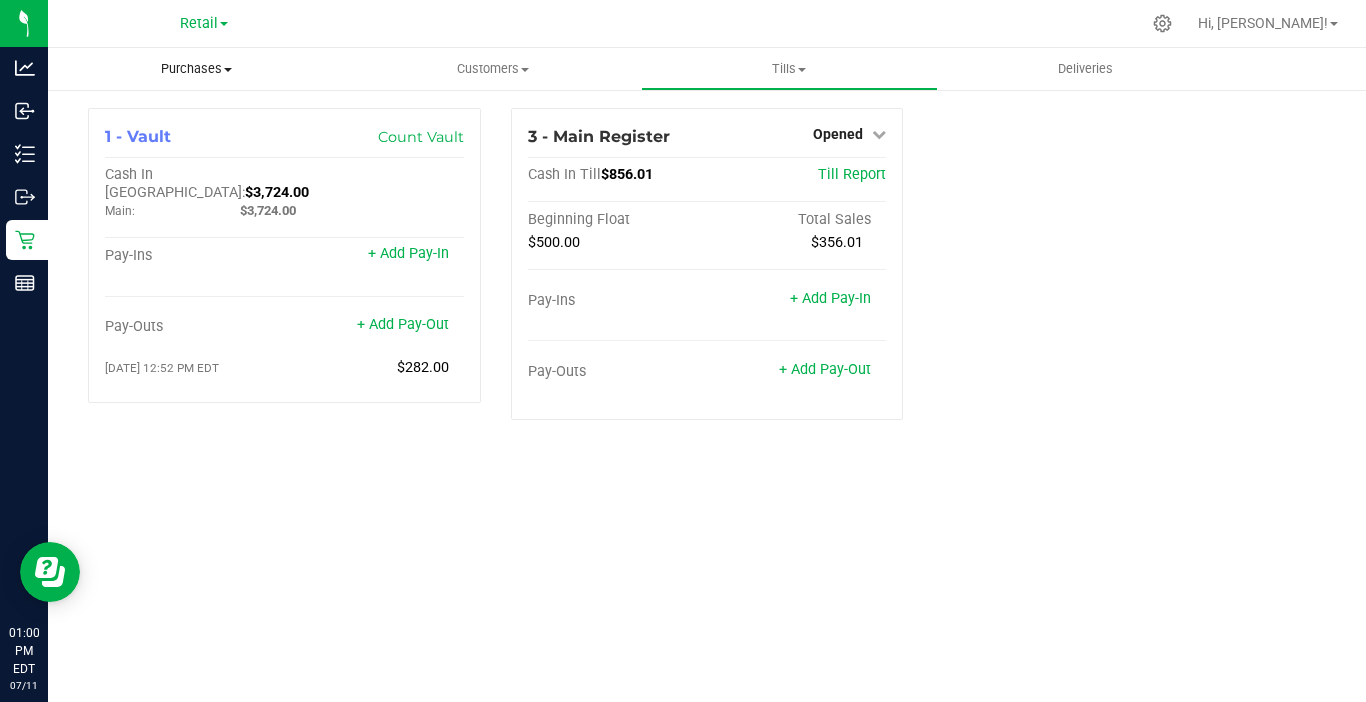 click on "Purchases" at bounding box center (196, 69) 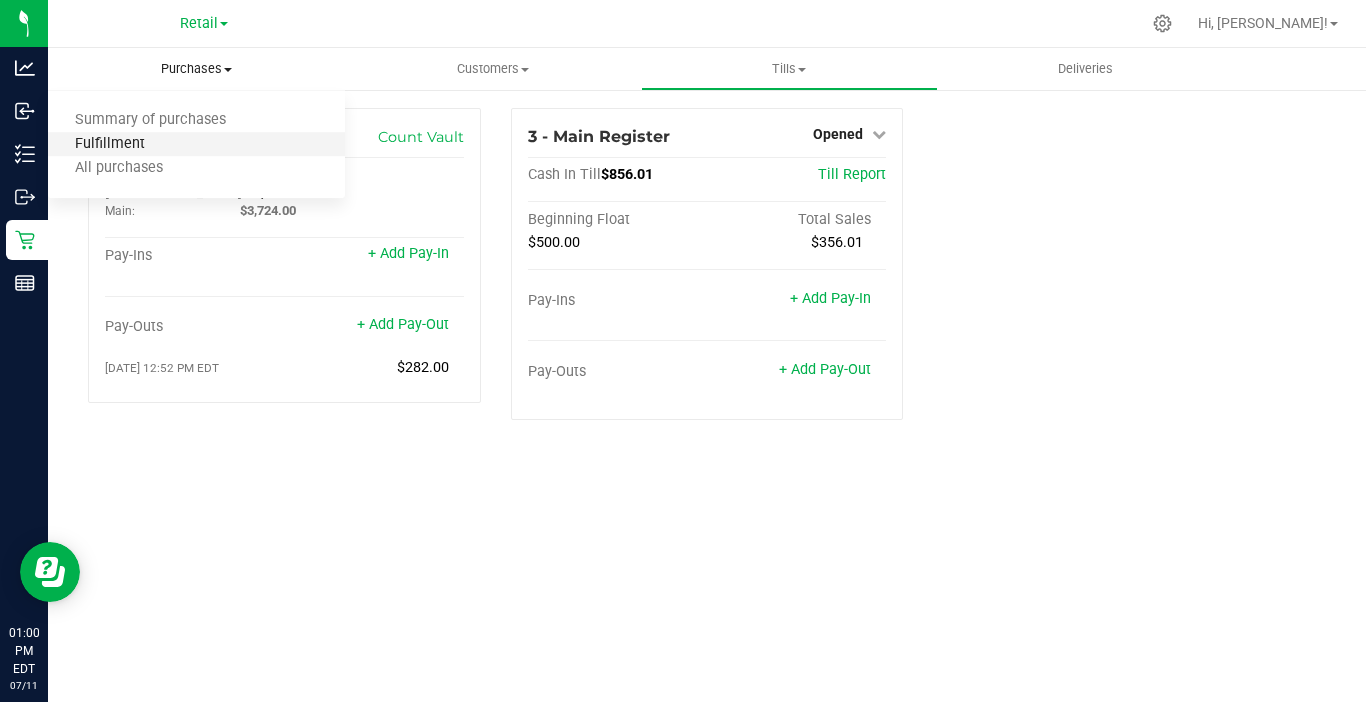 click on "Fulfillment" at bounding box center (110, 144) 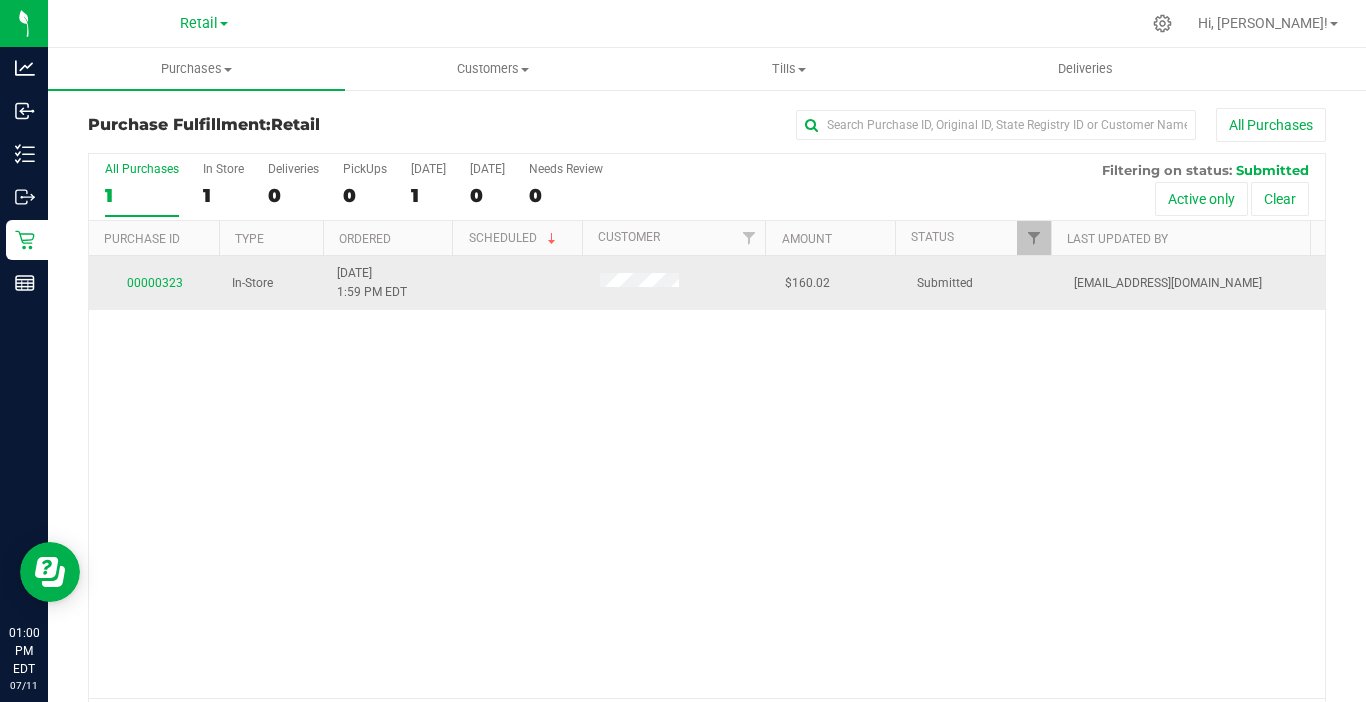 click on "00000323" at bounding box center [154, 283] 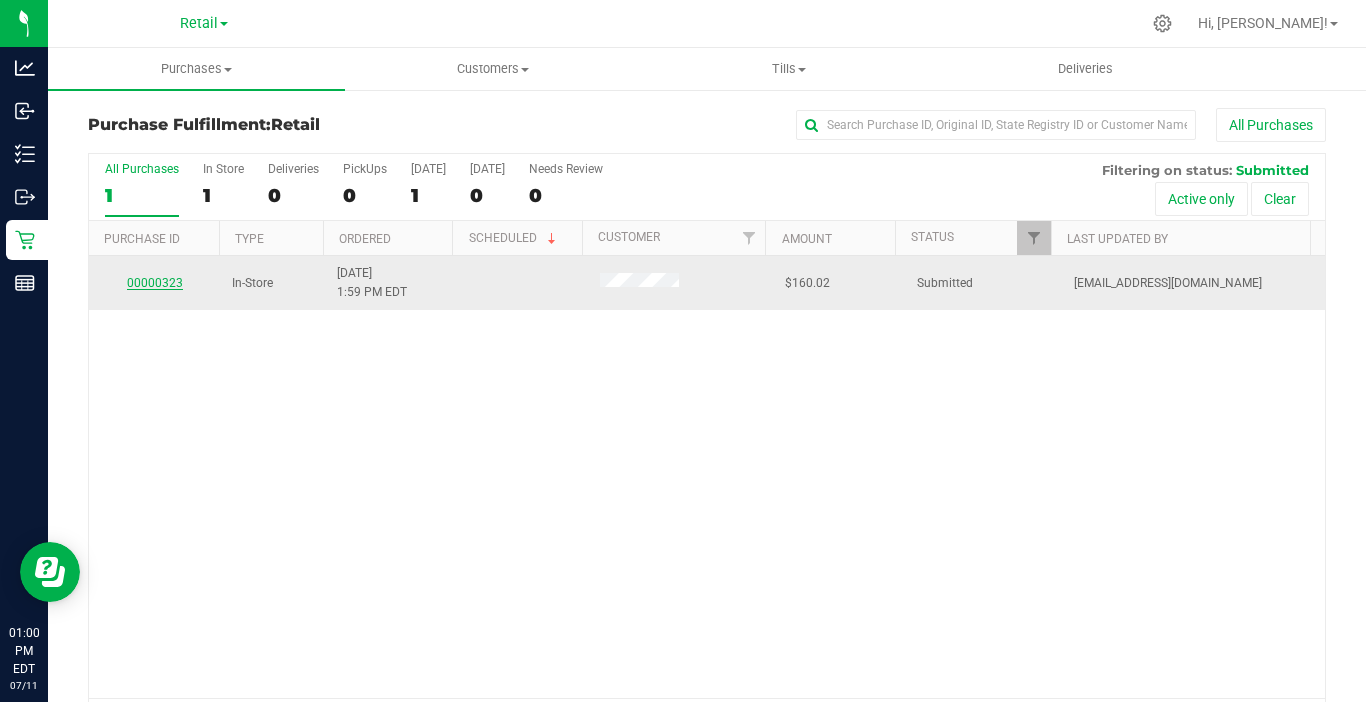 click on "00000323" at bounding box center (155, 283) 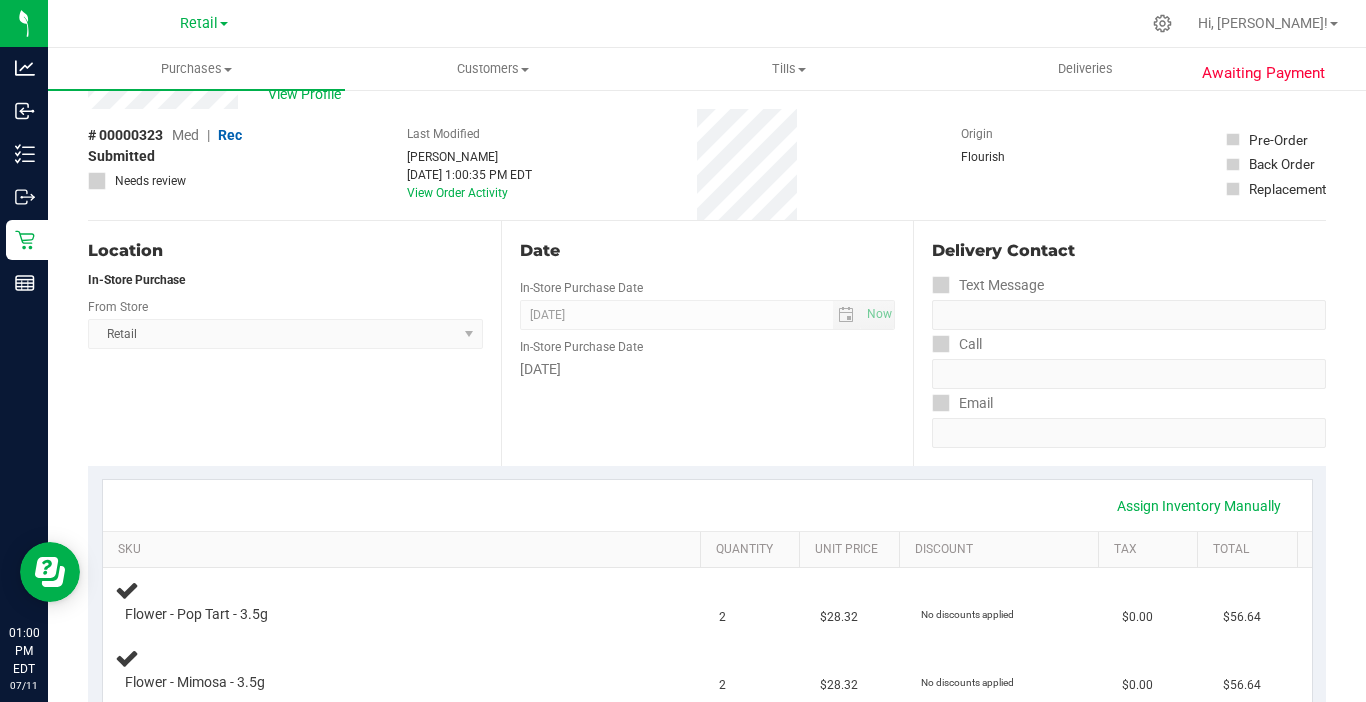 scroll, scrollTop: 100, scrollLeft: 0, axis: vertical 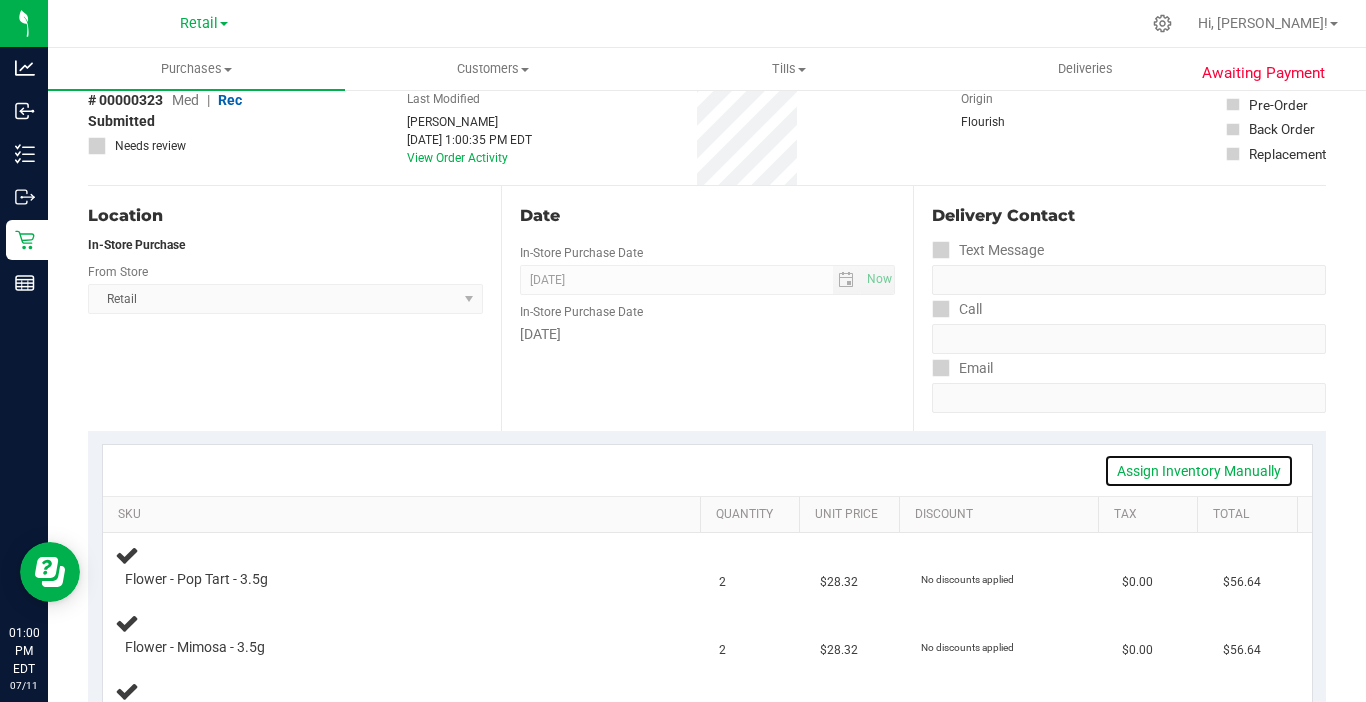 click on "Assign Inventory Manually" at bounding box center (1199, 471) 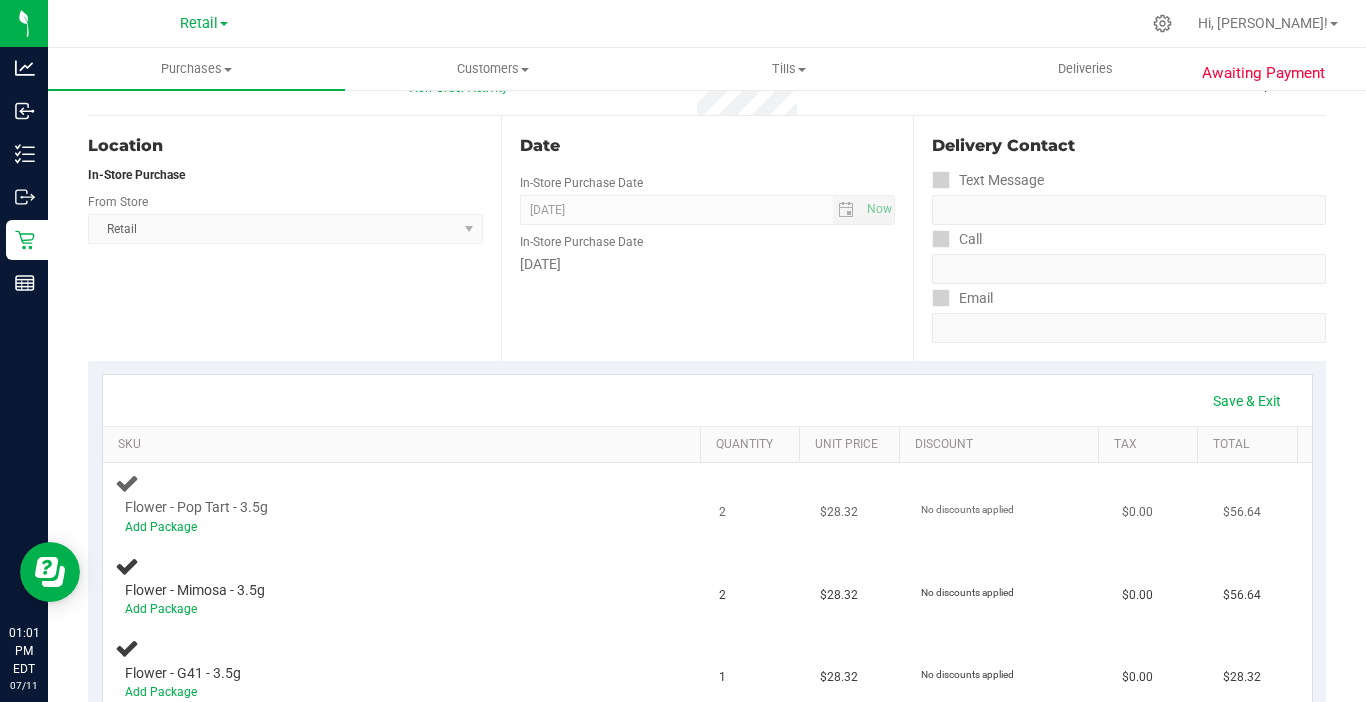 scroll, scrollTop: 200, scrollLeft: 0, axis: vertical 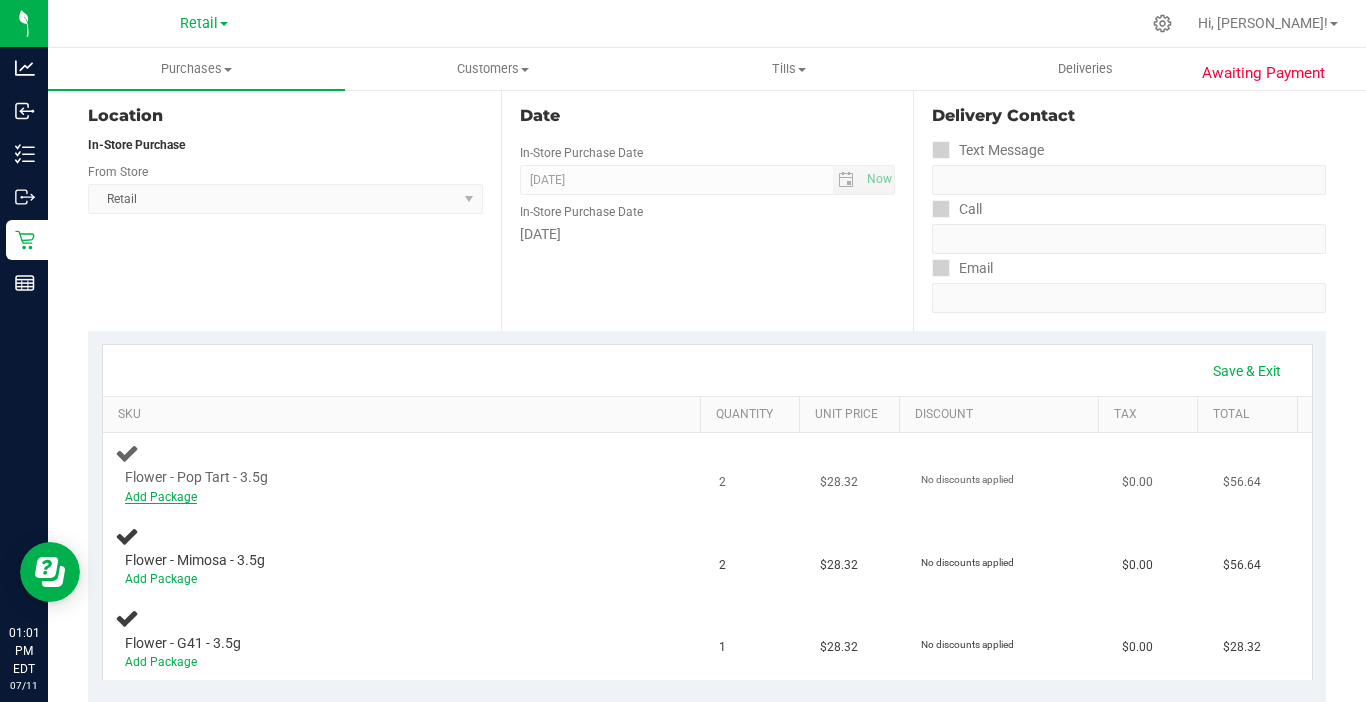 click on "Add Package" at bounding box center (161, 497) 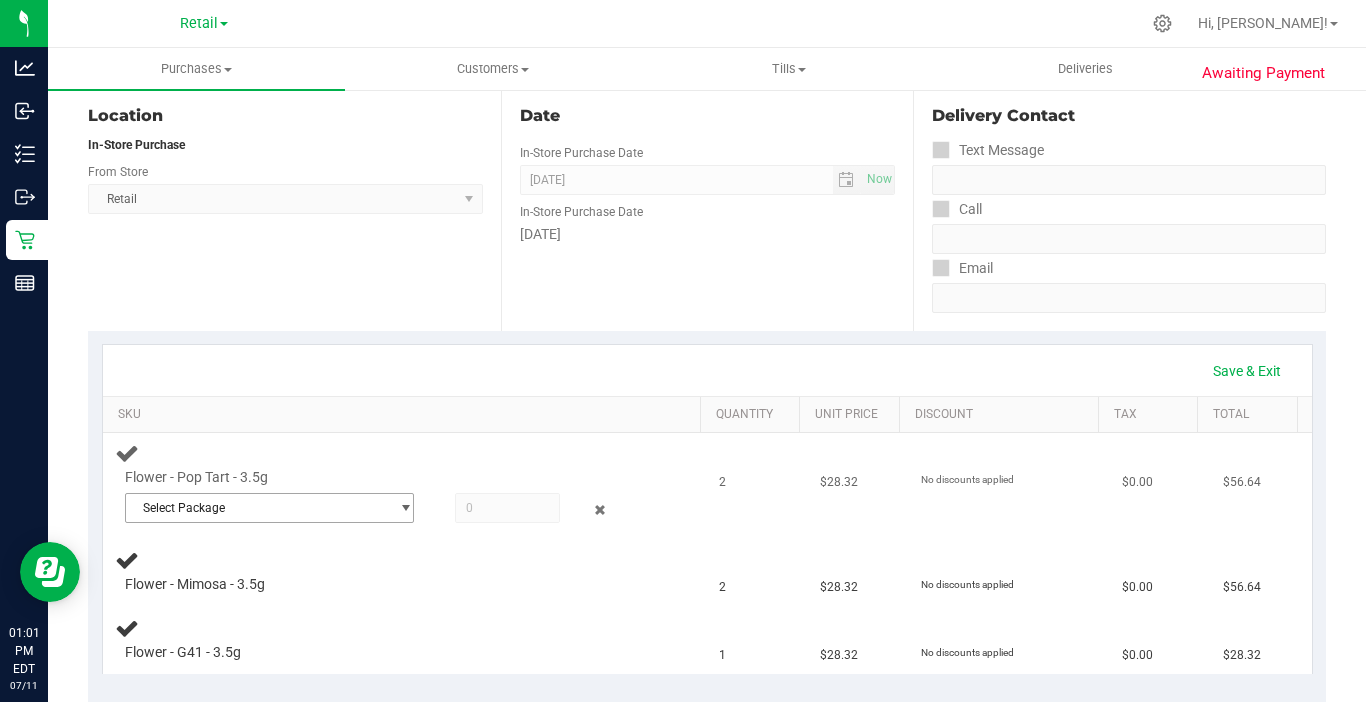 click on "Select Package" at bounding box center (257, 508) 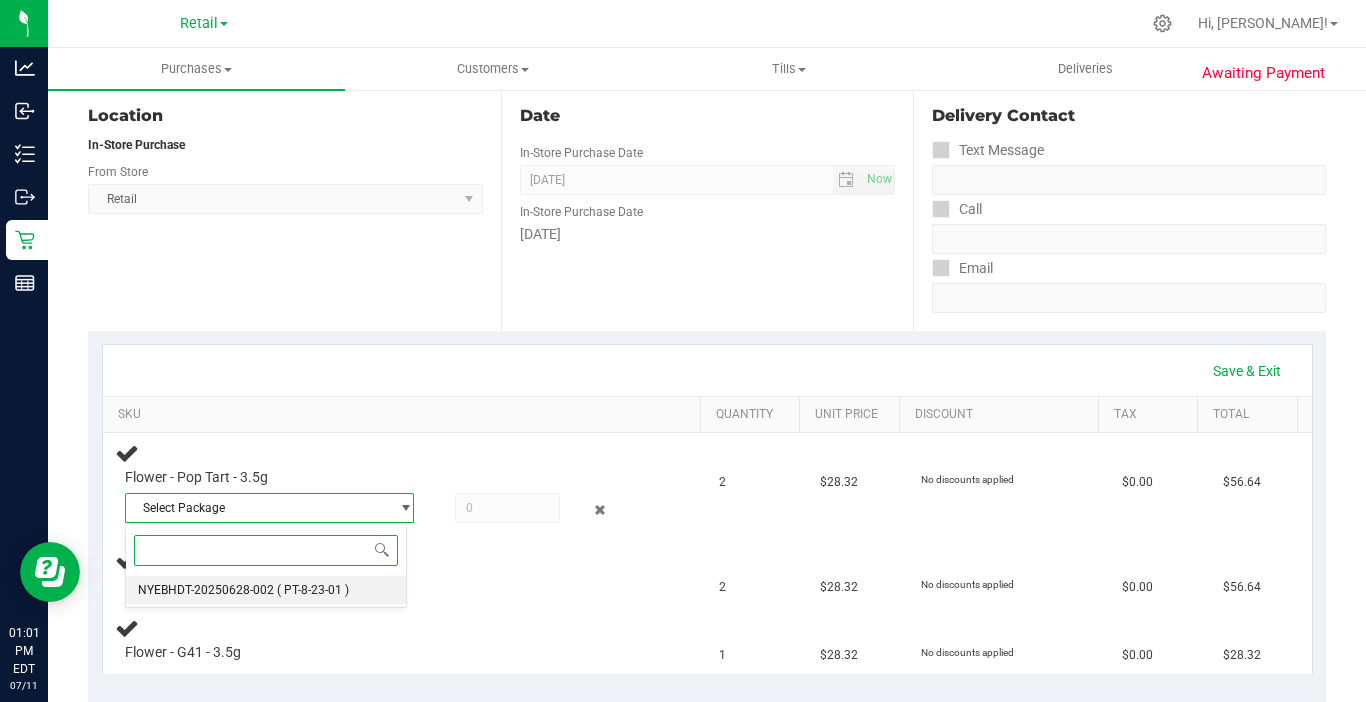 click on "(
PT-8-23-01
)" at bounding box center [313, 590] 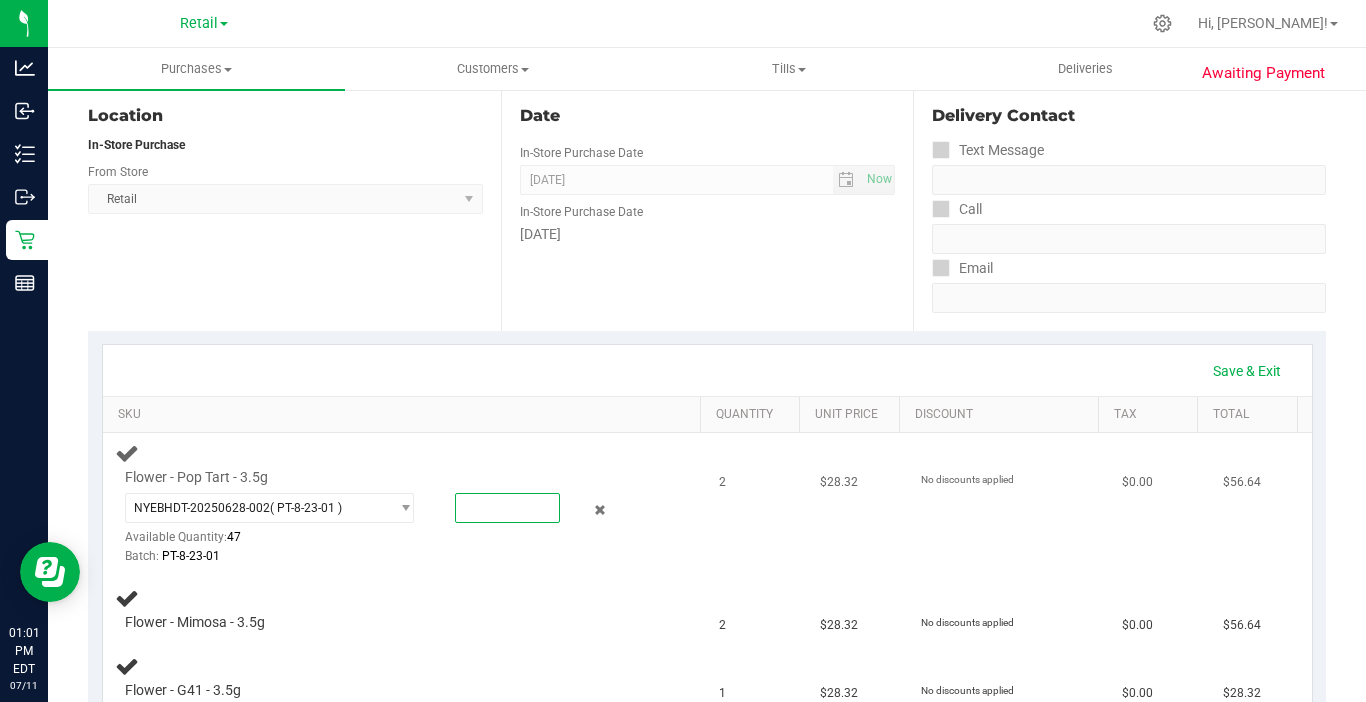 click at bounding box center (507, 508) 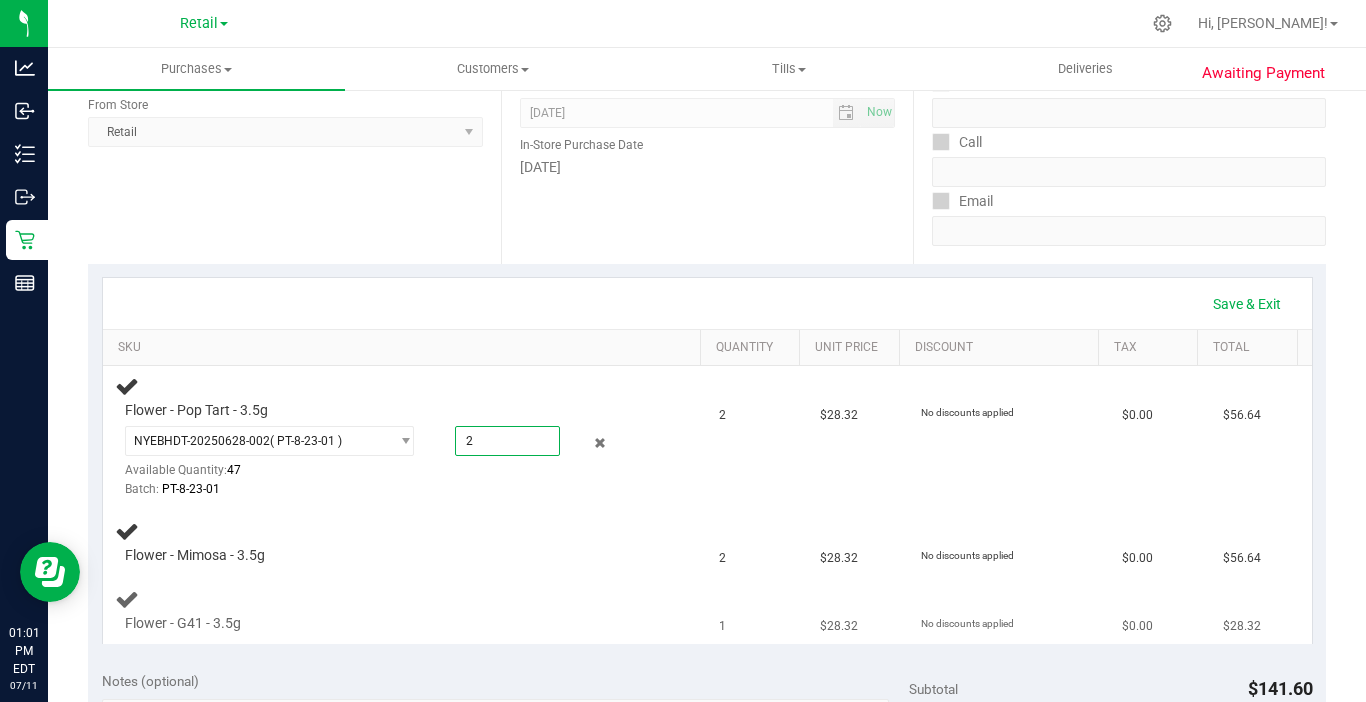 scroll, scrollTop: 300, scrollLeft: 0, axis: vertical 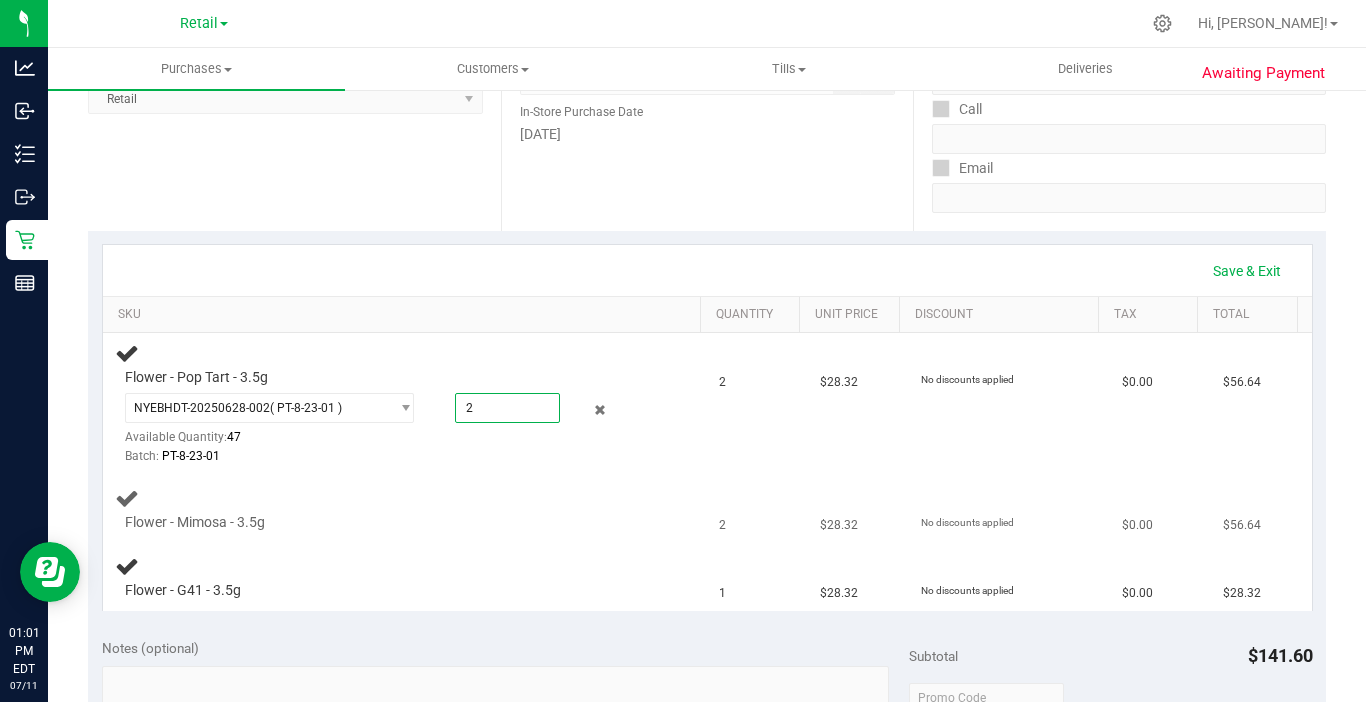 type on "2.0000" 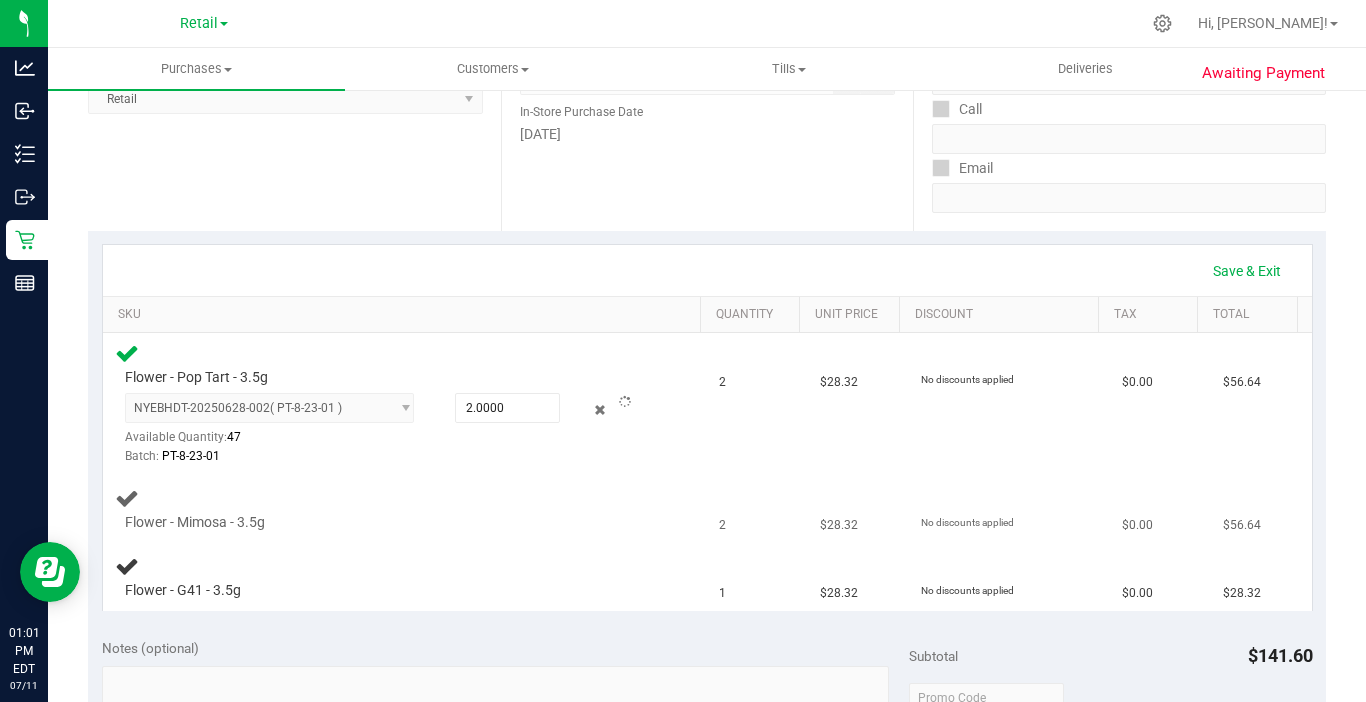 click on "Flower - Mimosa - 3.5g" at bounding box center (381, 523) 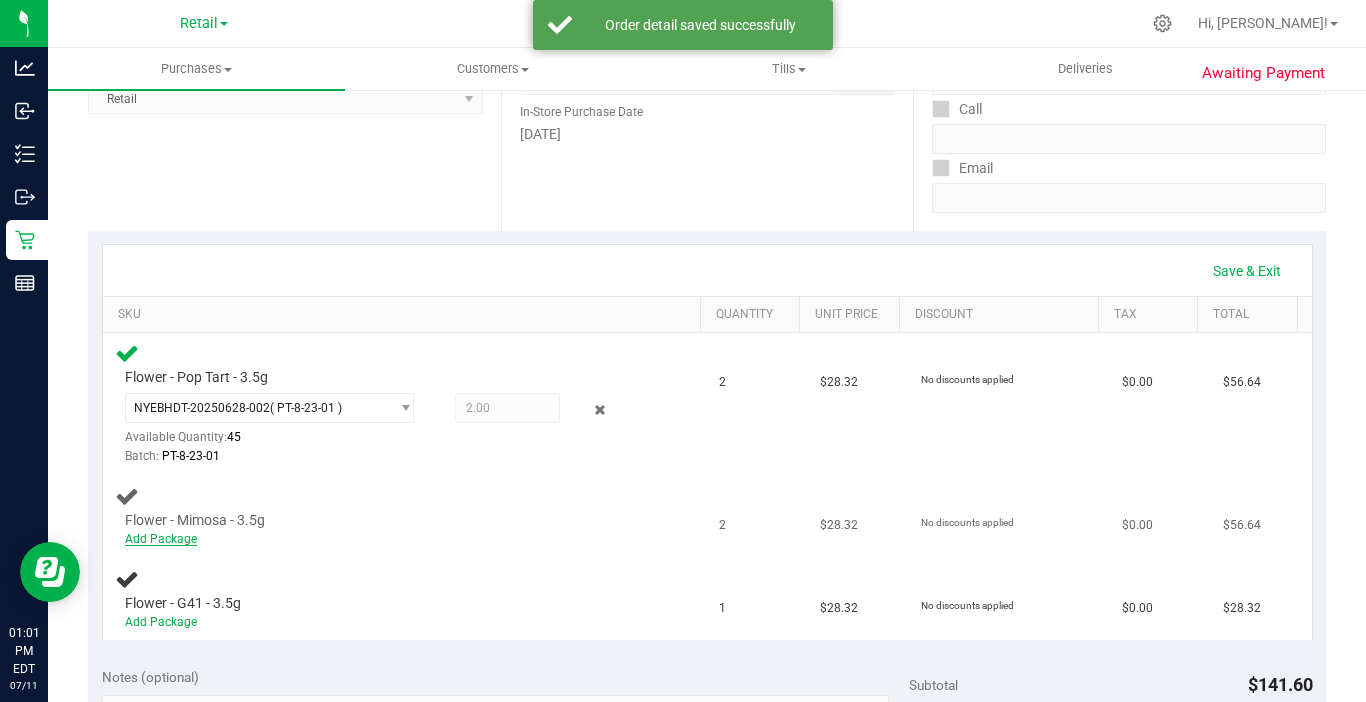 click on "Add Package" at bounding box center [161, 539] 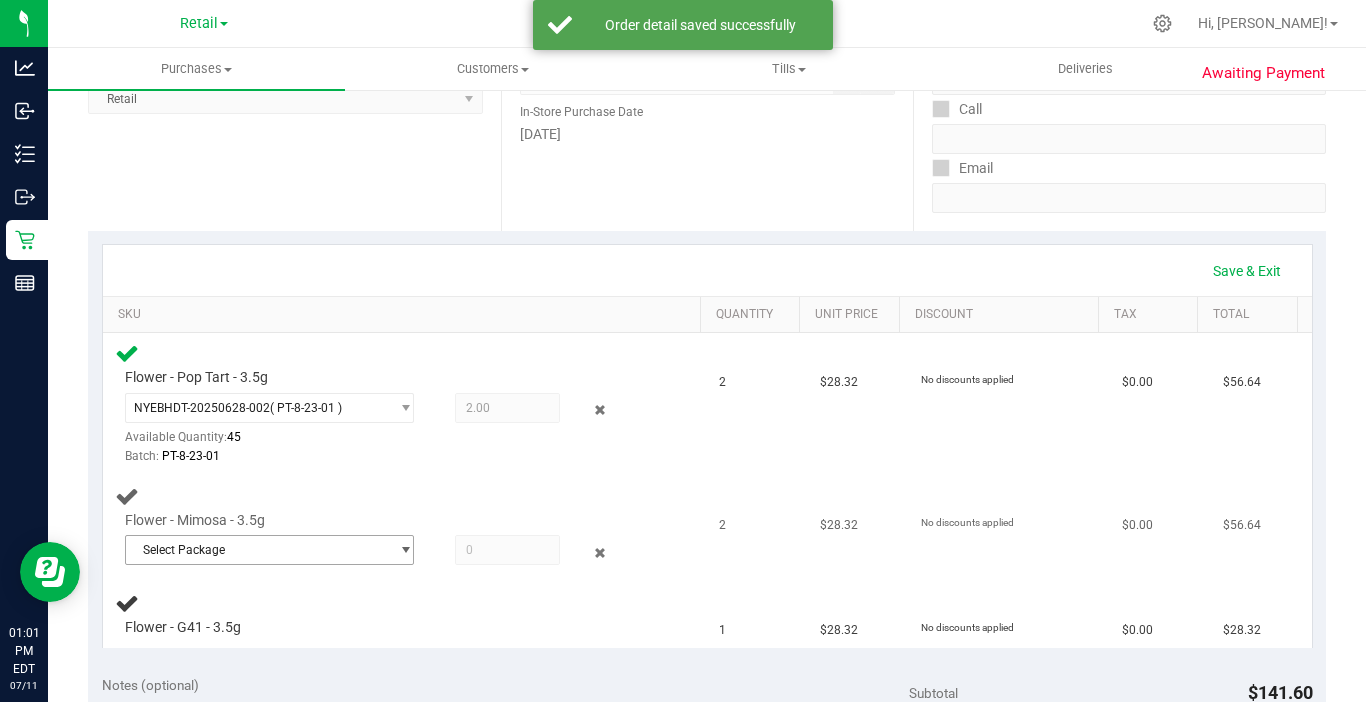 click on "Select Package" at bounding box center (257, 550) 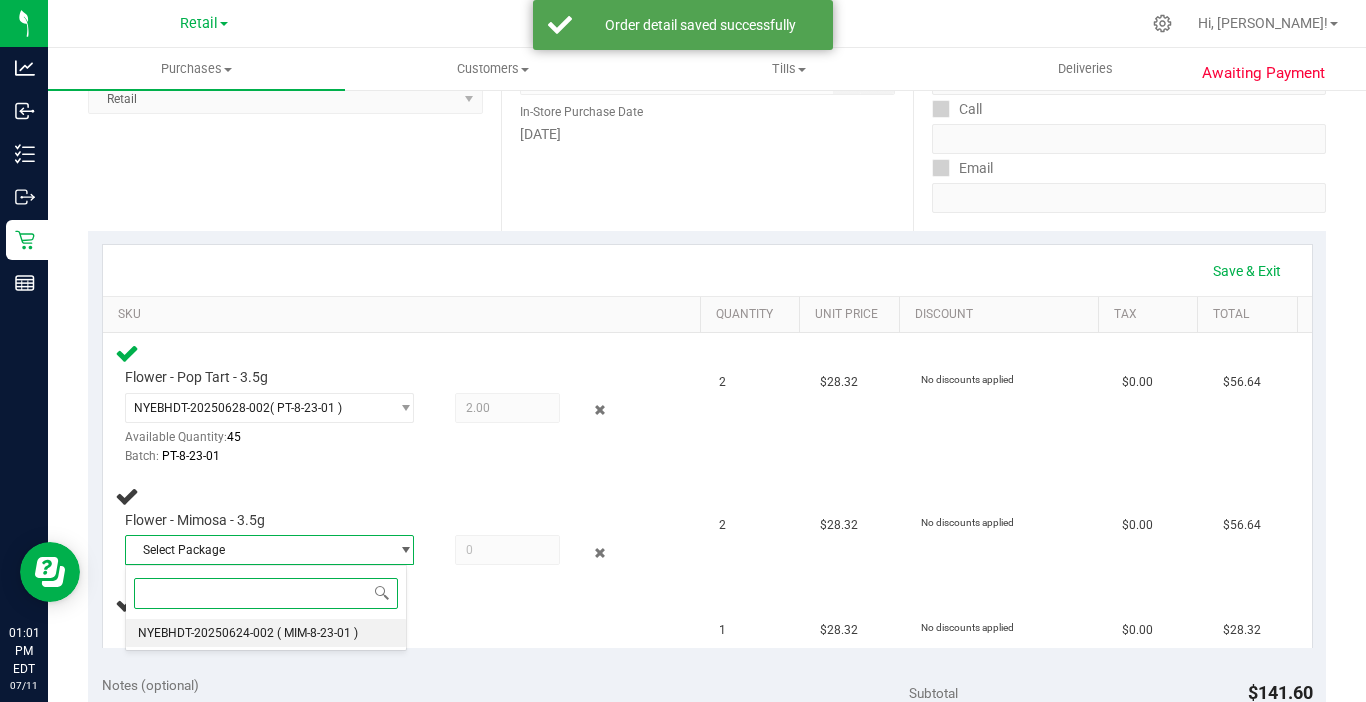 click on "NYEBHDT-20250624-002" at bounding box center (206, 633) 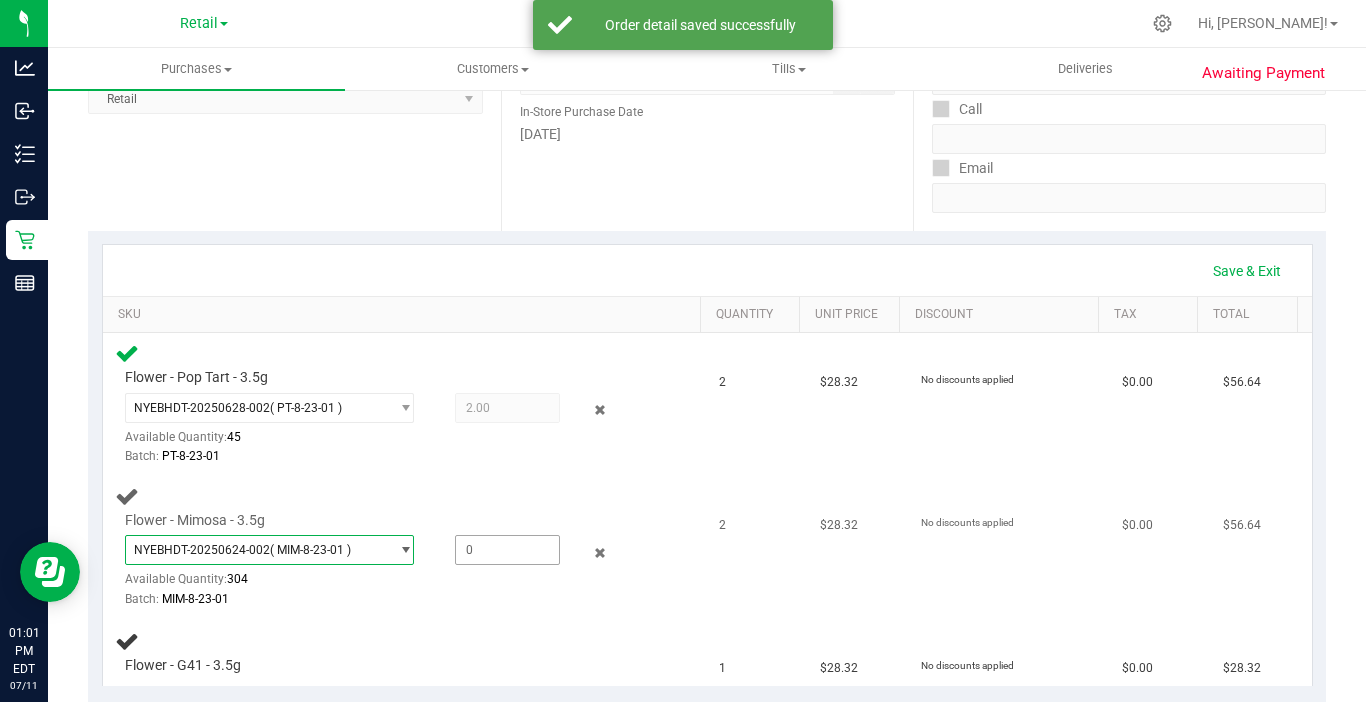 click at bounding box center (507, 550) 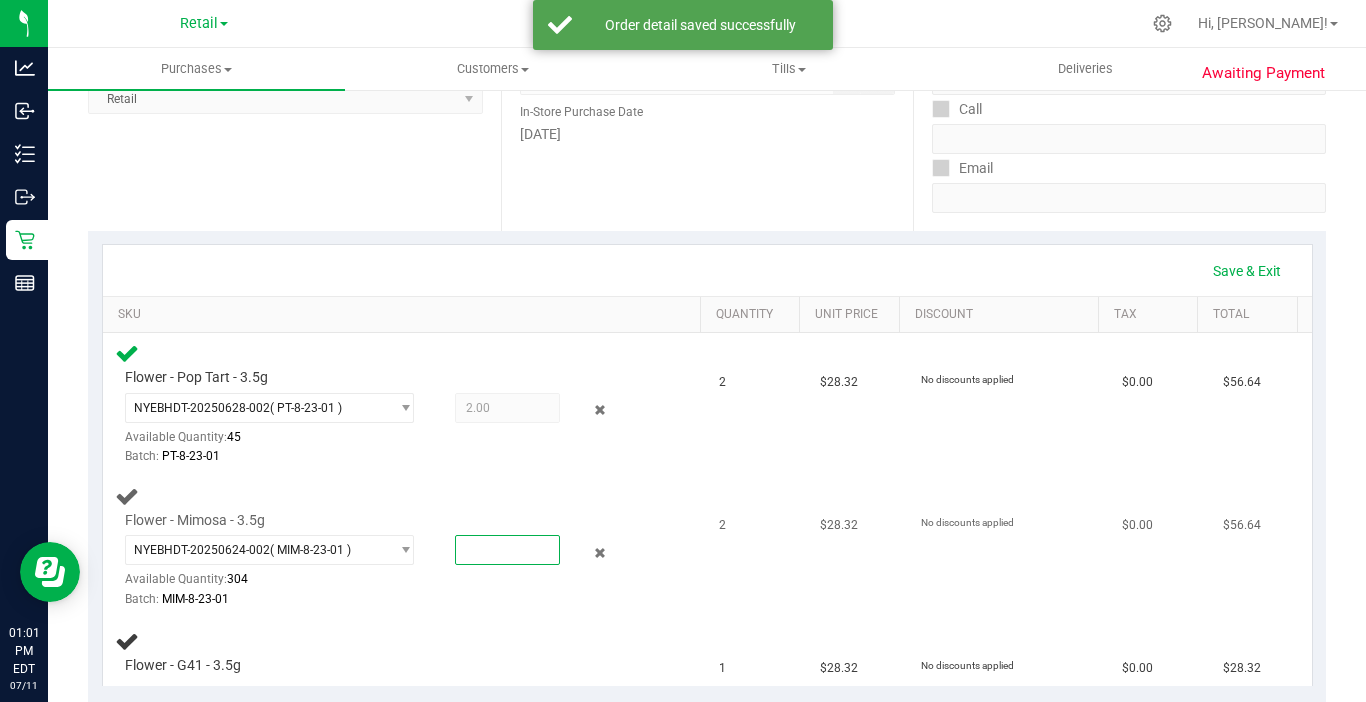 type on "2" 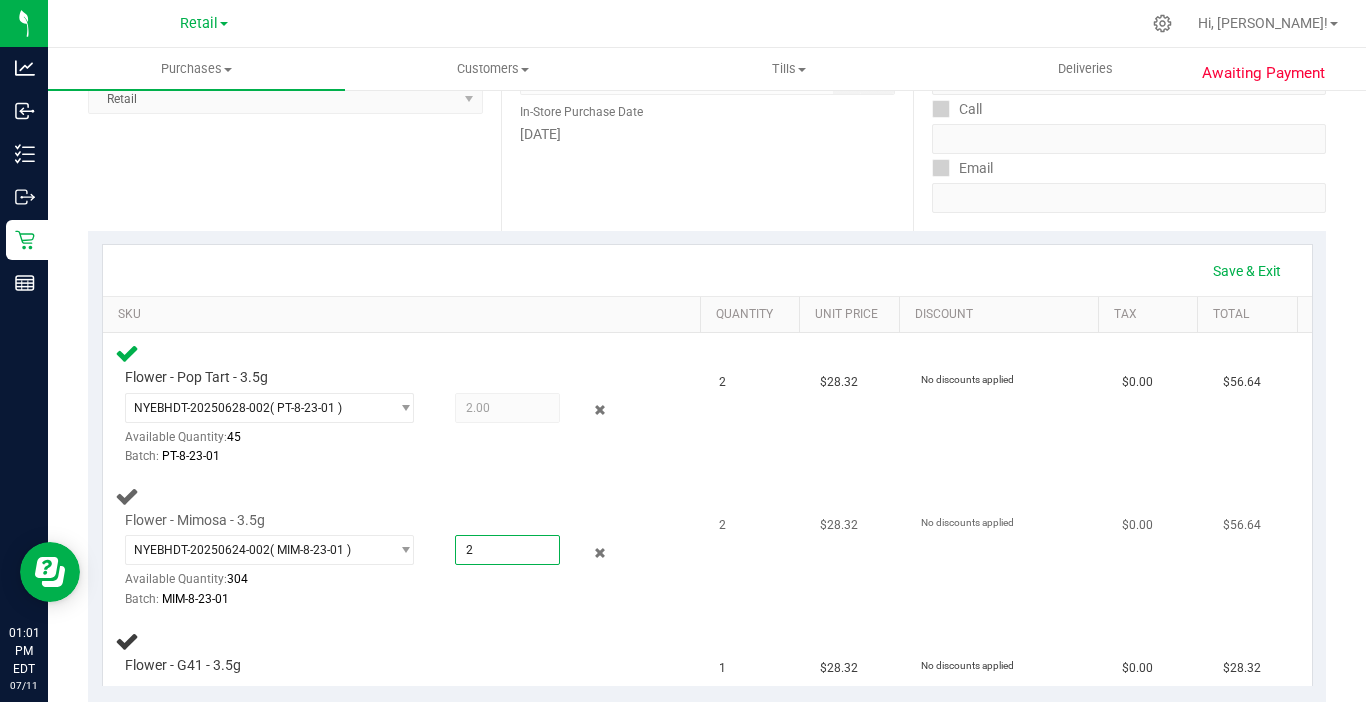 type on "2.0000" 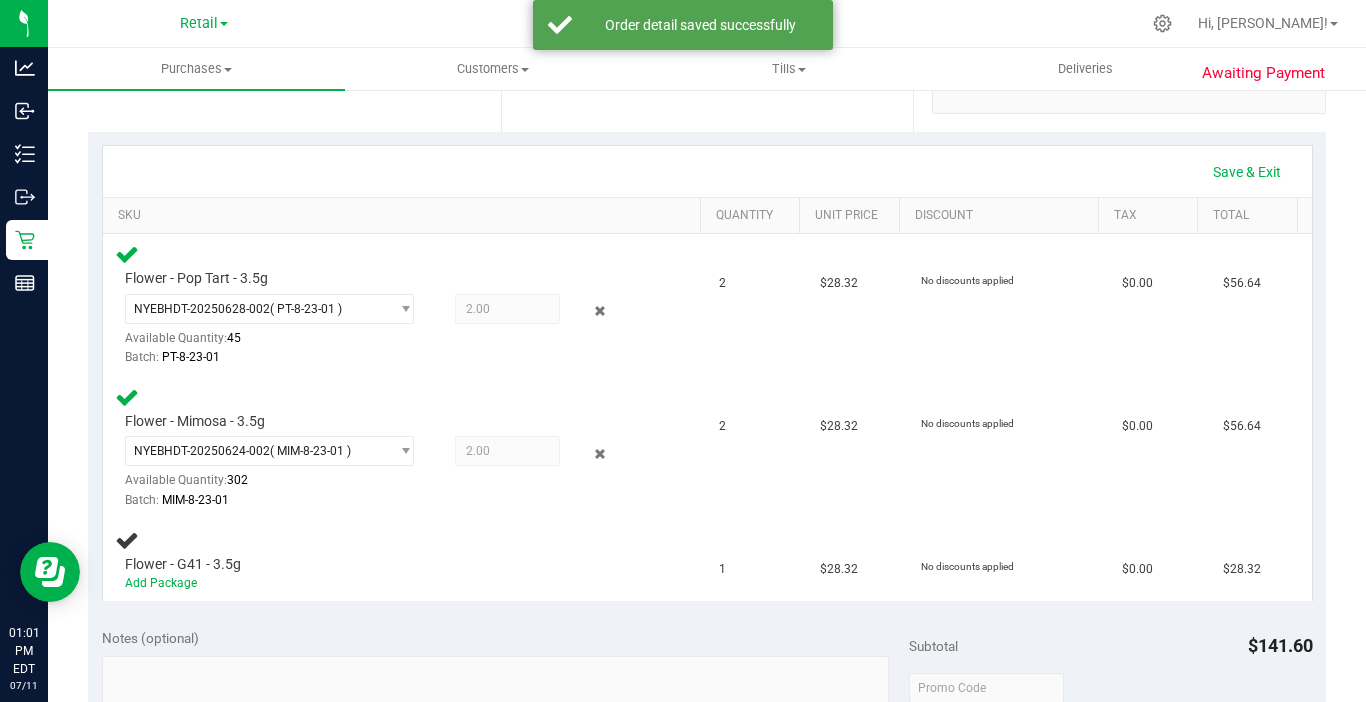 scroll, scrollTop: 400, scrollLeft: 0, axis: vertical 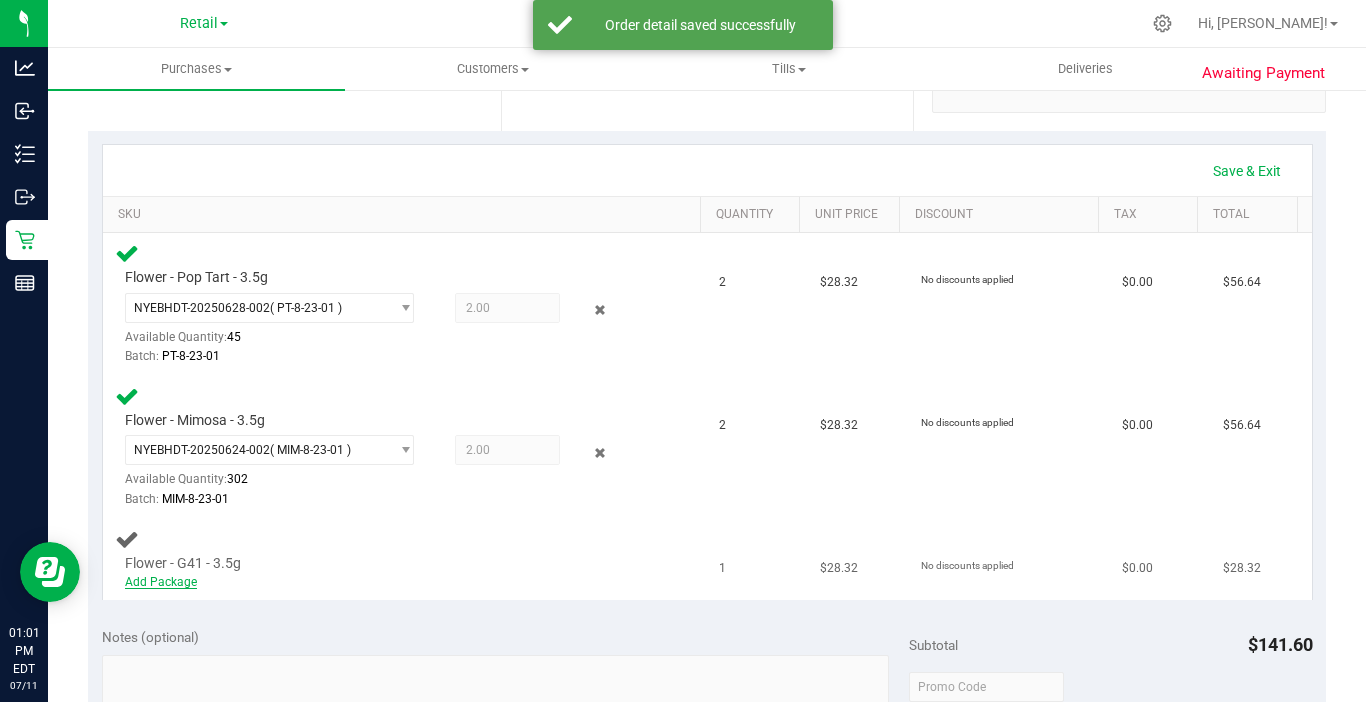 click on "Add Package" at bounding box center [386, 582] 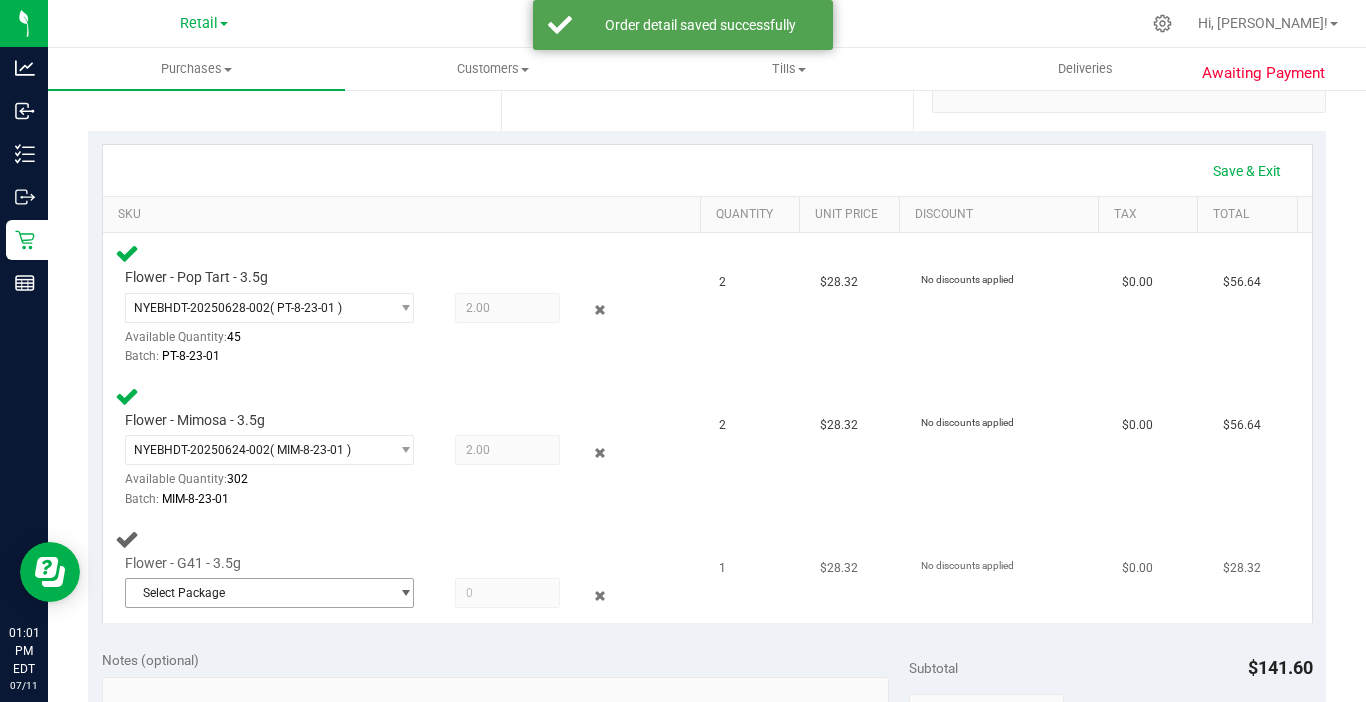click on "Select Package" at bounding box center (257, 593) 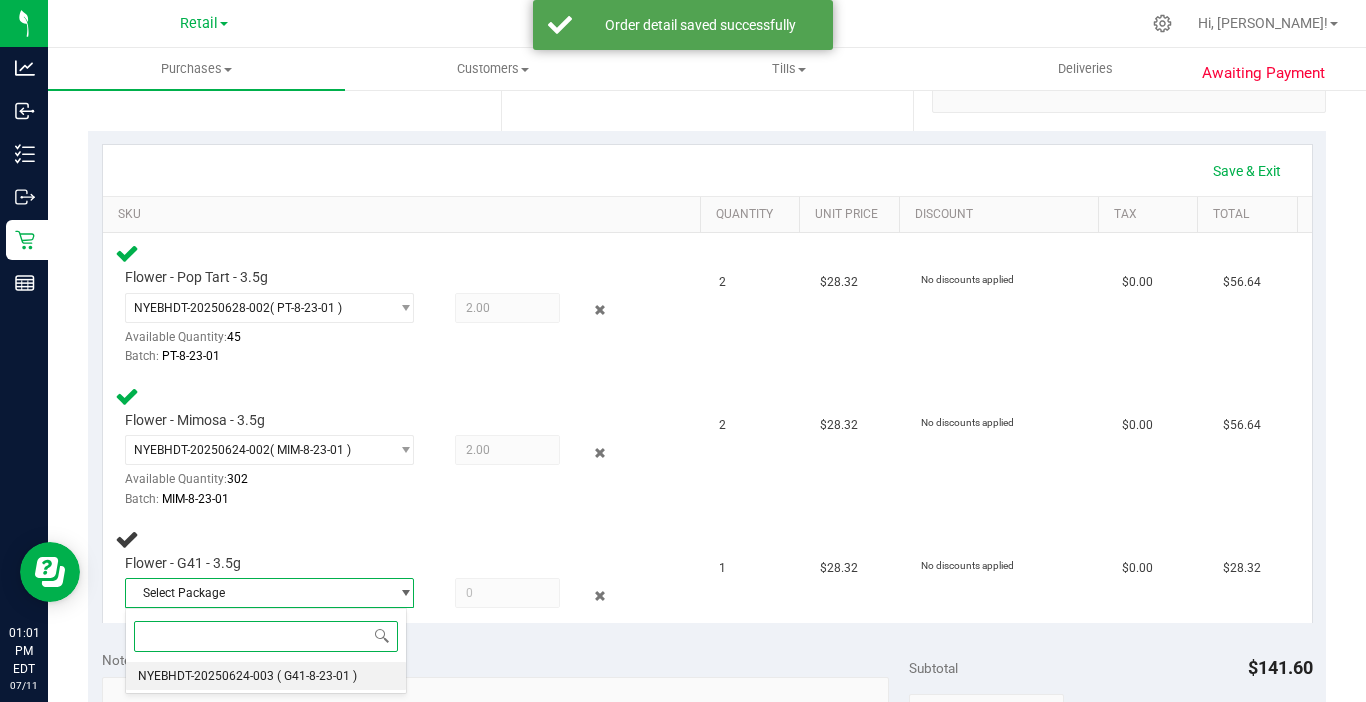 click on "(
G41-8-23-01
)" at bounding box center (317, 676) 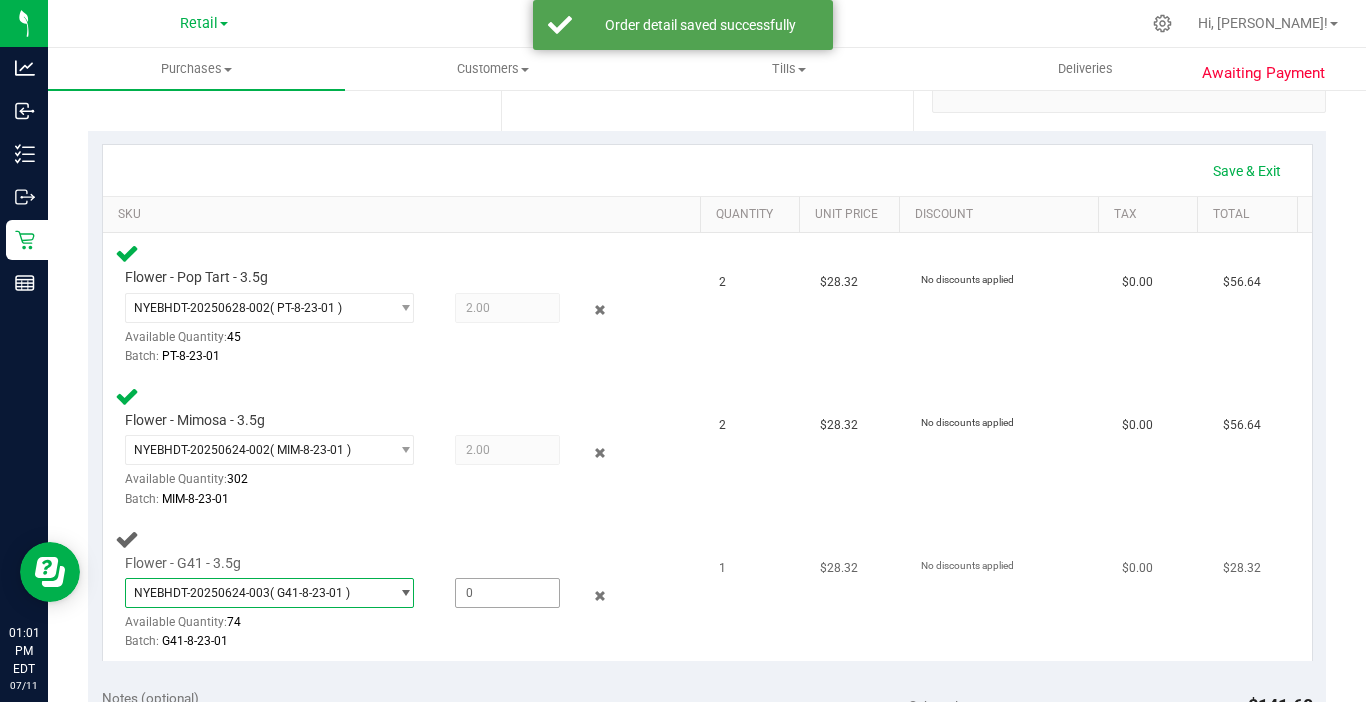 click at bounding box center [507, 593] 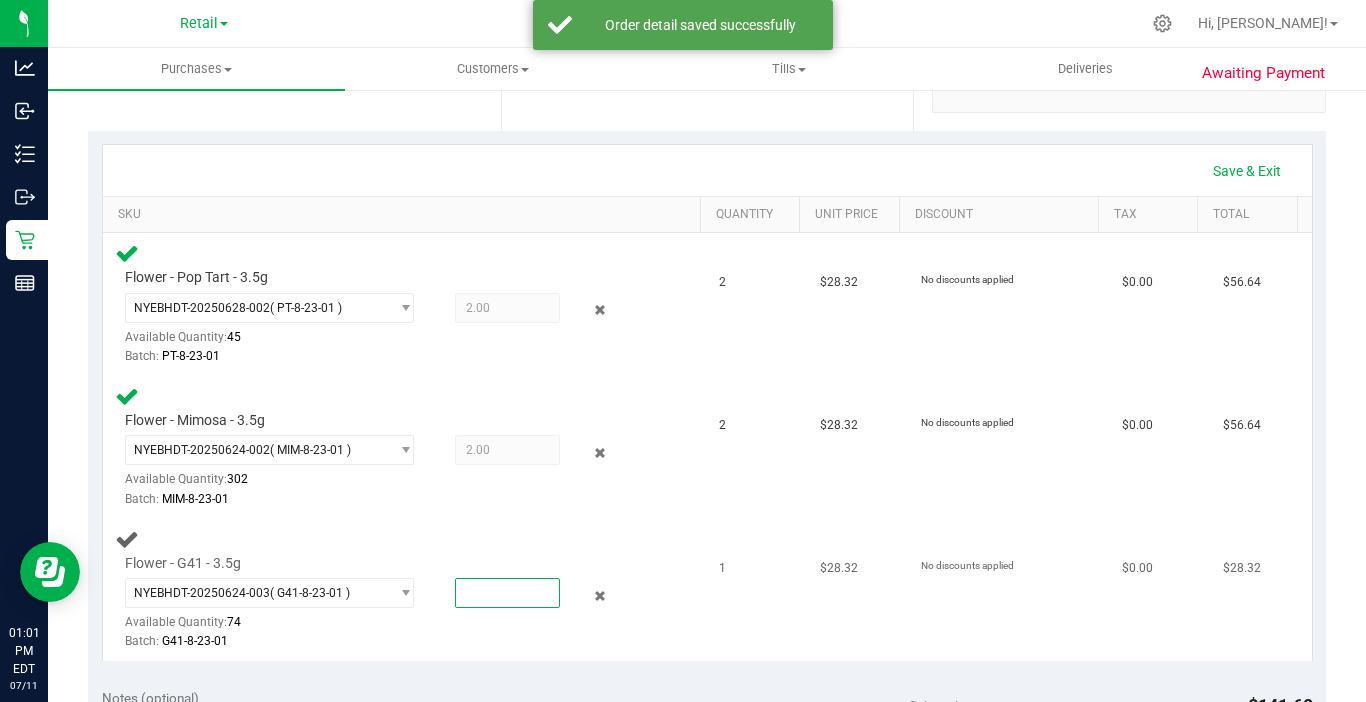 type on "1" 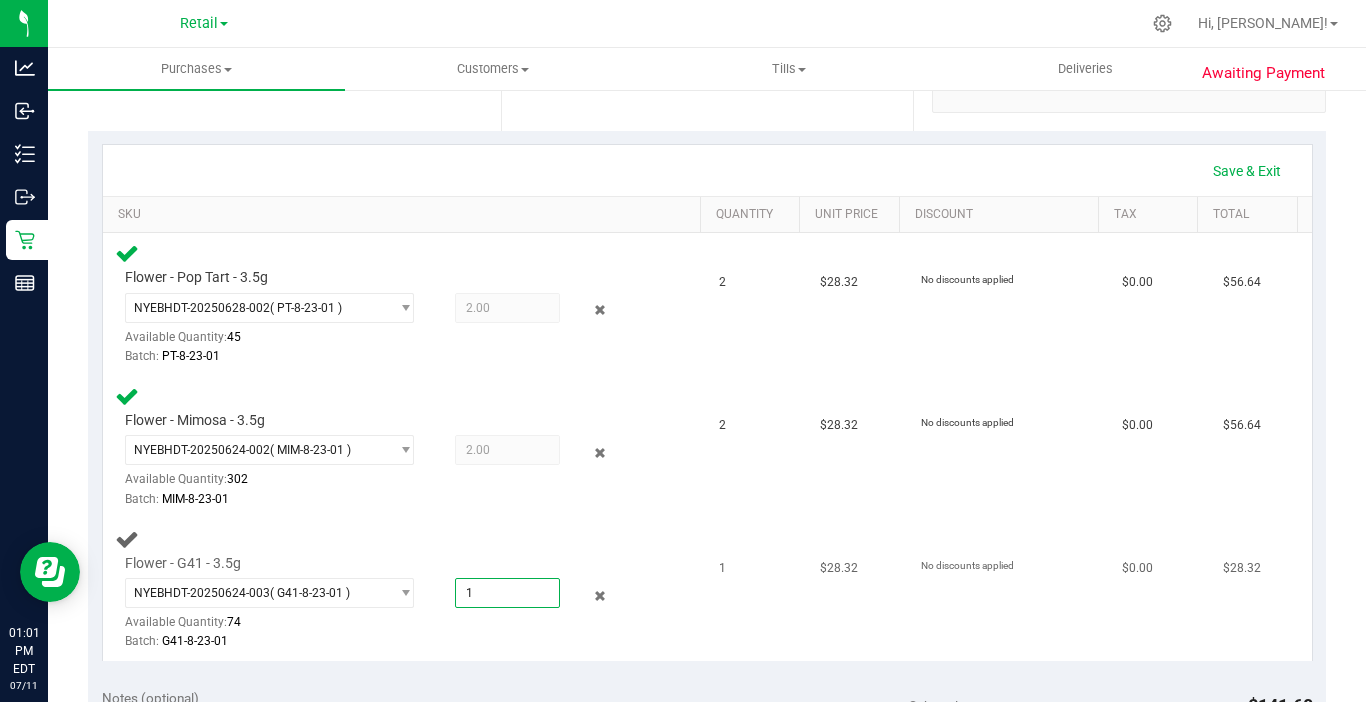 type on "1.0000" 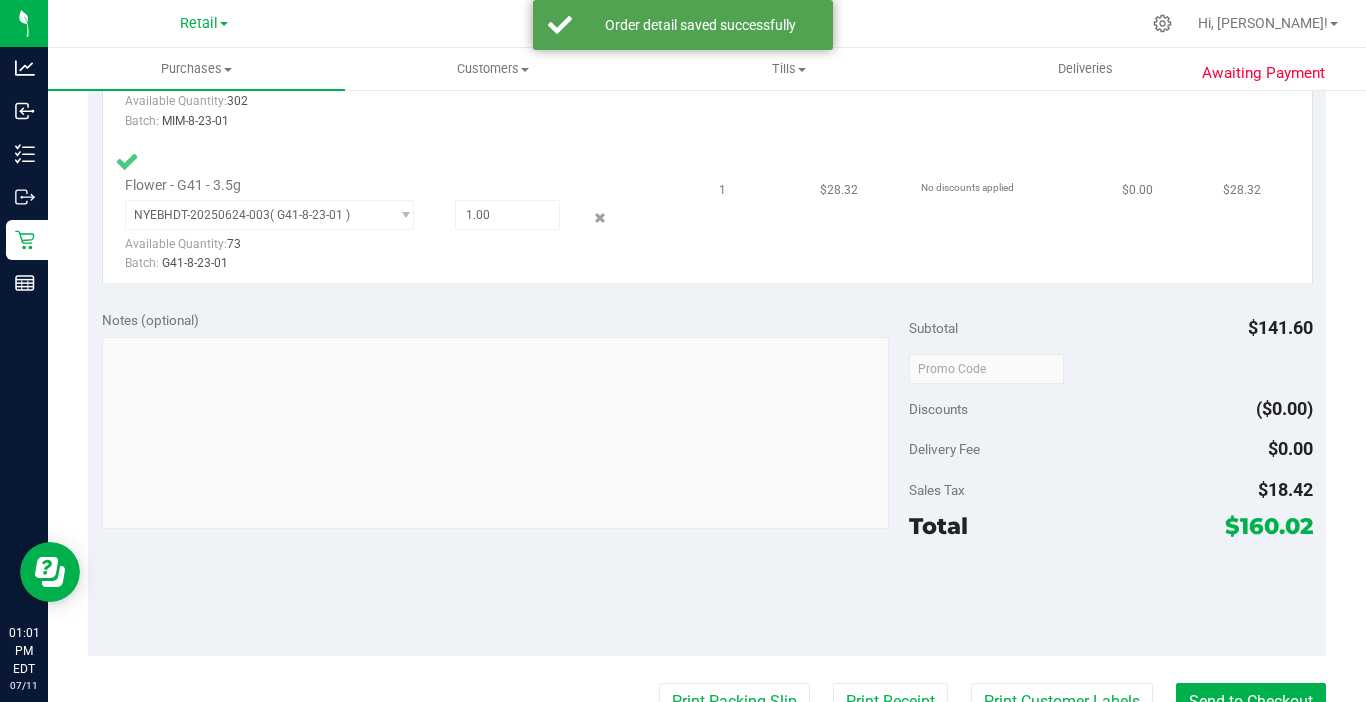 scroll, scrollTop: 1000, scrollLeft: 0, axis: vertical 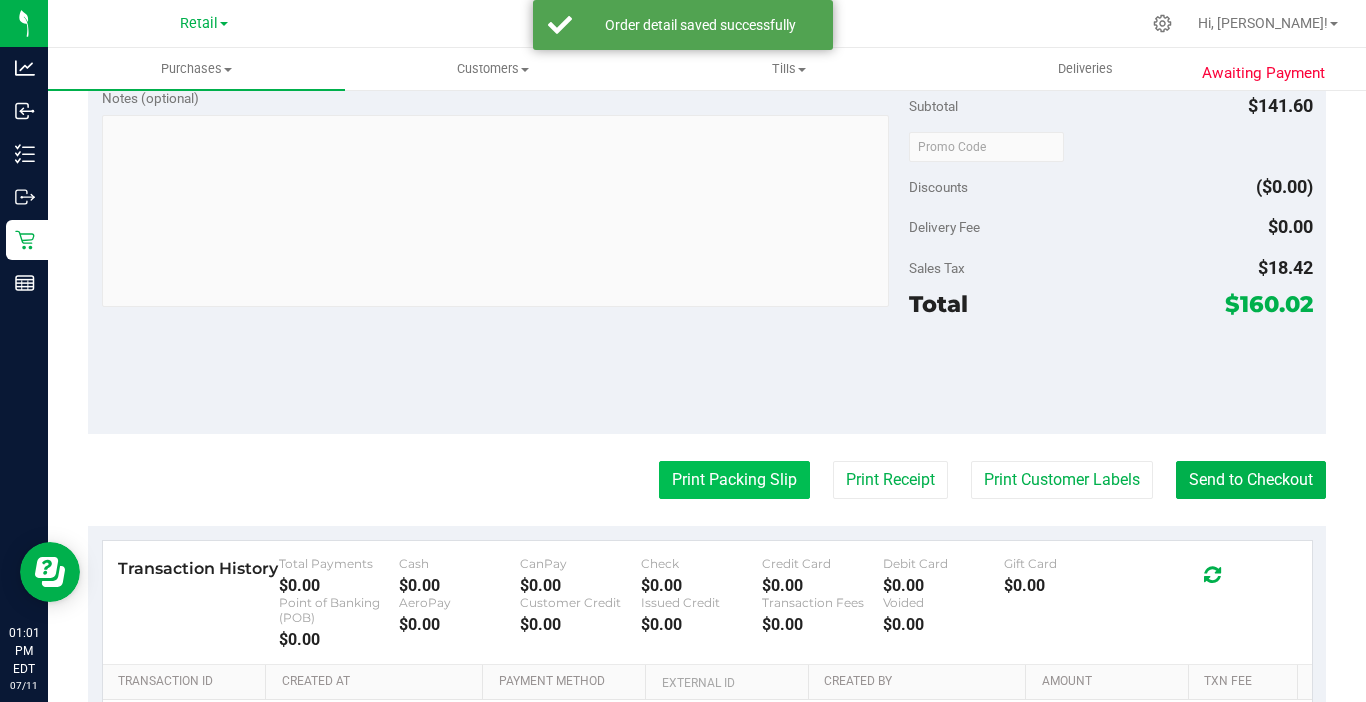 click on "Print Packing Slip" at bounding box center (734, 480) 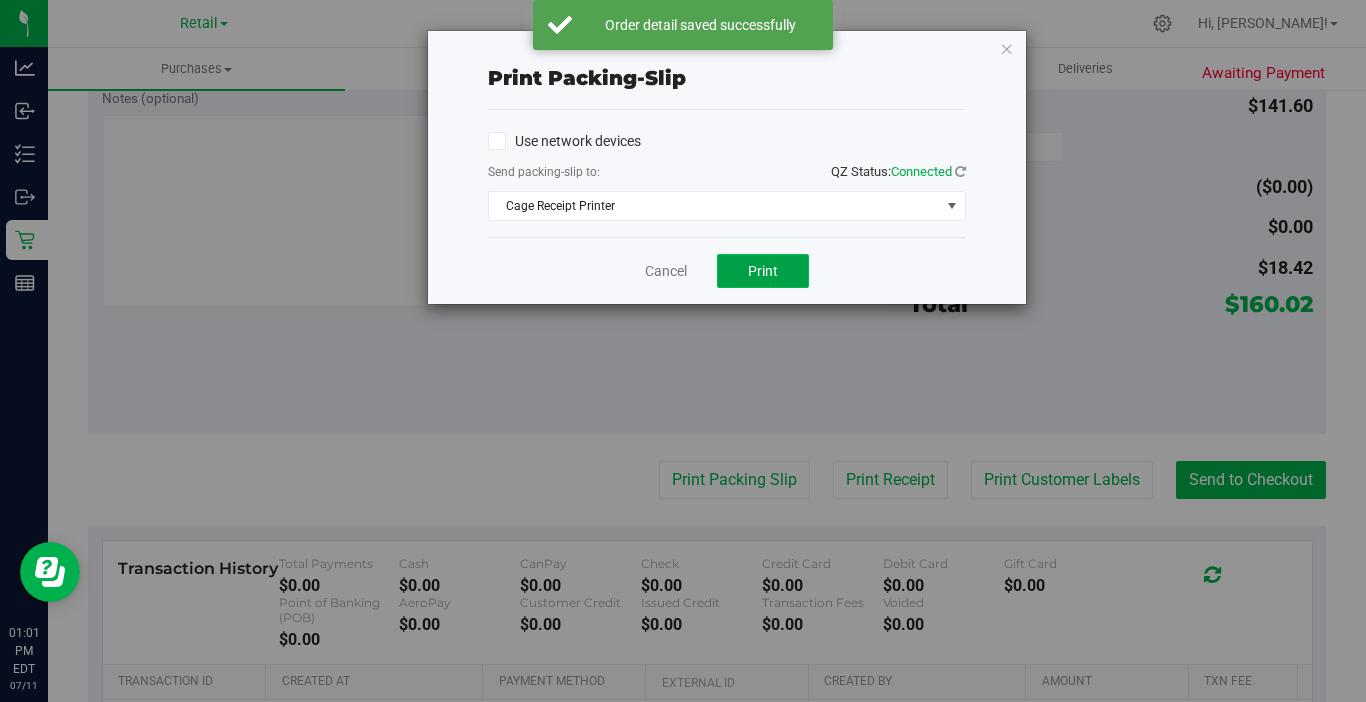 click on "Print" at bounding box center [763, 271] 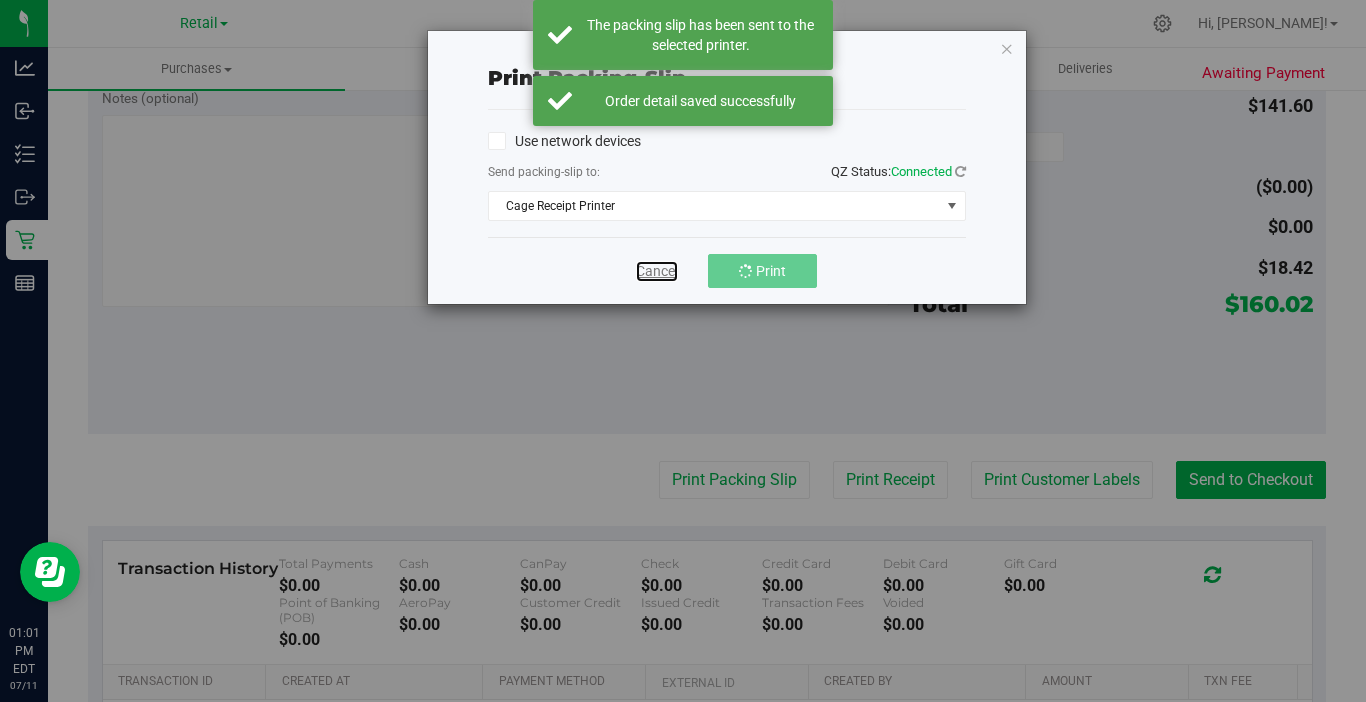drag, startPoint x: 650, startPoint y: 276, endPoint x: 660, endPoint y: 278, distance: 10.198039 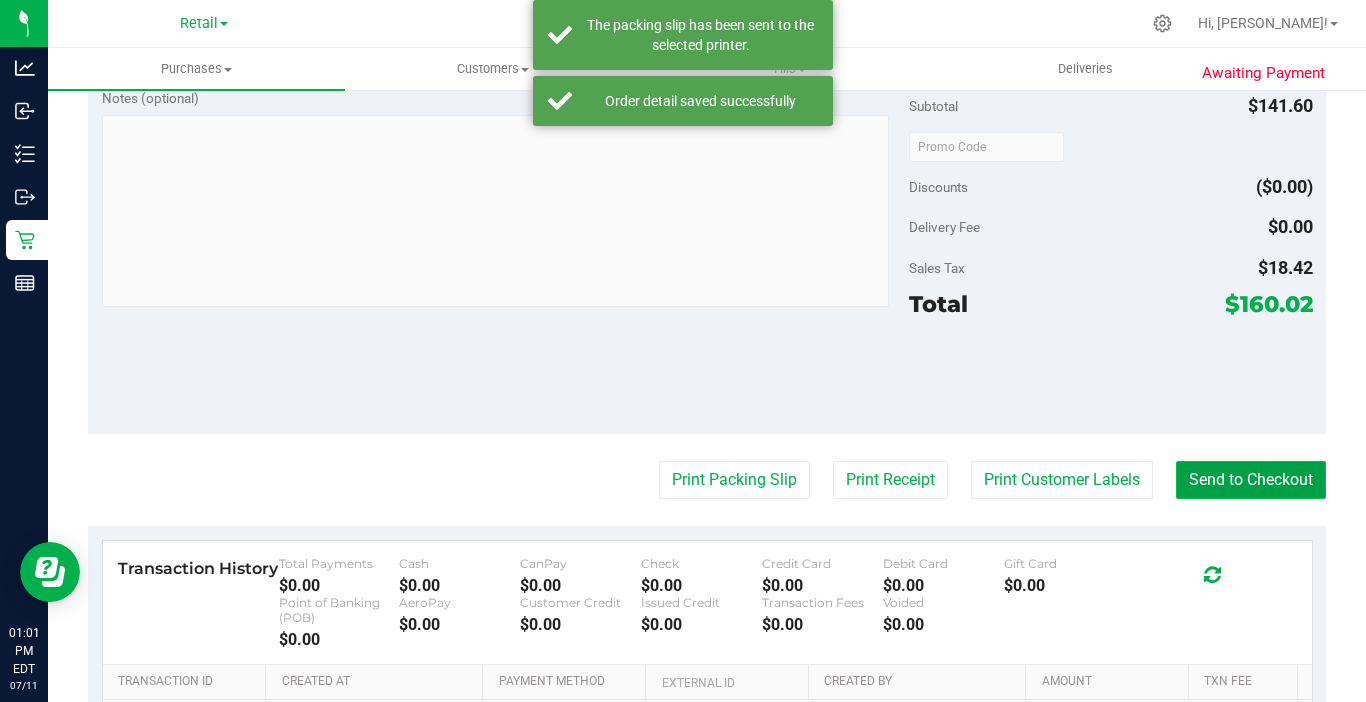 click on "Send to Checkout" at bounding box center (1251, 480) 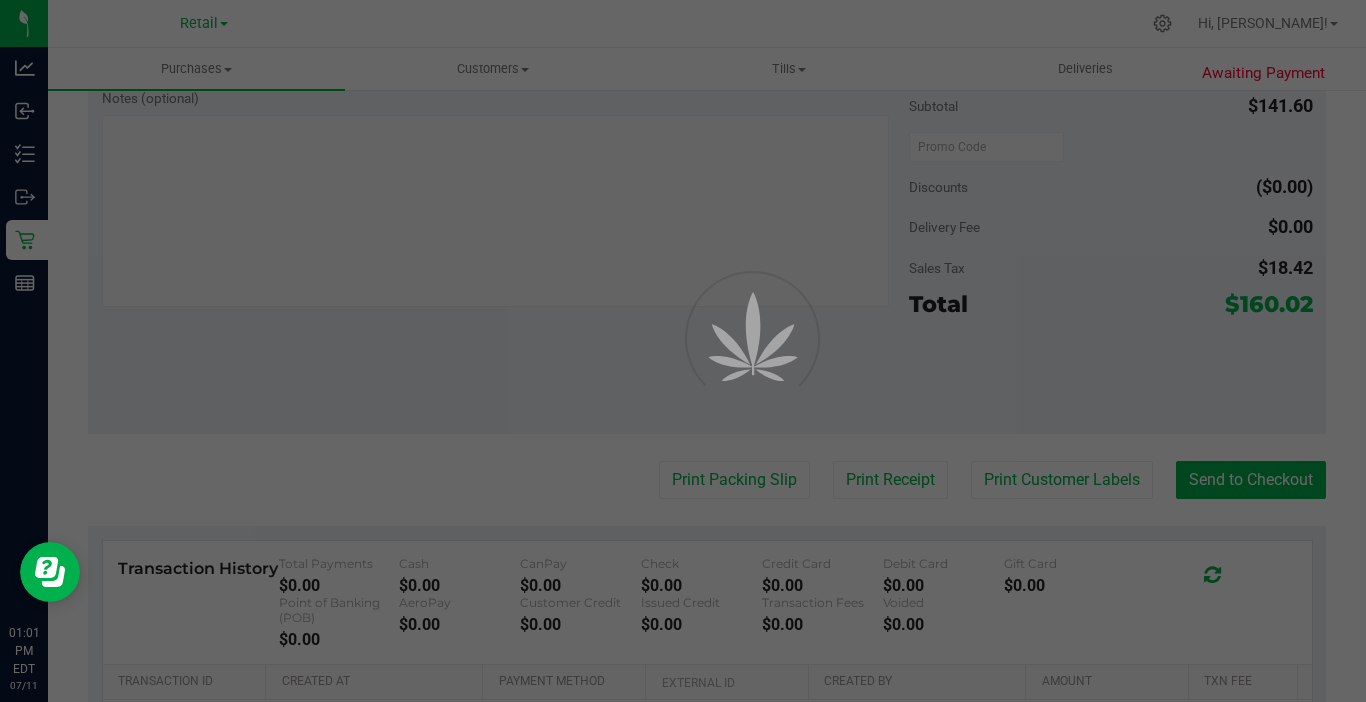 scroll, scrollTop: 0, scrollLeft: 0, axis: both 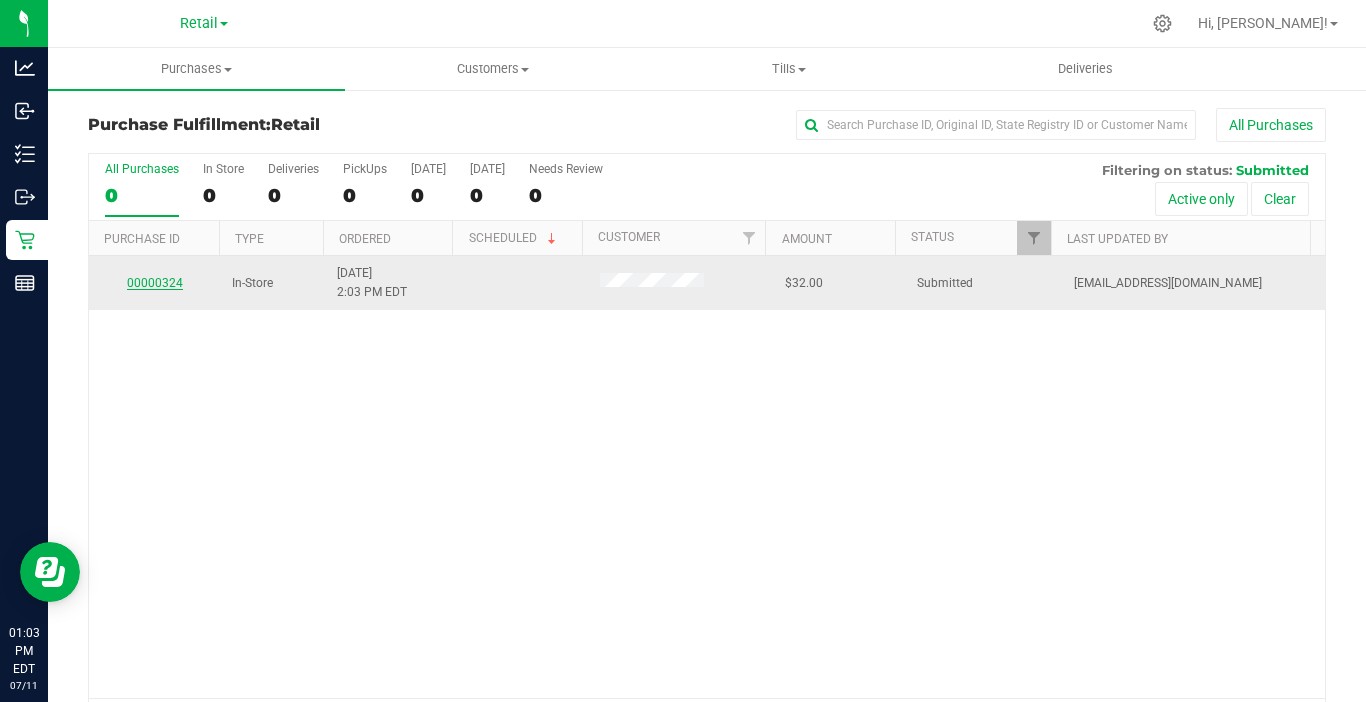 click on "00000324" at bounding box center (155, 283) 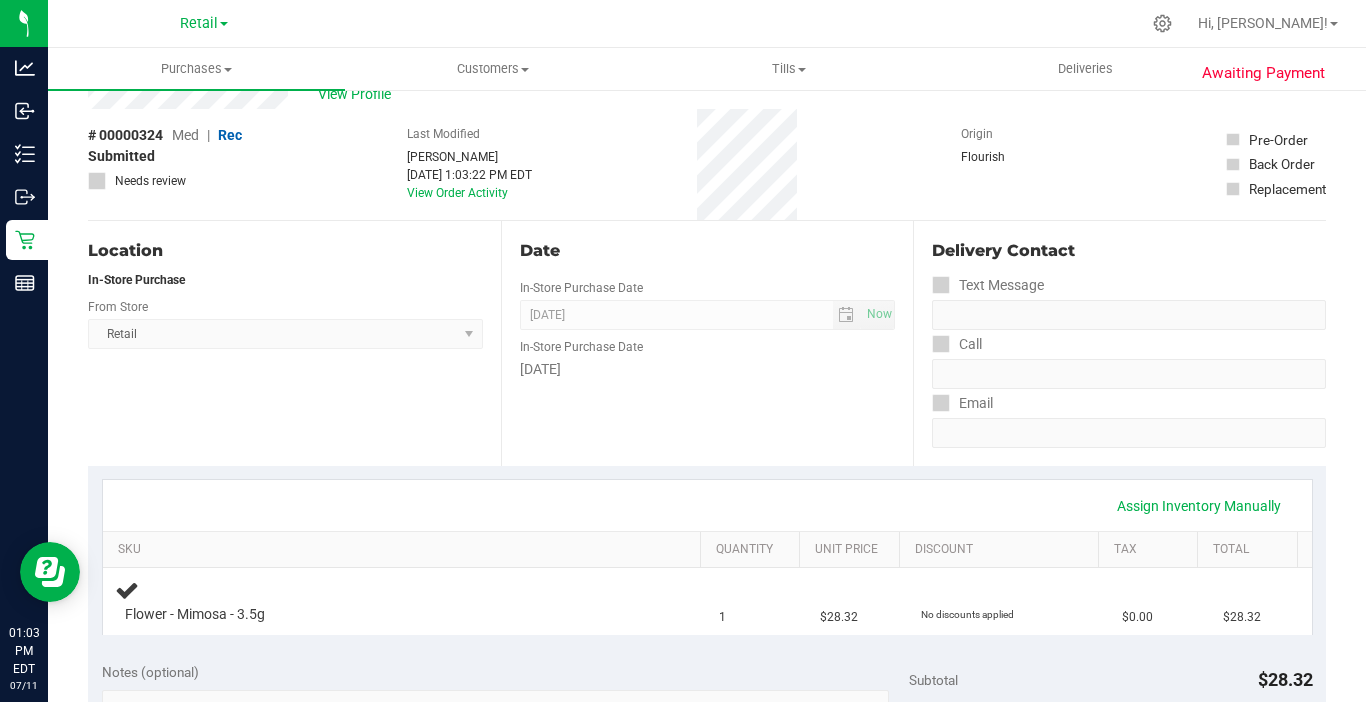 scroll, scrollTop: 100, scrollLeft: 0, axis: vertical 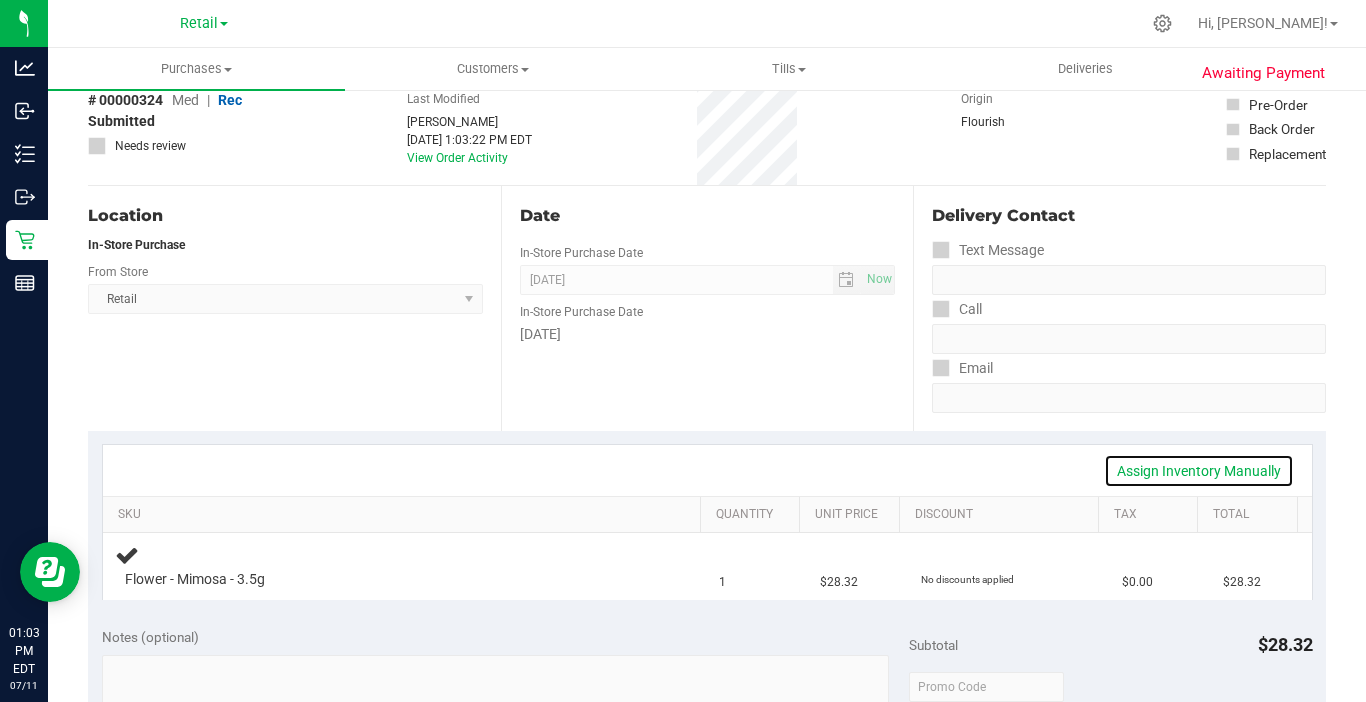 click on "Assign Inventory Manually" at bounding box center (1199, 471) 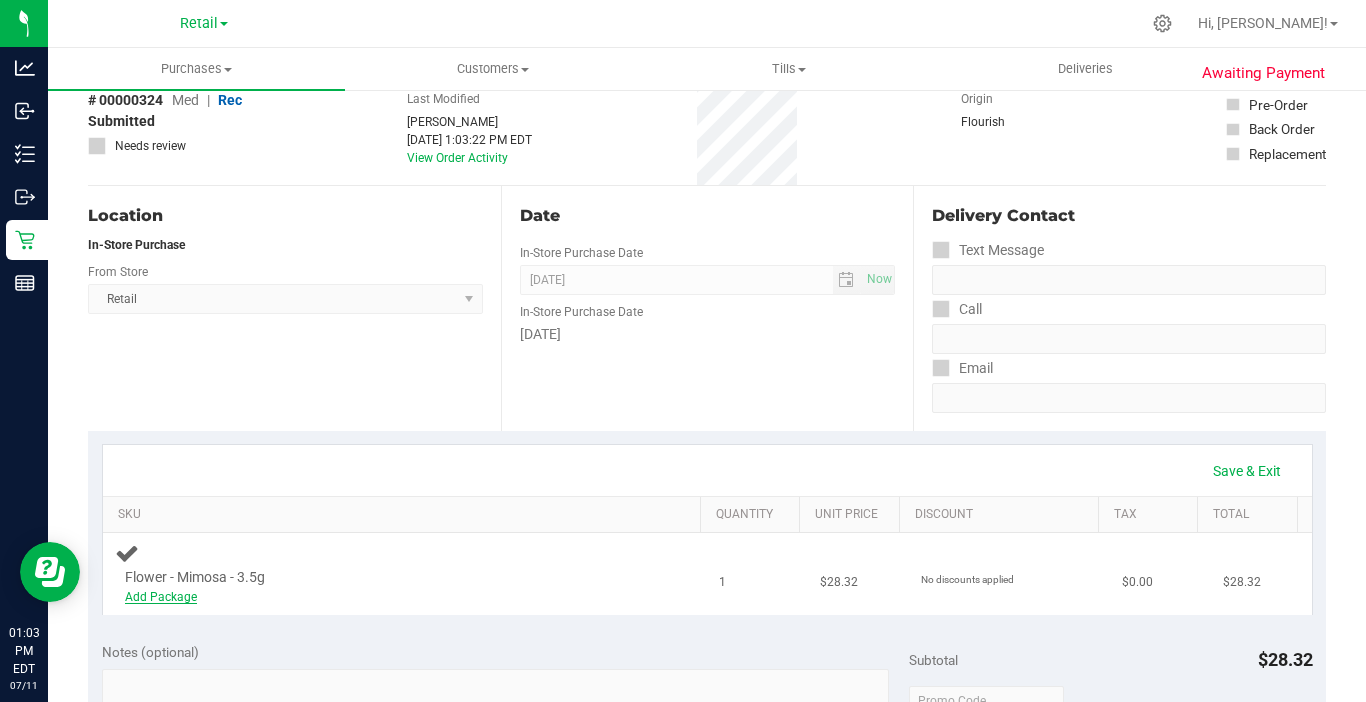 click on "Add Package" at bounding box center [161, 597] 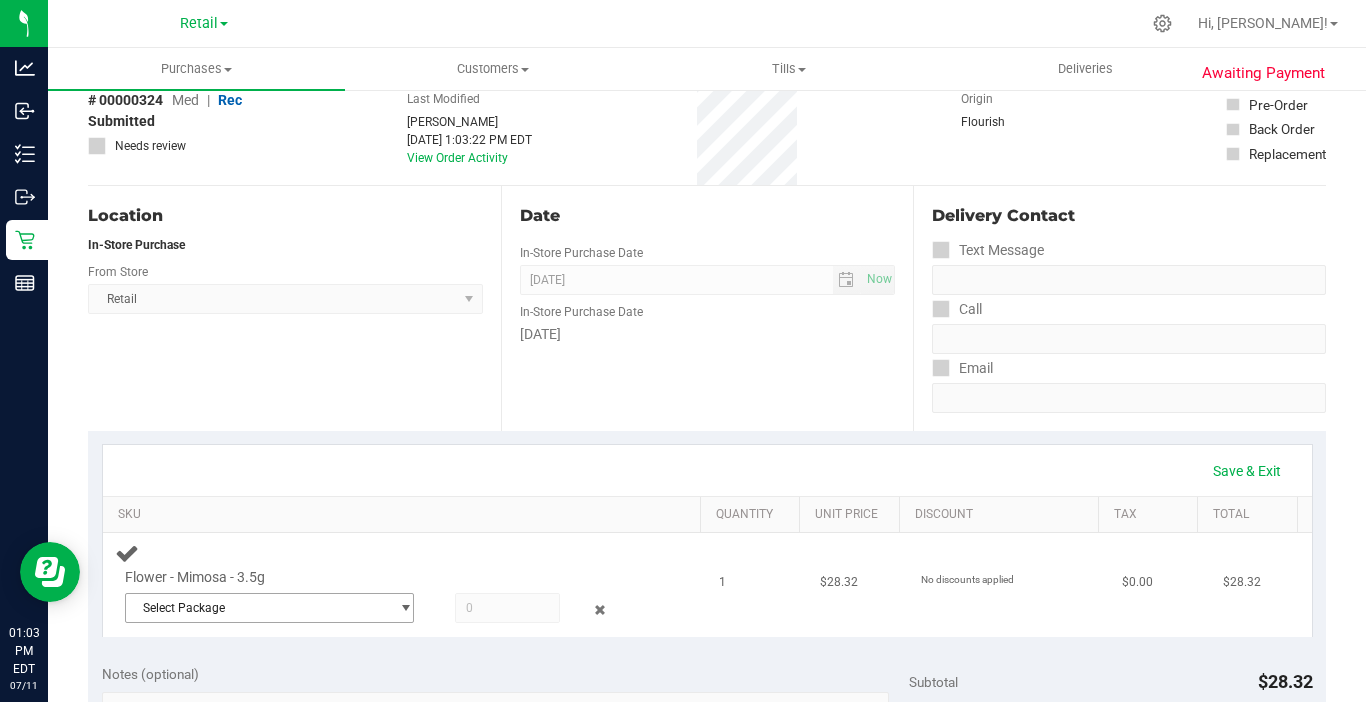 click on "Select Package" at bounding box center [257, 608] 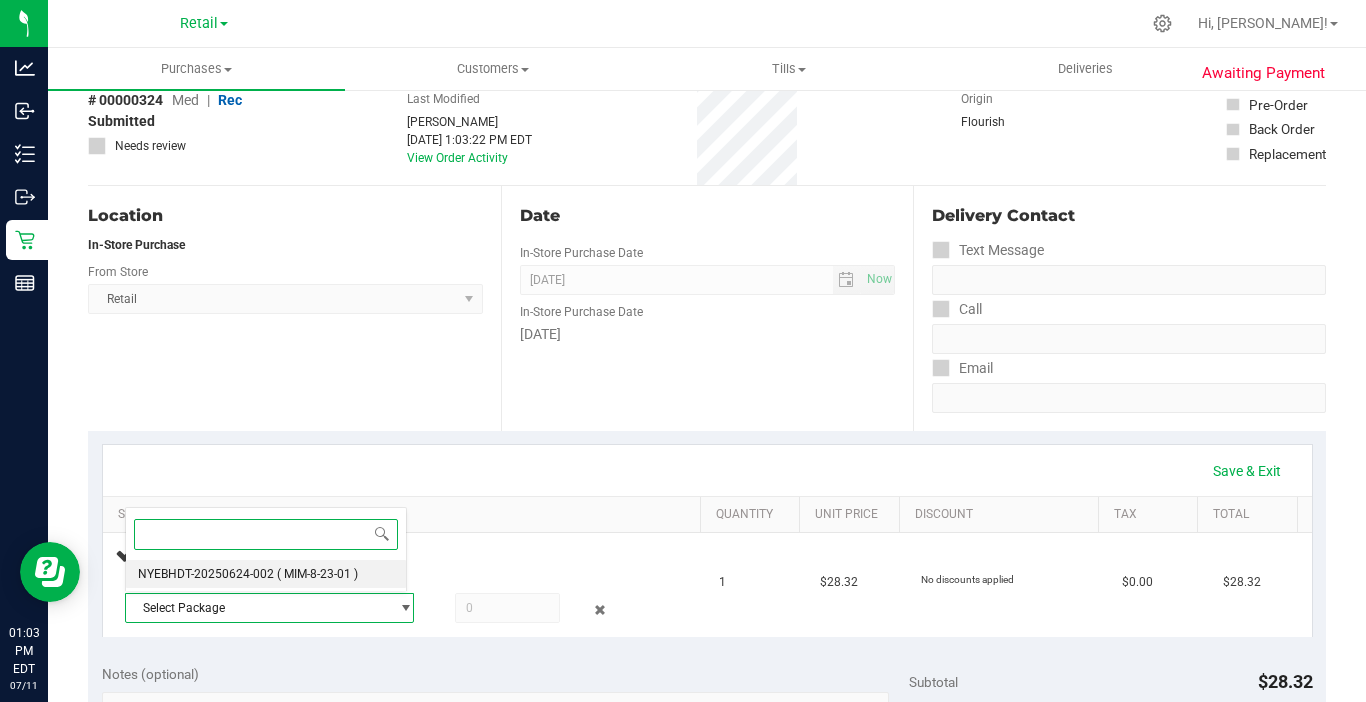 click on "NYEBHDT-20250624-002" at bounding box center [206, 574] 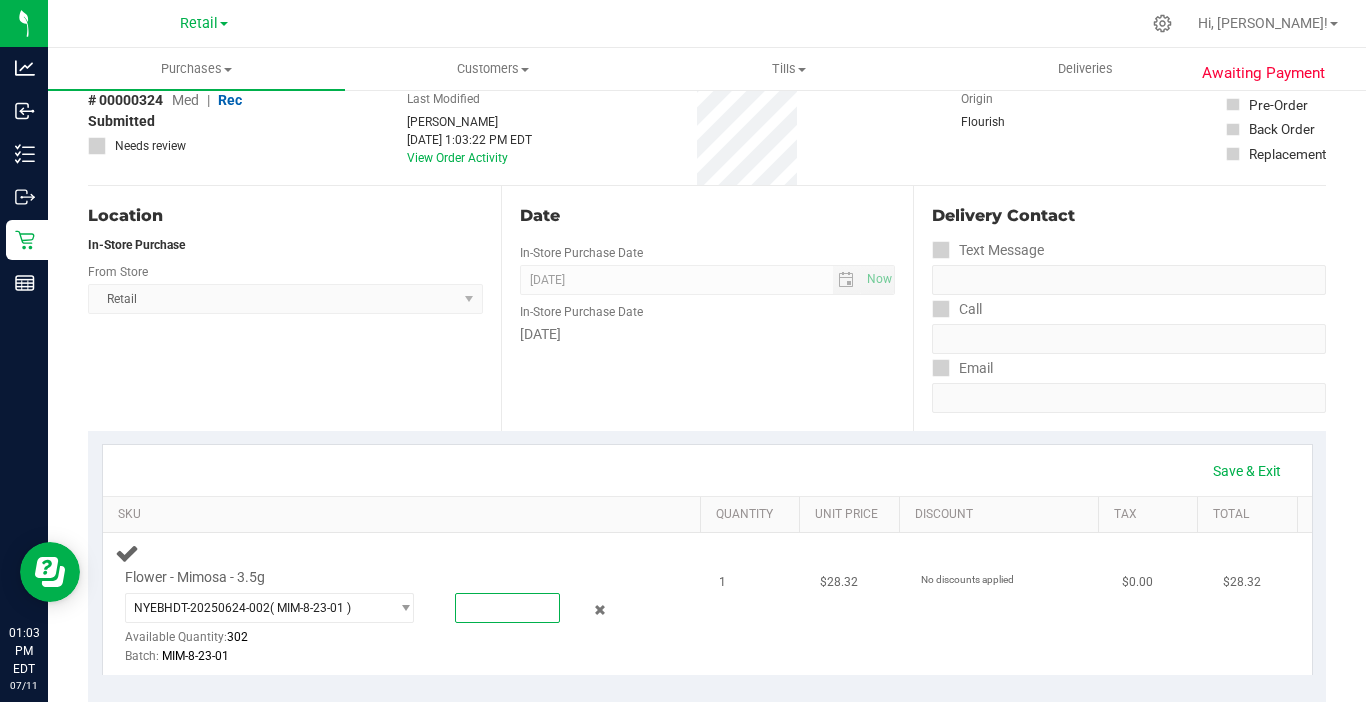 click at bounding box center (507, 608) 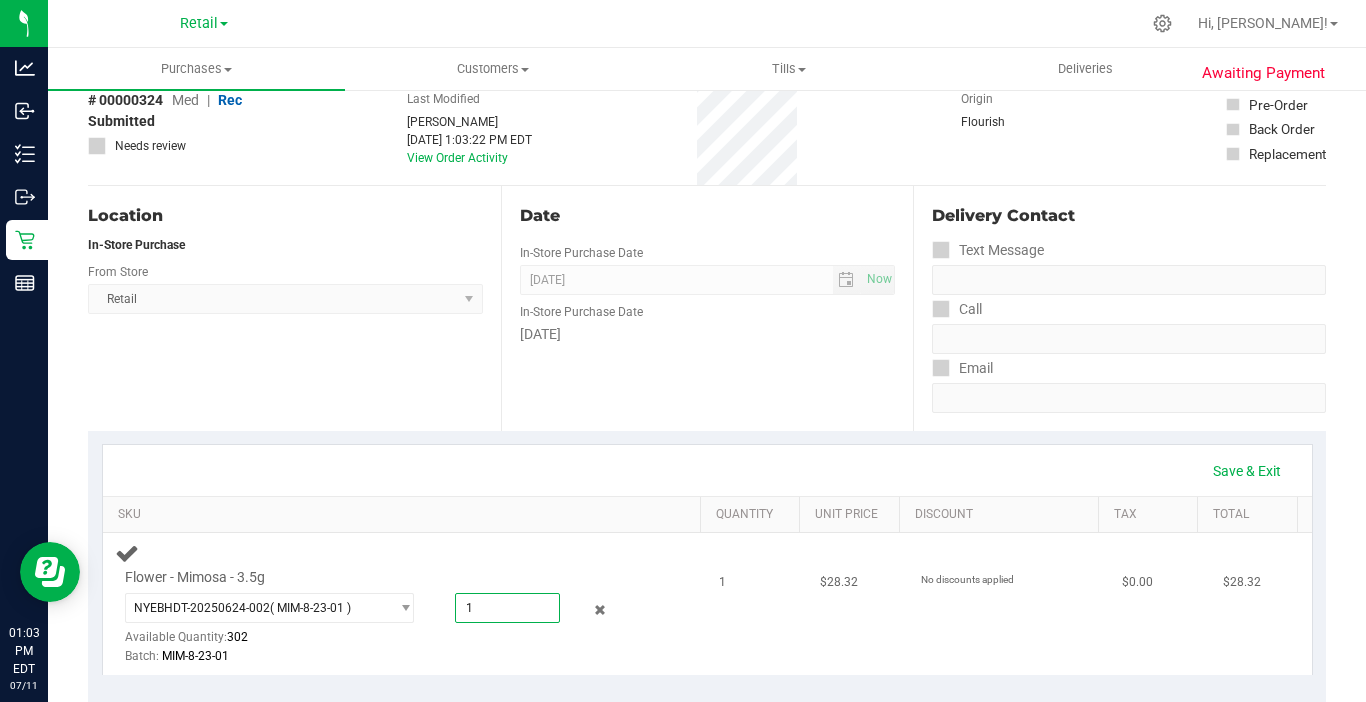 type on "1.0000" 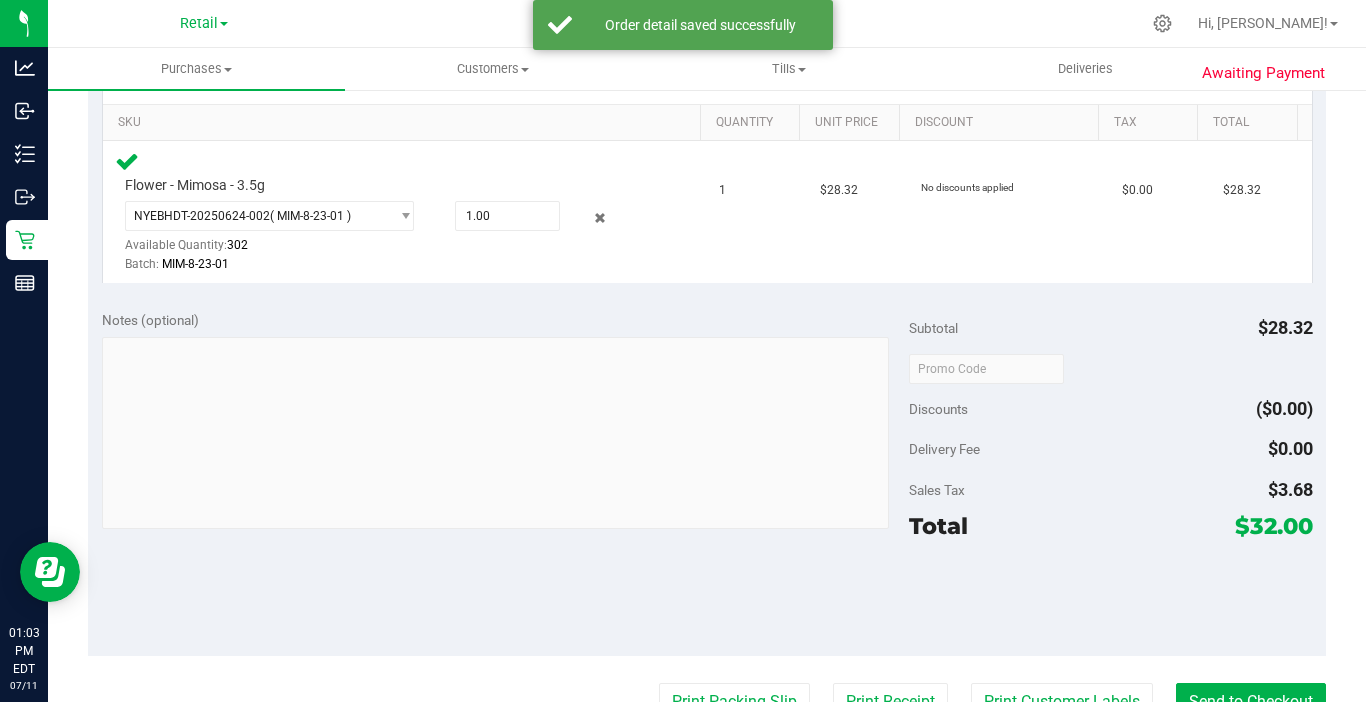 scroll, scrollTop: 600, scrollLeft: 0, axis: vertical 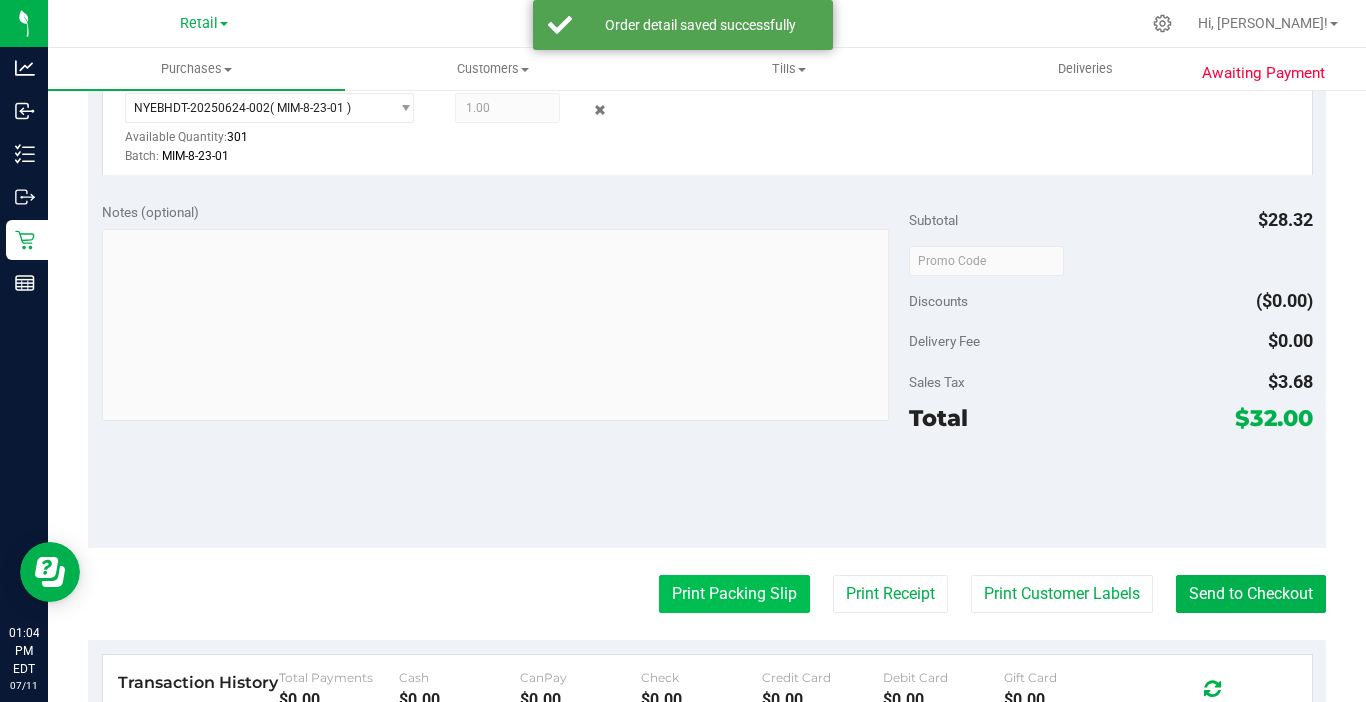 click on "Print Packing Slip" at bounding box center (734, 594) 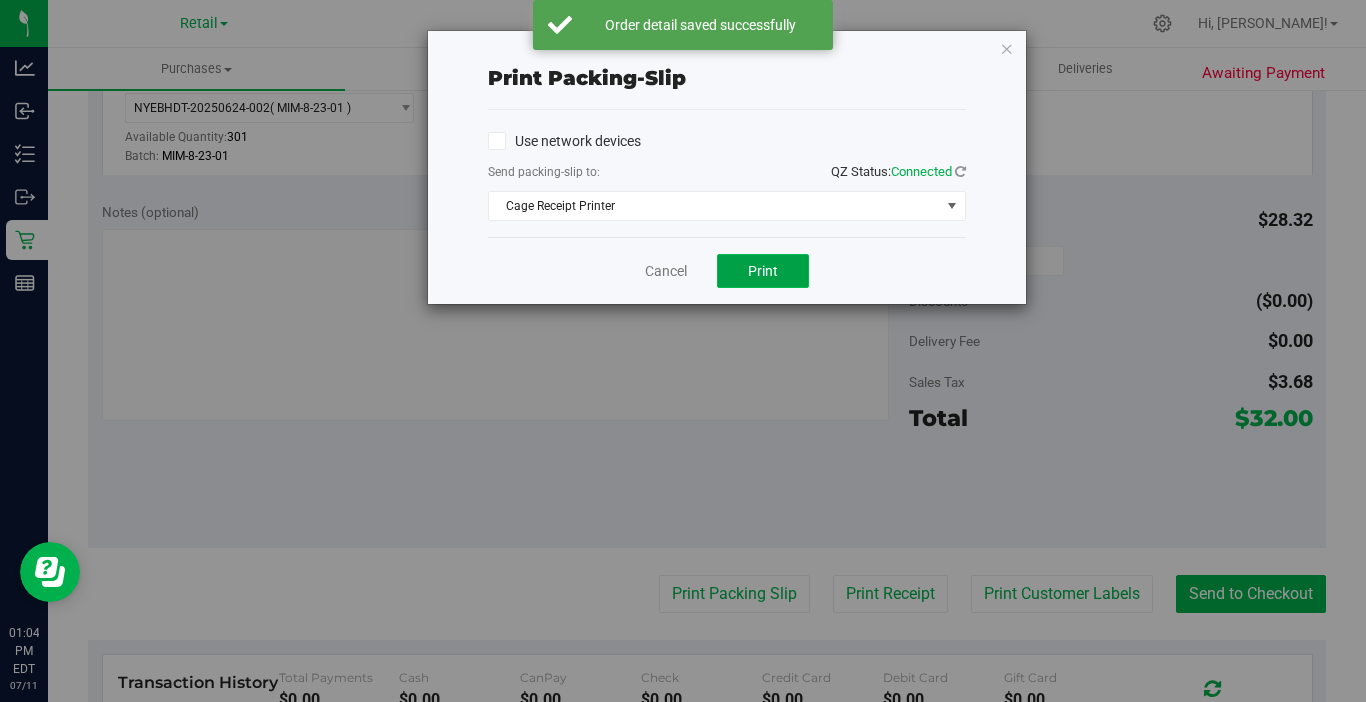 click on "Print" at bounding box center [763, 271] 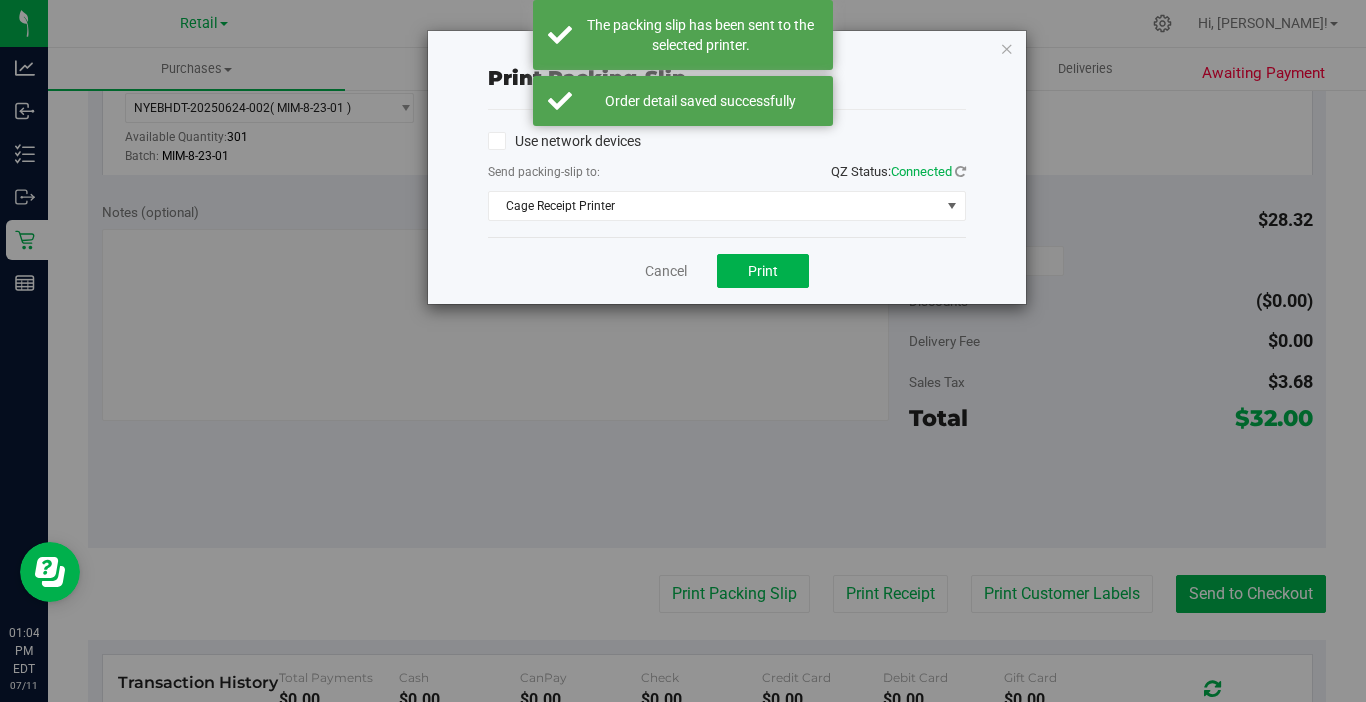 click on "Print packing-slip
Use network devices
Send packing-slip to:
QZ Status:   Connected
Cage Receipt Printer Choose printer Cage Receipt Printer EPSON WF-2960 Series Fax Microsoft Print to PDF Microsoft XPS Document Writer OneNote for Windows 10 POS Receipt Printer T310 Printer (LAN) Trading Post Receipt
Cancel
Print" at bounding box center (690, 351) 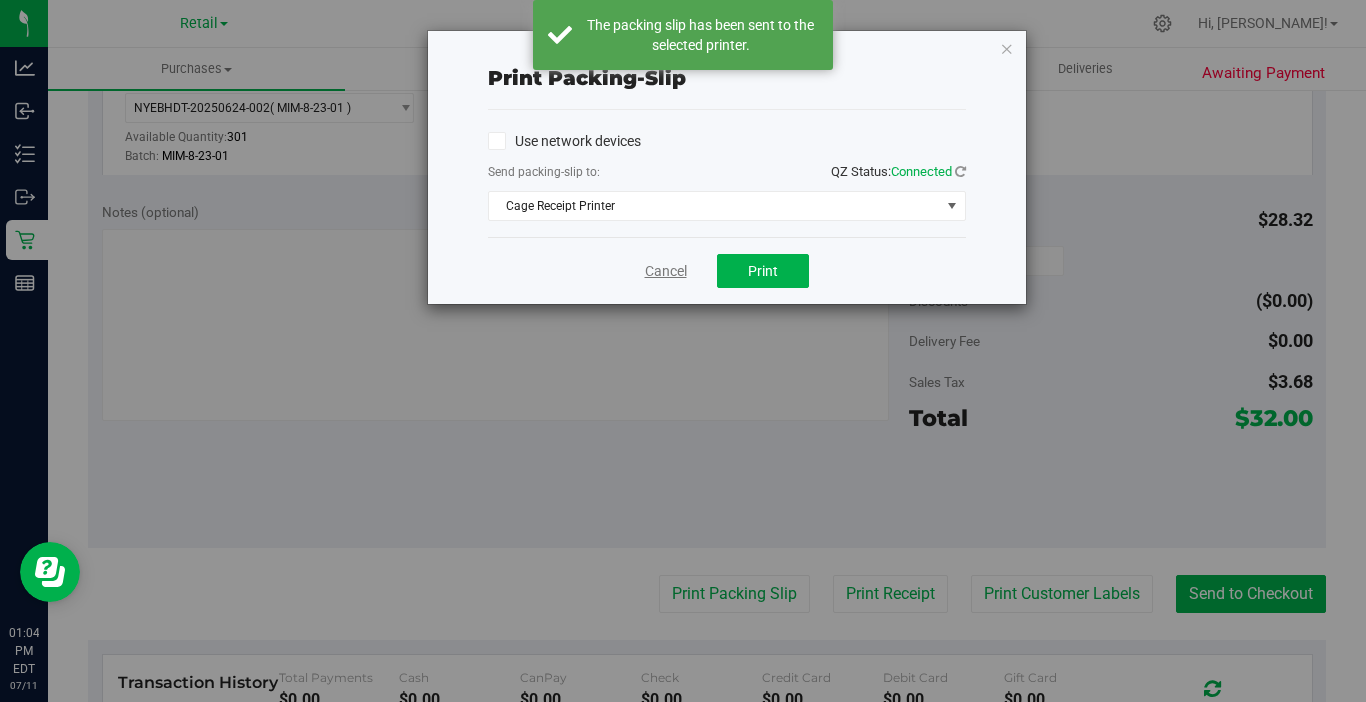 click on "Cancel" at bounding box center (666, 271) 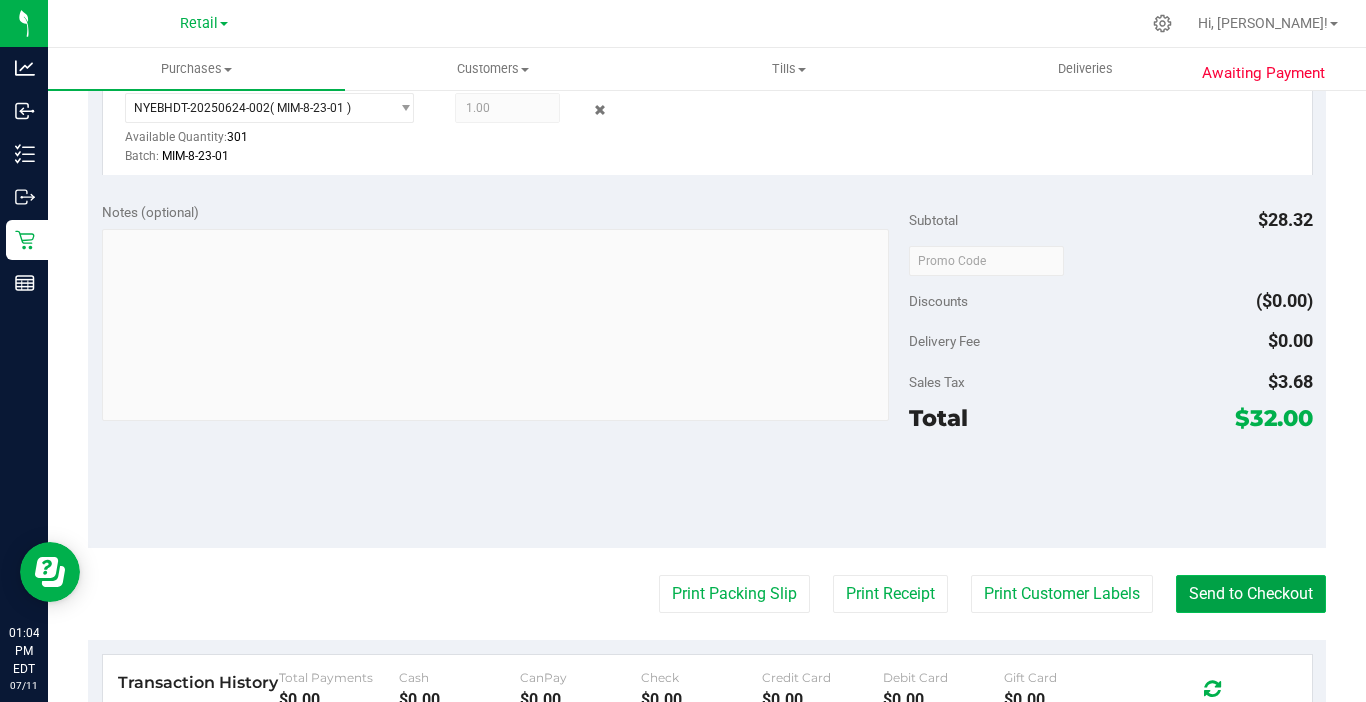 click on "Send to Checkout" at bounding box center (1251, 594) 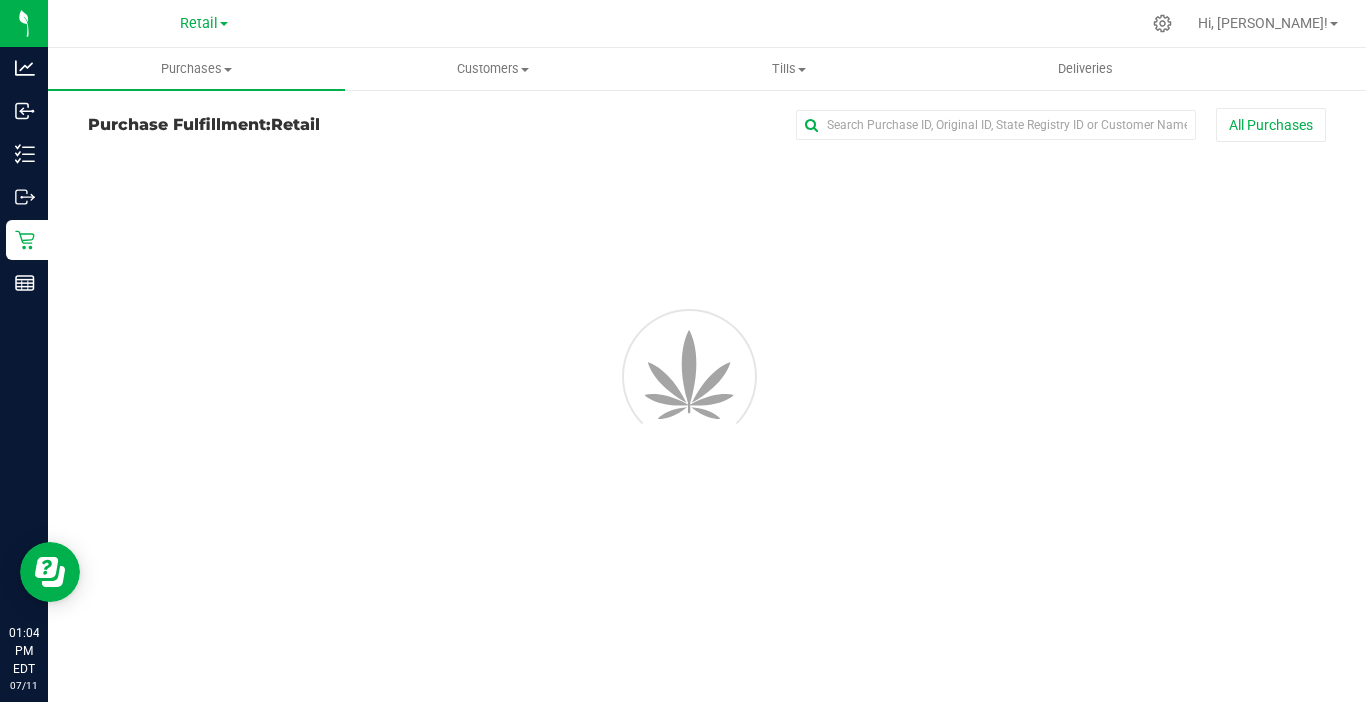 scroll, scrollTop: 0, scrollLeft: 0, axis: both 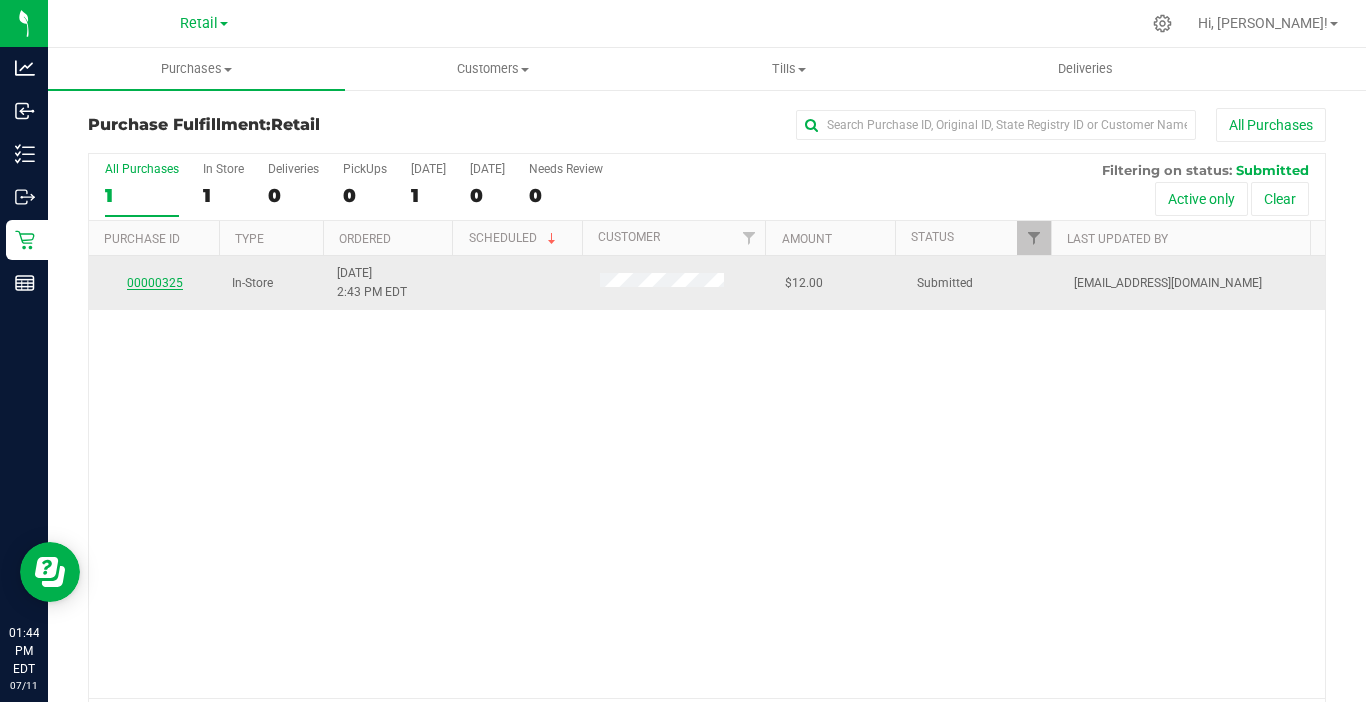 click on "00000325" at bounding box center [155, 283] 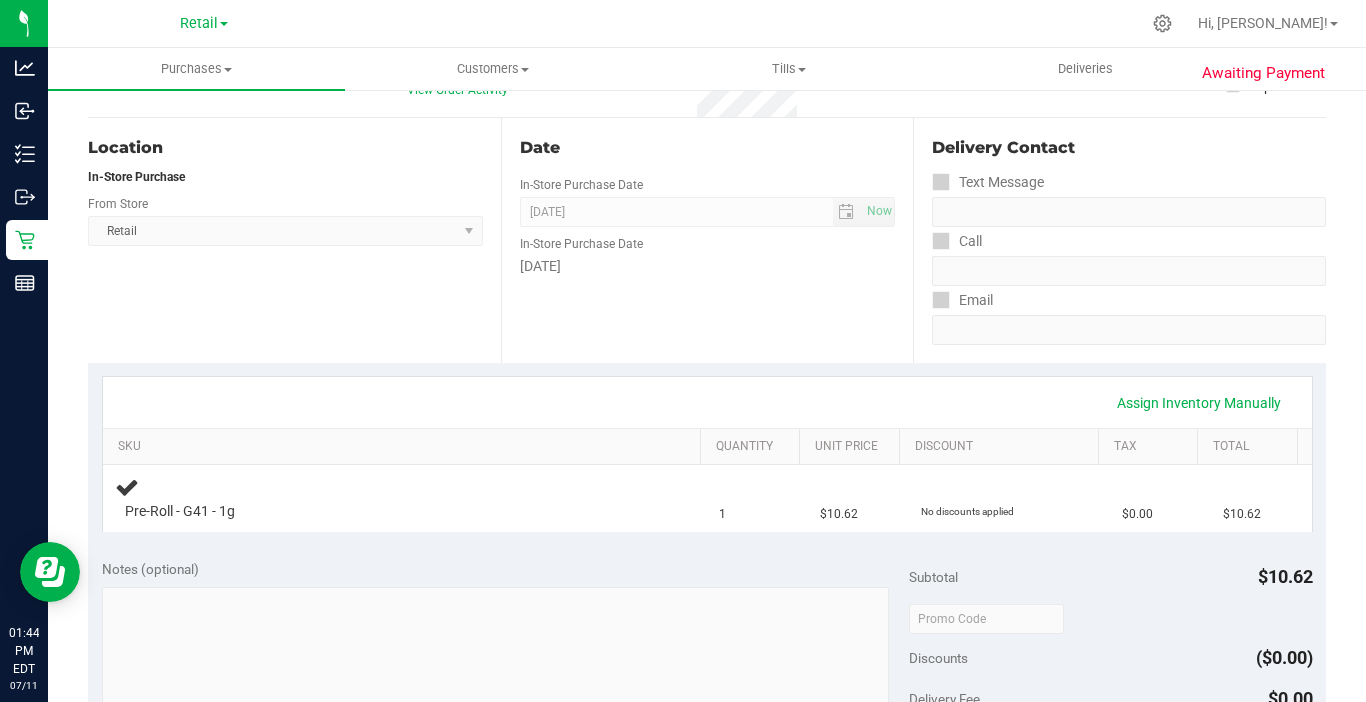 scroll, scrollTop: 200, scrollLeft: 0, axis: vertical 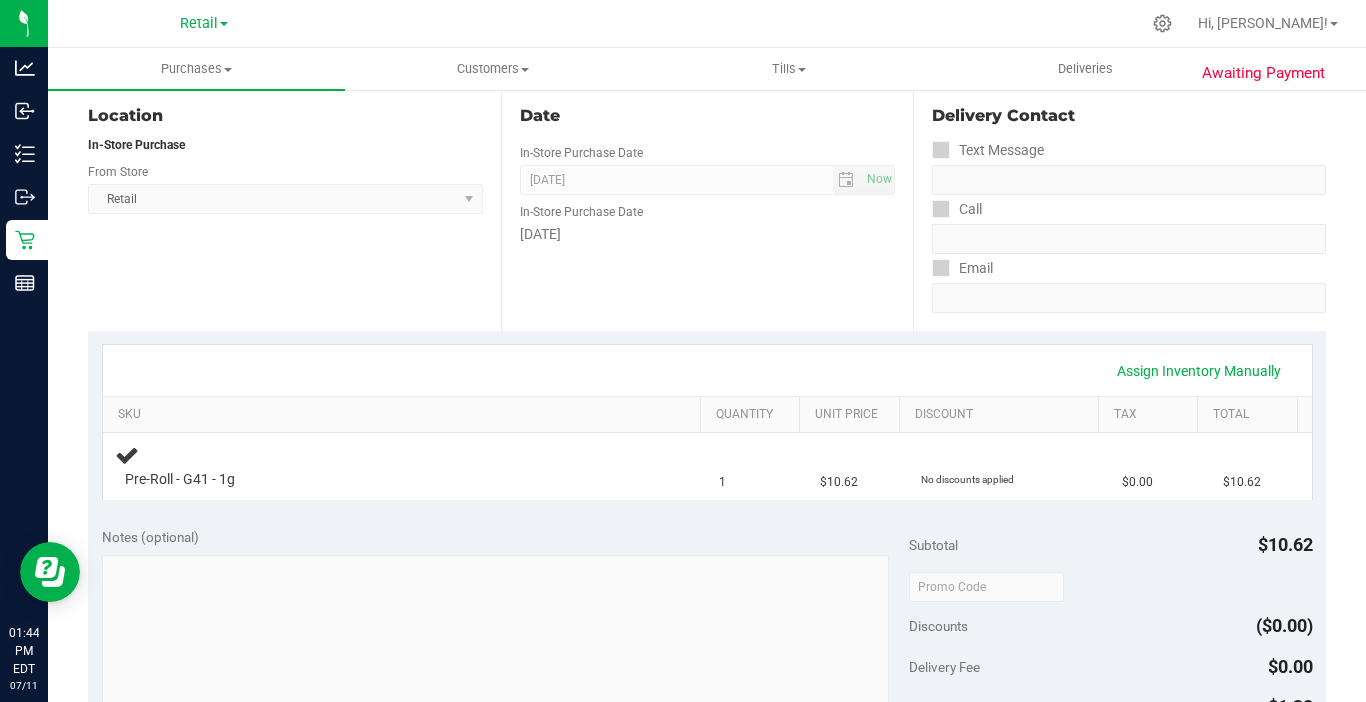 click on "Assign Inventory Manually" at bounding box center [707, 370] 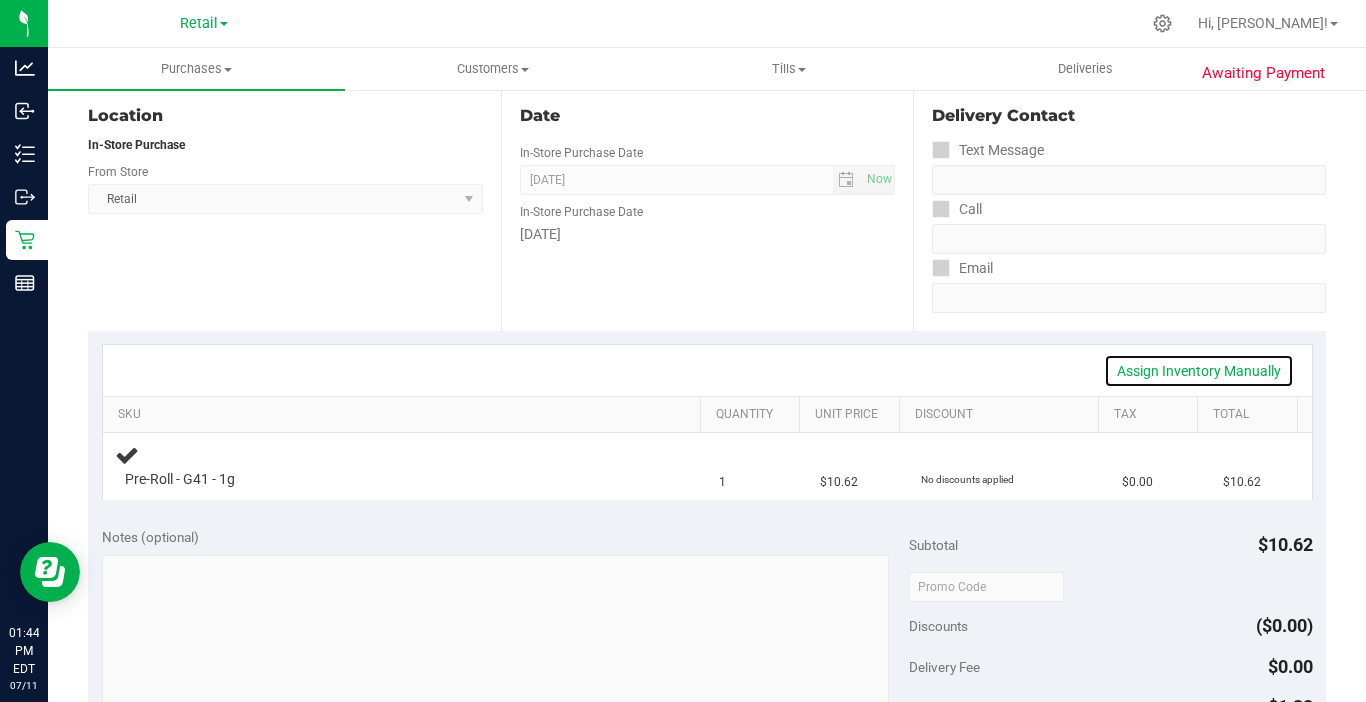 click on "Assign Inventory Manually" at bounding box center (1199, 371) 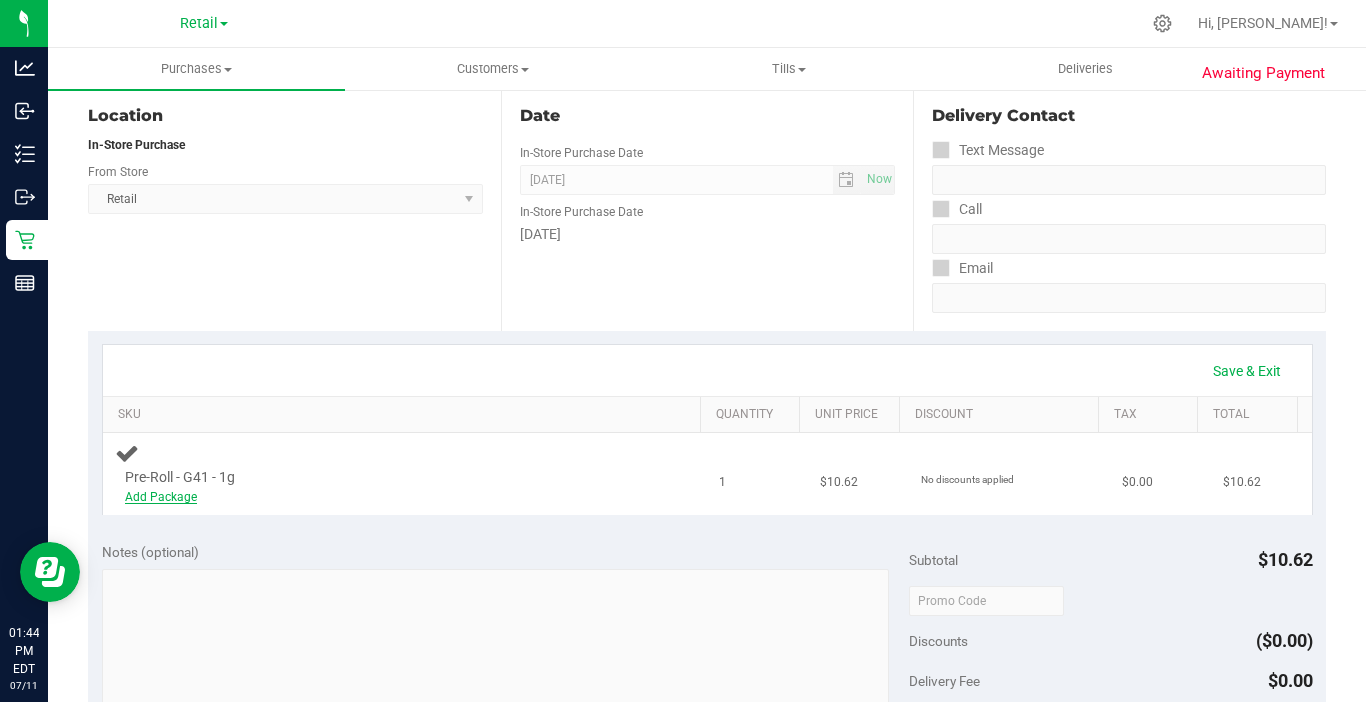 click on "Add Package" at bounding box center (161, 497) 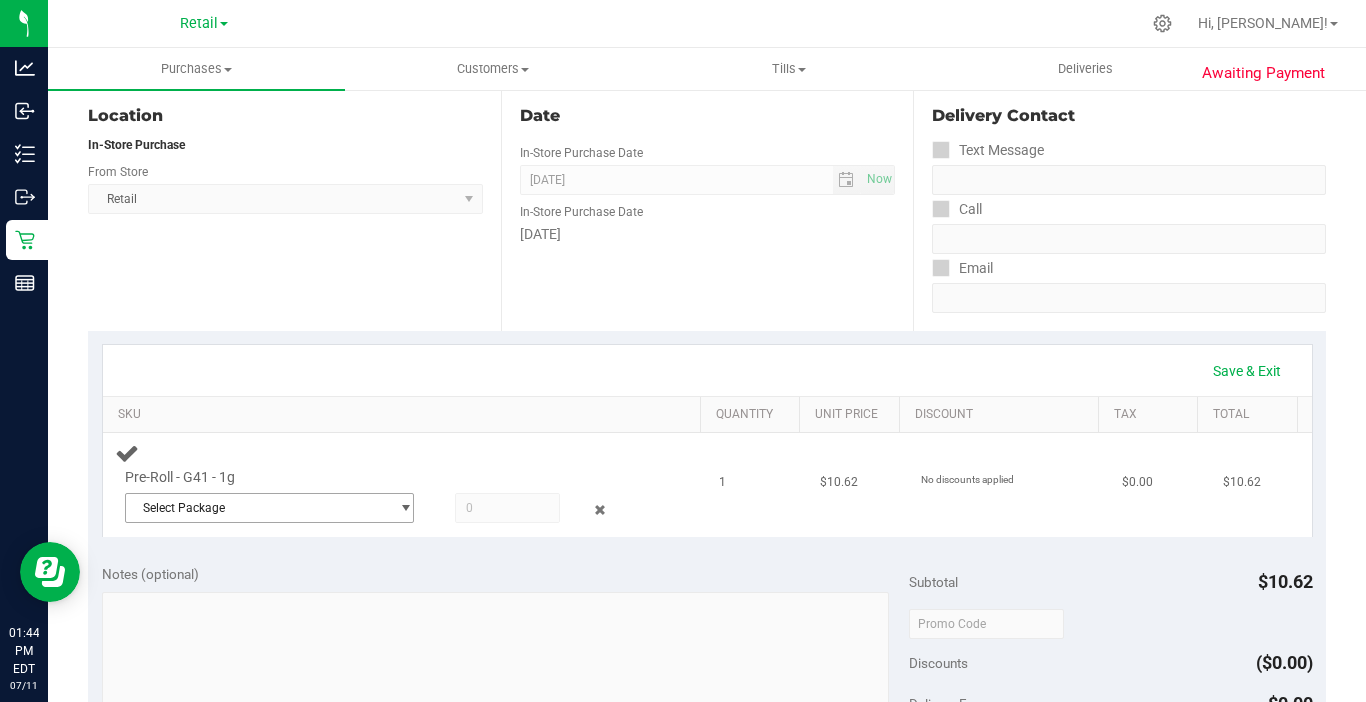 click on "Select Package" at bounding box center (257, 508) 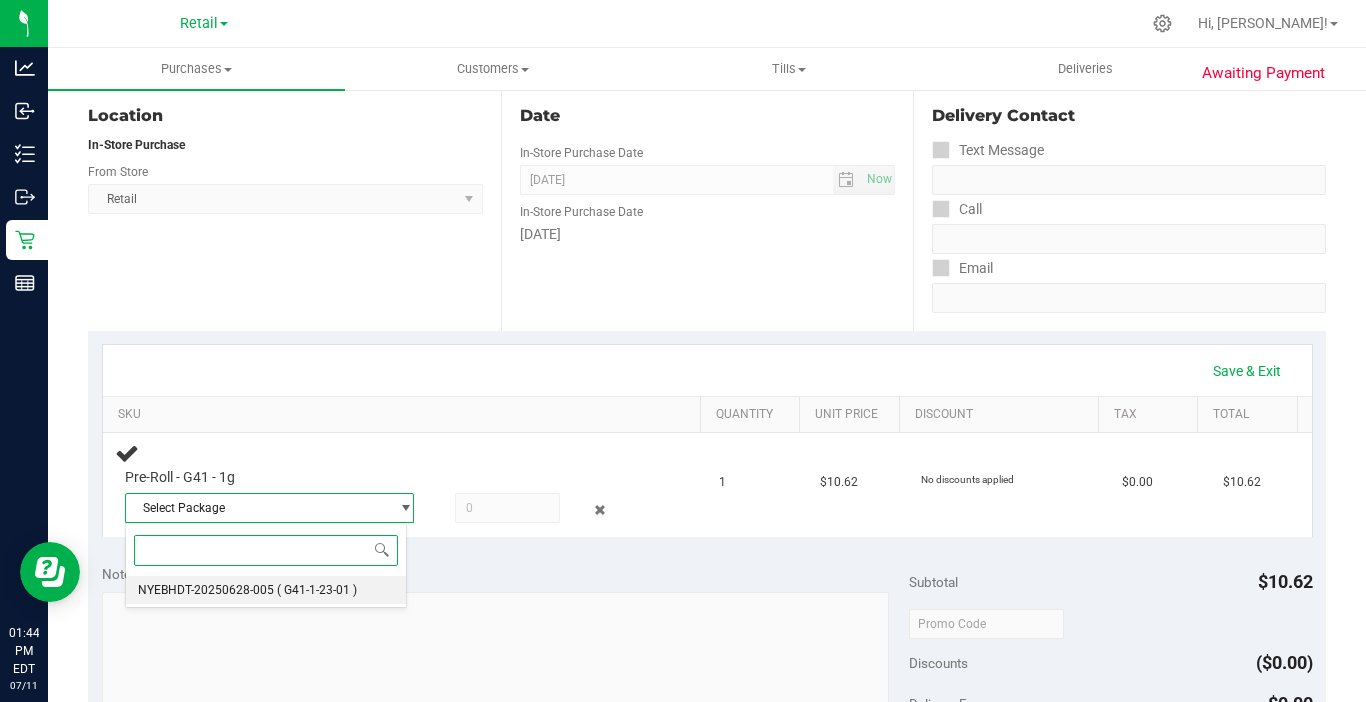drag, startPoint x: 218, startPoint y: 590, endPoint x: 414, endPoint y: 569, distance: 197.1218 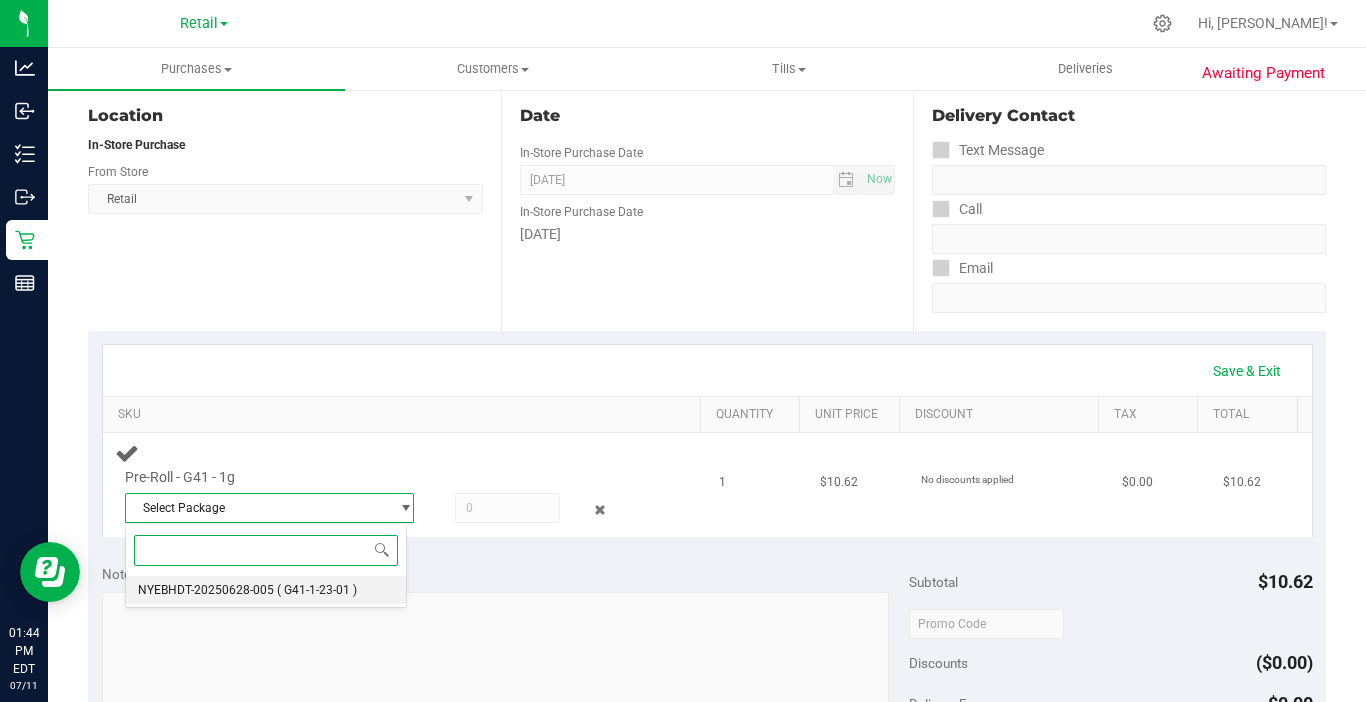 click on "NYEBHDT-20250628-005" at bounding box center (206, 590) 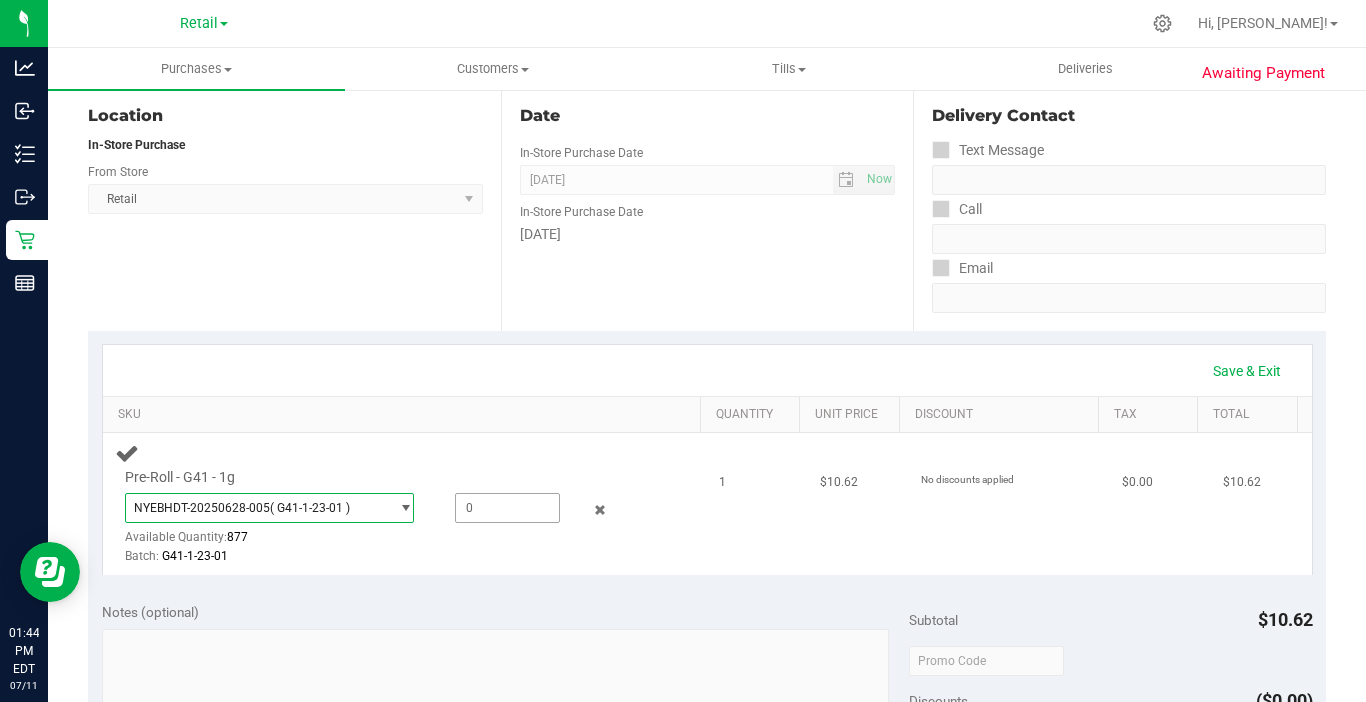 click at bounding box center (507, 508) 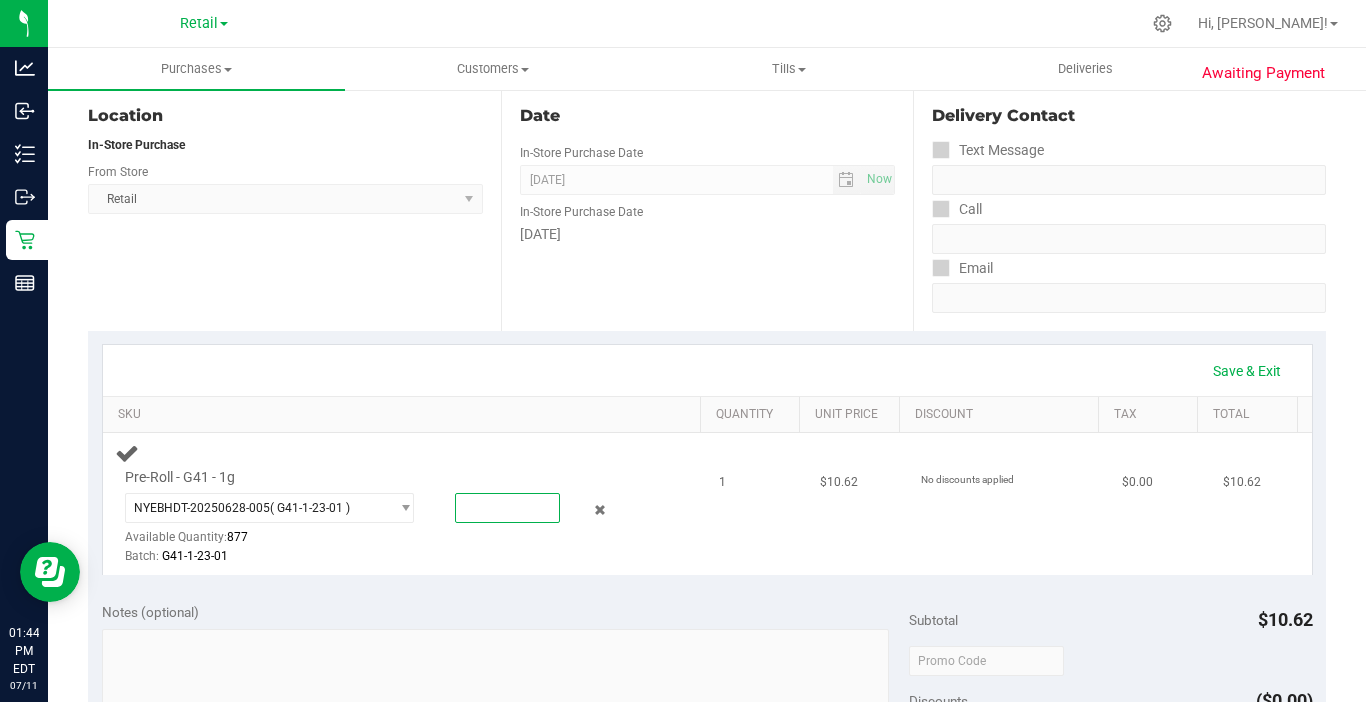 type on "1" 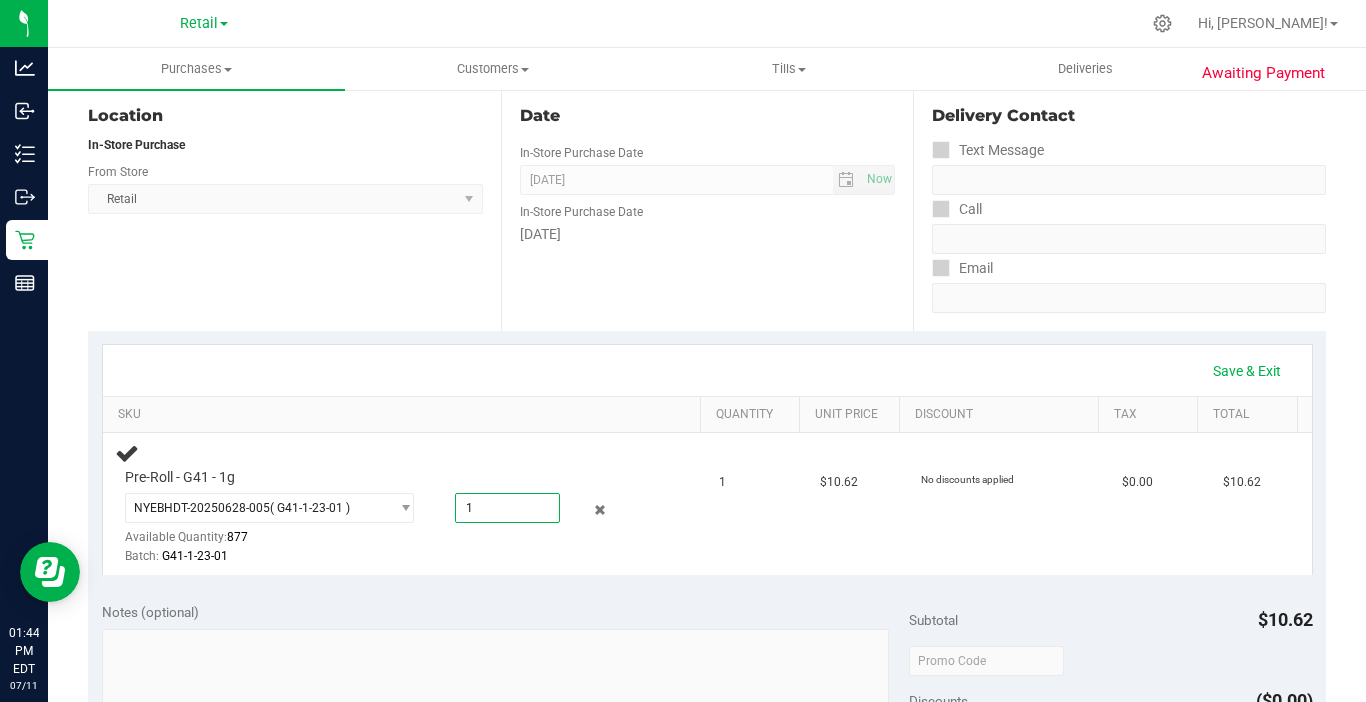 type on "1.0000" 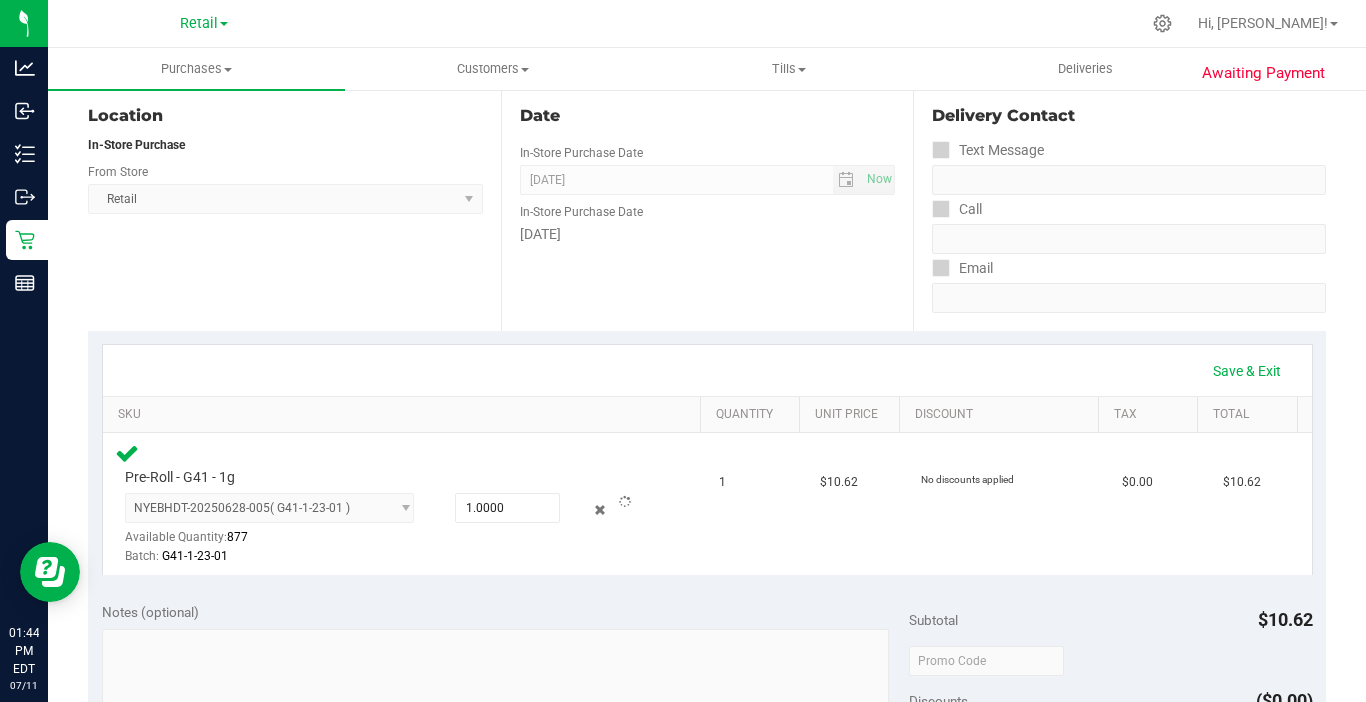 click on "Save & Exit
SKU Quantity Unit Price Discount Tax Total
Pre-Roll - G41 - 1g
NYEBHDT-20250628-005
(
G41-1-23-01
)
NYEBHDT-20250628-005
Available Quantity:  877
1.0000 1
Batch:  G41-1-23-01 1" at bounding box center [707, 460] 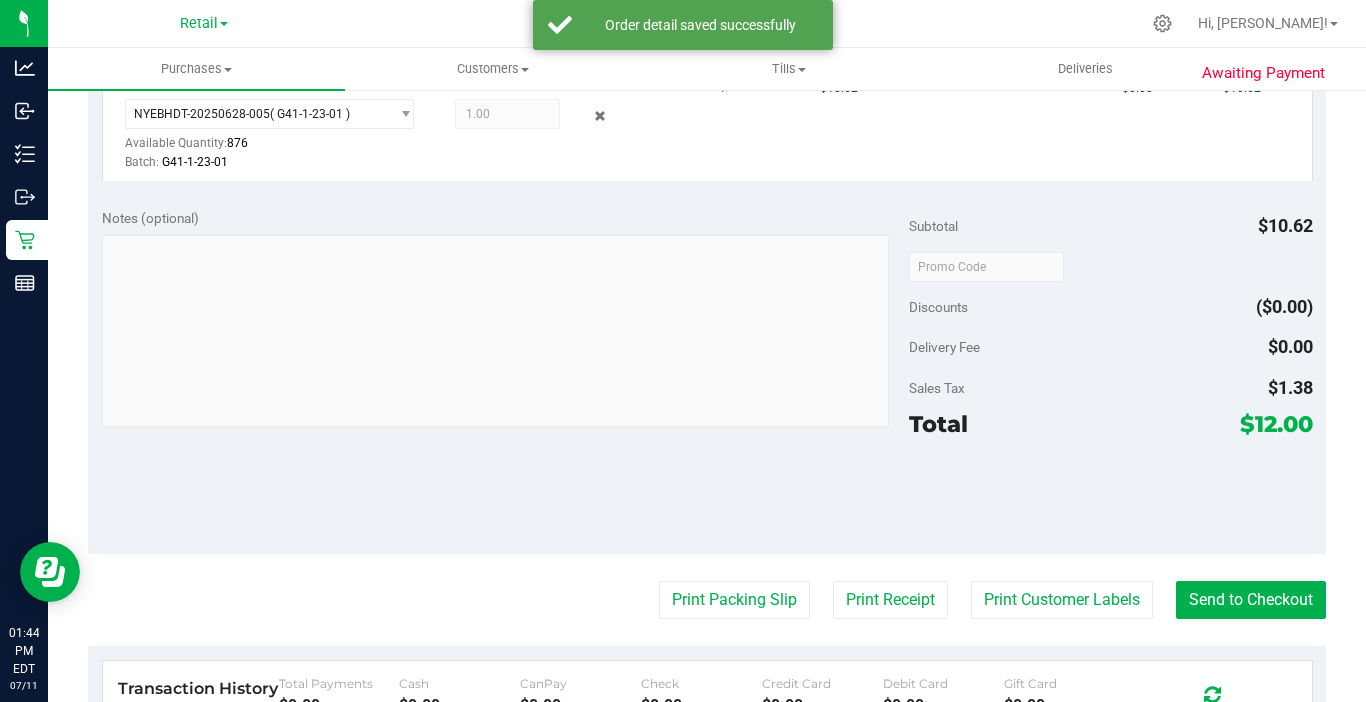 scroll, scrollTop: 700, scrollLeft: 0, axis: vertical 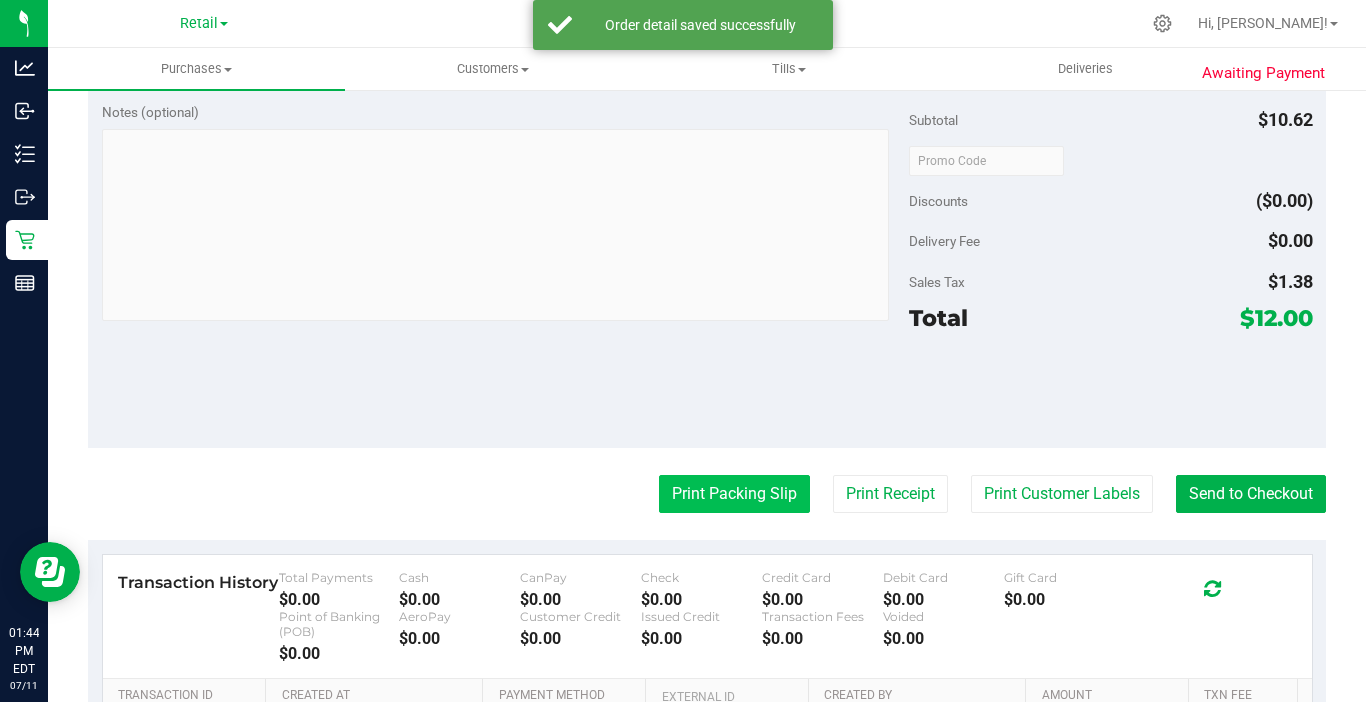 click on "Print Packing Slip" at bounding box center (734, 494) 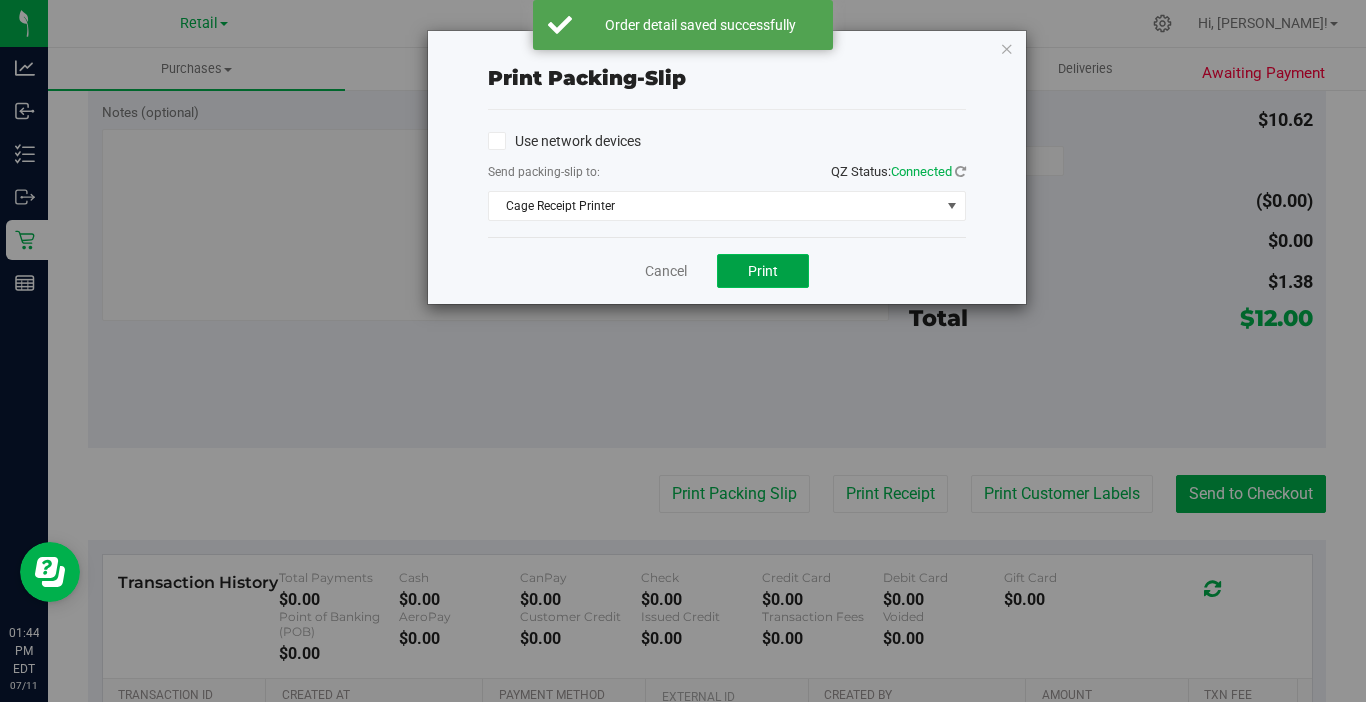 click on "Print" at bounding box center (763, 271) 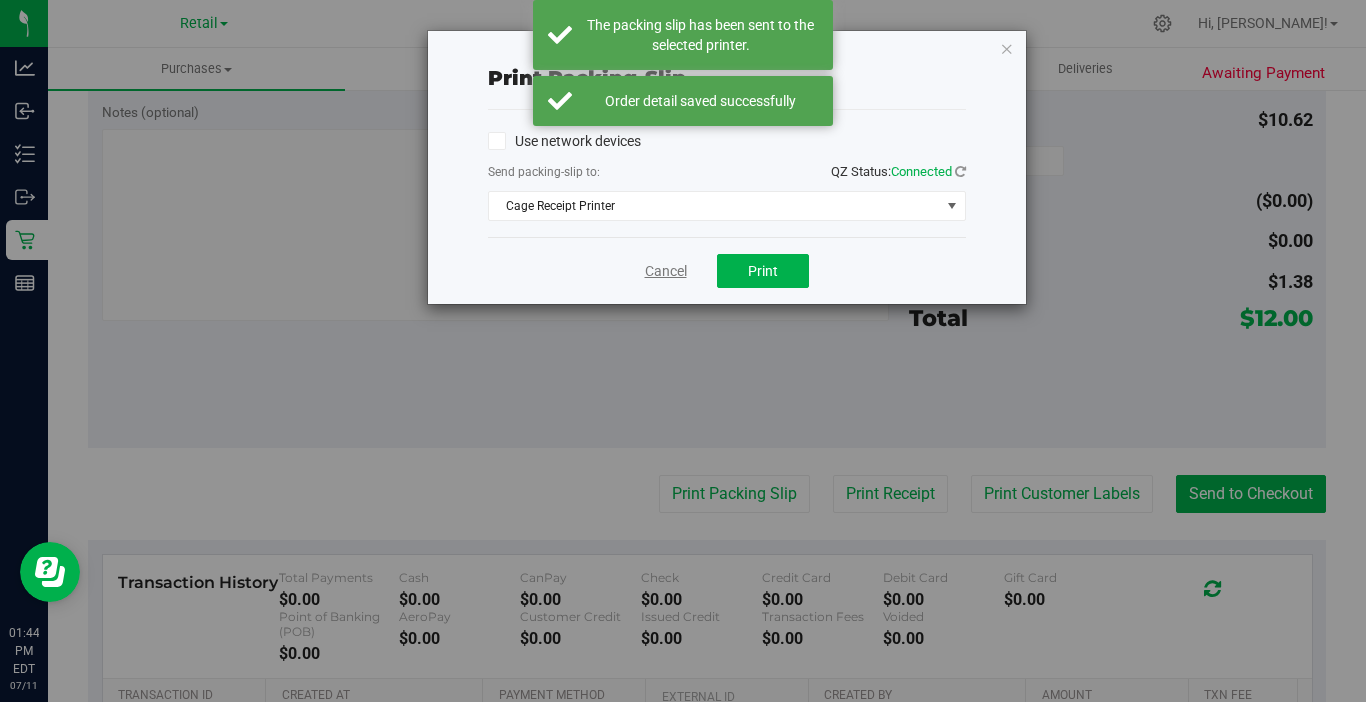 click on "Cancel" at bounding box center [666, 271] 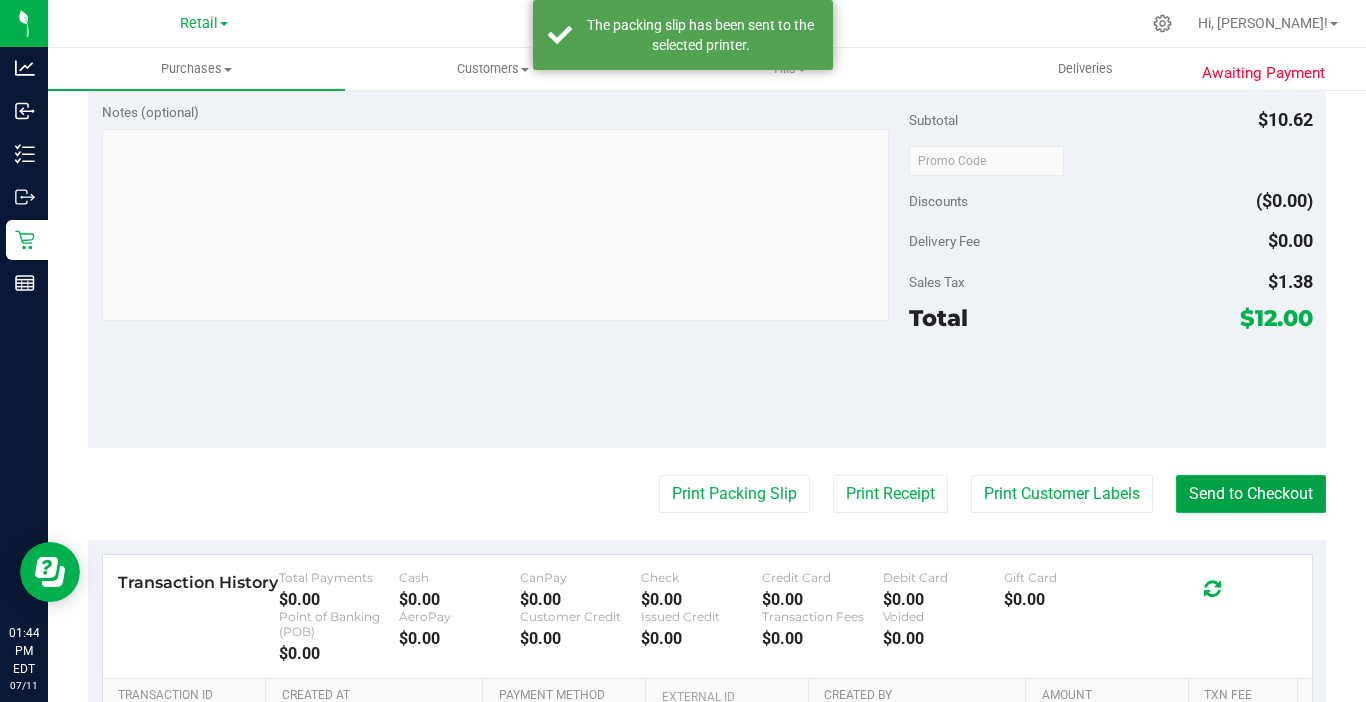 click on "Send to Checkout" at bounding box center [1251, 494] 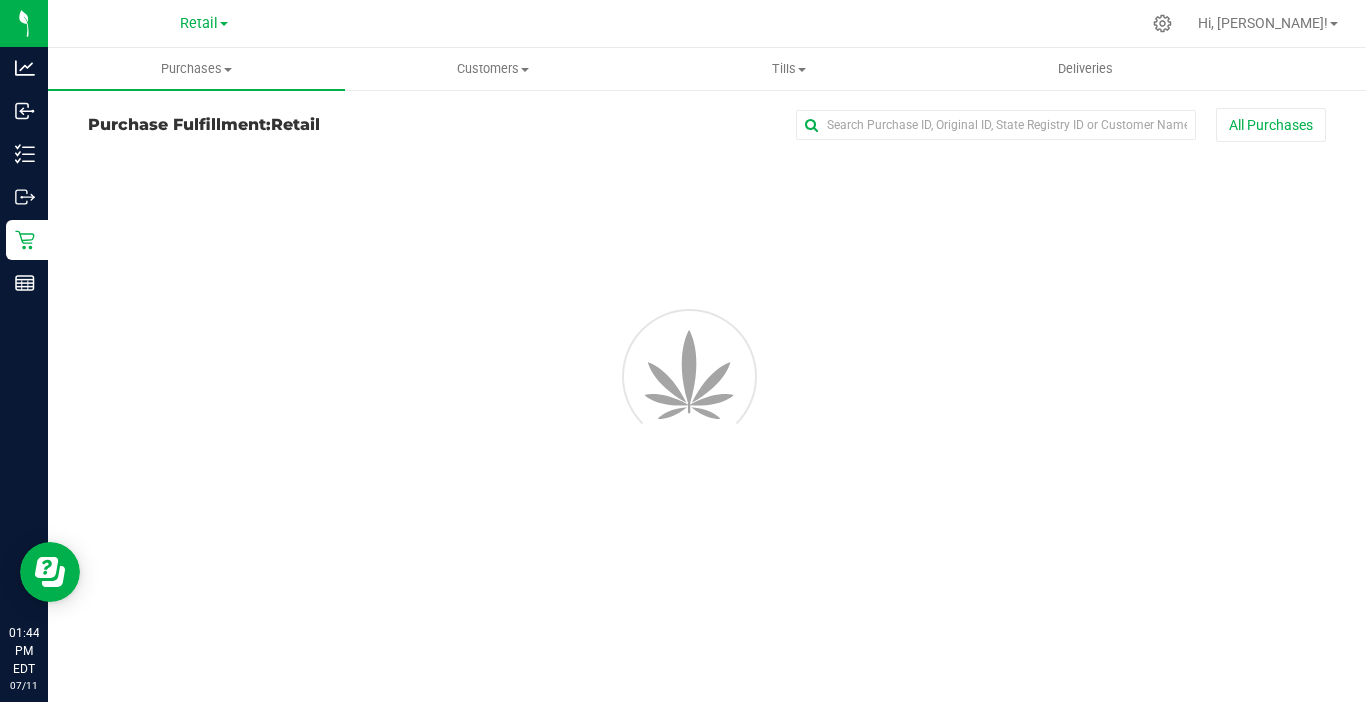 scroll, scrollTop: 0, scrollLeft: 0, axis: both 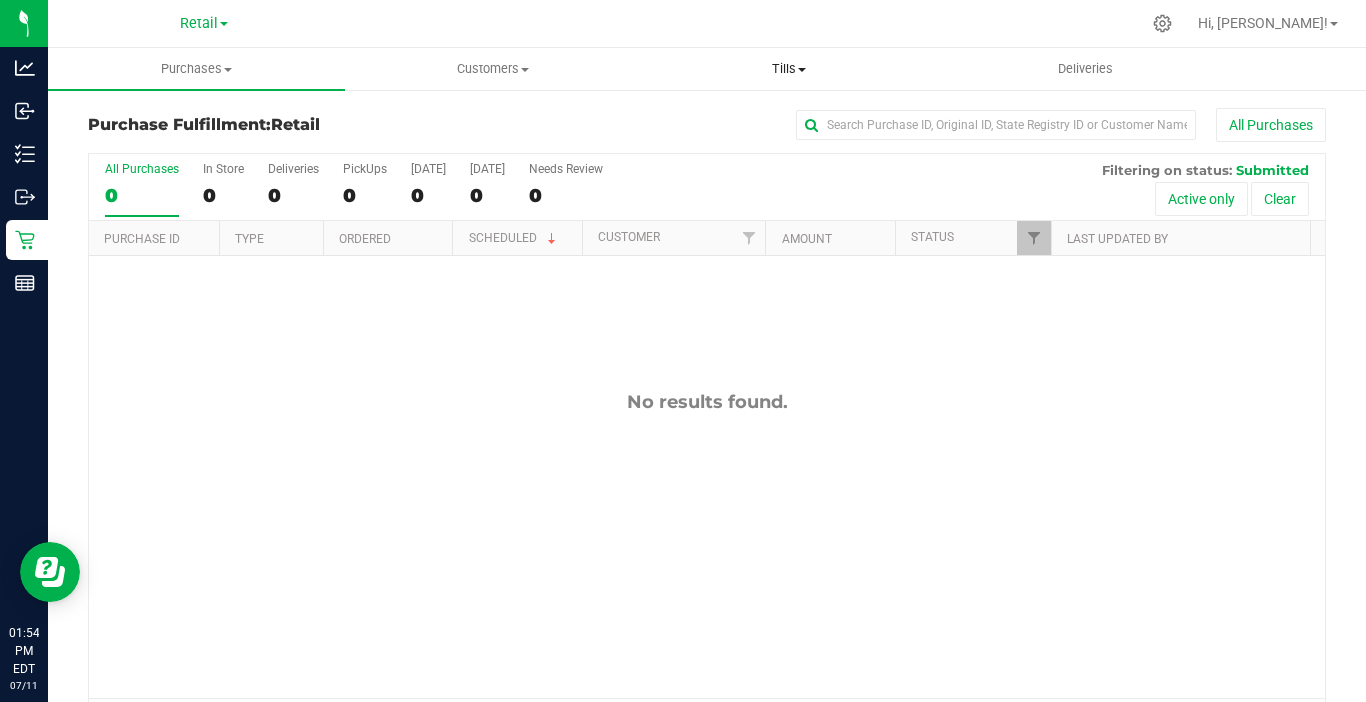 click on "Tills" at bounding box center (789, 69) 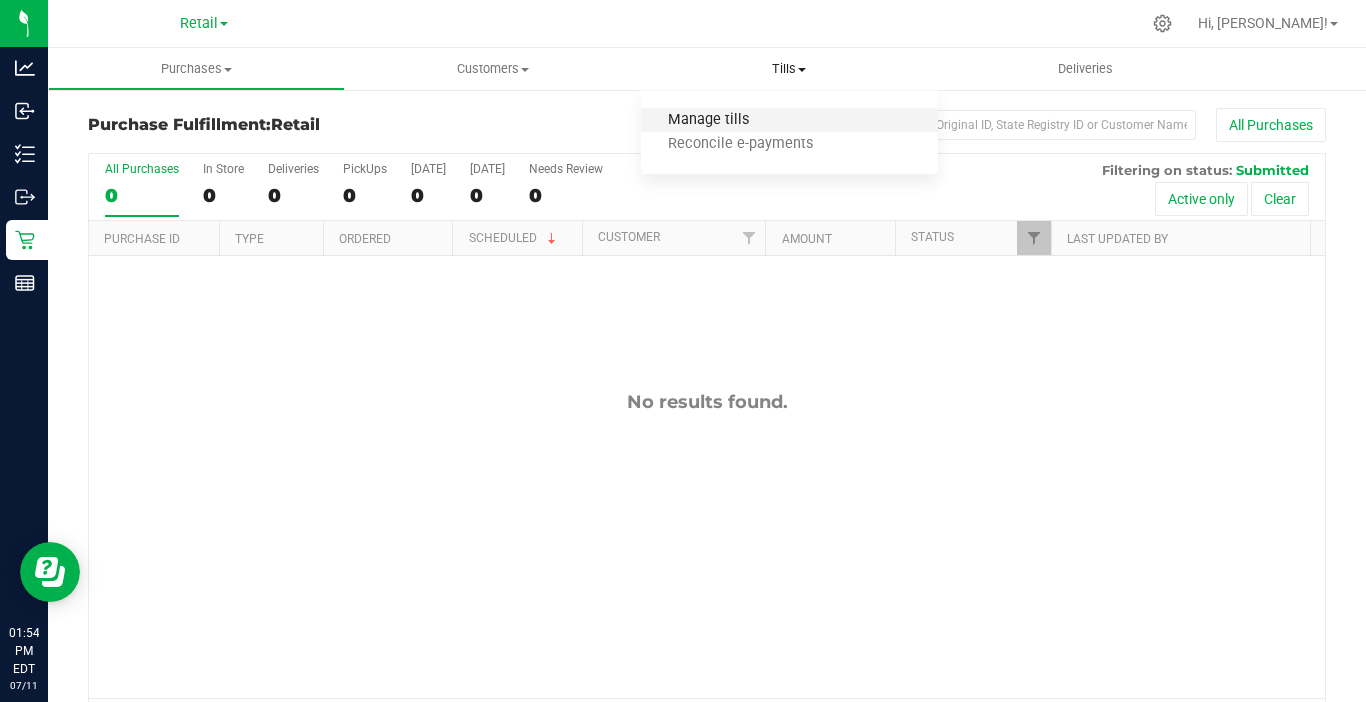 click on "Manage tills" at bounding box center (708, 120) 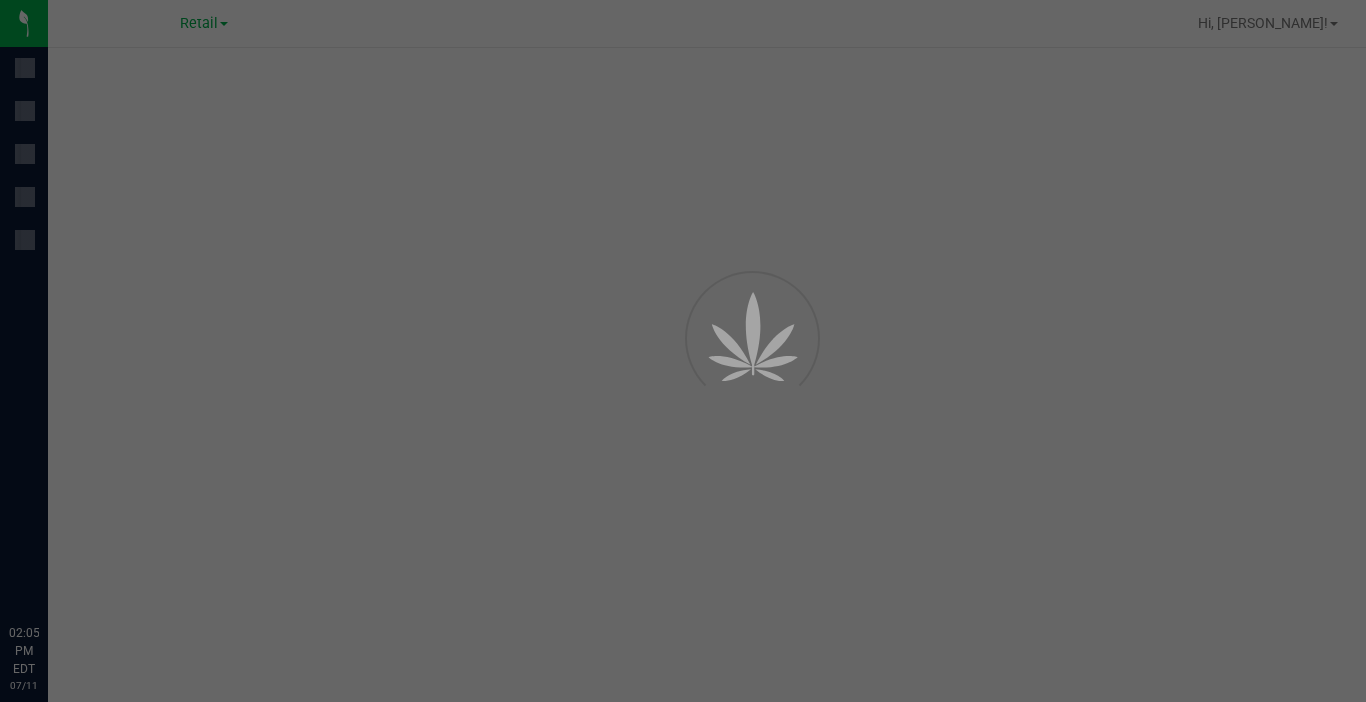 scroll, scrollTop: 0, scrollLeft: 0, axis: both 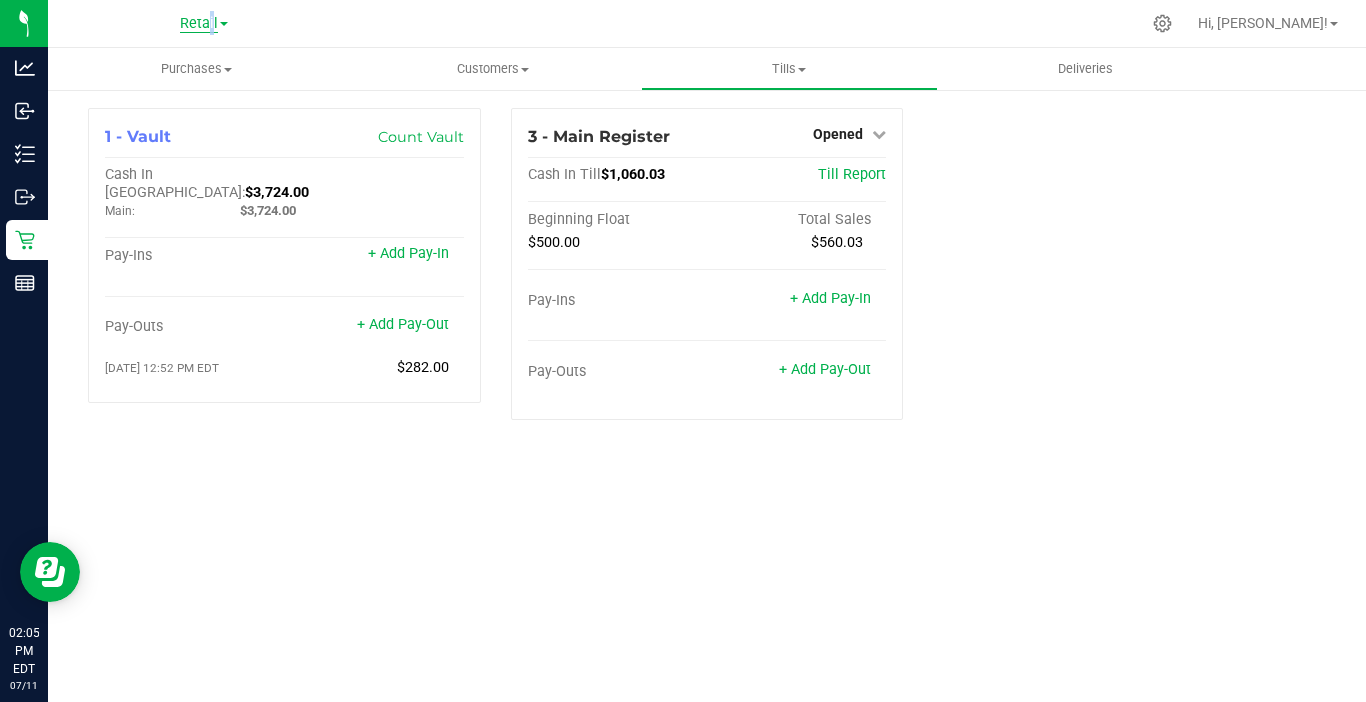click on "Retail" at bounding box center (199, 24) 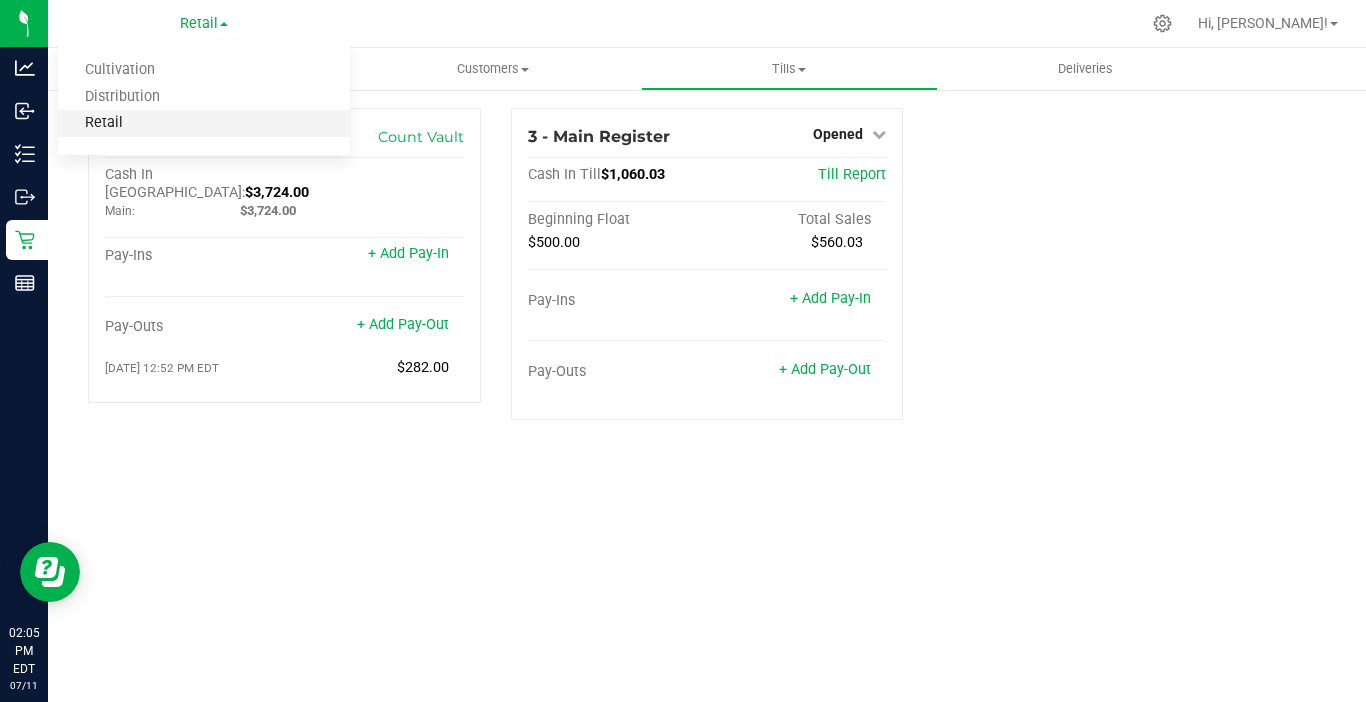click on "Retail" at bounding box center (204, 123) 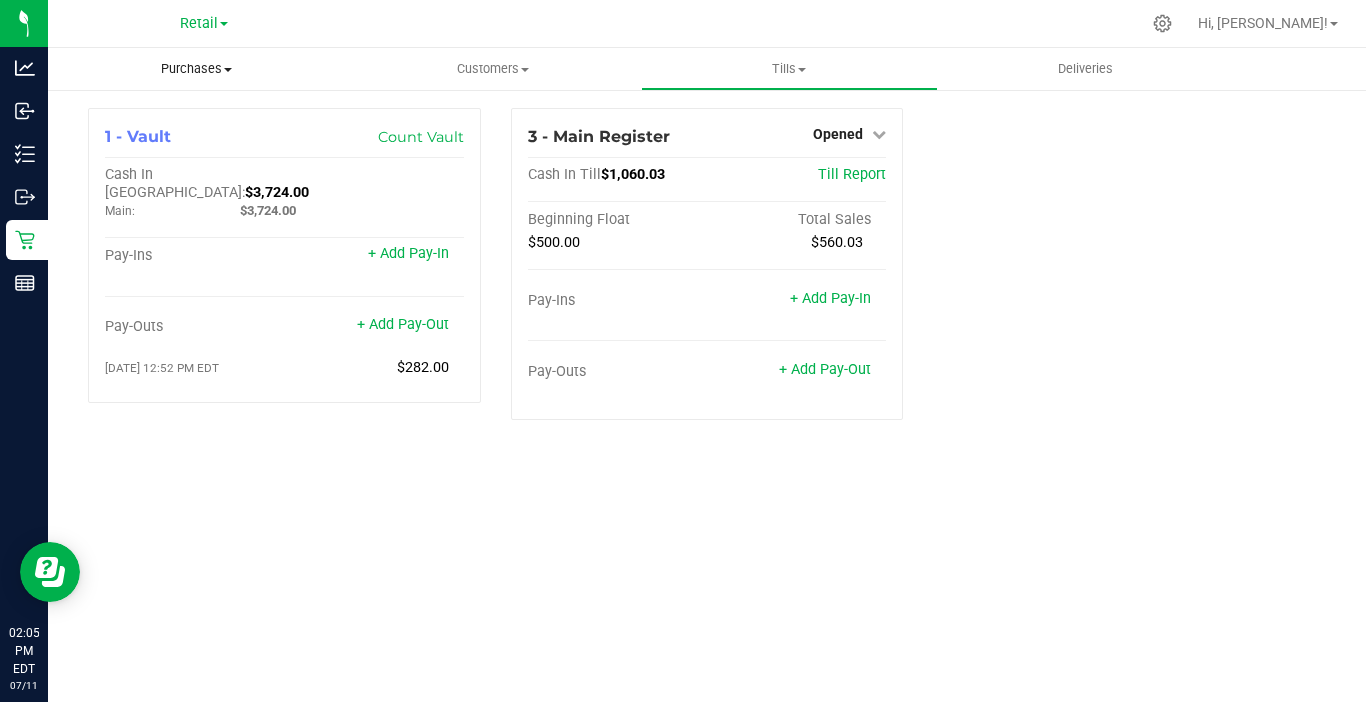 click on "Purchases" at bounding box center [196, 69] 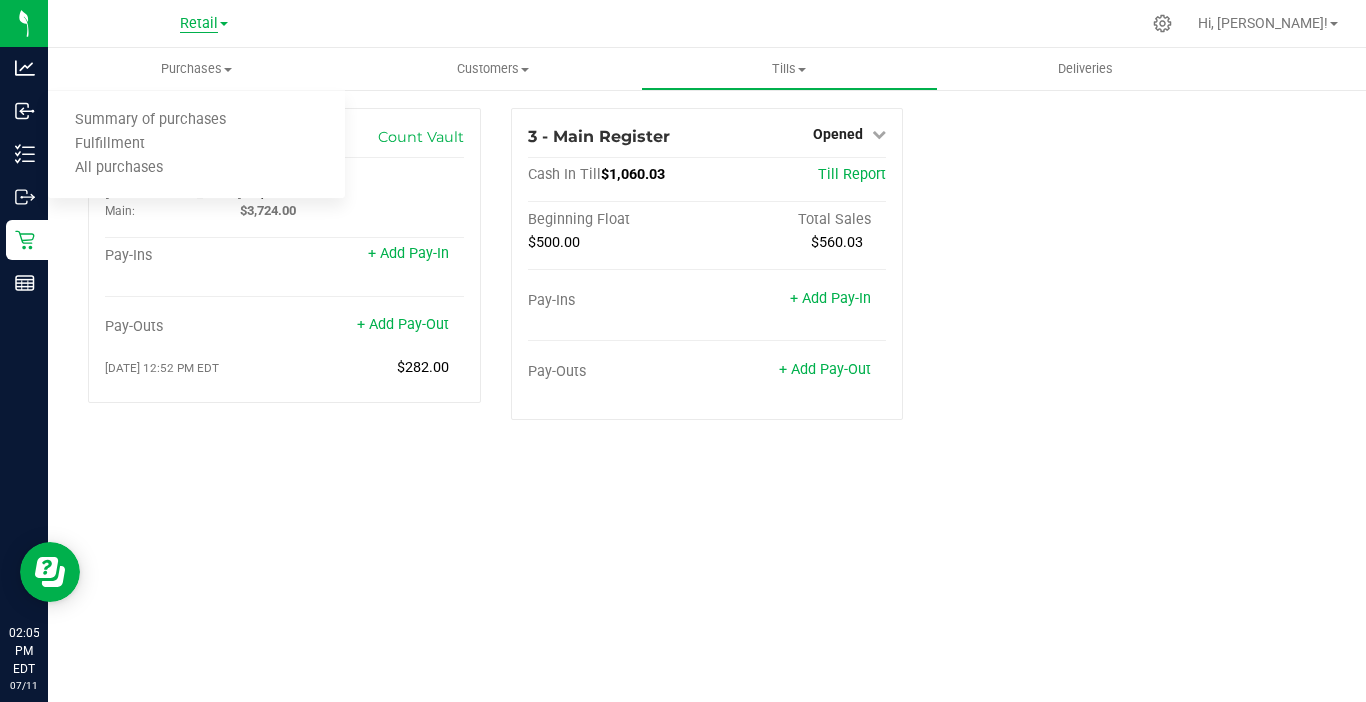 click on "Retail" at bounding box center (199, 24) 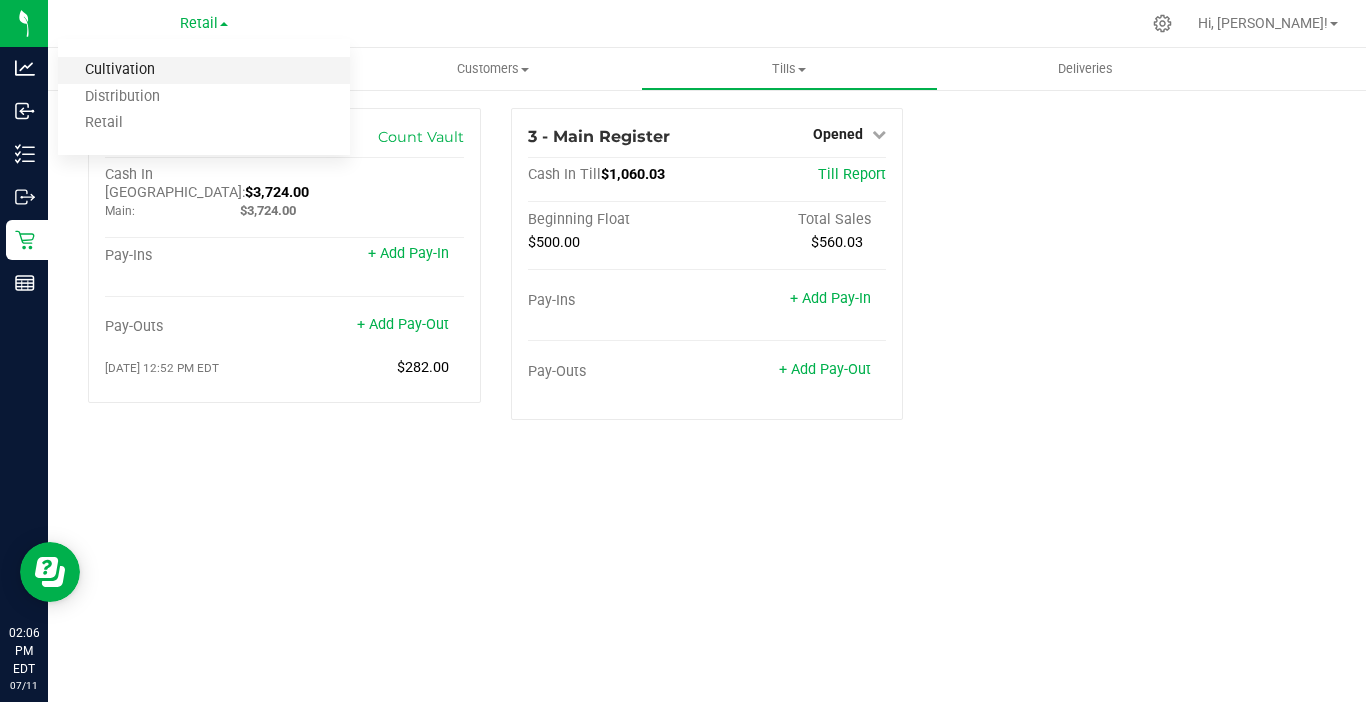click on "Cultivation" at bounding box center (204, 70) 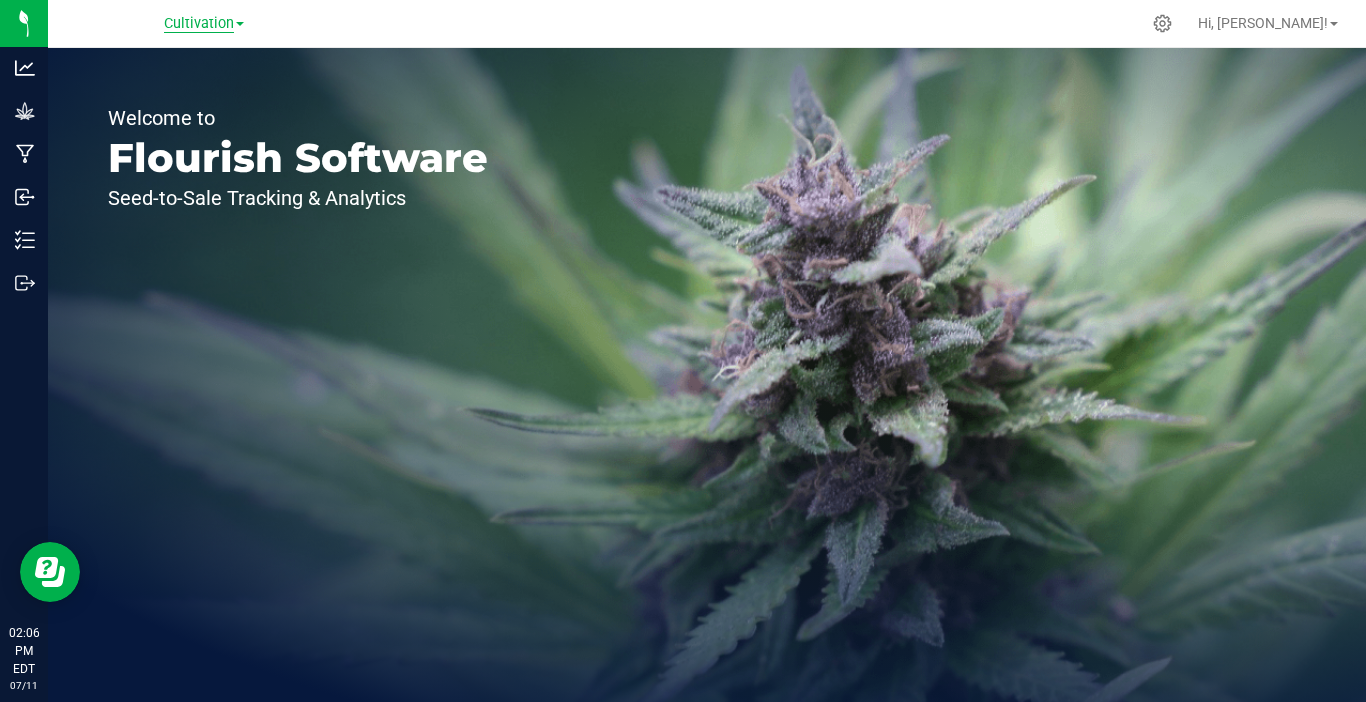 click on "Cultivation" at bounding box center (199, 24) 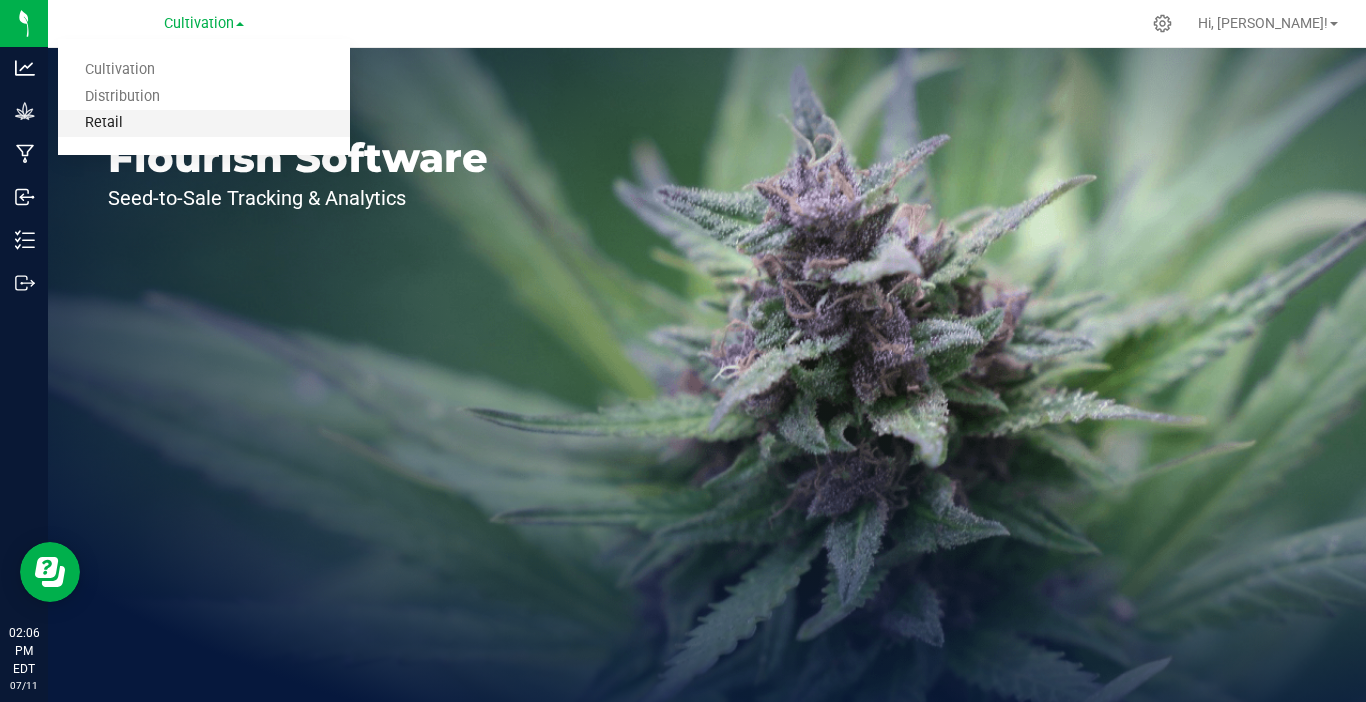 click on "Retail" at bounding box center (204, 123) 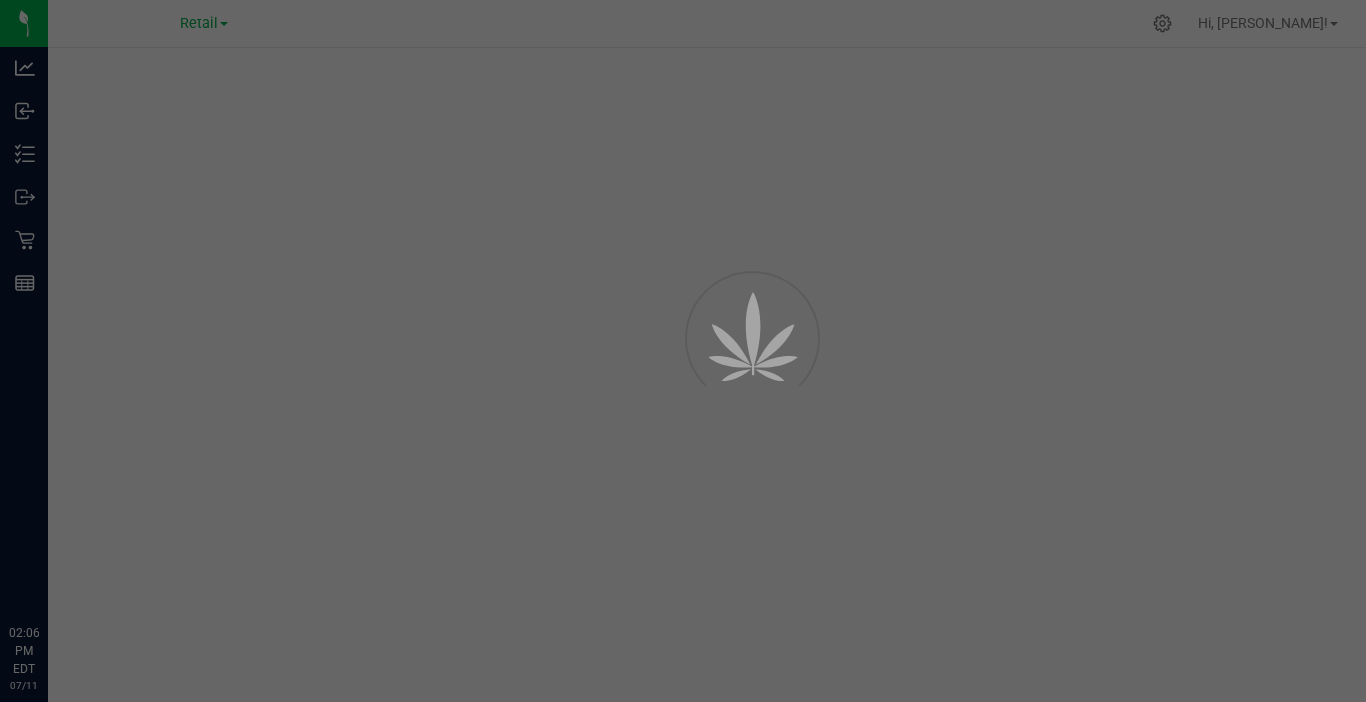 scroll, scrollTop: 0, scrollLeft: 0, axis: both 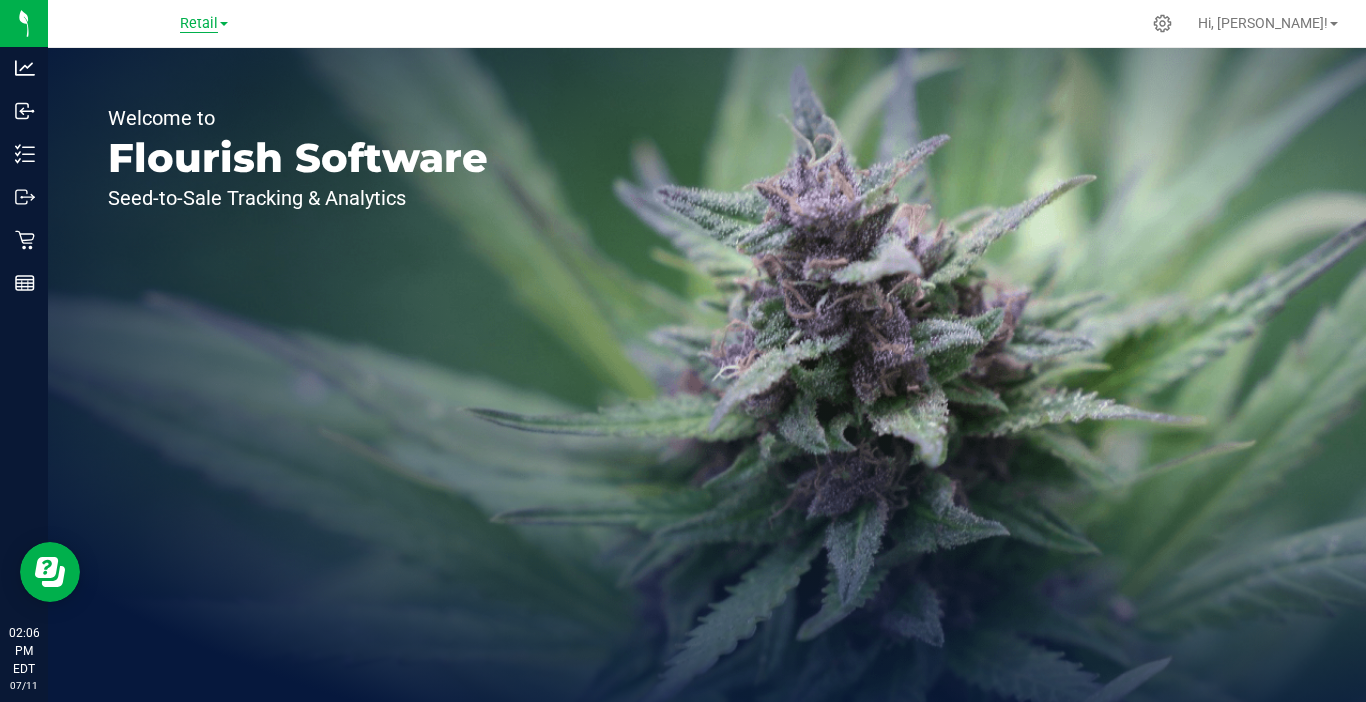 click on "Retail" at bounding box center [199, 24] 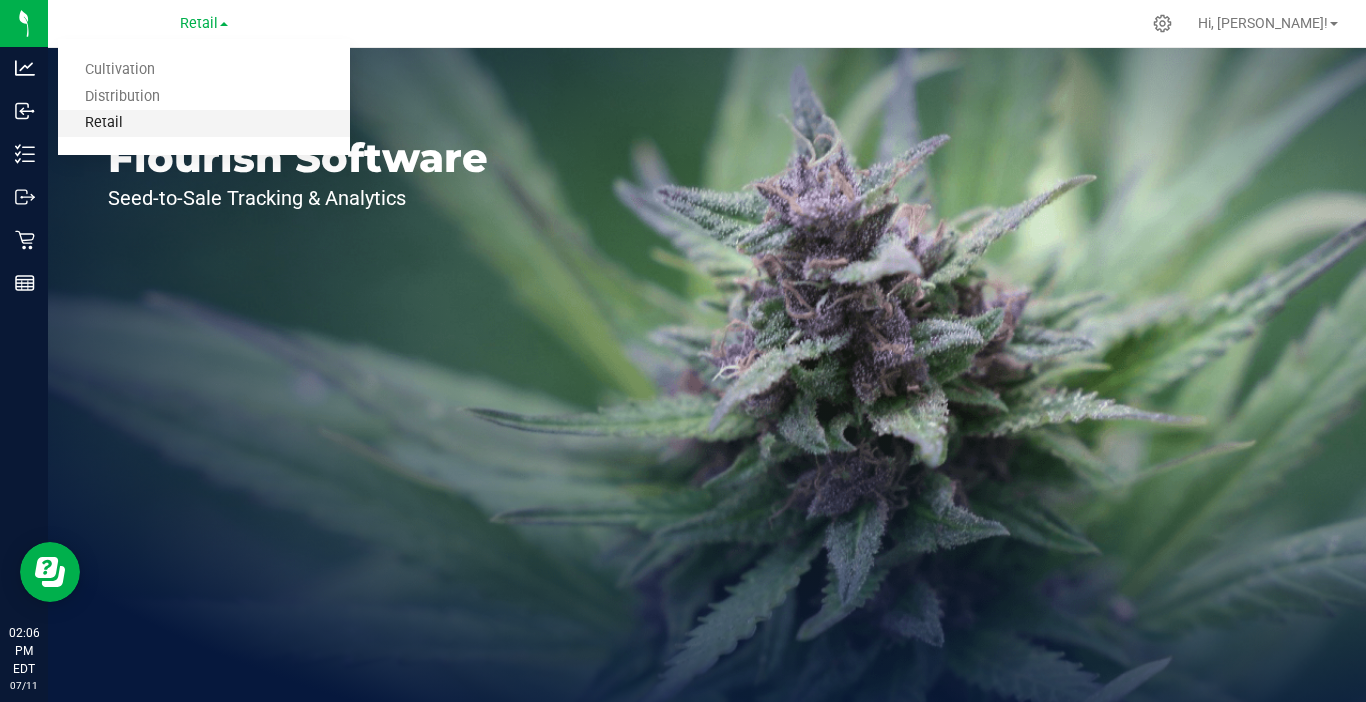 click on "Retail" at bounding box center [204, 123] 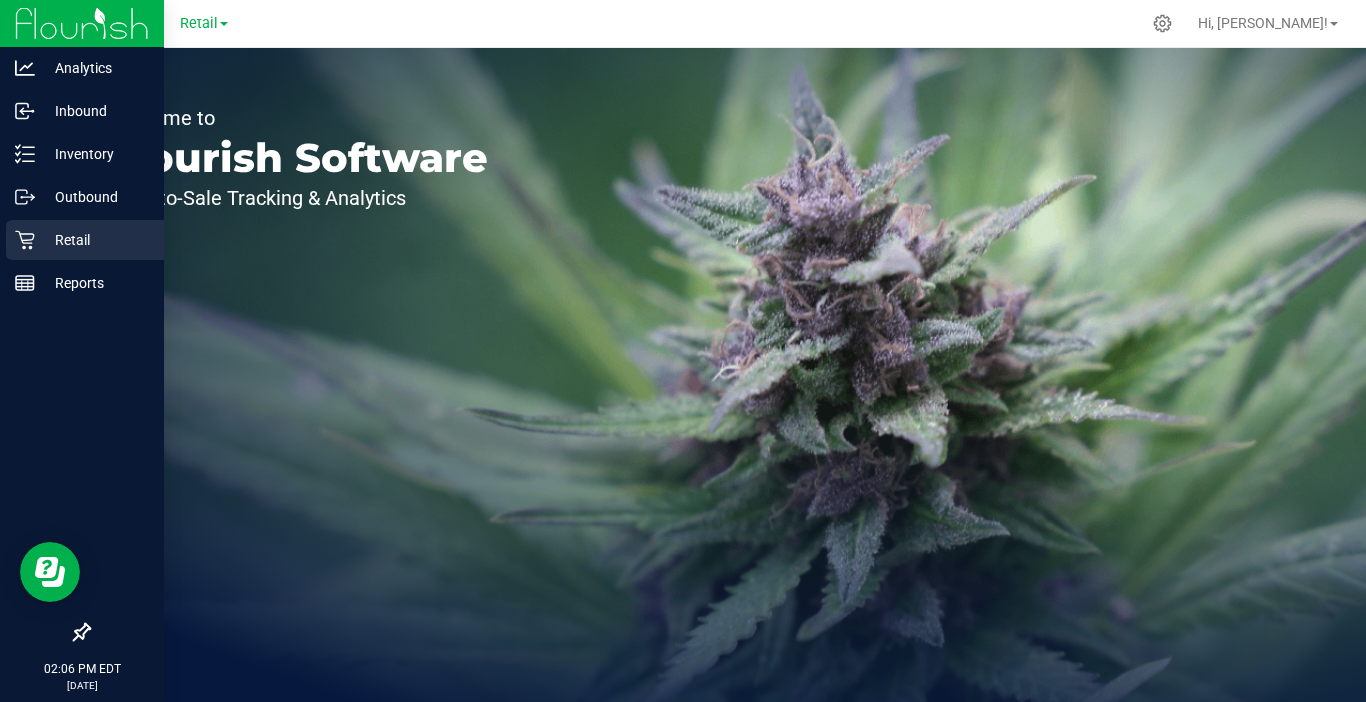 click on "Retail" at bounding box center (95, 240) 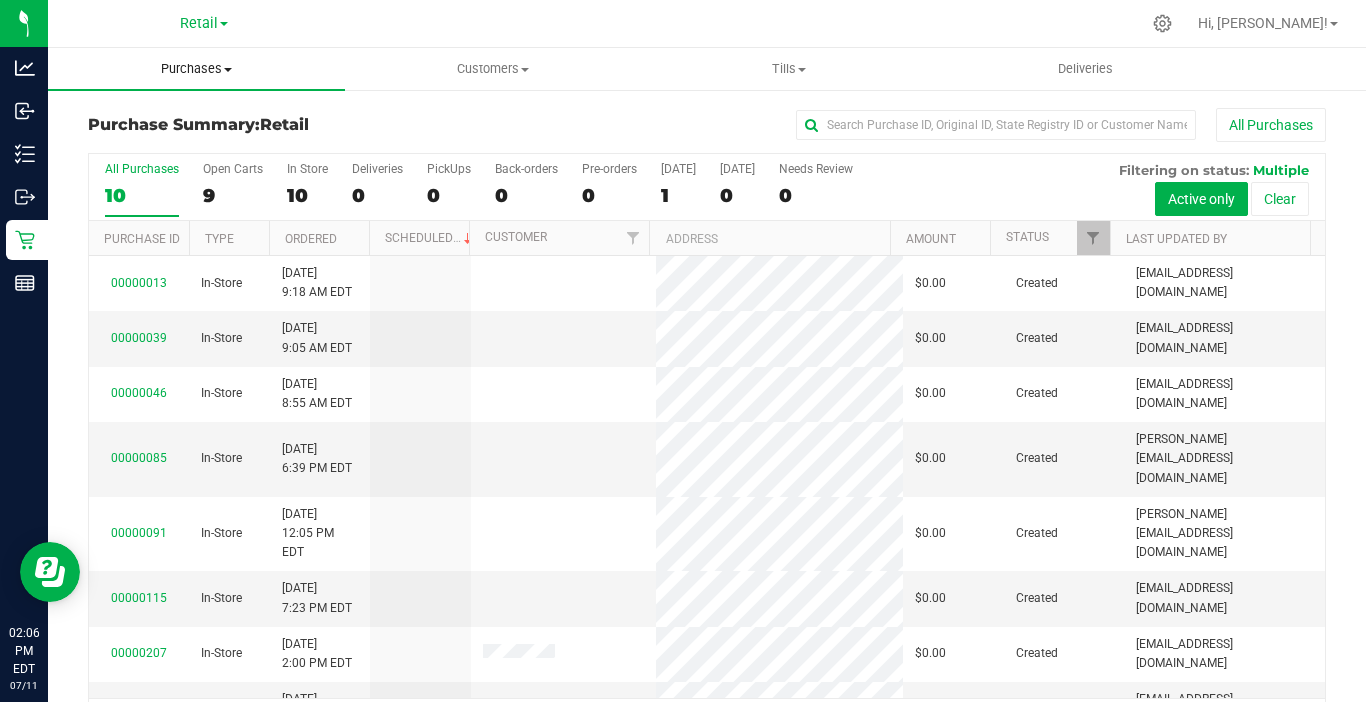 click on "Purchases" at bounding box center [196, 69] 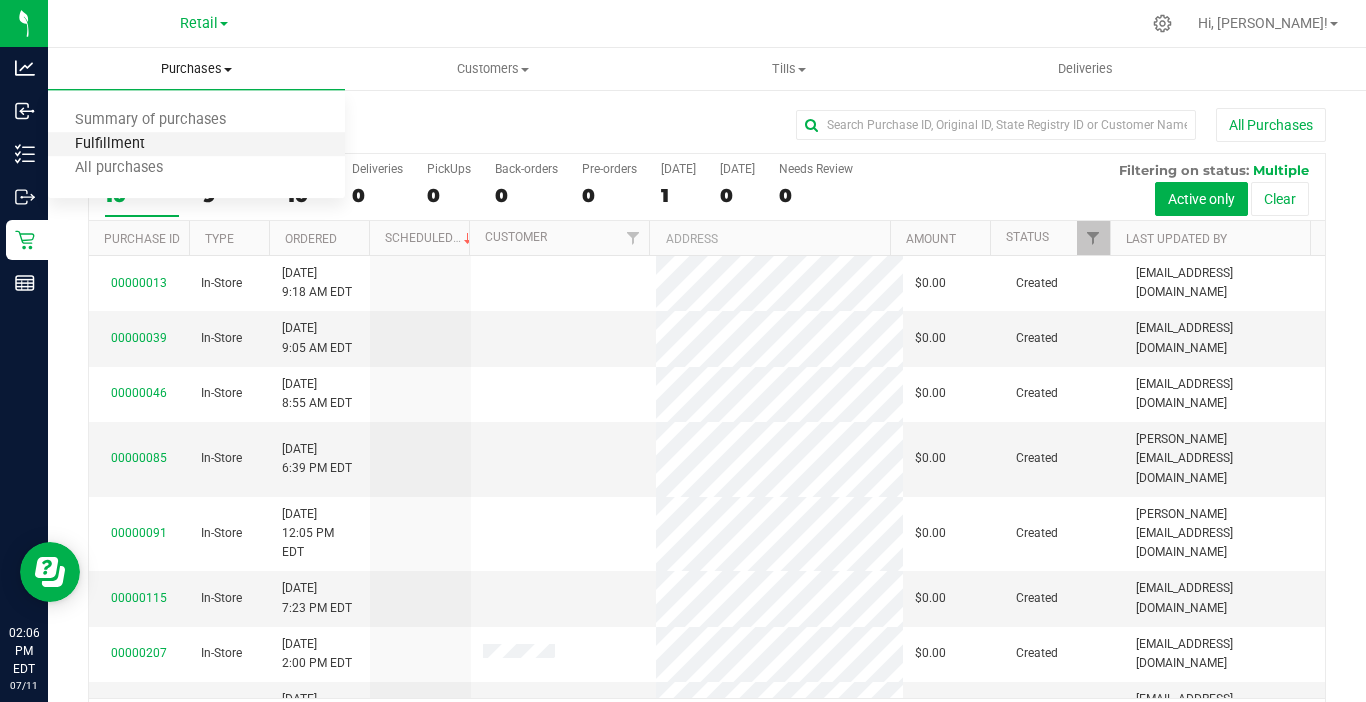 click on "Fulfillment" at bounding box center (110, 144) 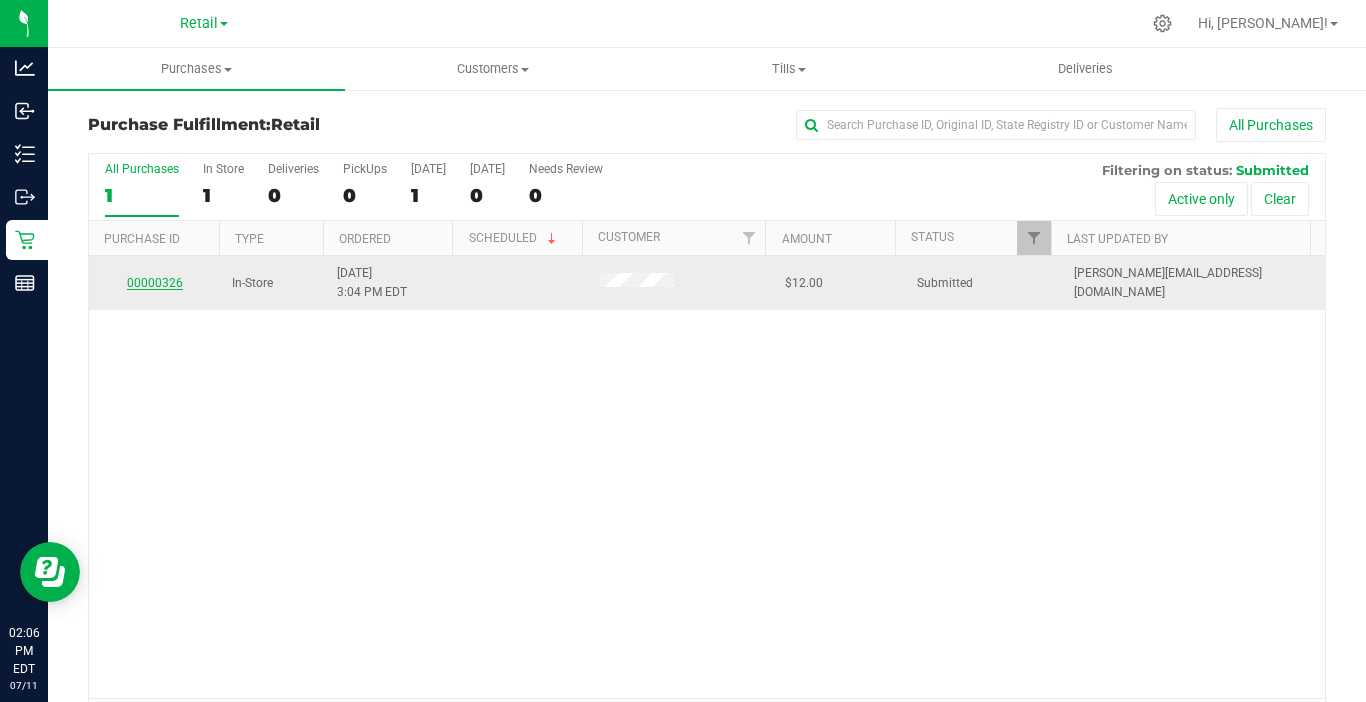 click on "00000326" at bounding box center [155, 283] 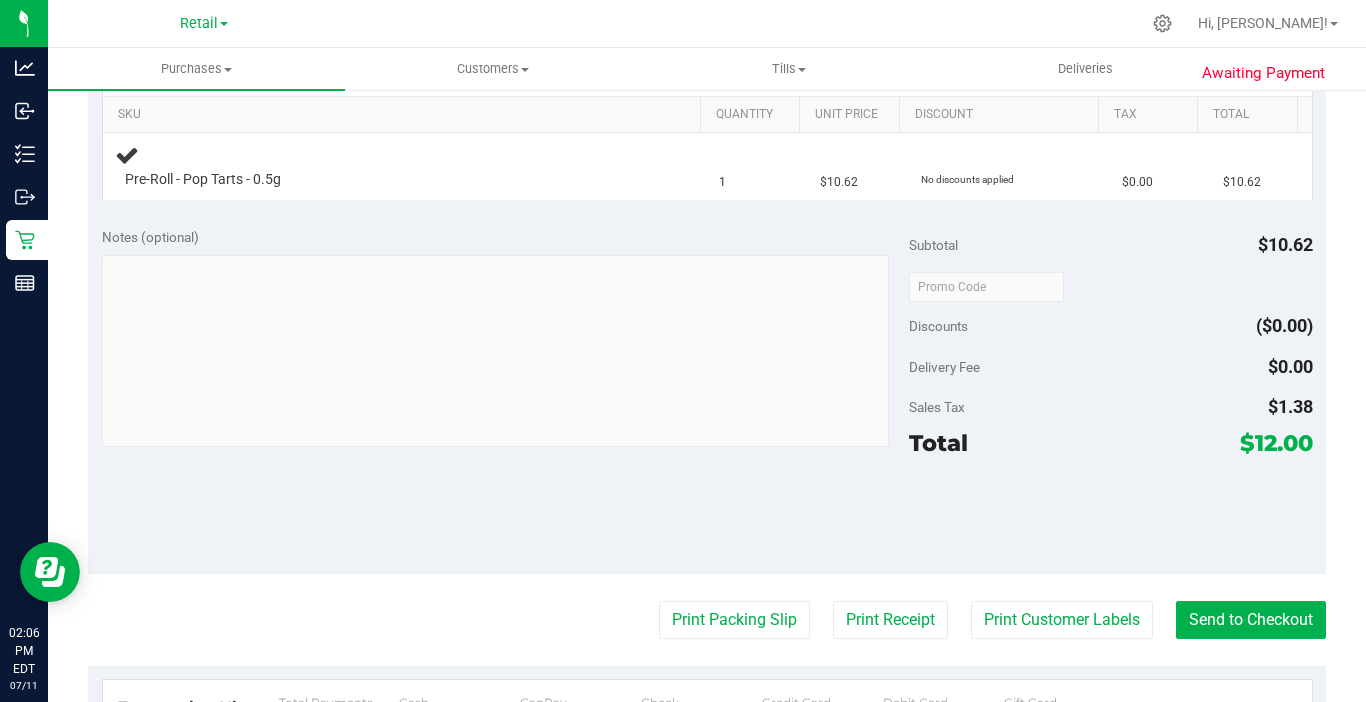 scroll, scrollTop: 300, scrollLeft: 0, axis: vertical 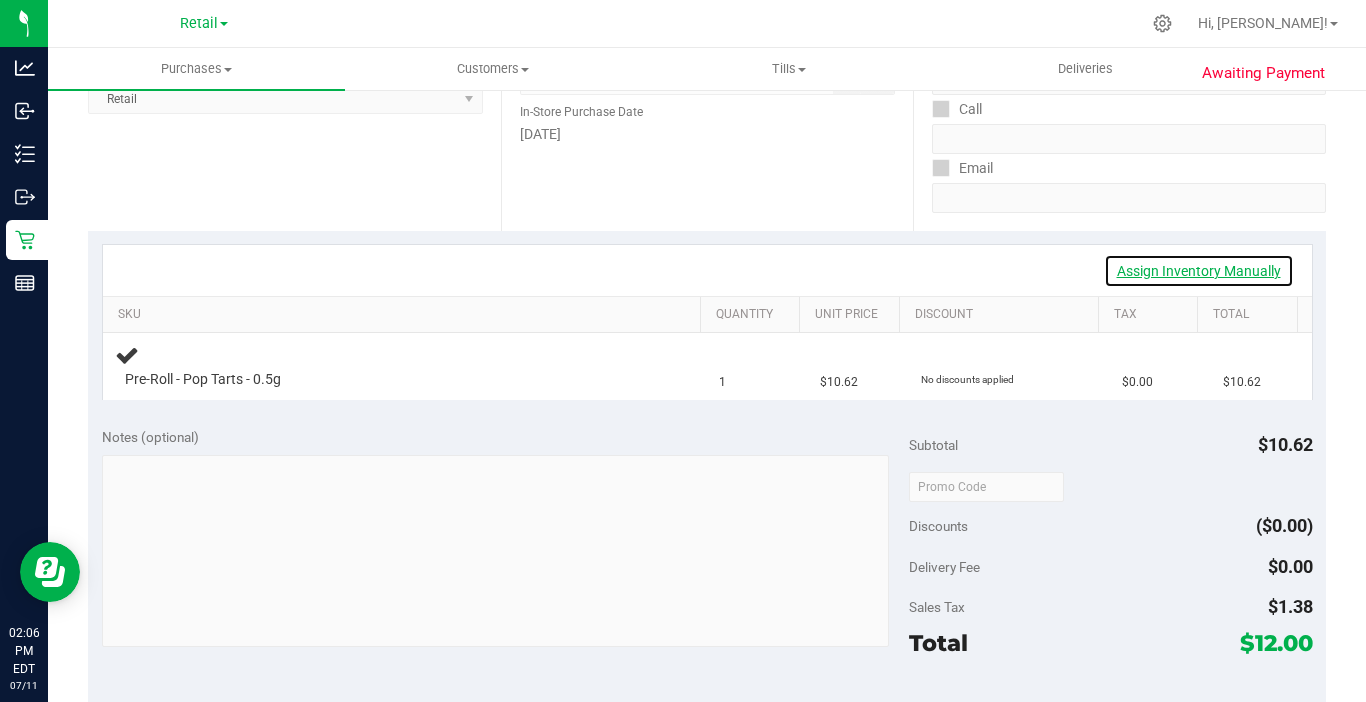 drag, startPoint x: 1166, startPoint y: 270, endPoint x: 1096, endPoint y: 274, distance: 70.11419 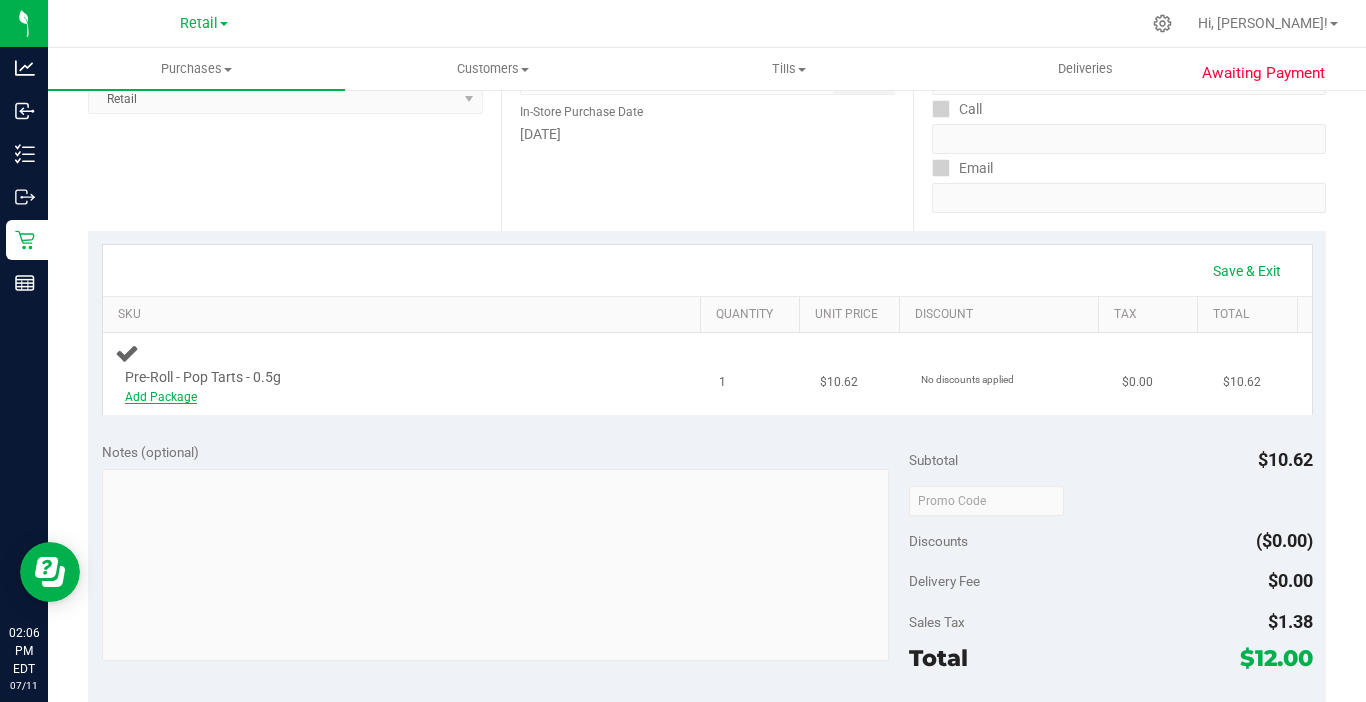 click on "Add Package" at bounding box center [161, 397] 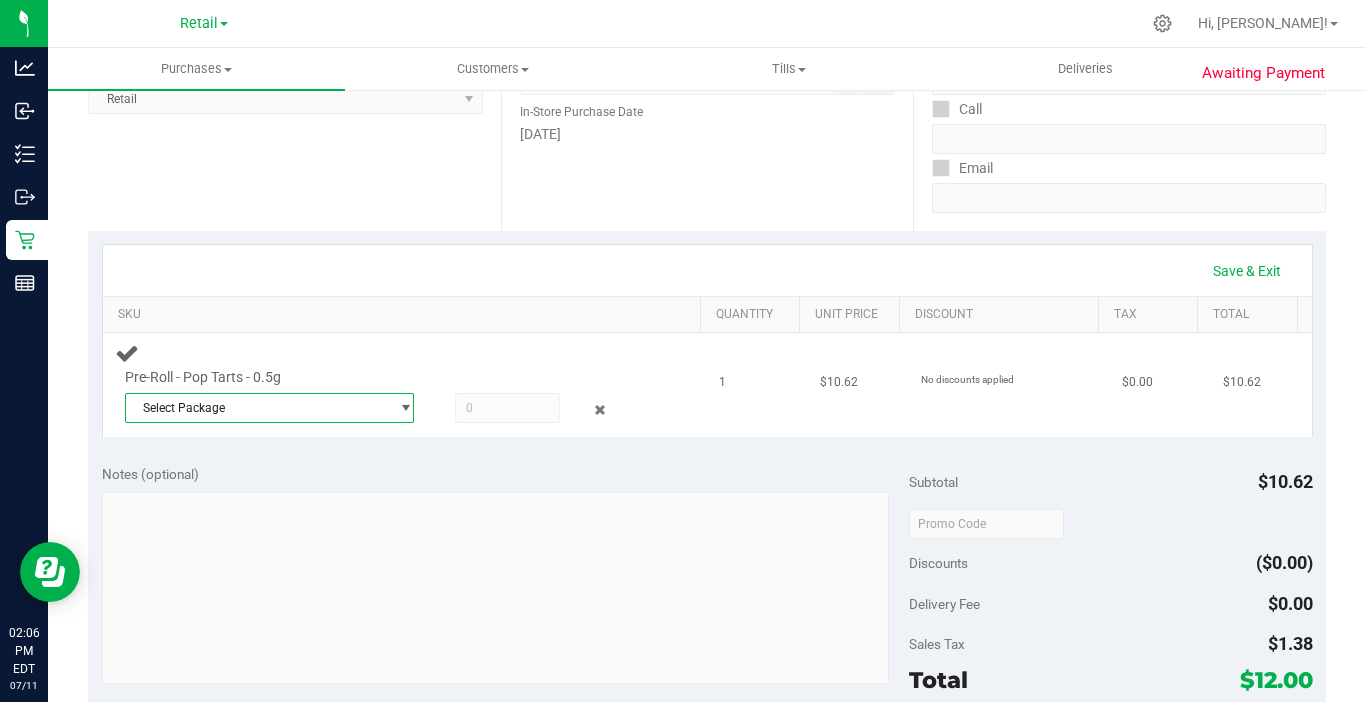 click on "Select Package" at bounding box center [257, 408] 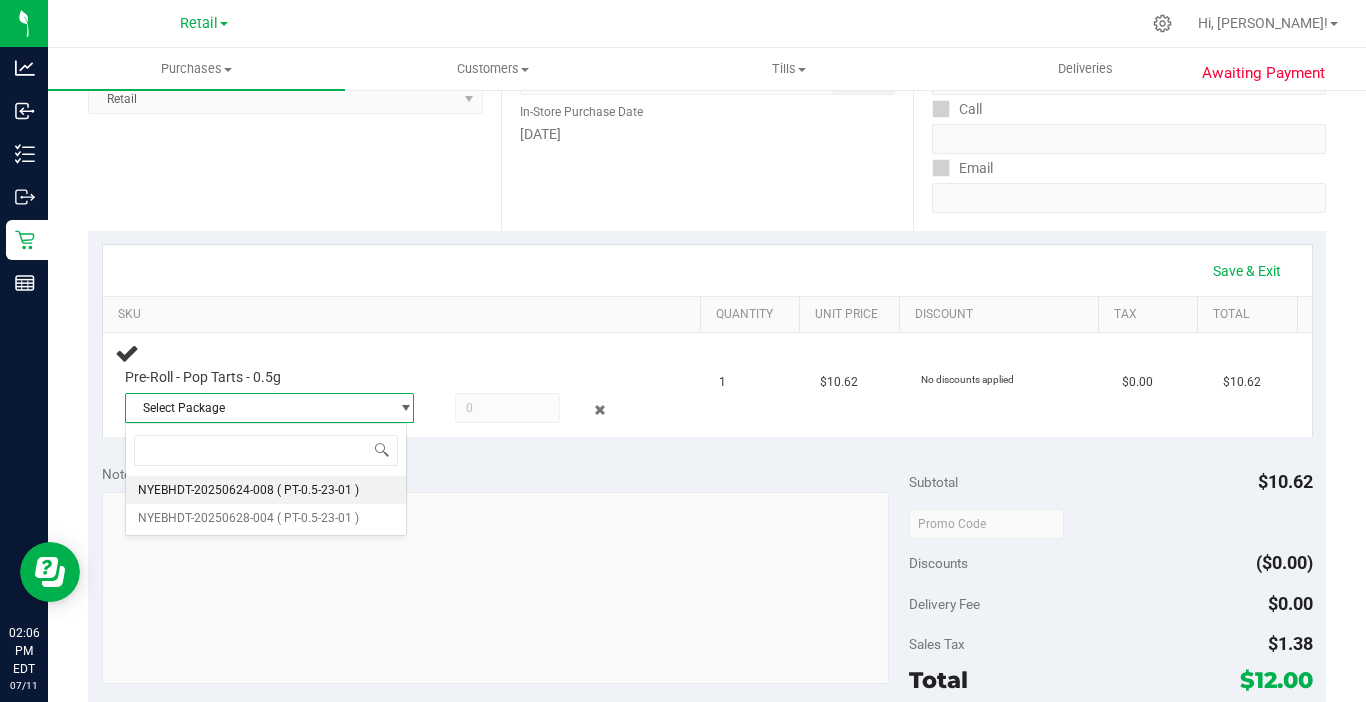 click on "NYEBHDT-20250624-008
(
PT-0.5-23-01
)" at bounding box center (266, 490) 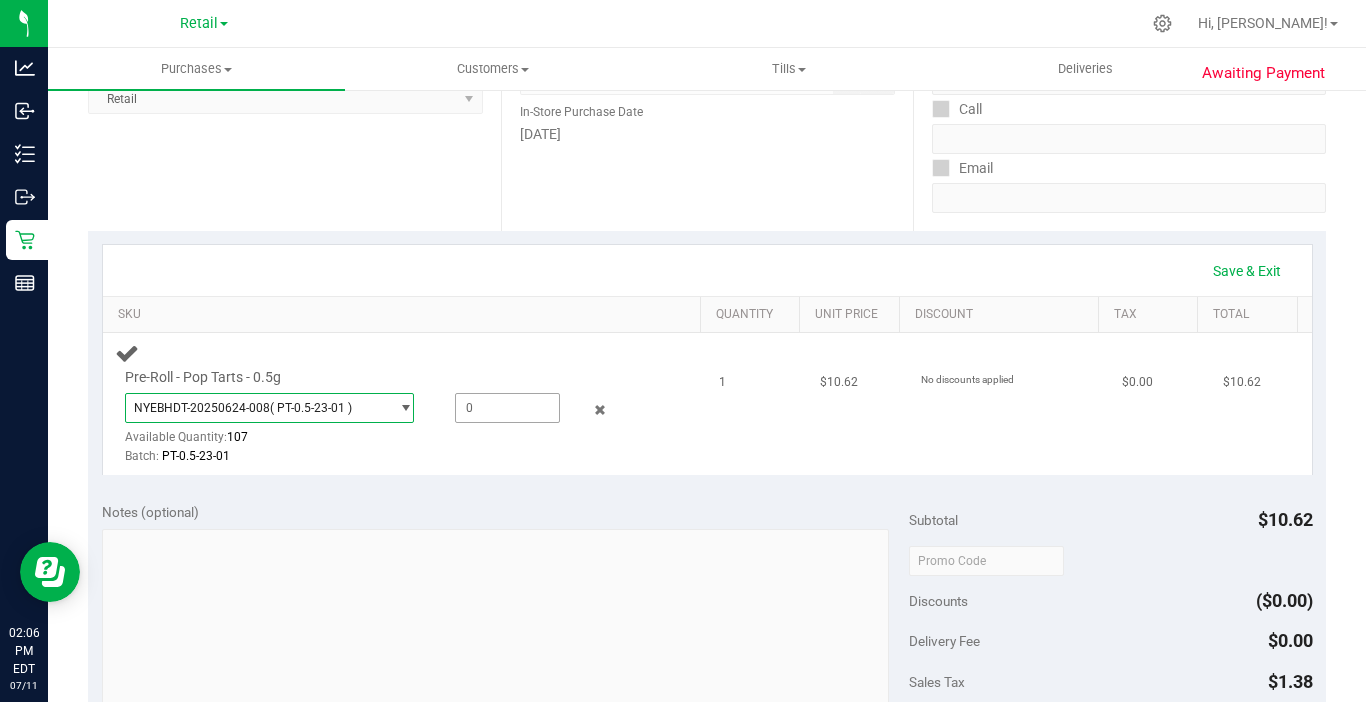 click at bounding box center (507, 408) 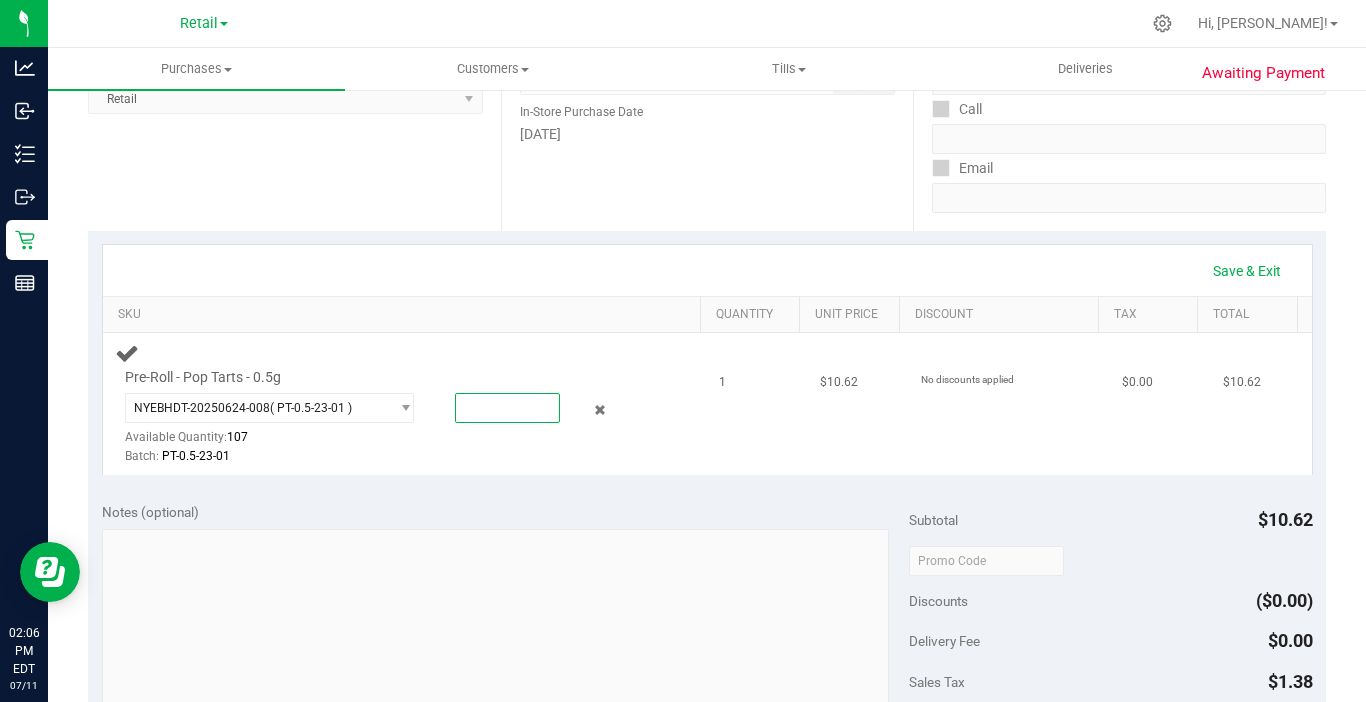 type on "1" 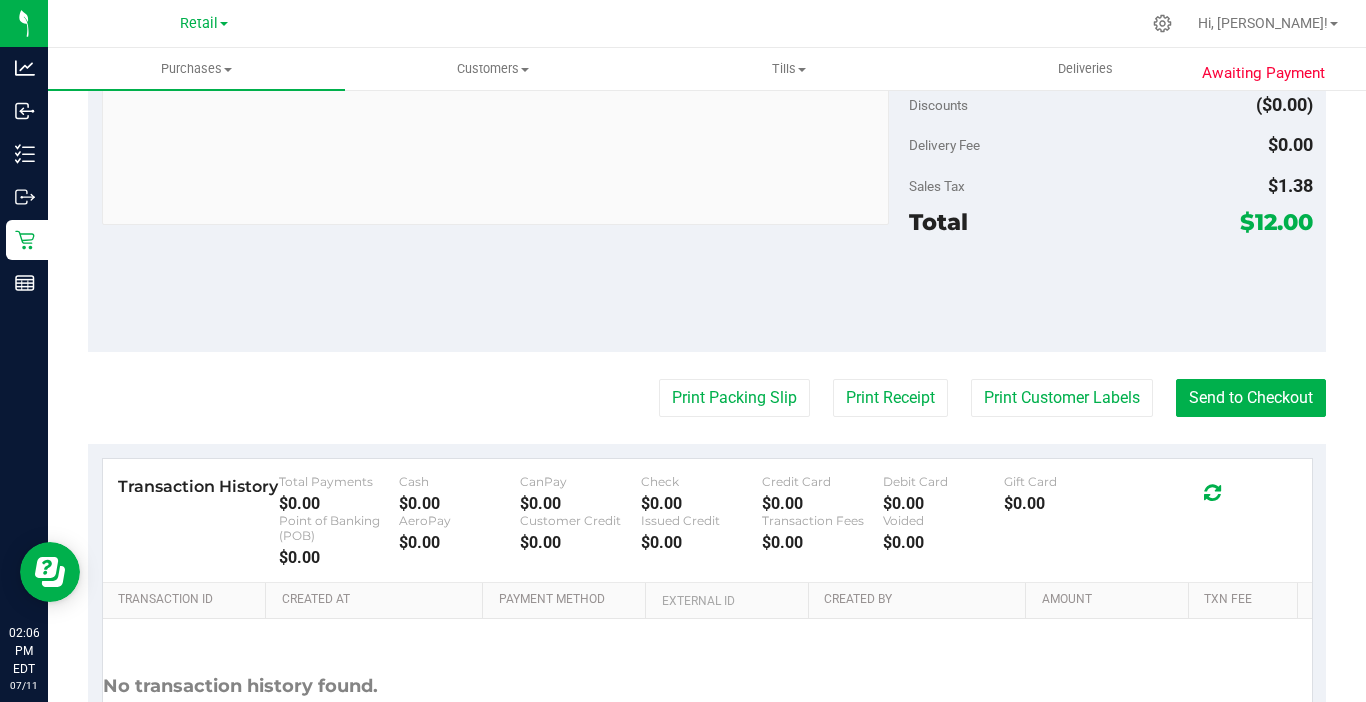 scroll, scrollTop: 800, scrollLeft: 0, axis: vertical 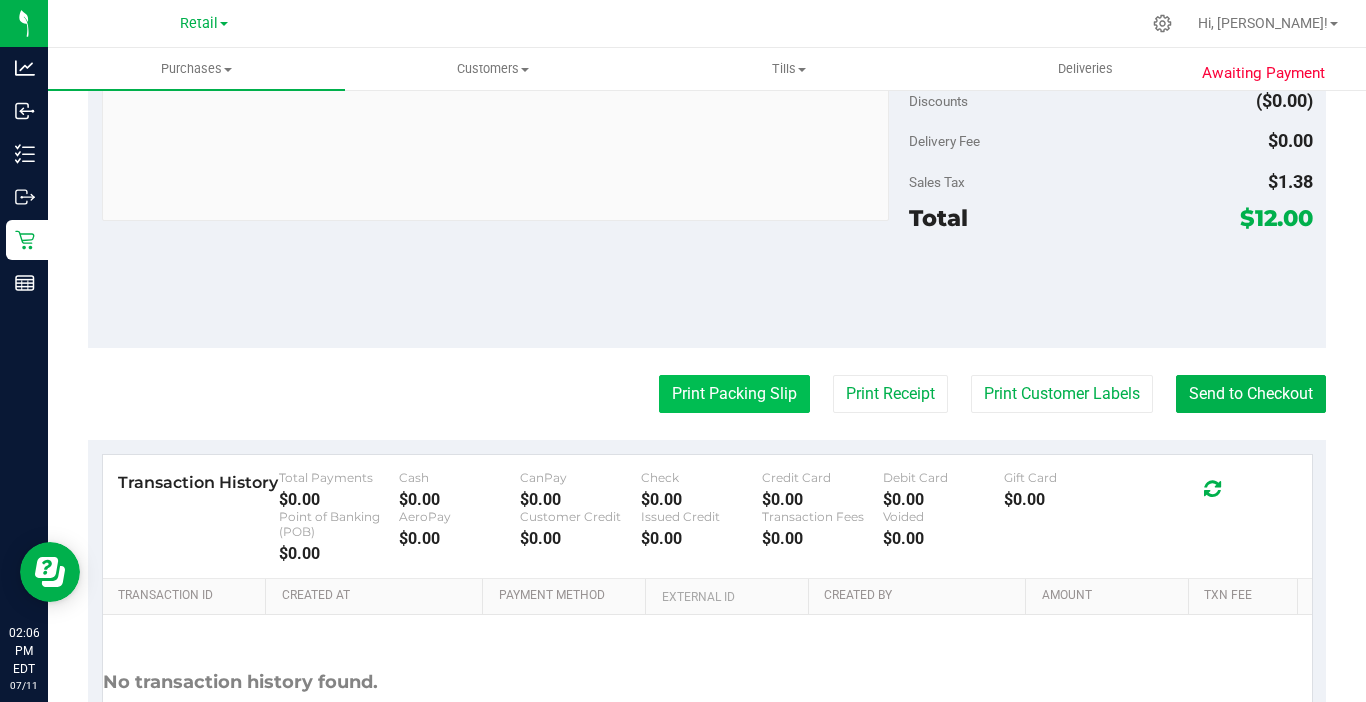 type on "1.0000" 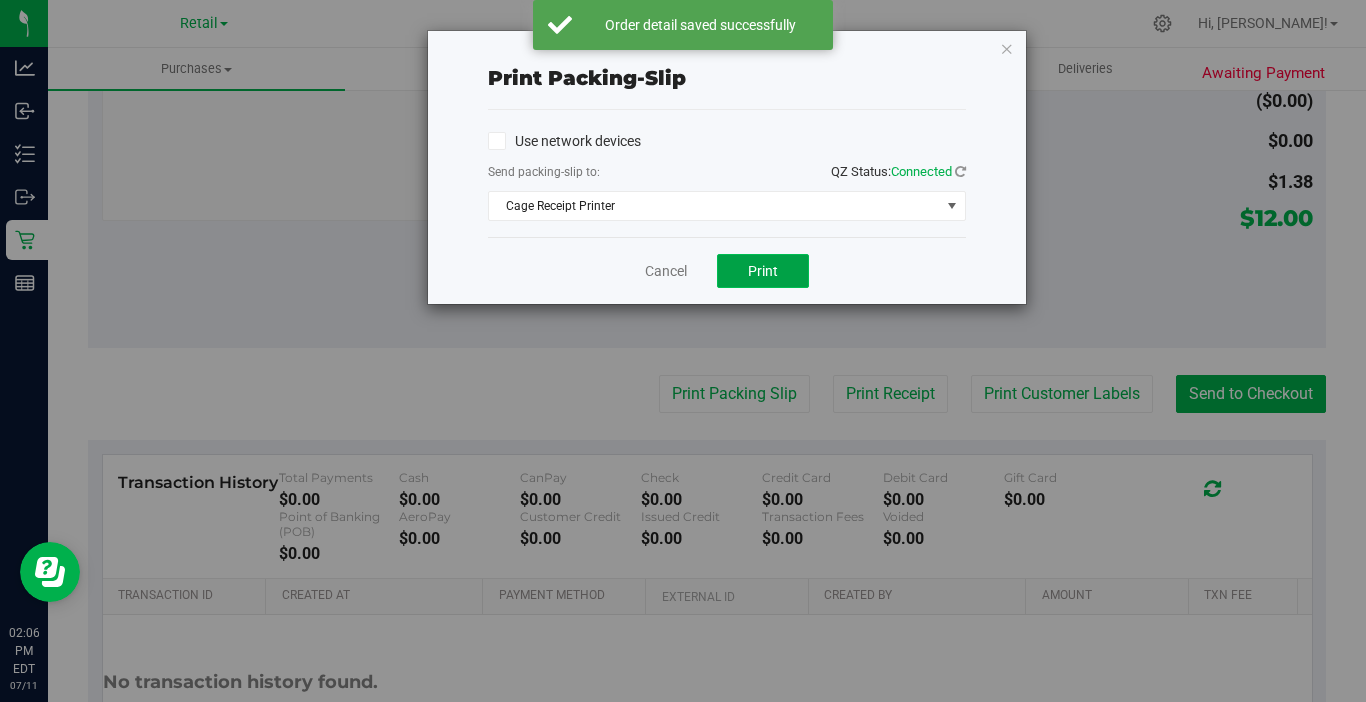click on "Print" at bounding box center [763, 271] 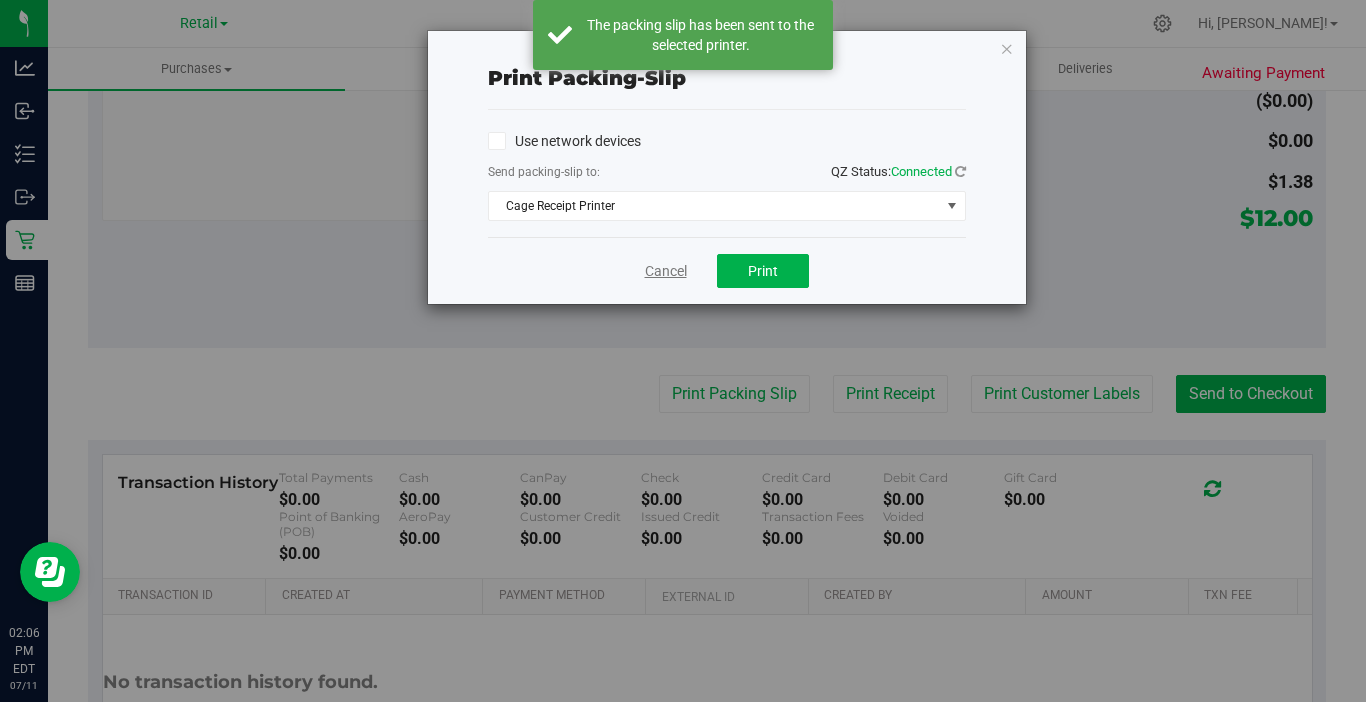 click on "Cancel" at bounding box center (666, 271) 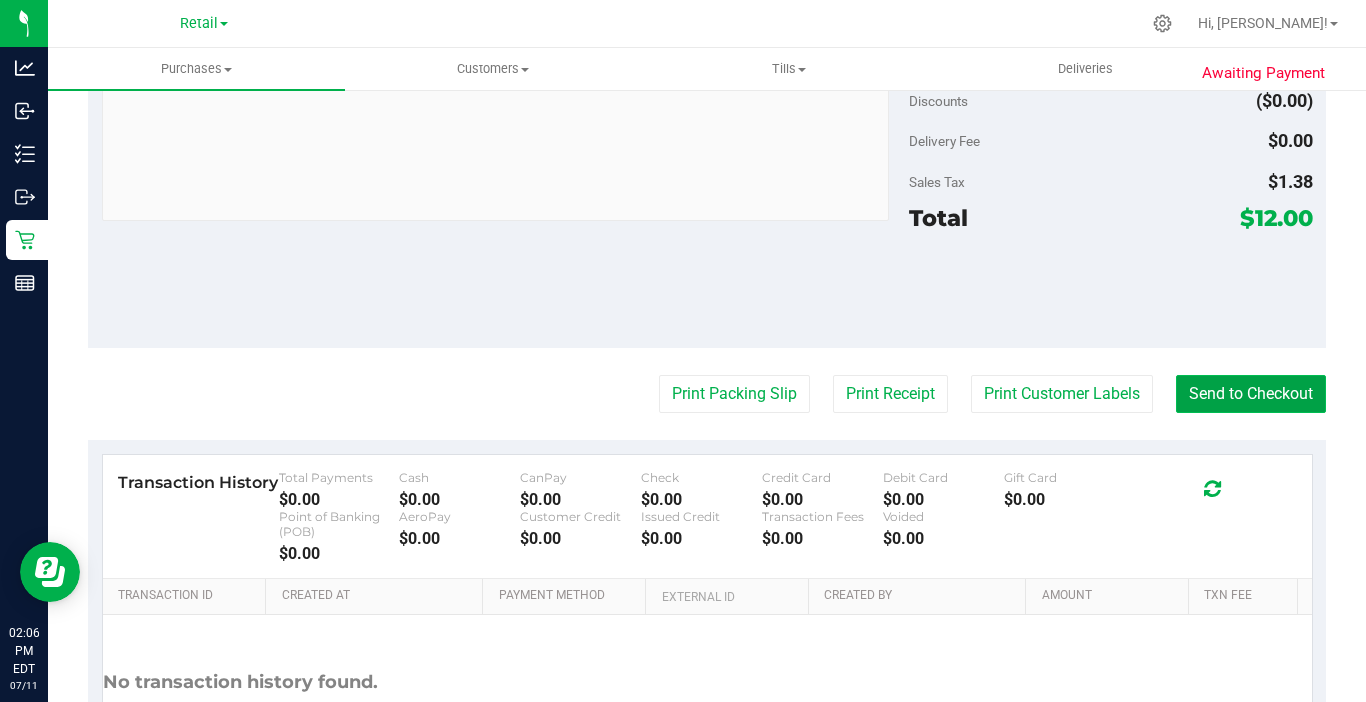 click on "Send to Checkout" at bounding box center [1251, 394] 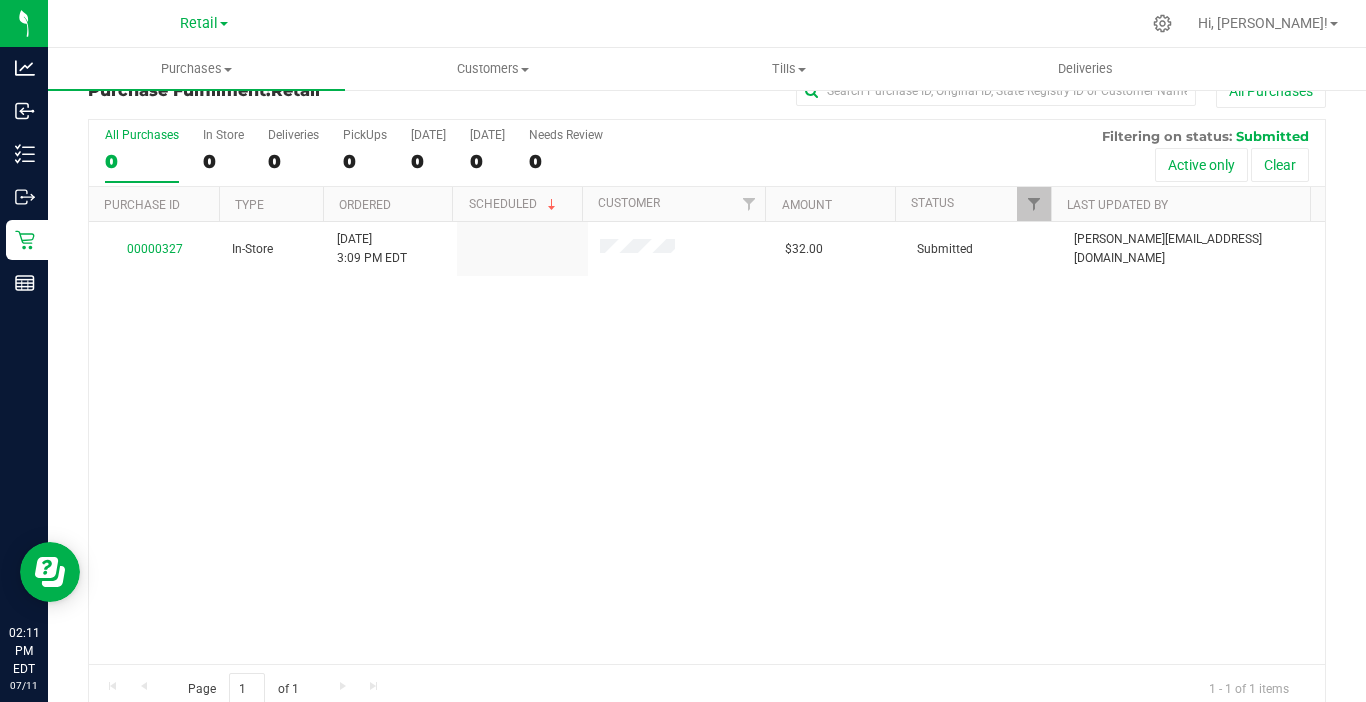 scroll, scrollTop: 65, scrollLeft: 0, axis: vertical 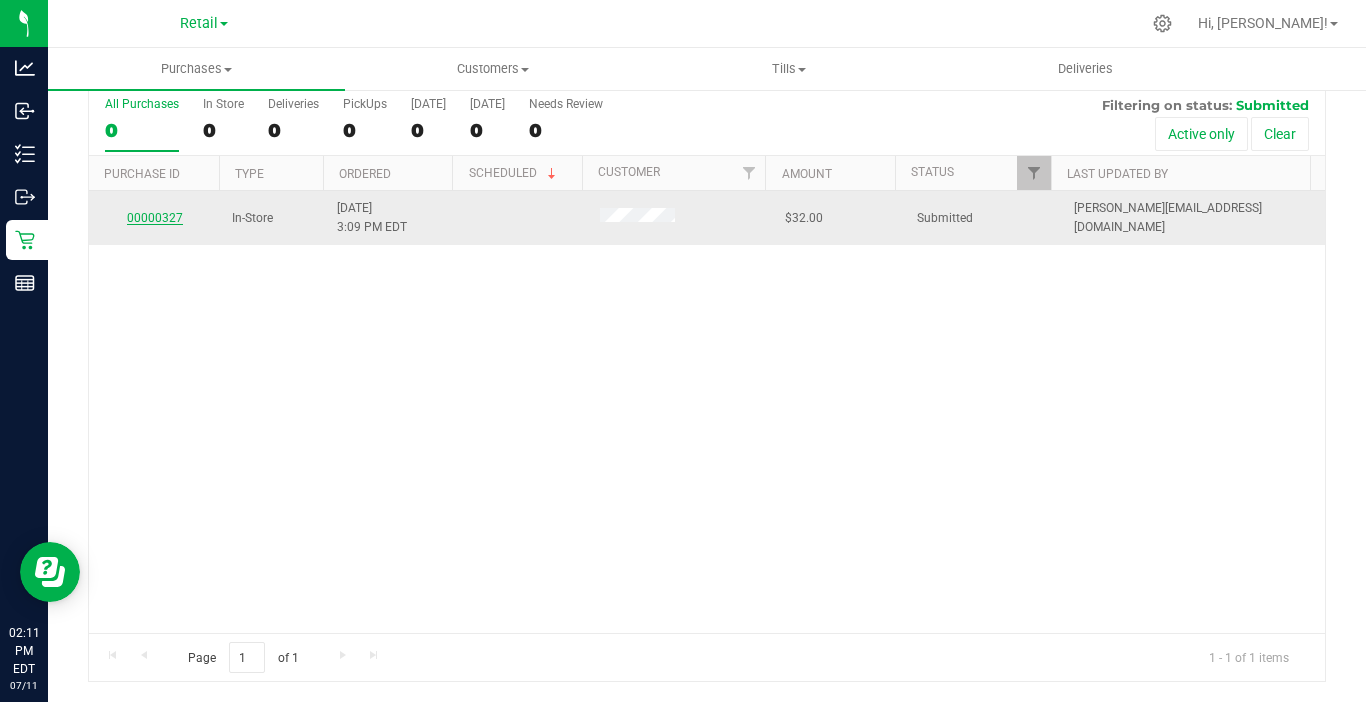 drag, startPoint x: 180, startPoint y: 213, endPoint x: 138, endPoint y: 218, distance: 42.296574 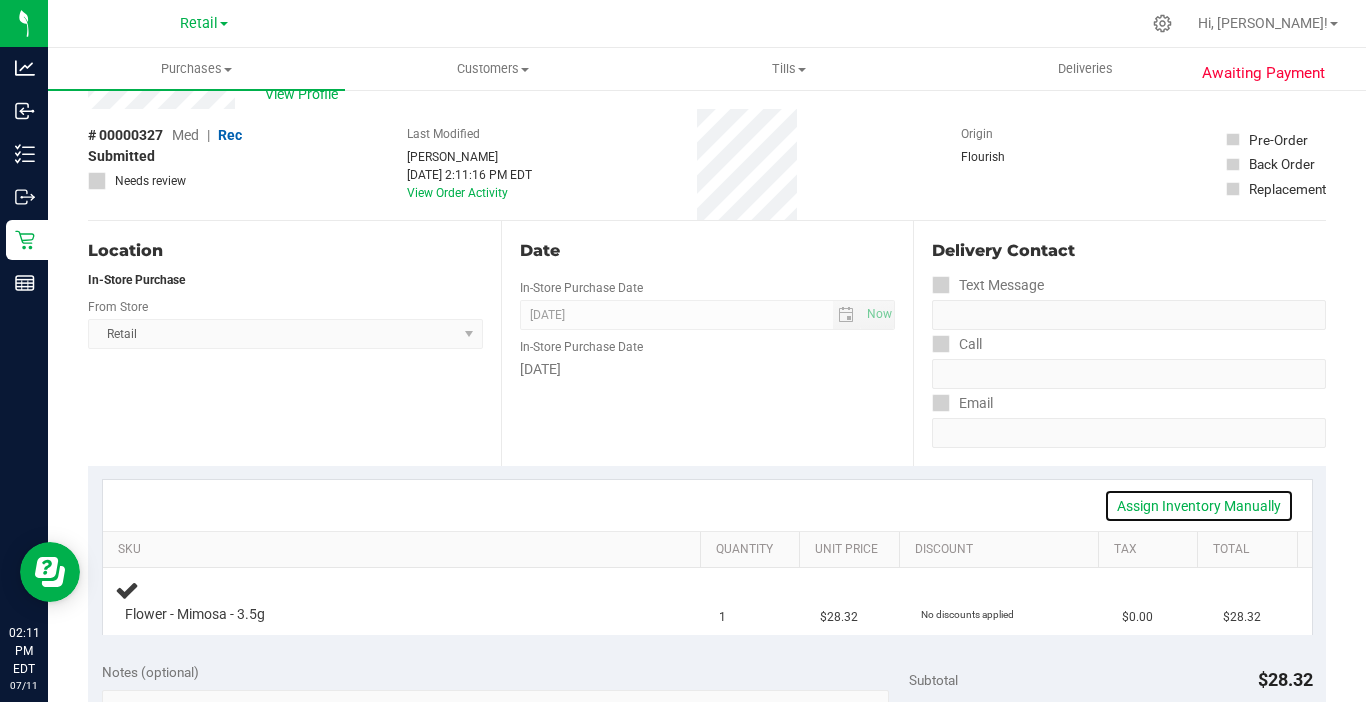 click on "Assign Inventory Manually" at bounding box center [1199, 506] 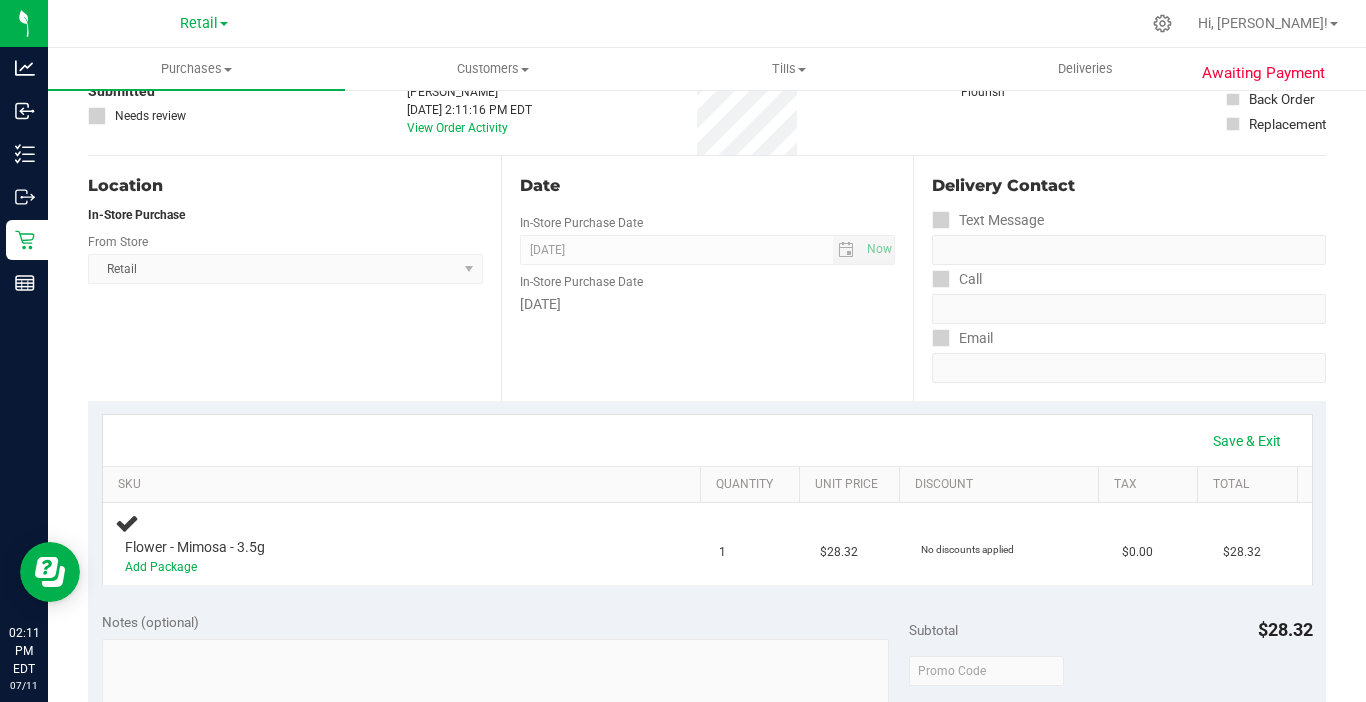 scroll, scrollTop: 165, scrollLeft: 0, axis: vertical 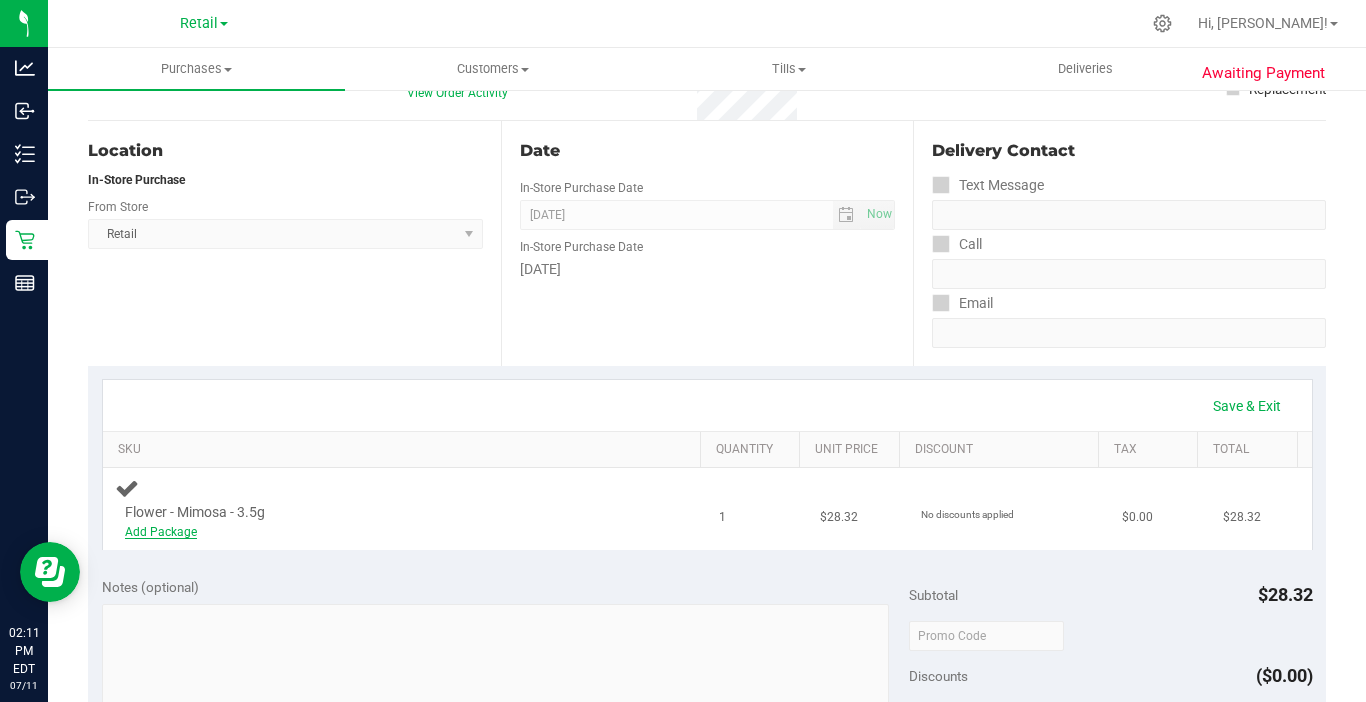click on "Add Package" at bounding box center (161, 532) 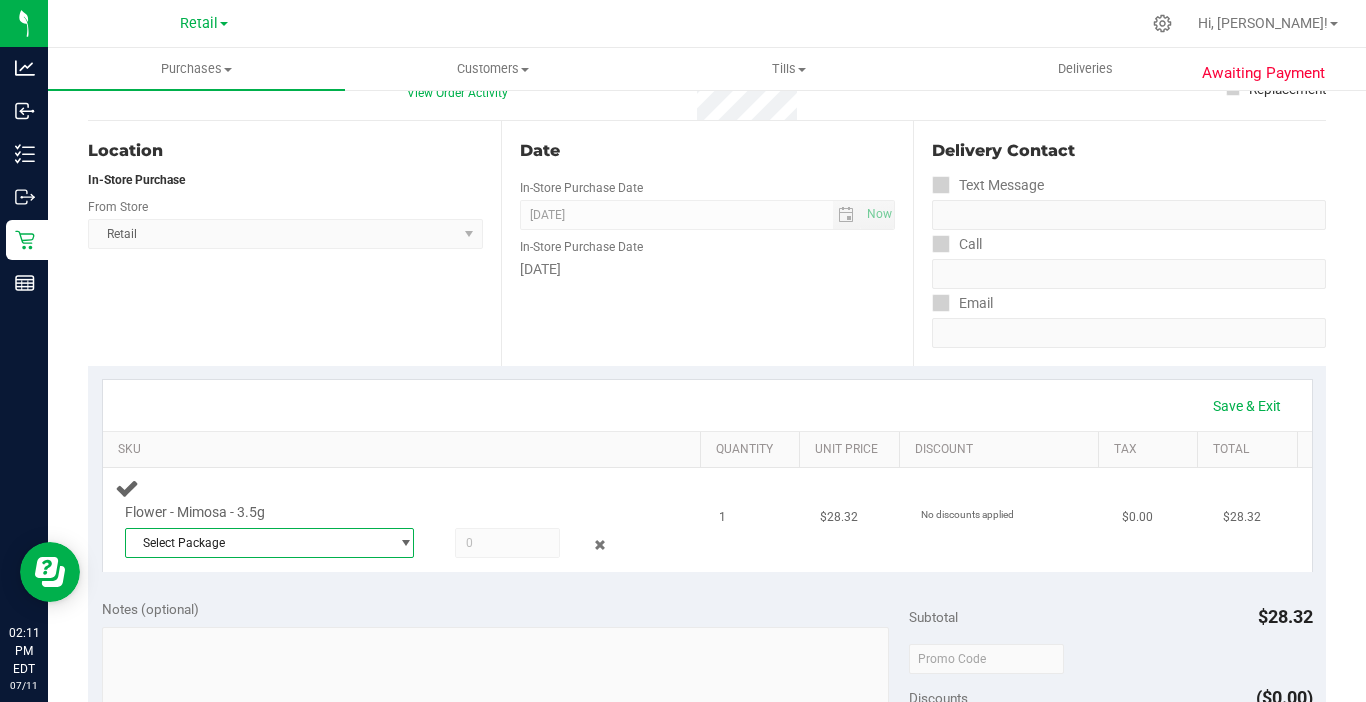 click on "Select Package" at bounding box center (257, 543) 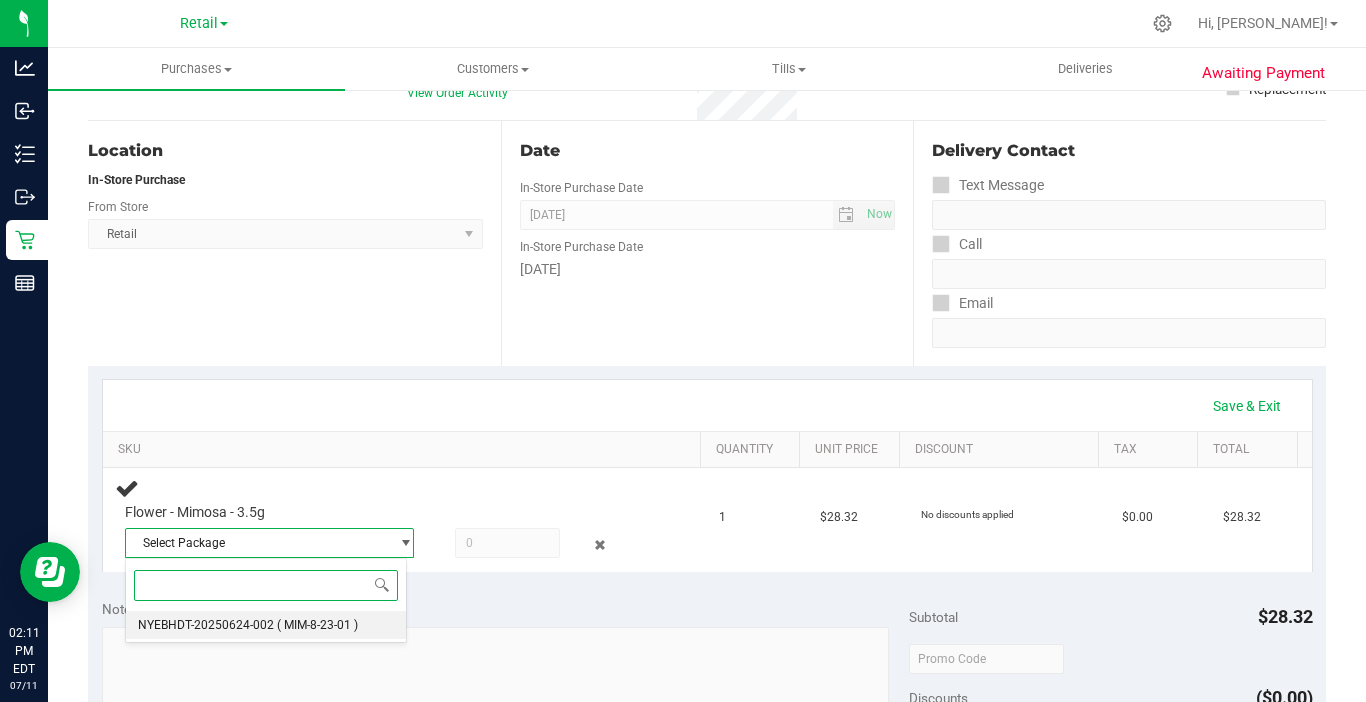 click on "(
MIM-8-23-01
)" at bounding box center (317, 625) 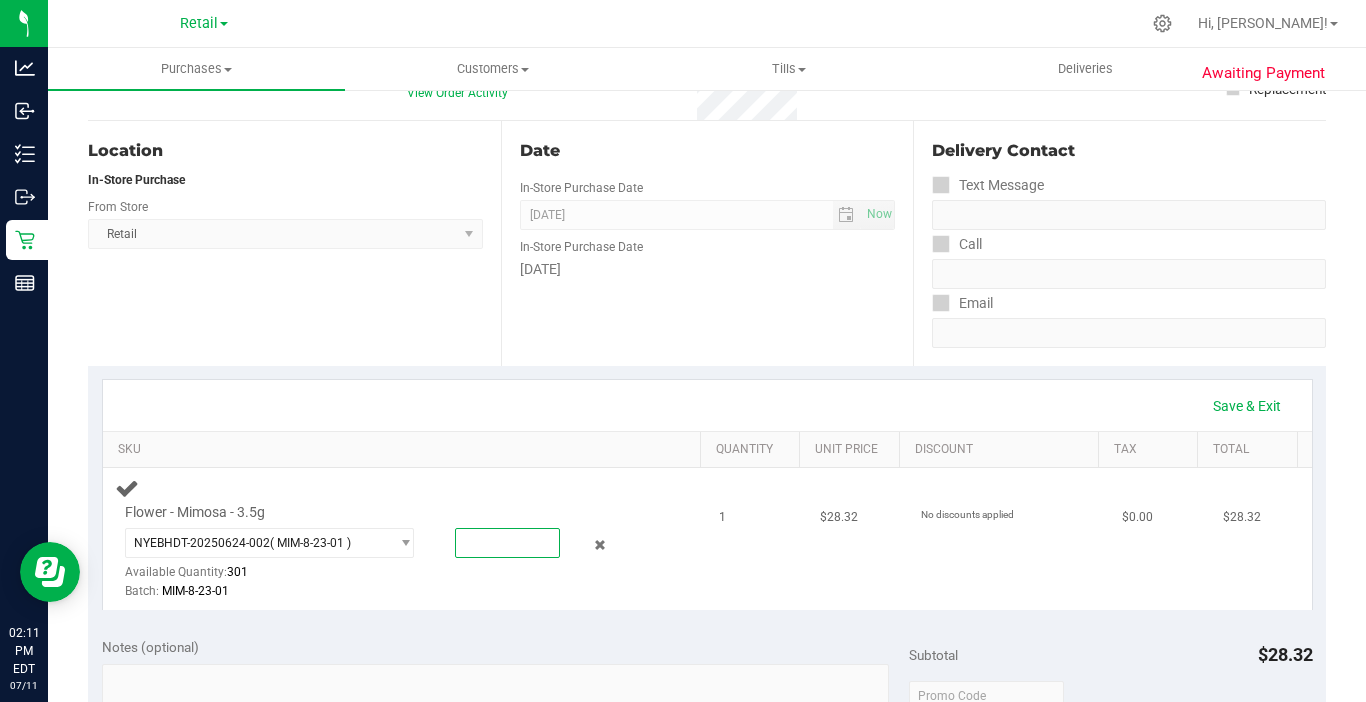 click at bounding box center (507, 543) 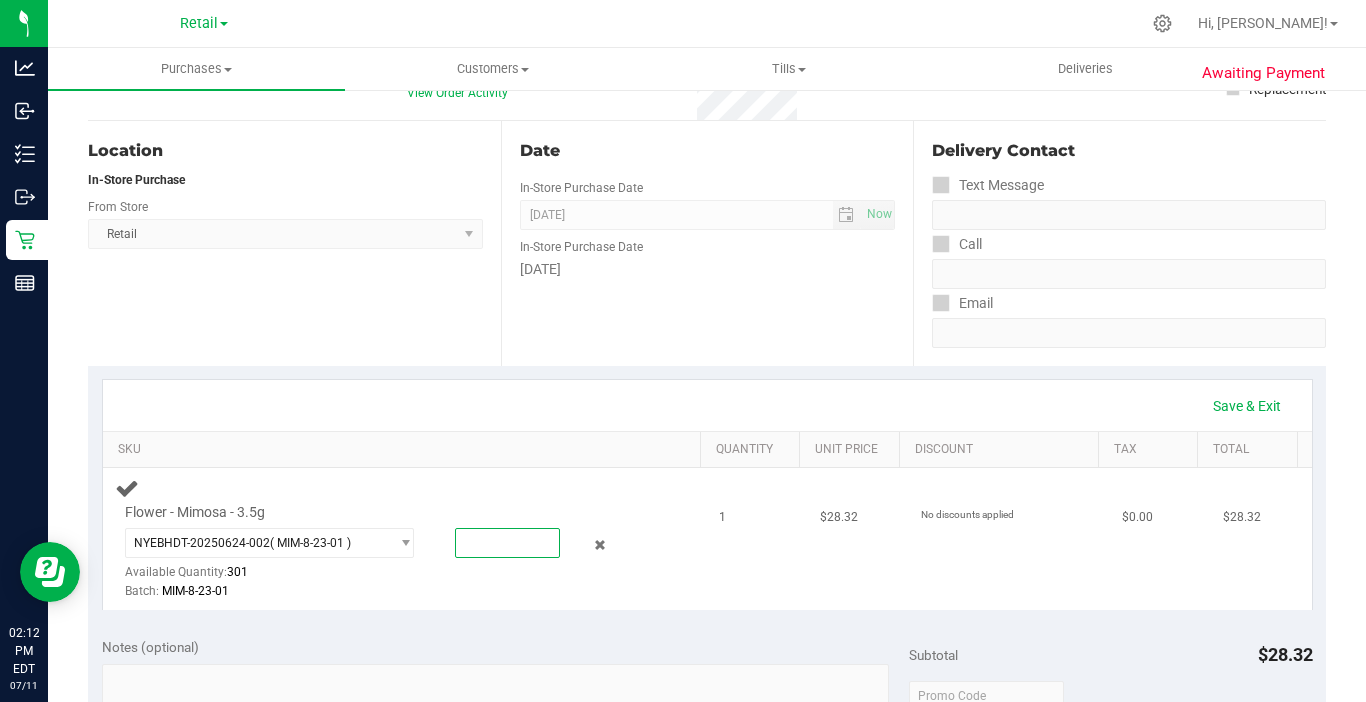 type on "1" 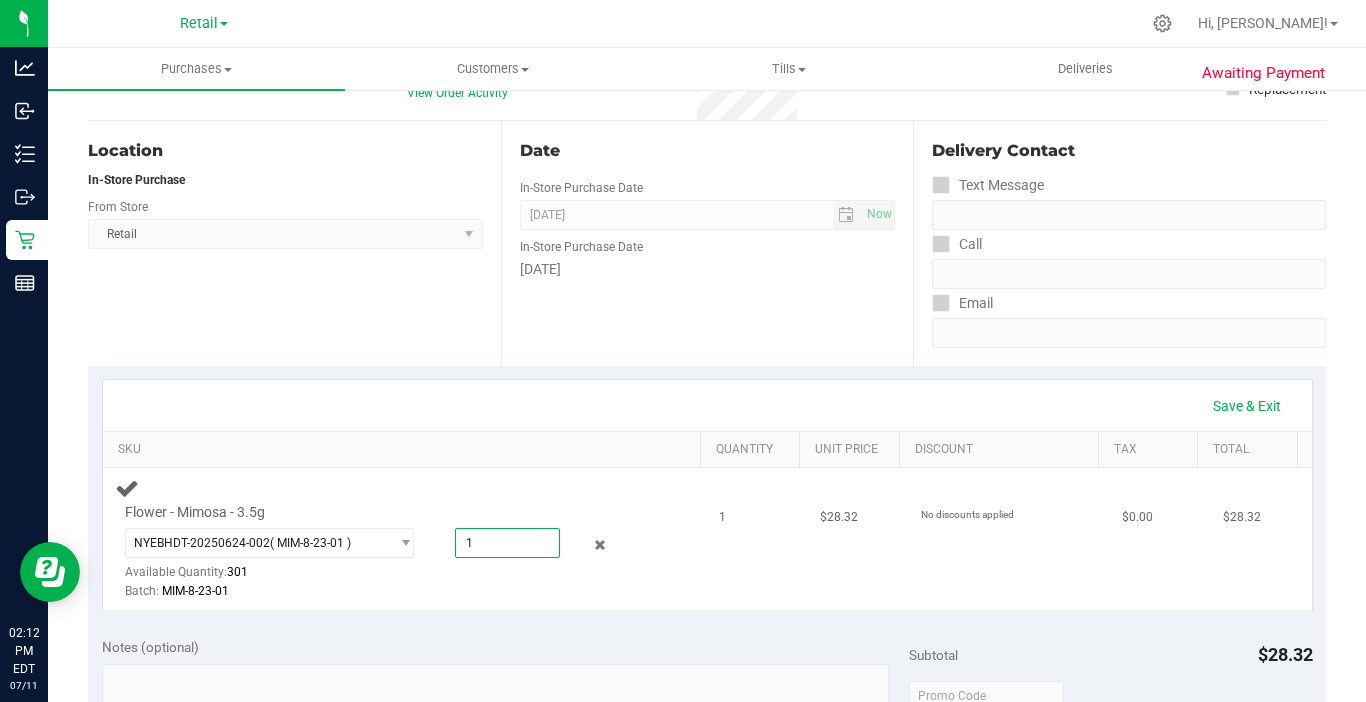 type on "1.0000" 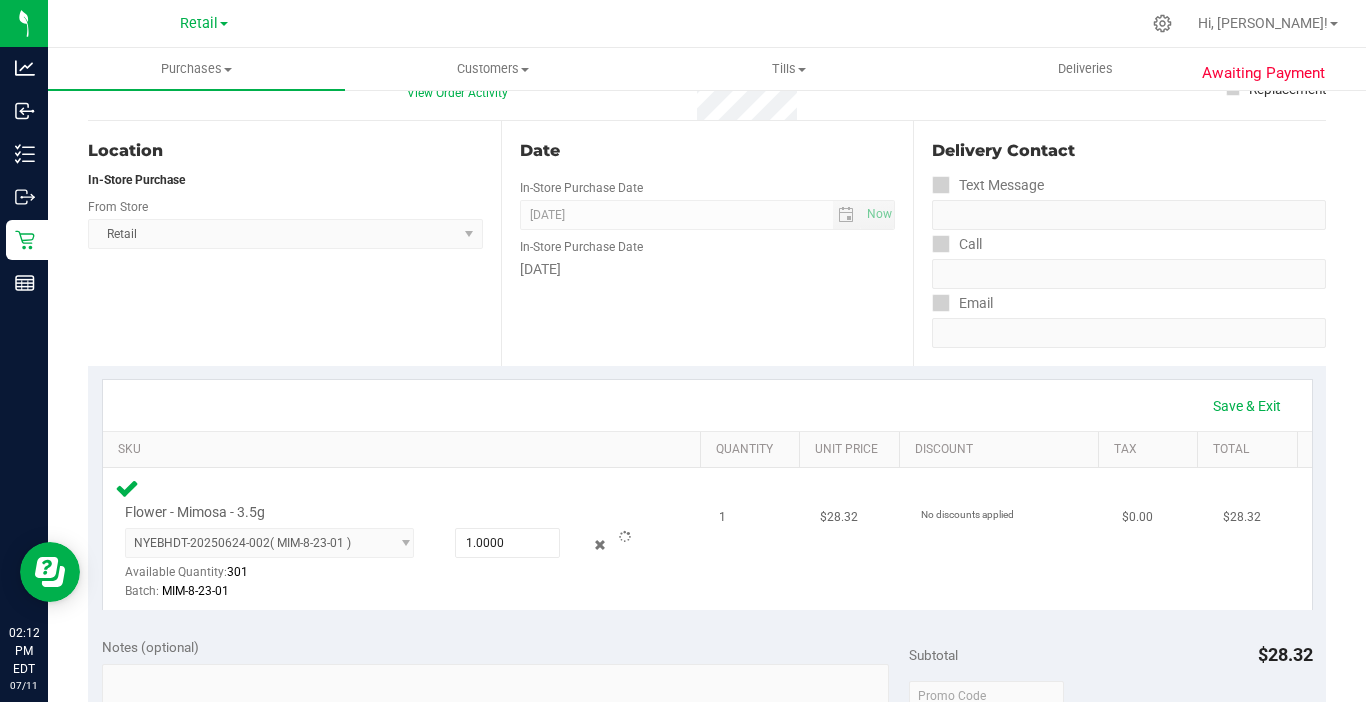 click on "No discounts applied" at bounding box center [1010, 539] 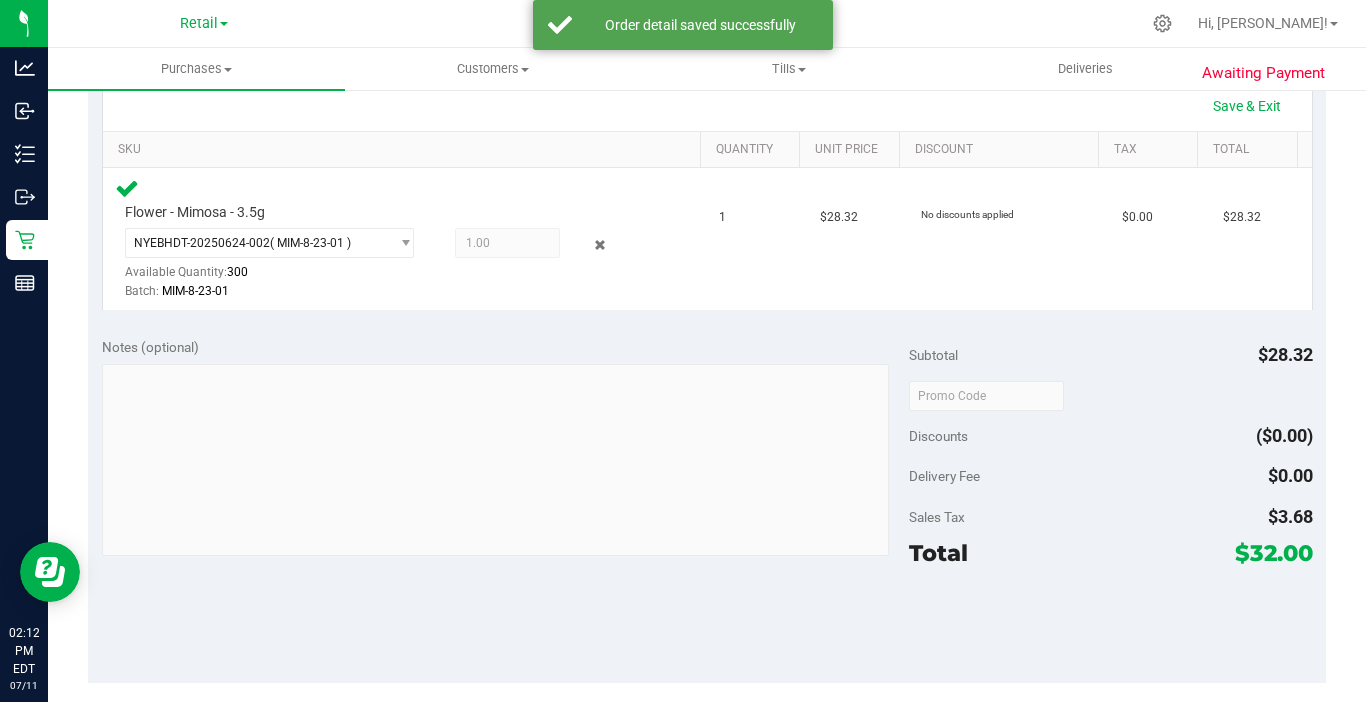 scroll, scrollTop: 565, scrollLeft: 0, axis: vertical 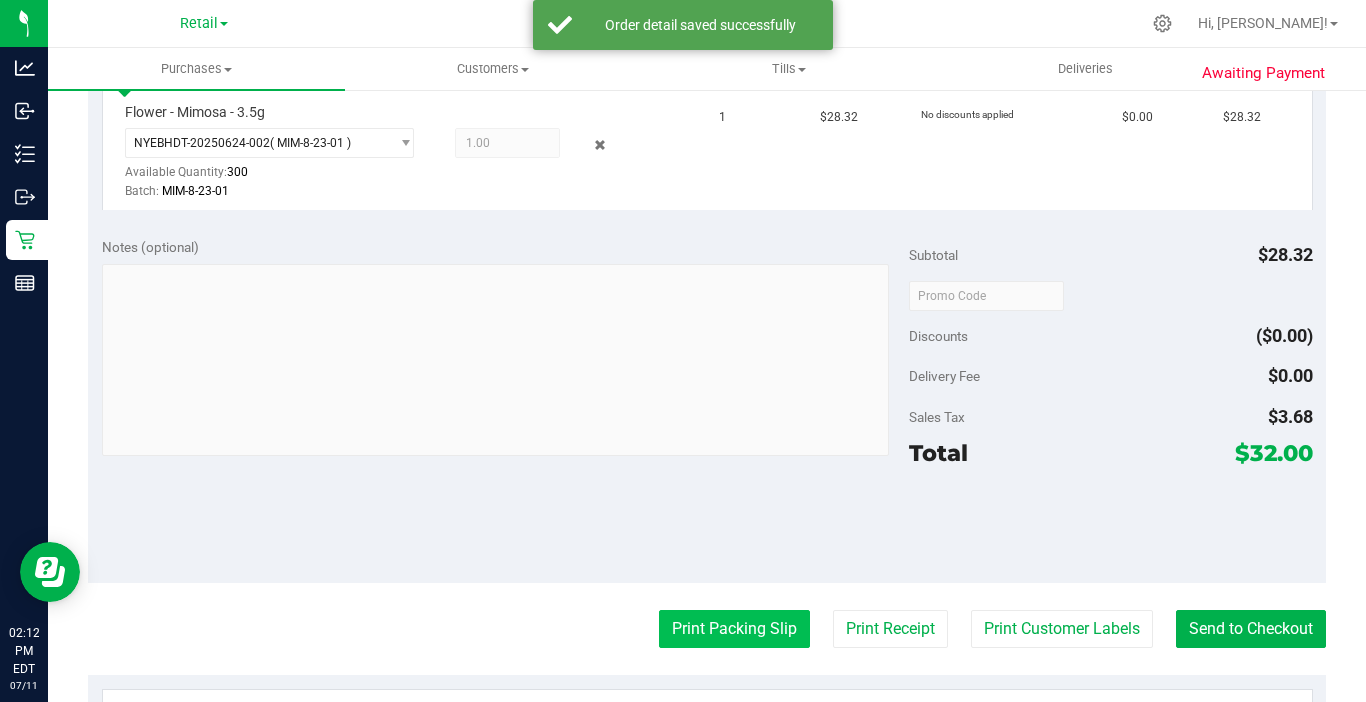 click on "Print Packing Slip" at bounding box center (734, 629) 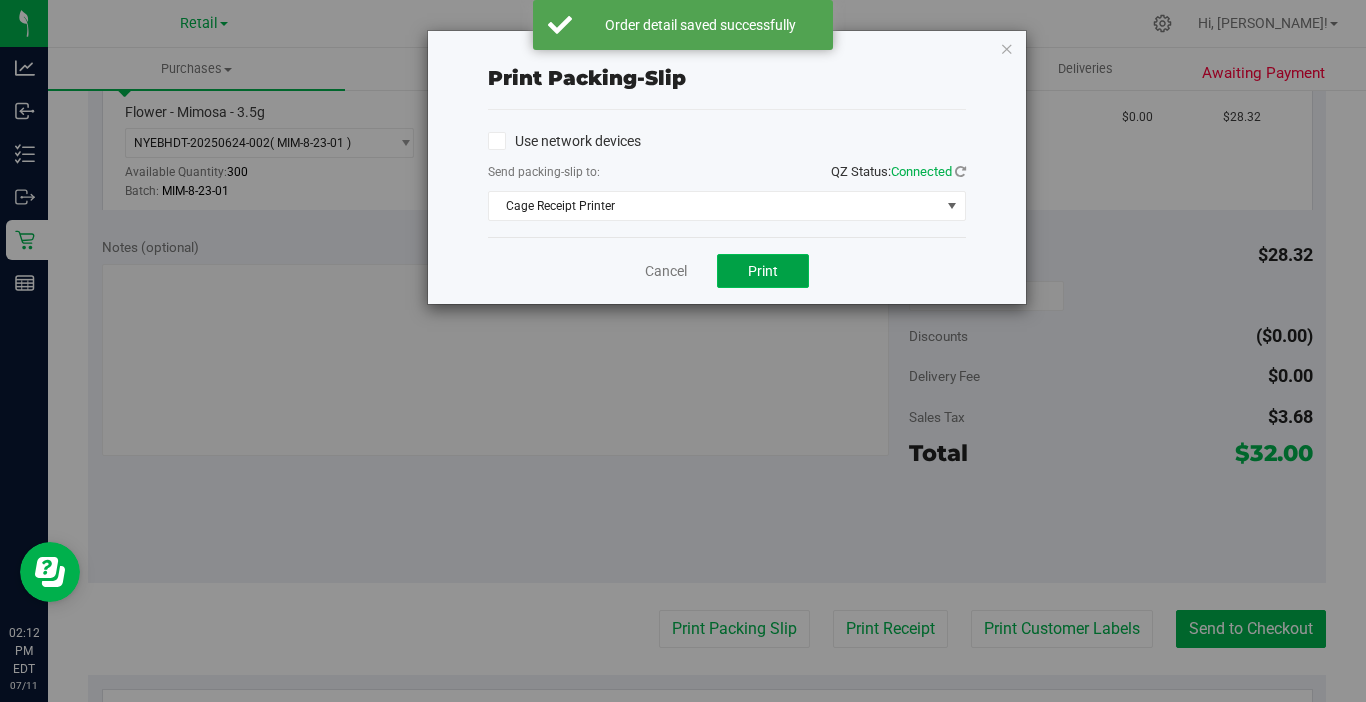 click on "Print" at bounding box center [763, 271] 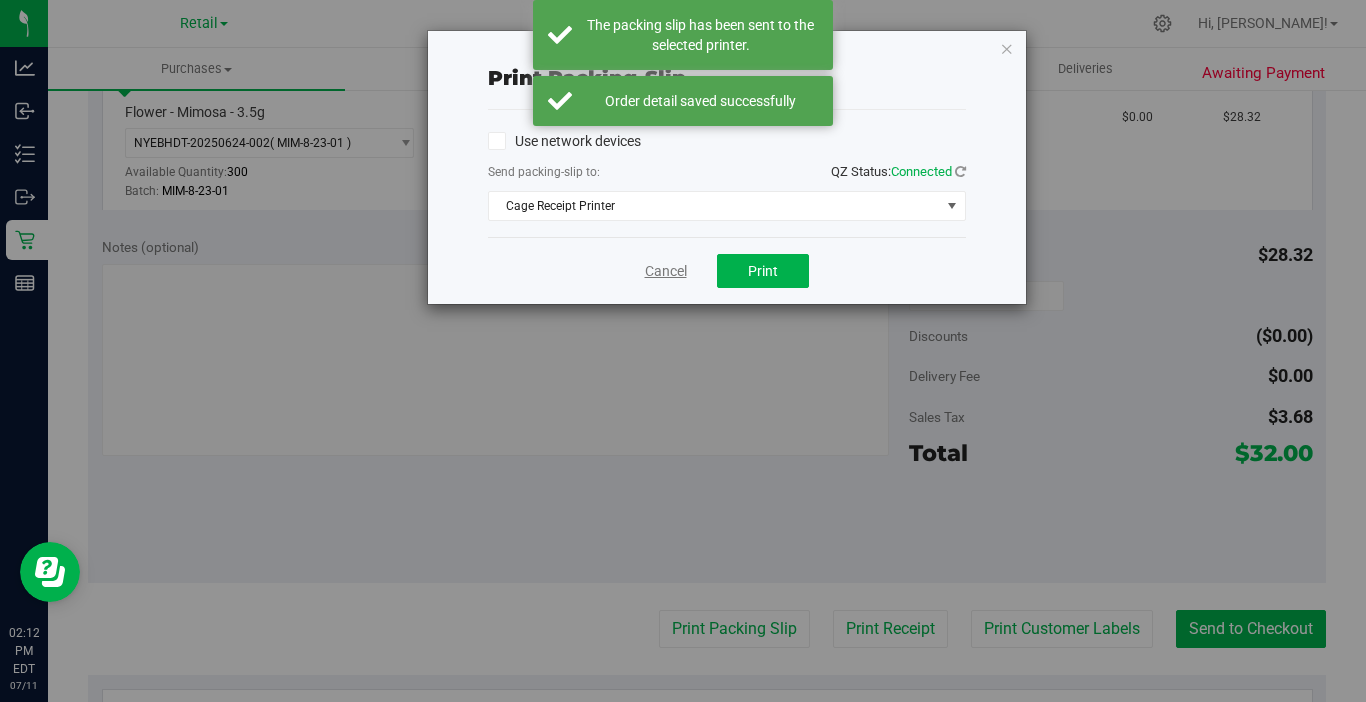 click on "Cancel" at bounding box center [666, 271] 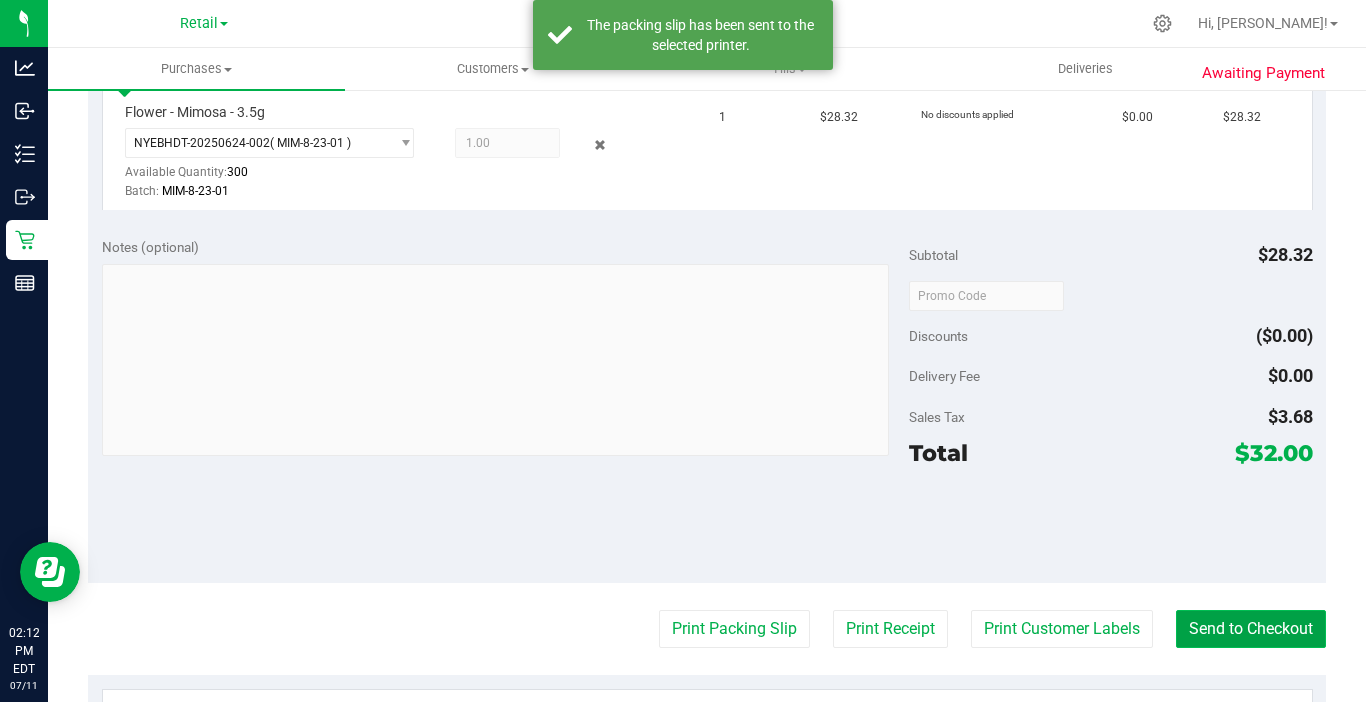 click on "Send to Checkout" at bounding box center (1251, 629) 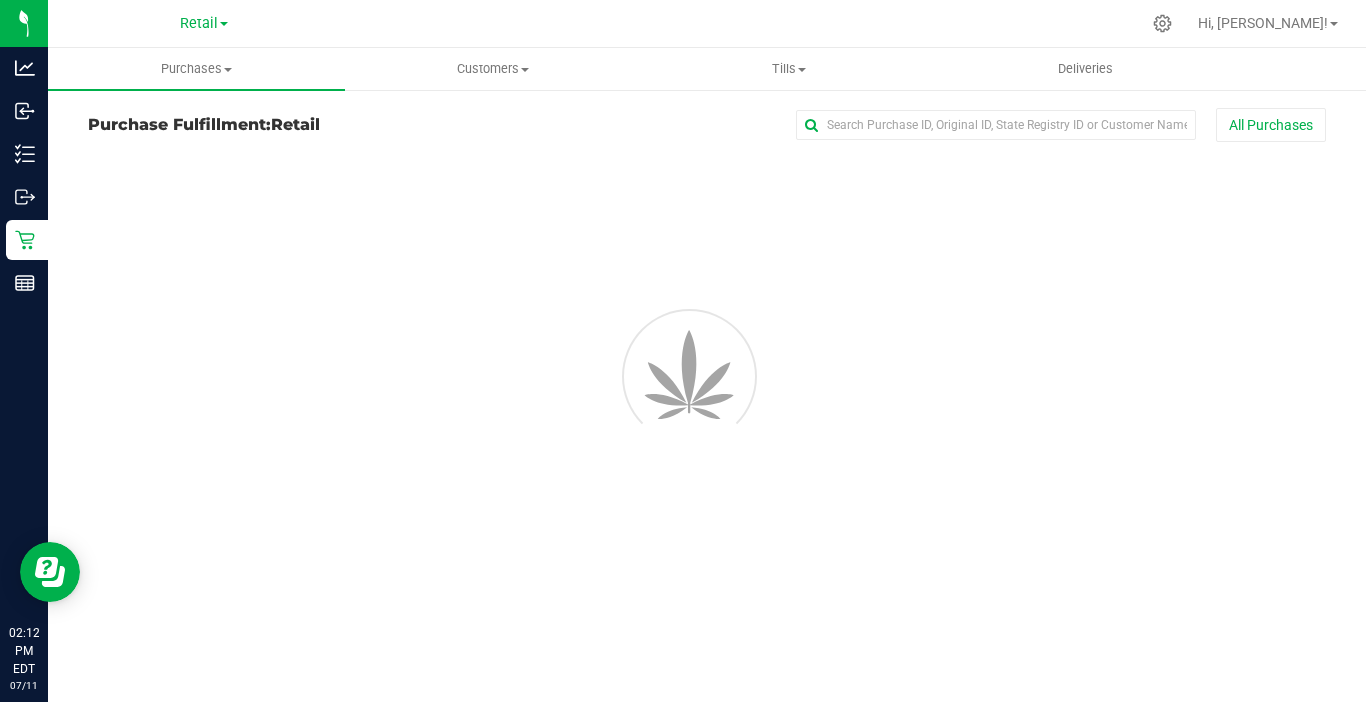 scroll, scrollTop: 0, scrollLeft: 0, axis: both 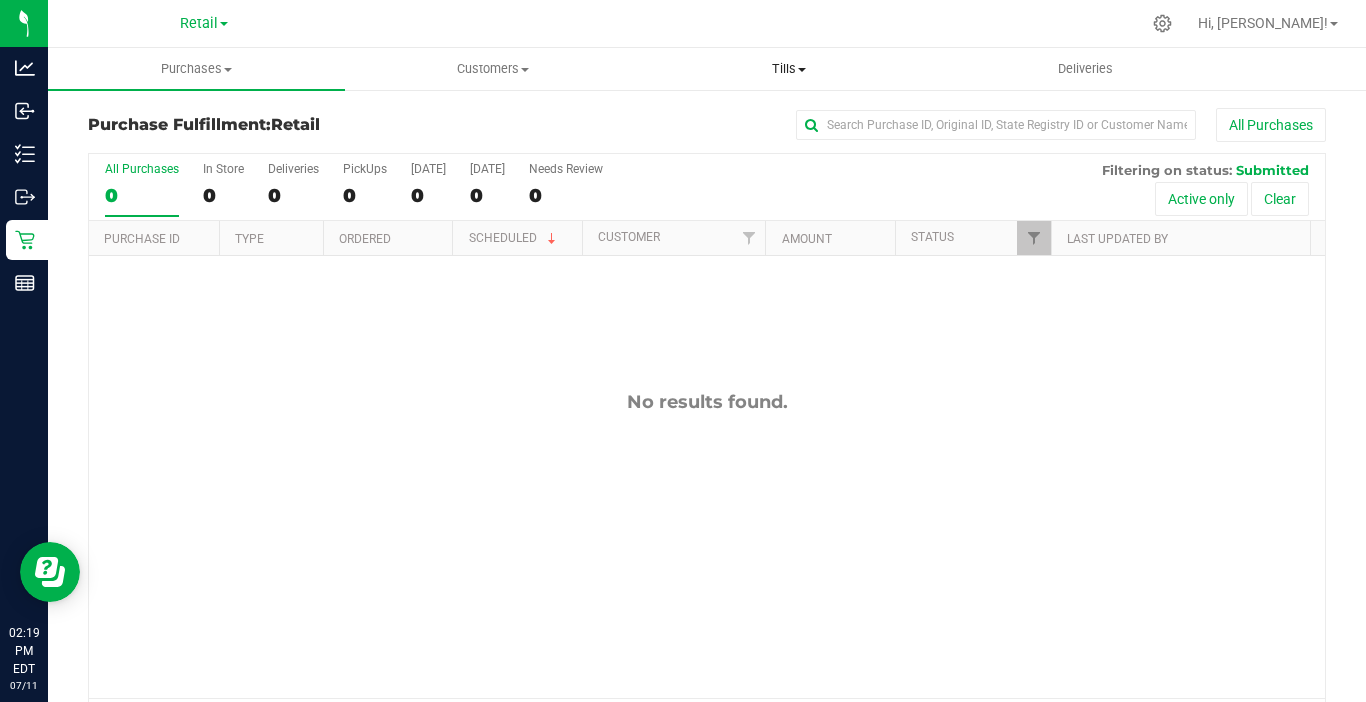 click on "Tills" at bounding box center [789, 69] 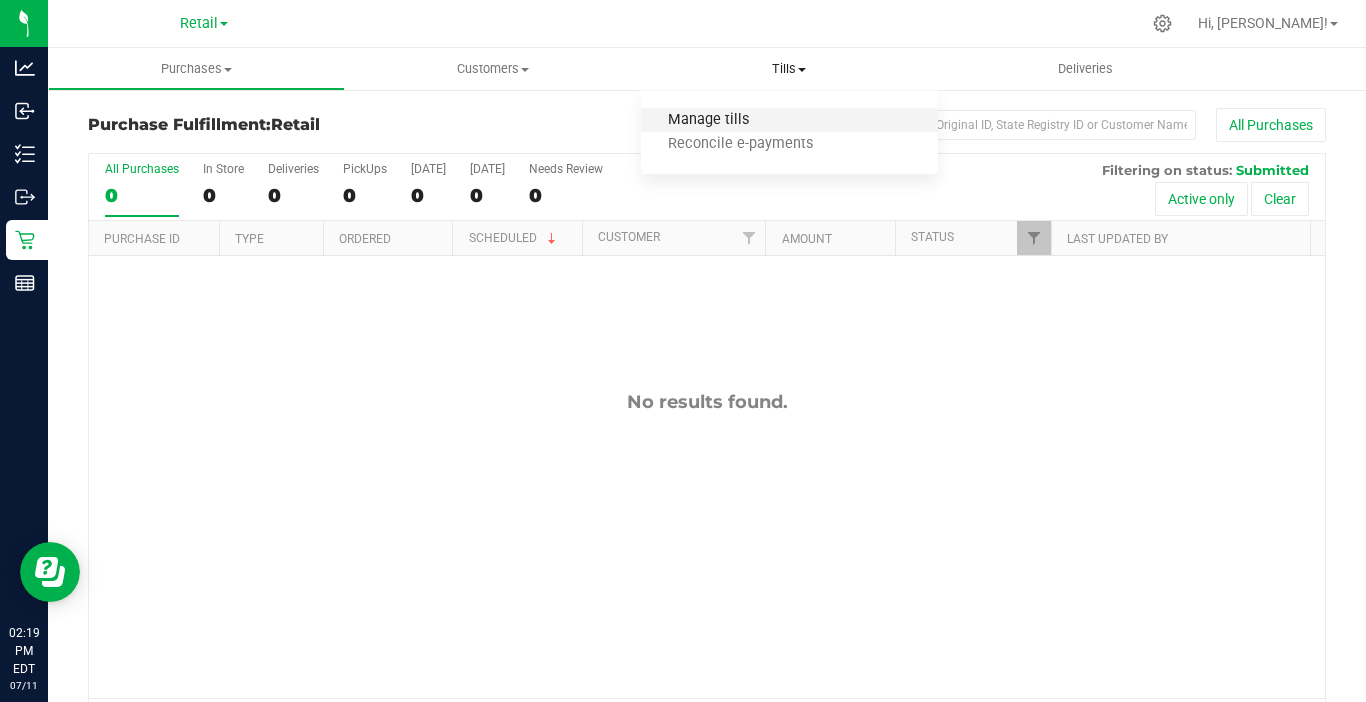 click on "Manage tills" at bounding box center [708, 120] 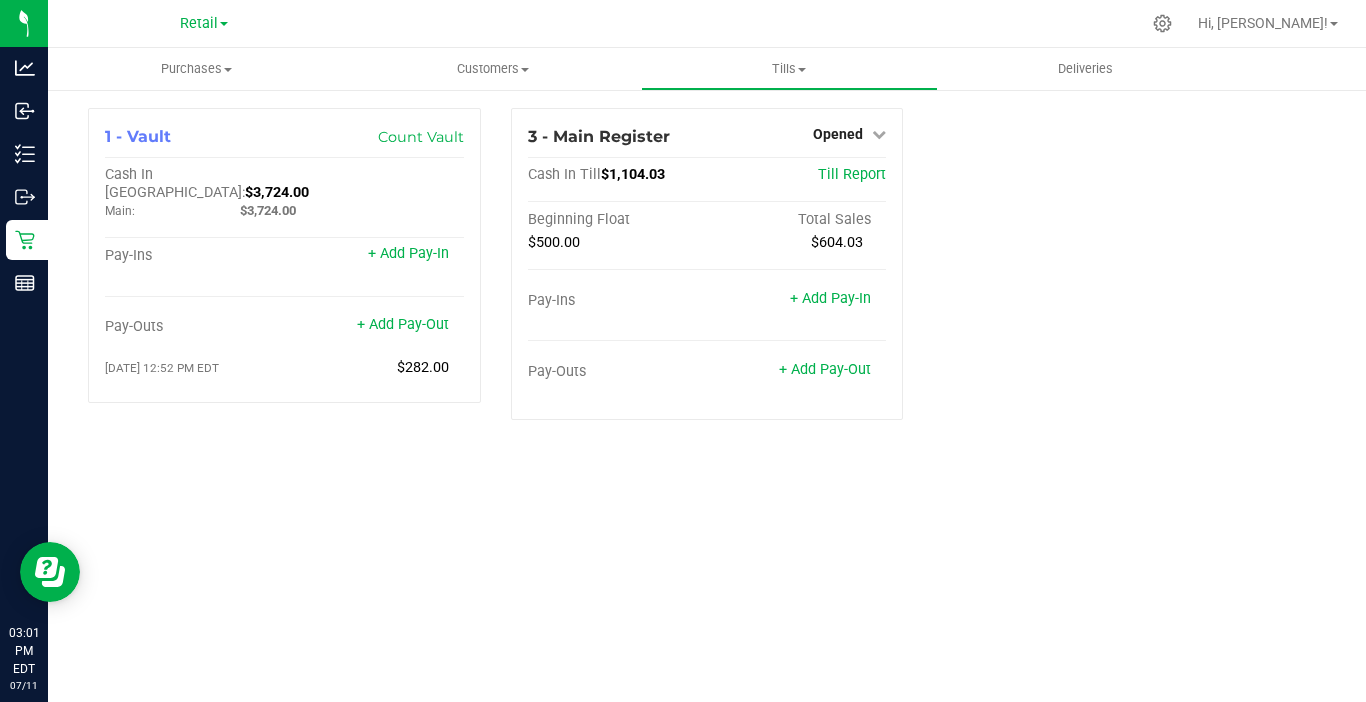 drag, startPoint x: 1260, startPoint y: 202, endPoint x: 1245, endPoint y: 159, distance: 45.54119 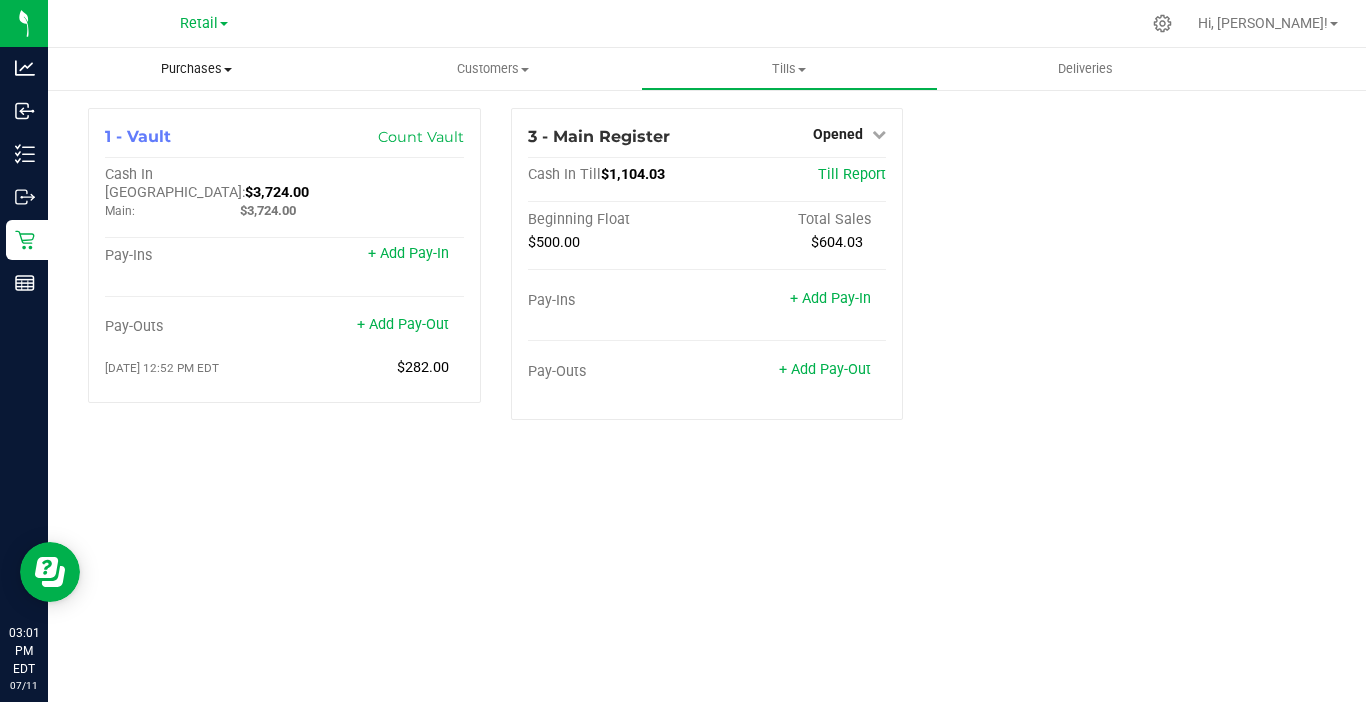 click on "Purchases" at bounding box center [196, 69] 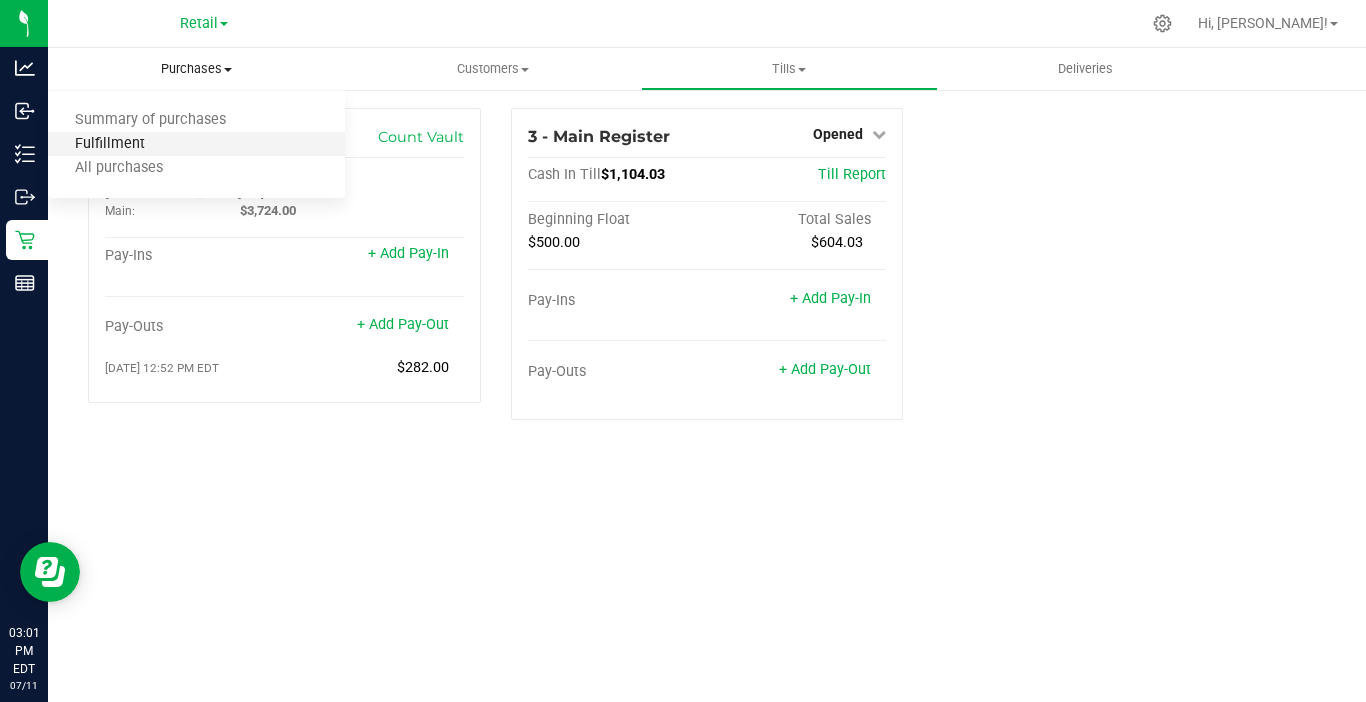 click on "Fulfillment" at bounding box center (110, 144) 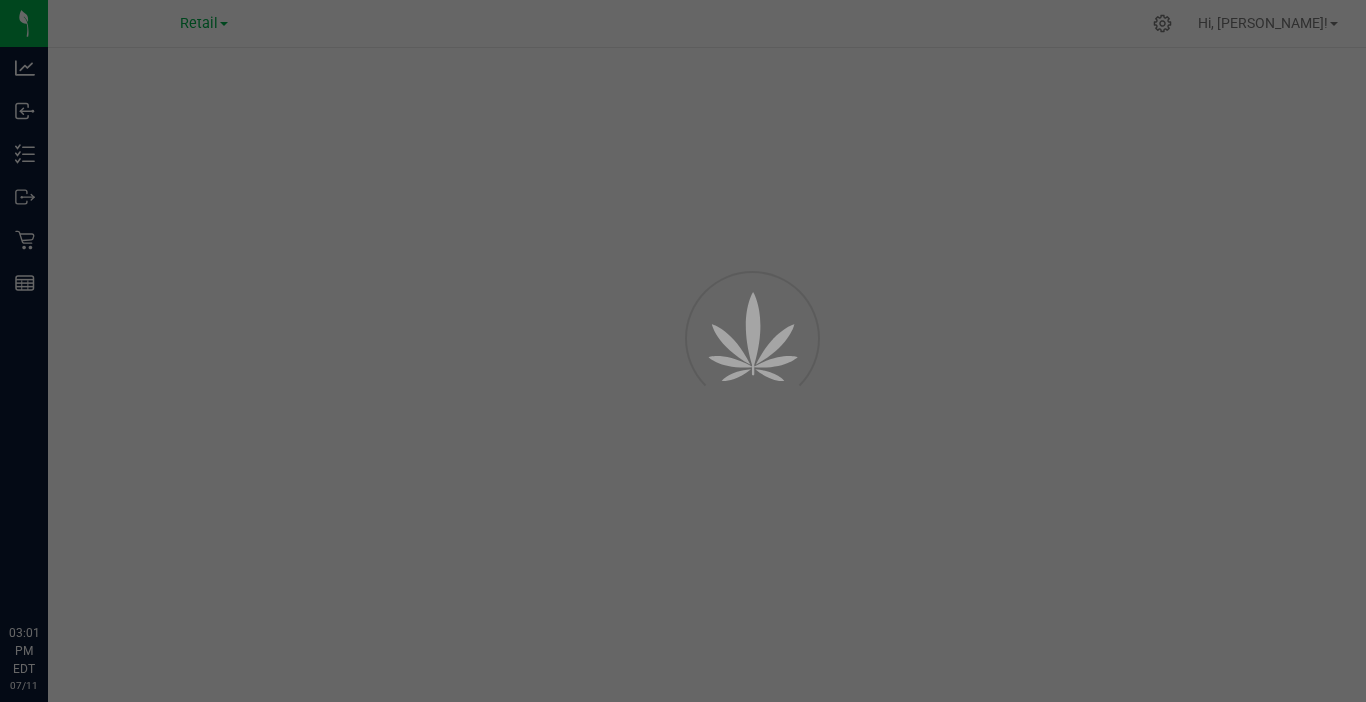 scroll, scrollTop: 0, scrollLeft: 0, axis: both 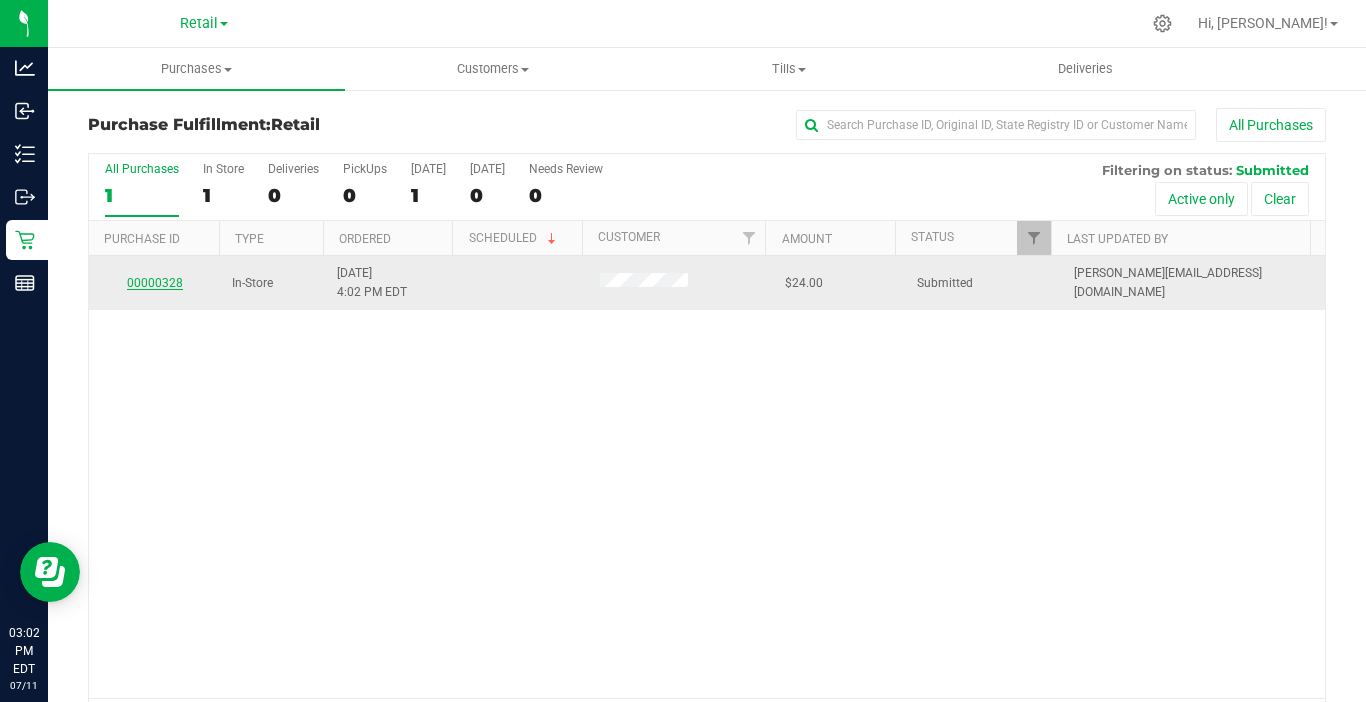 click on "00000328" at bounding box center (155, 283) 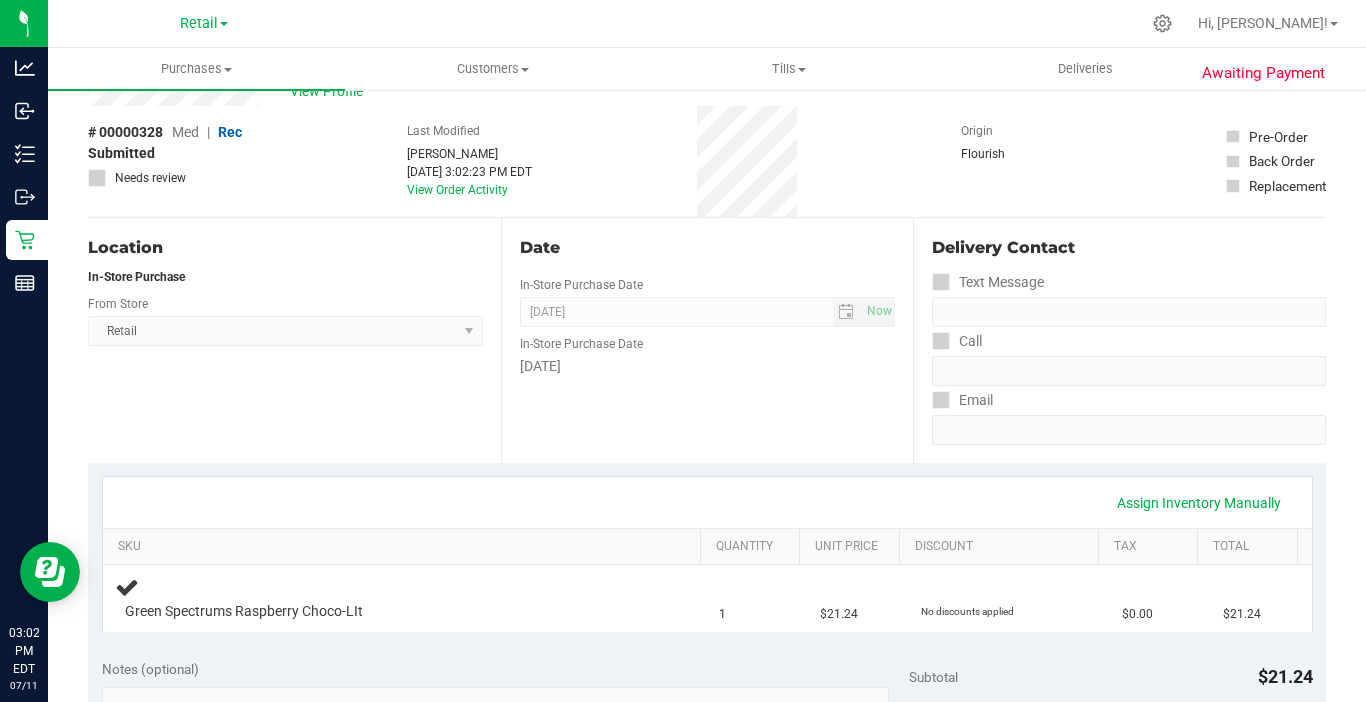scroll, scrollTop: 100, scrollLeft: 0, axis: vertical 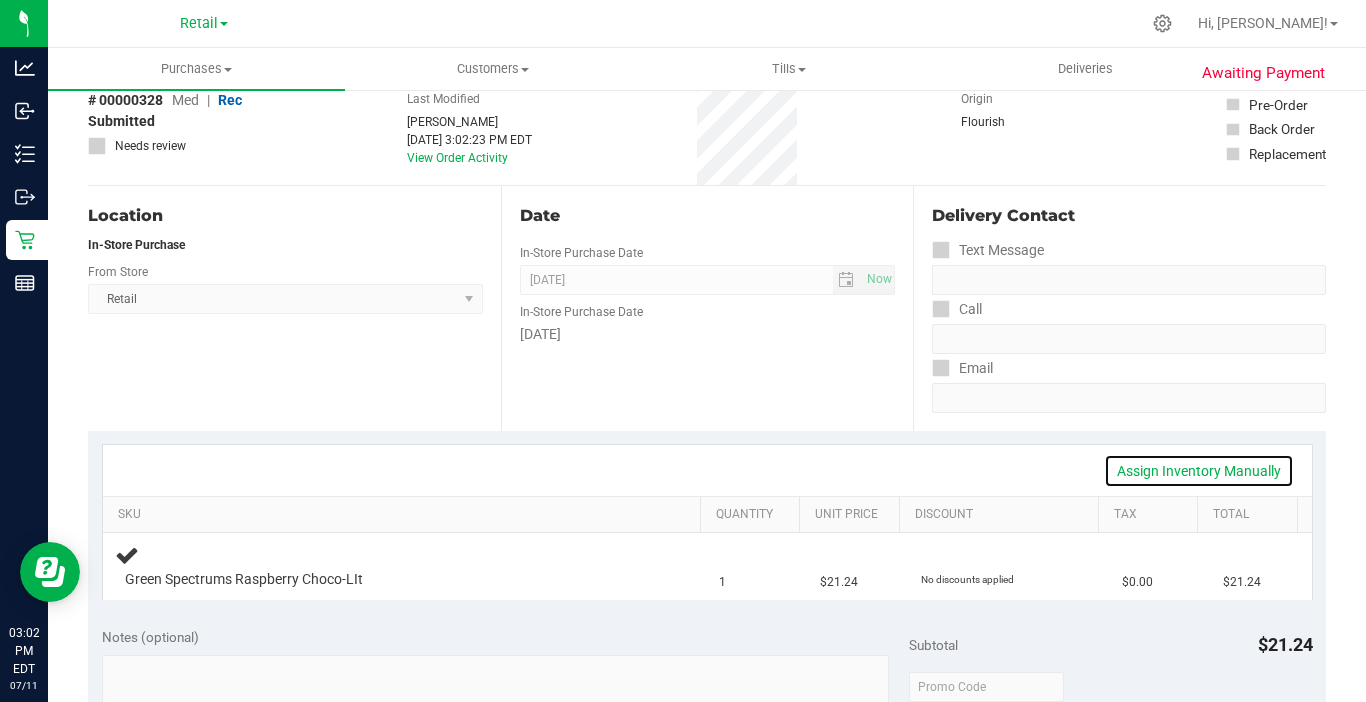 click on "Assign Inventory Manually" at bounding box center [1199, 471] 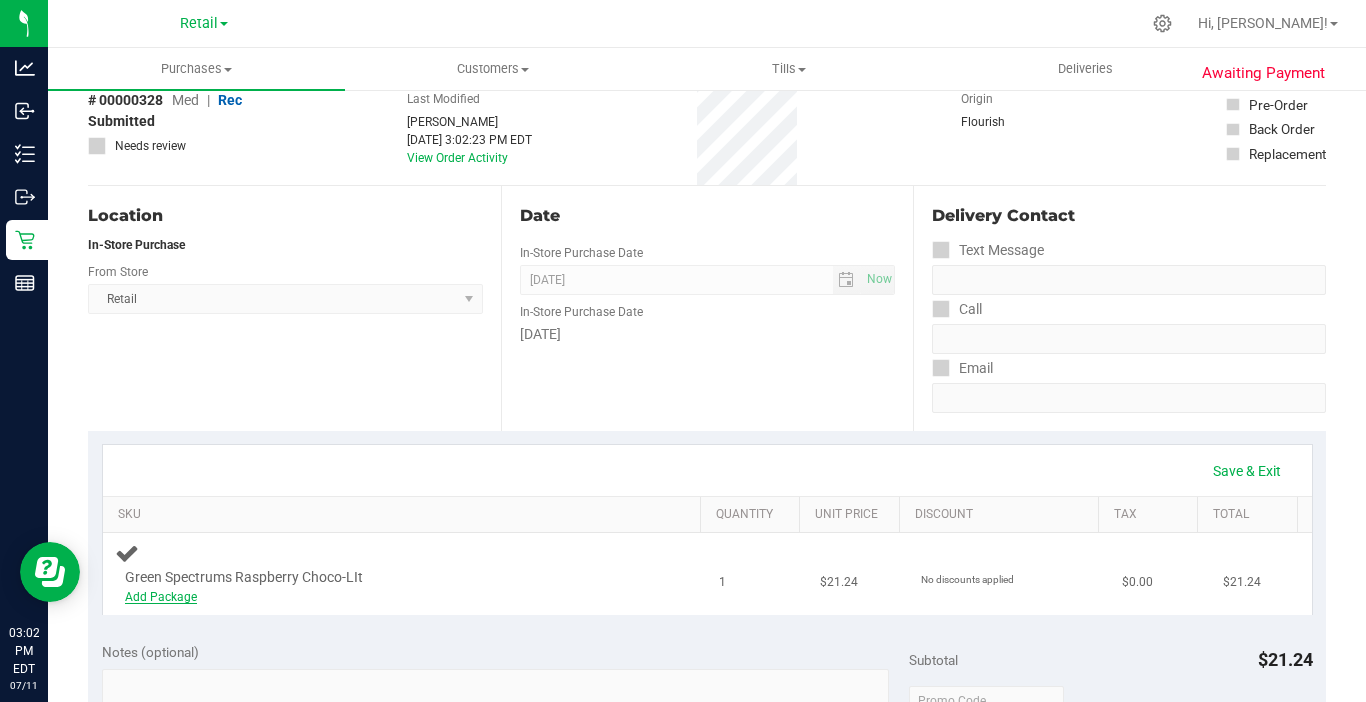click on "Add Package" at bounding box center [161, 597] 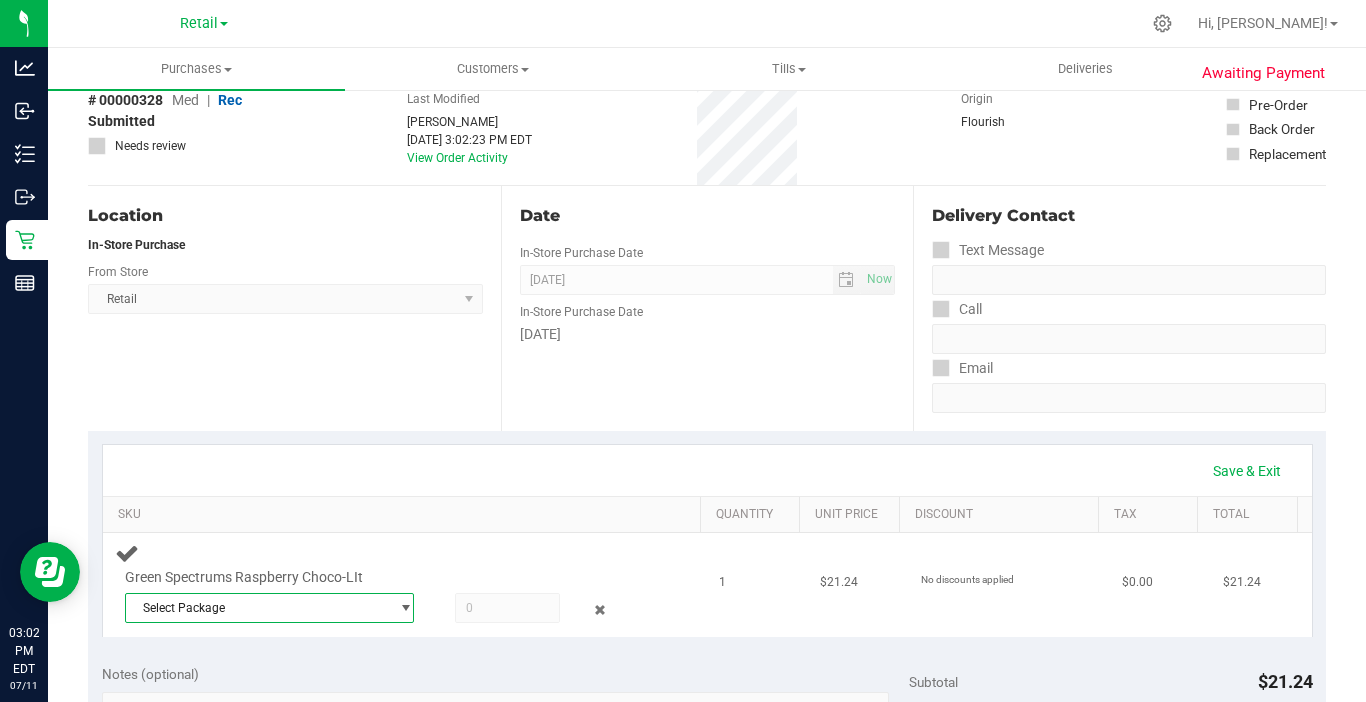 click on "Select Package" at bounding box center (257, 608) 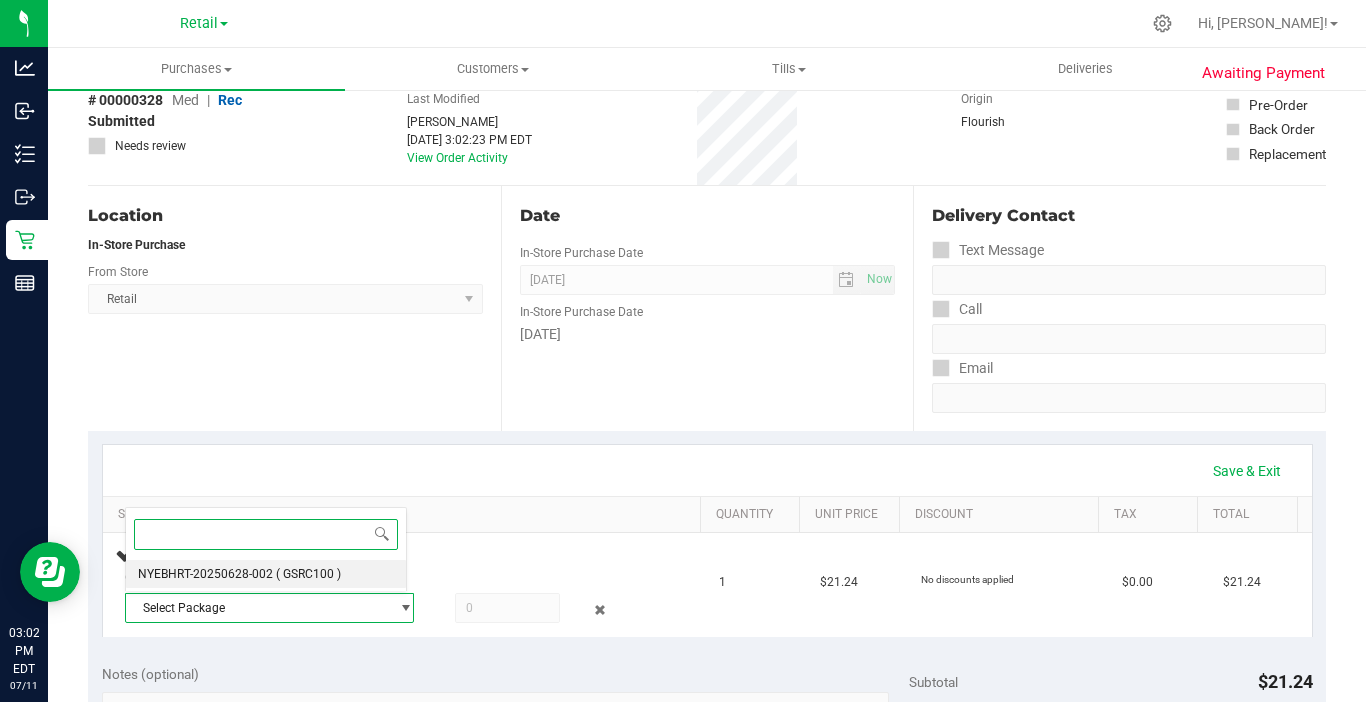 click on "NYEBHRT-20250628-002
(
GSRC100
)" at bounding box center (266, 574) 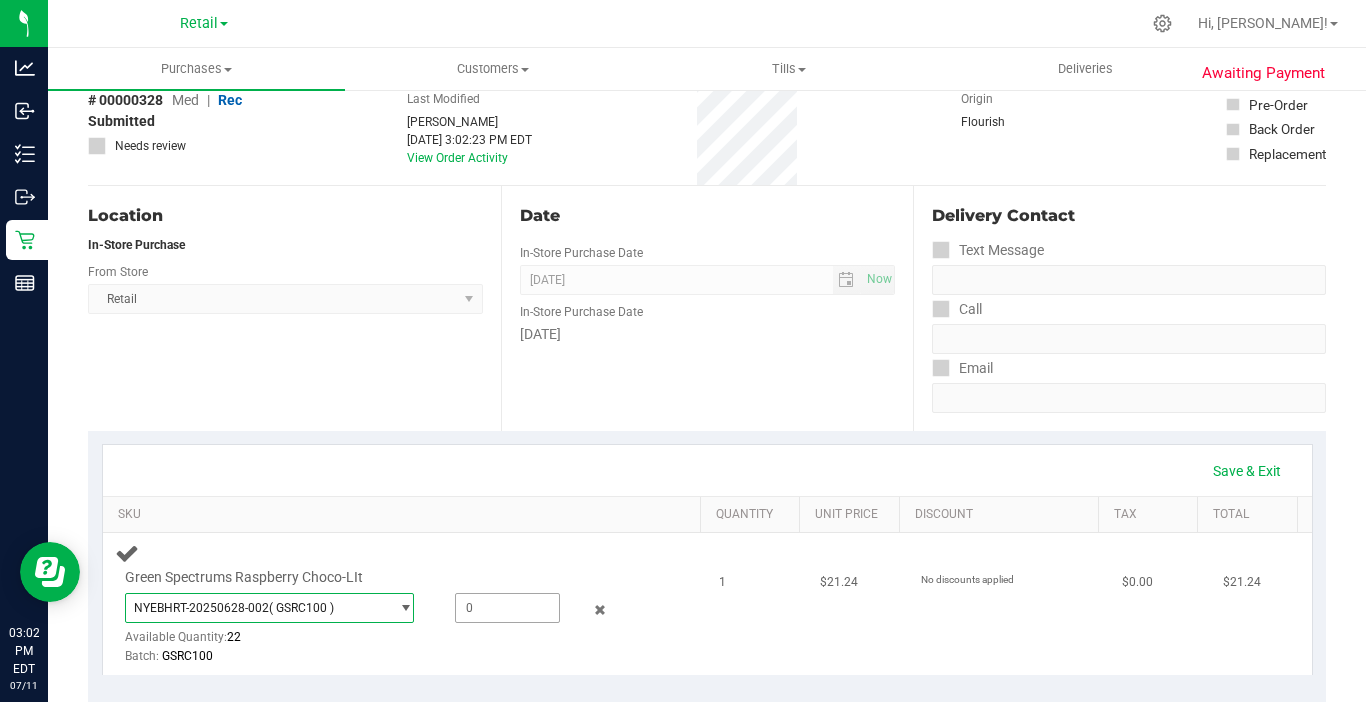 click at bounding box center [507, 608] 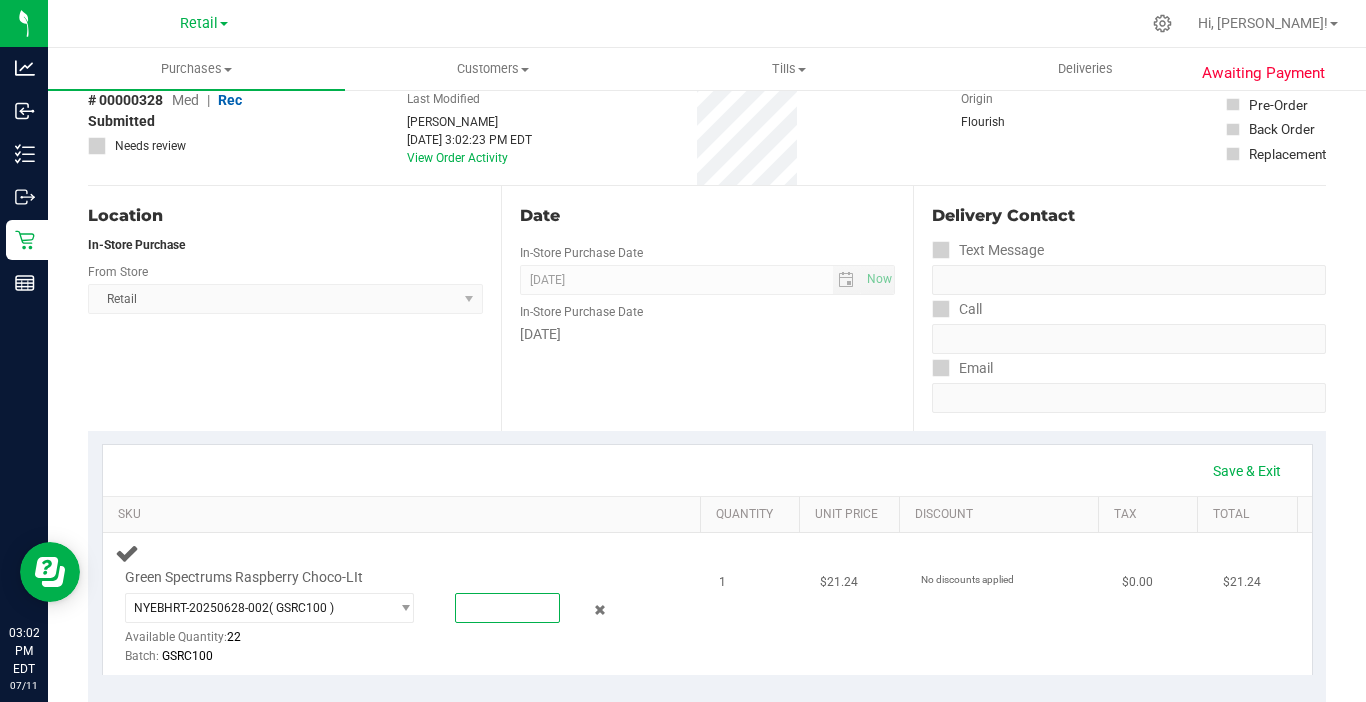 type on "1" 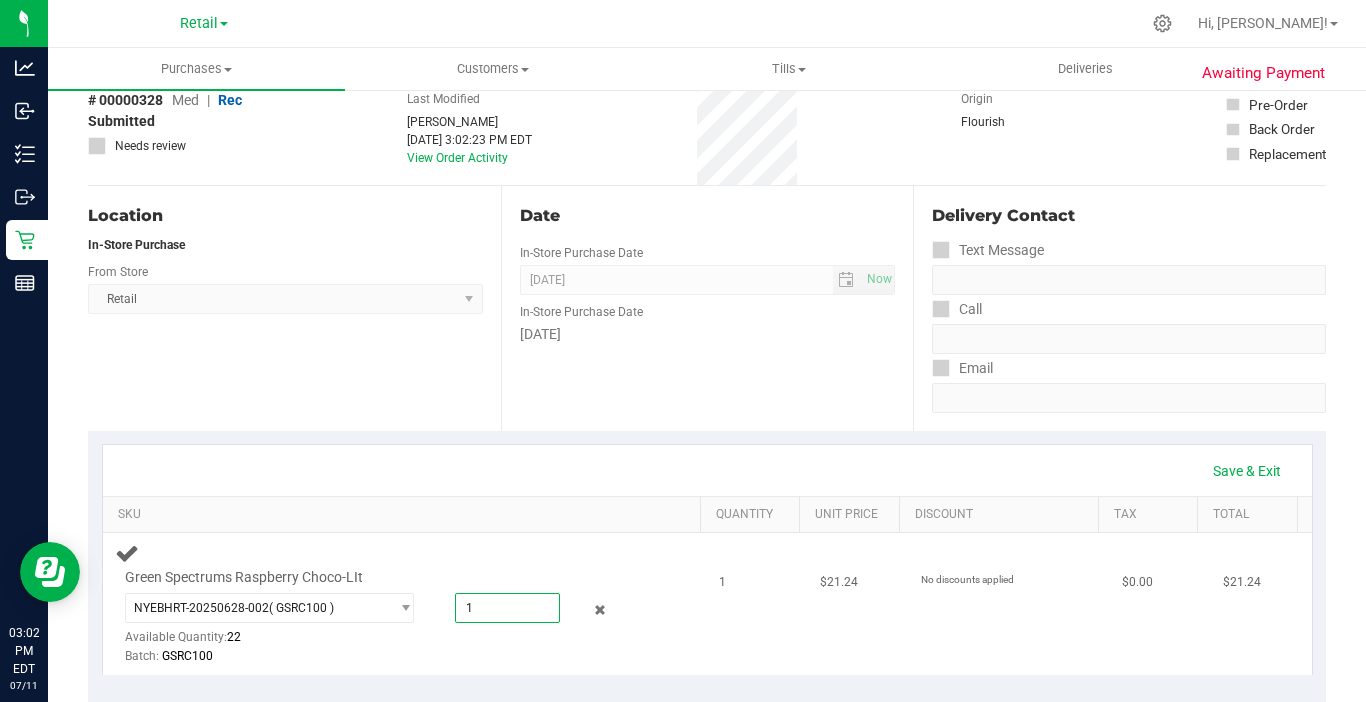 type on "1.0000" 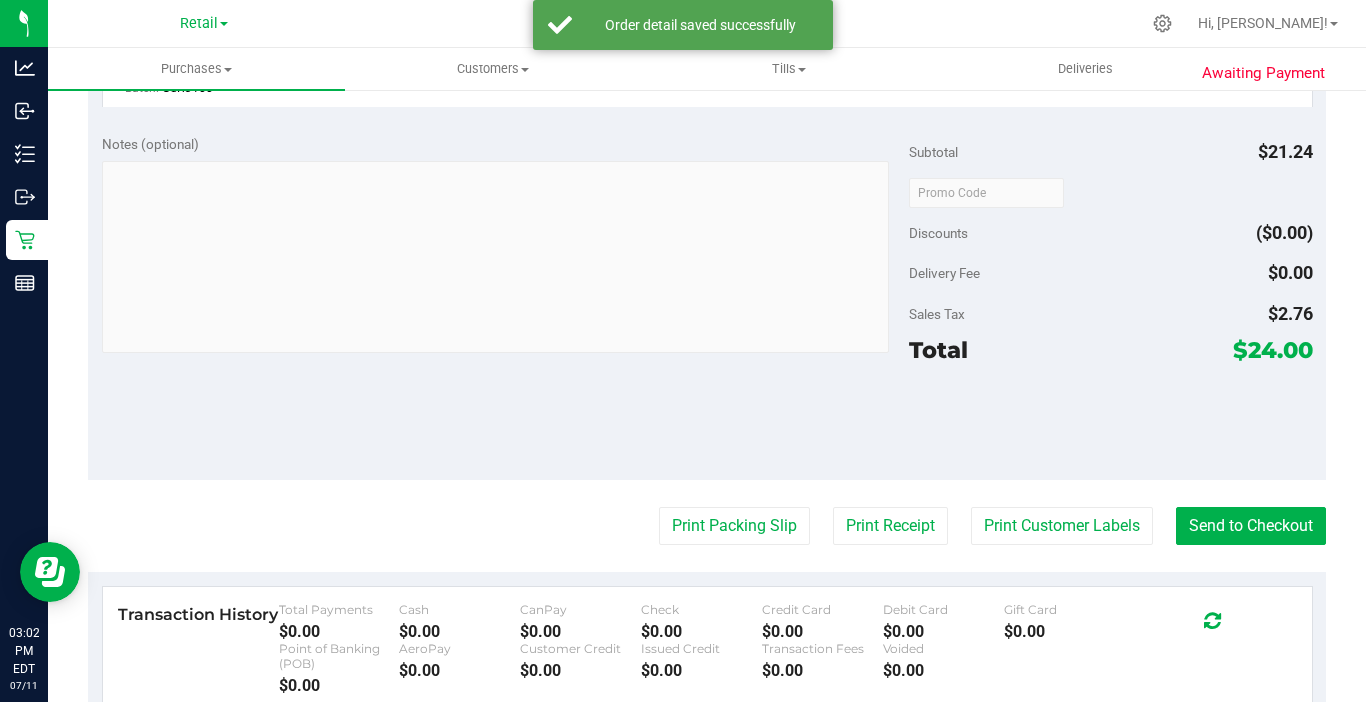 scroll, scrollTop: 700, scrollLeft: 0, axis: vertical 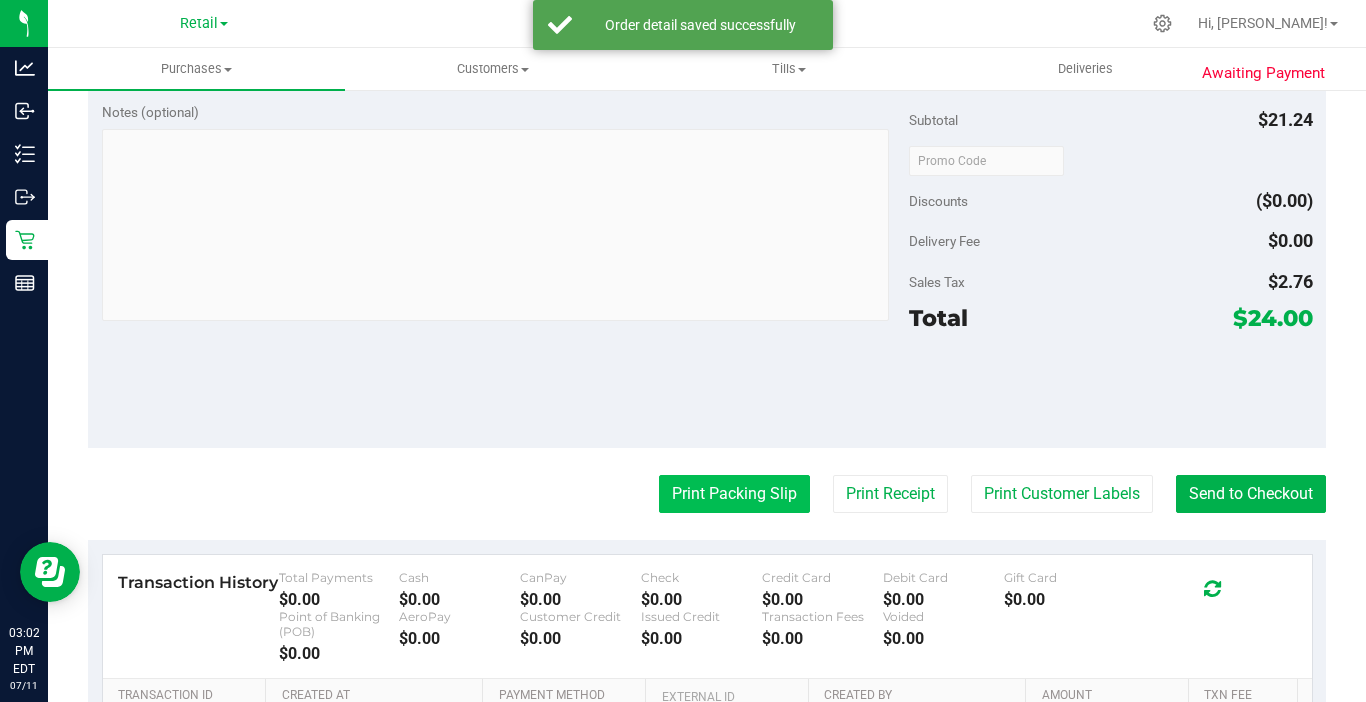 click on "Print Packing Slip" at bounding box center [734, 494] 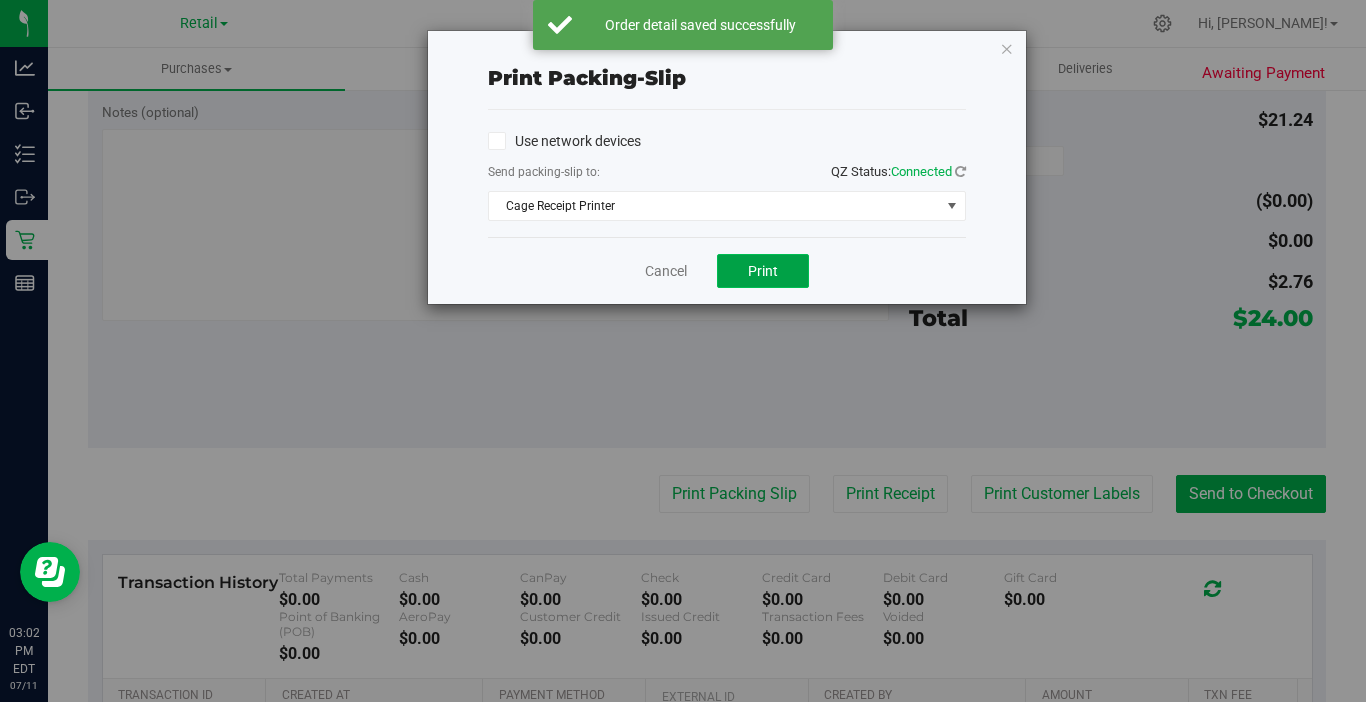 click on "Print" at bounding box center (763, 271) 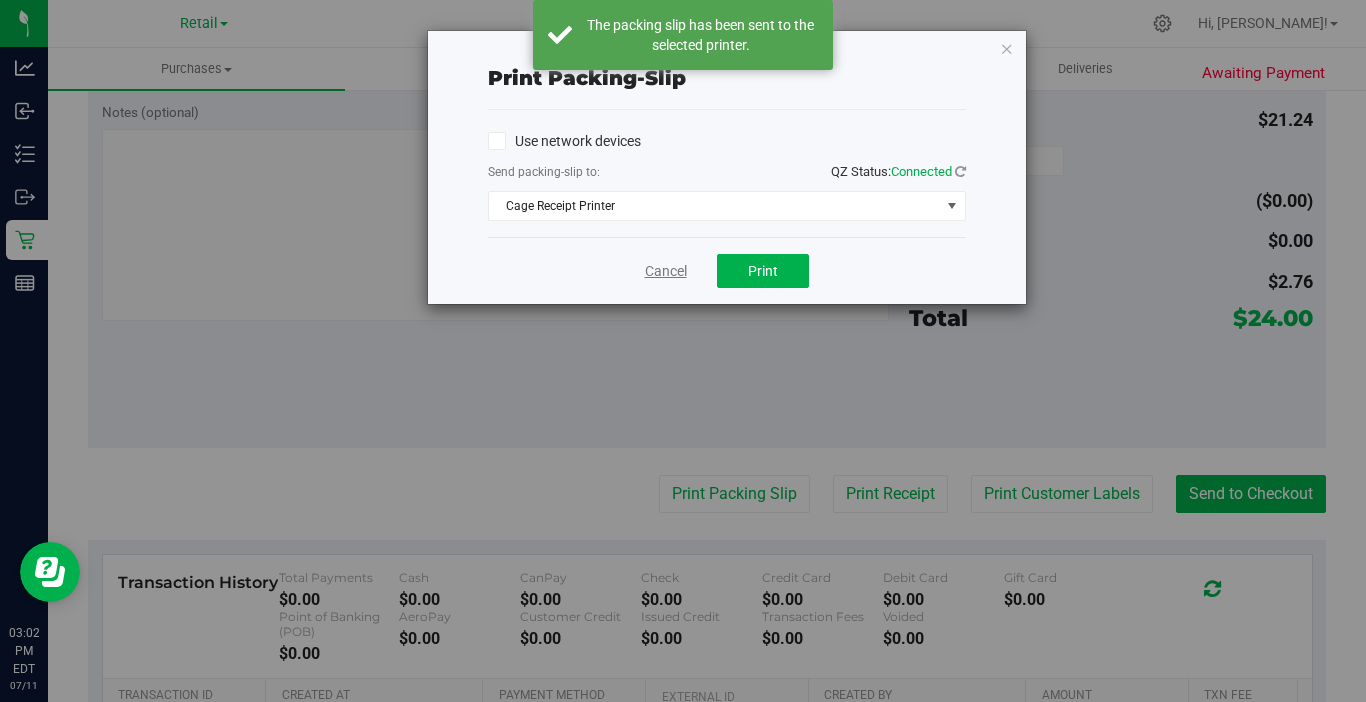 click on "Cancel" at bounding box center (666, 271) 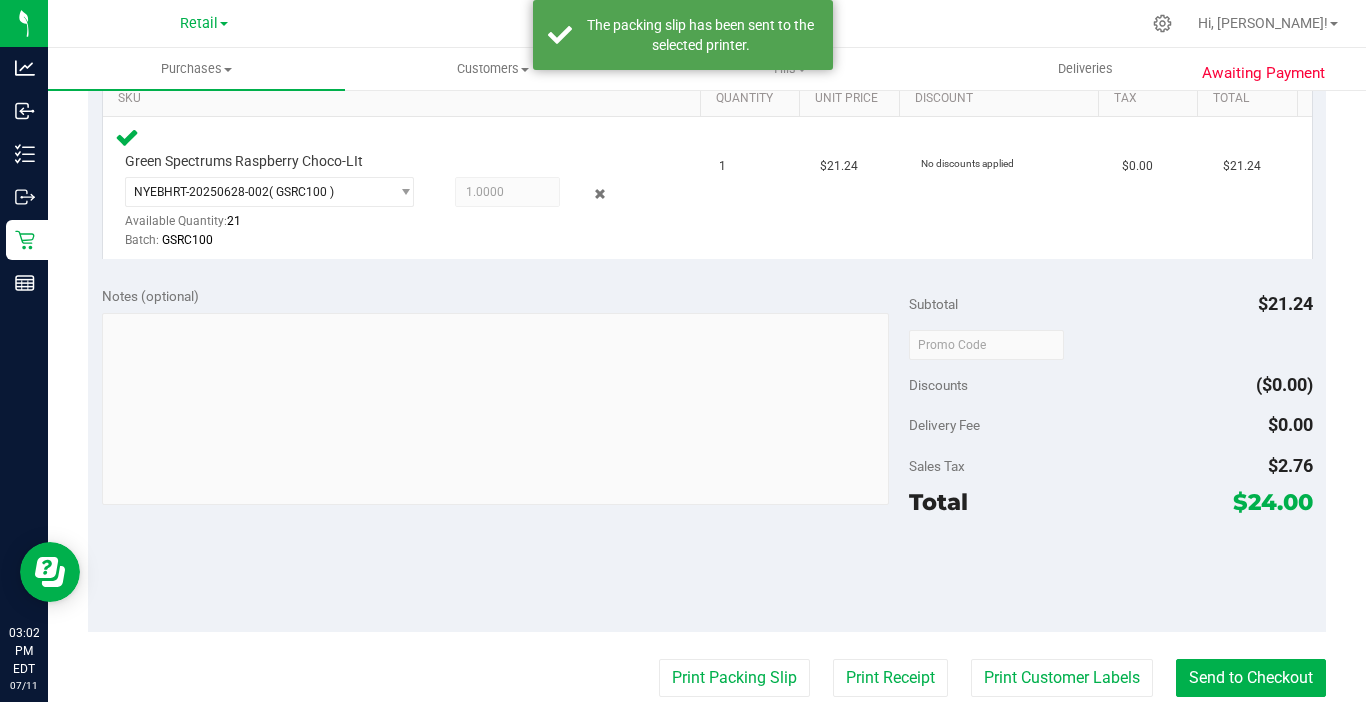 scroll, scrollTop: 500, scrollLeft: 0, axis: vertical 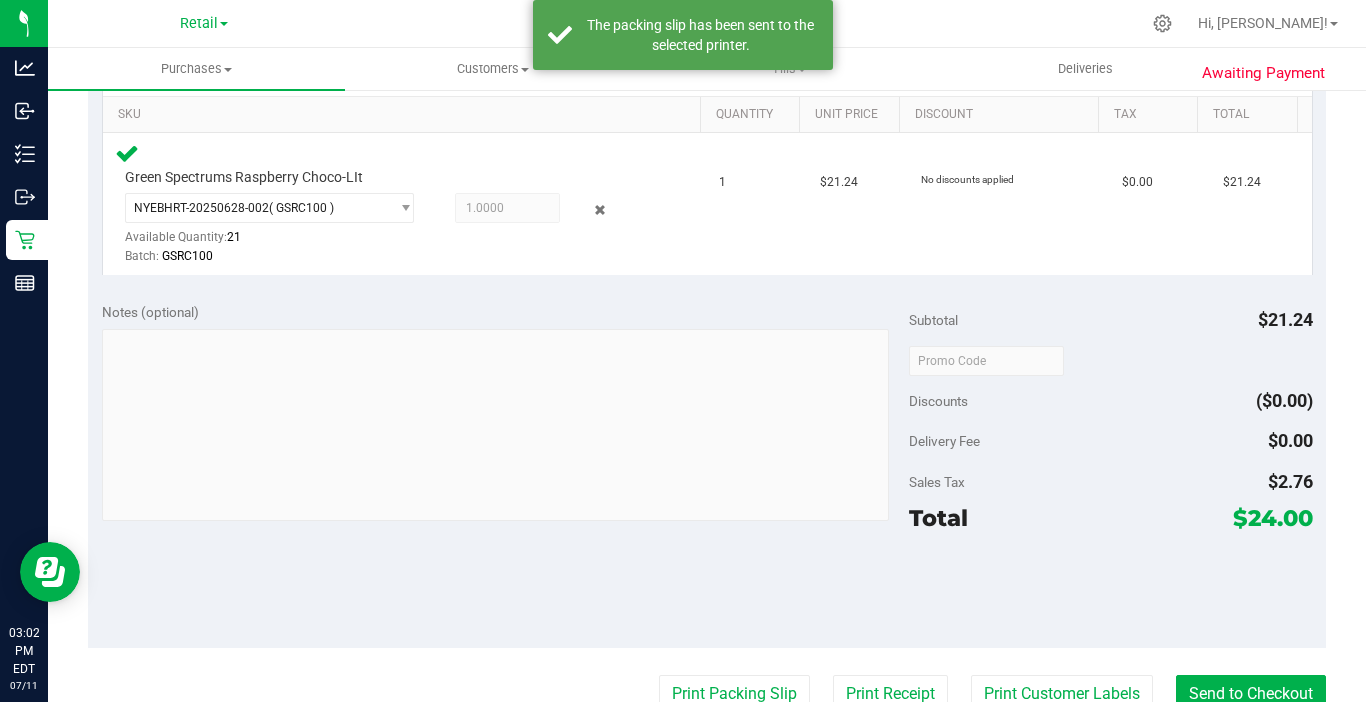 click on "Save & Exit
SKU Quantity Unit Price Discount Tax Total
Green Spectrums Raspberry Choco-LIt
NYEBHRT-20250628-002
(
GSRC100
)
NYEBHRT-20250628-002
Available Quantity:  21
1.0000 1
Batch:  1" at bounding box center (707, 160) 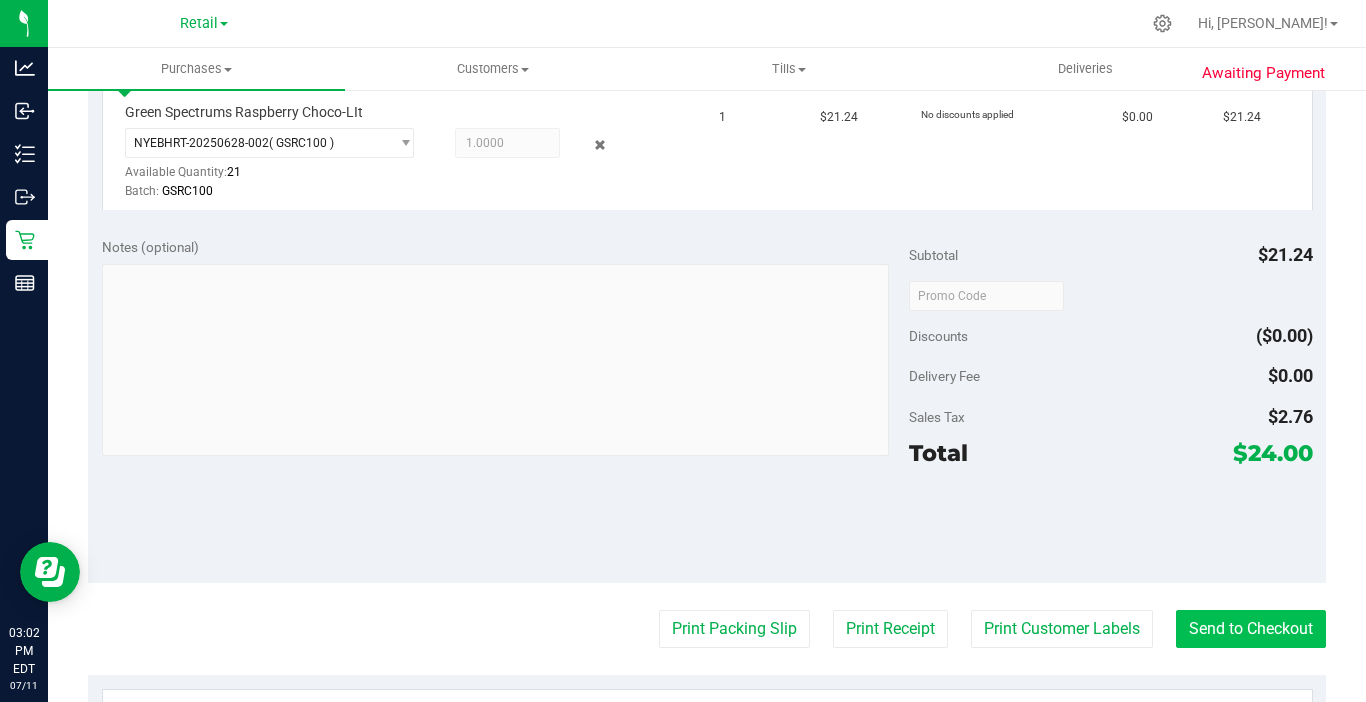 scroll, scrollTop: 600, scrollLeft: 0, axis: vertical 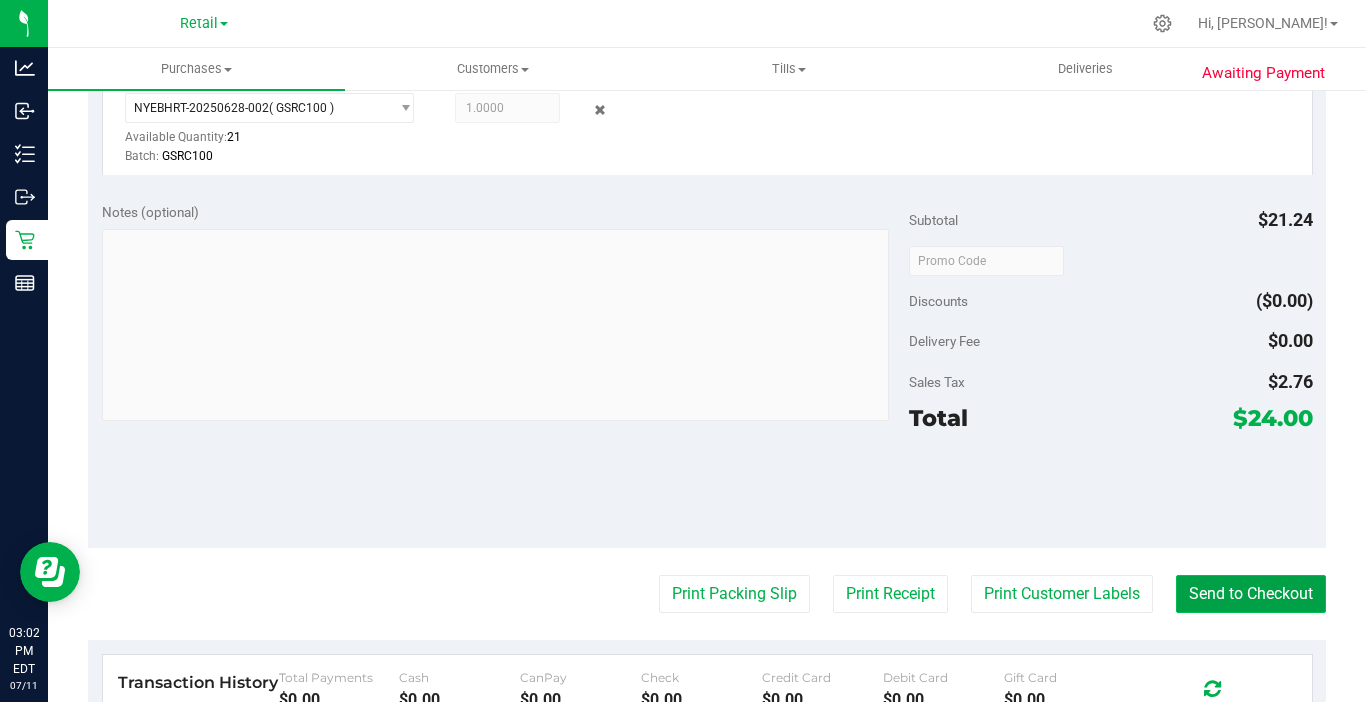 click on "Send to Checkout" at bounding box center [1251, 594] 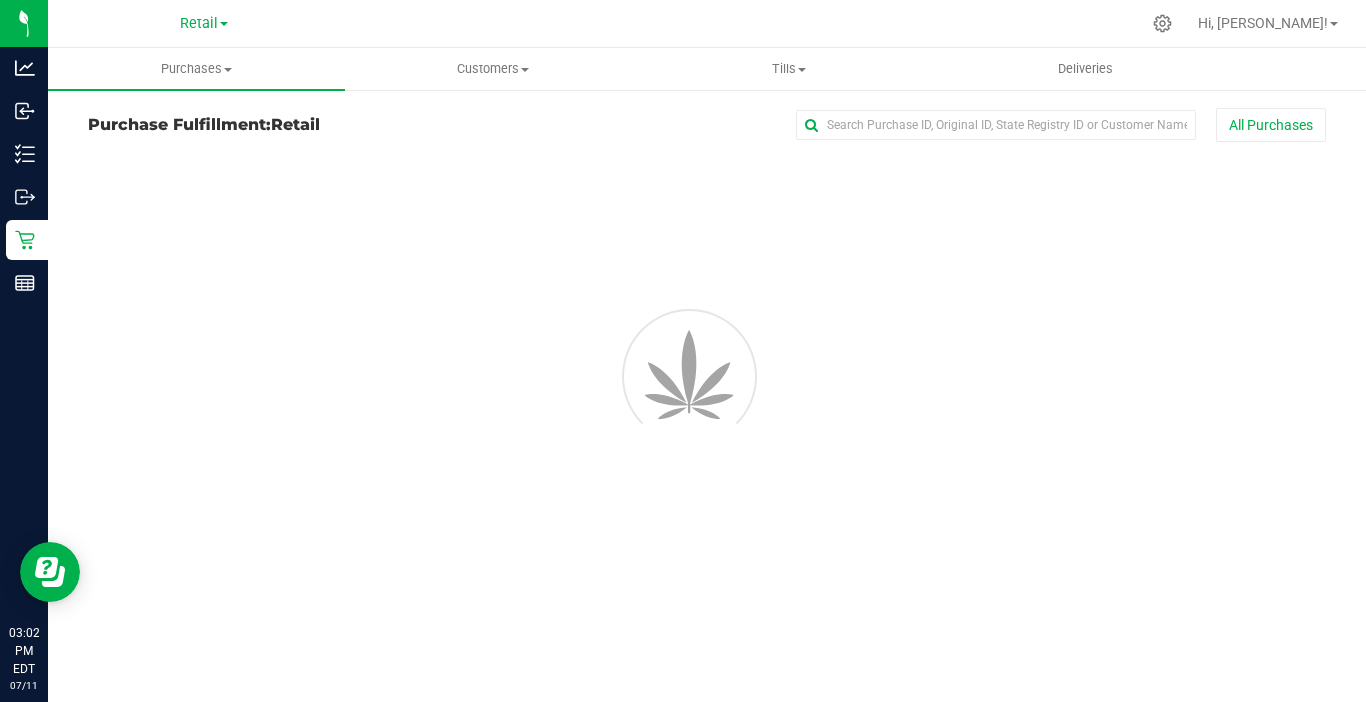 scroll, scrollTop: 0, scrollLeft: 0, axis: both 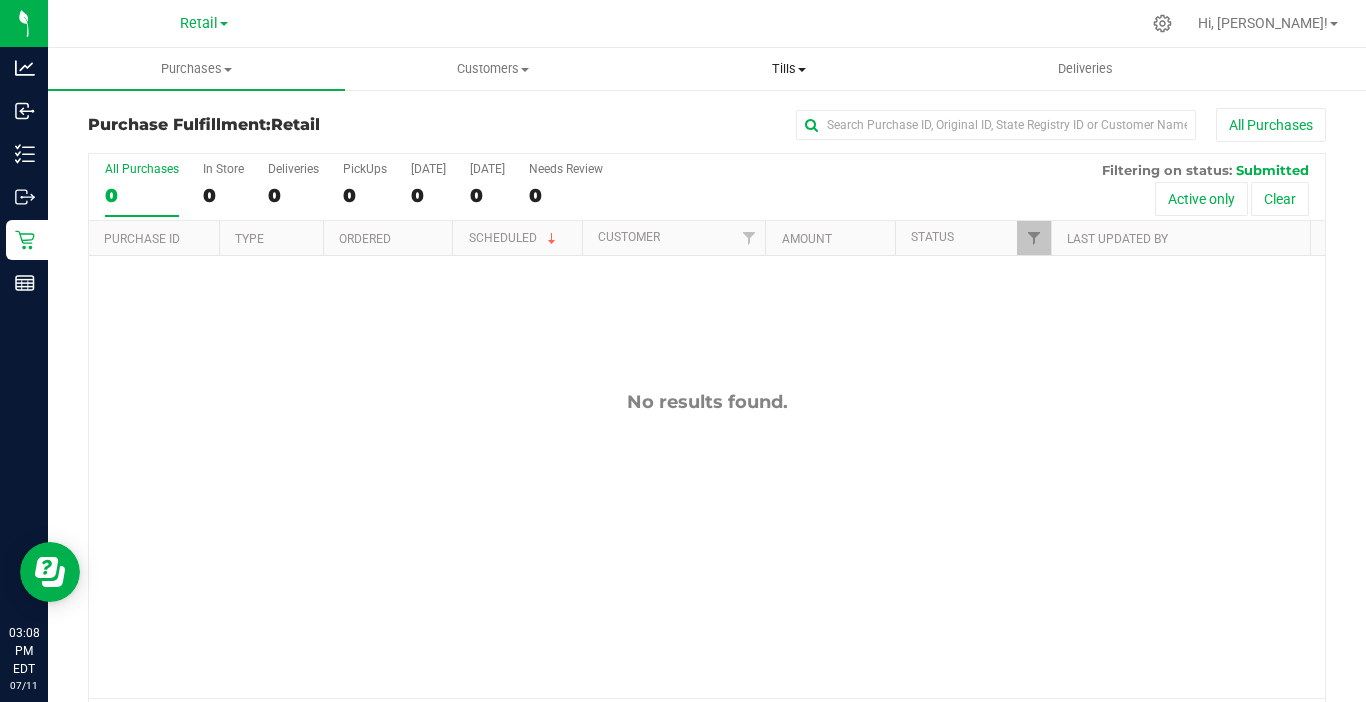 click on "Tills" at bounding box center (789, 69) 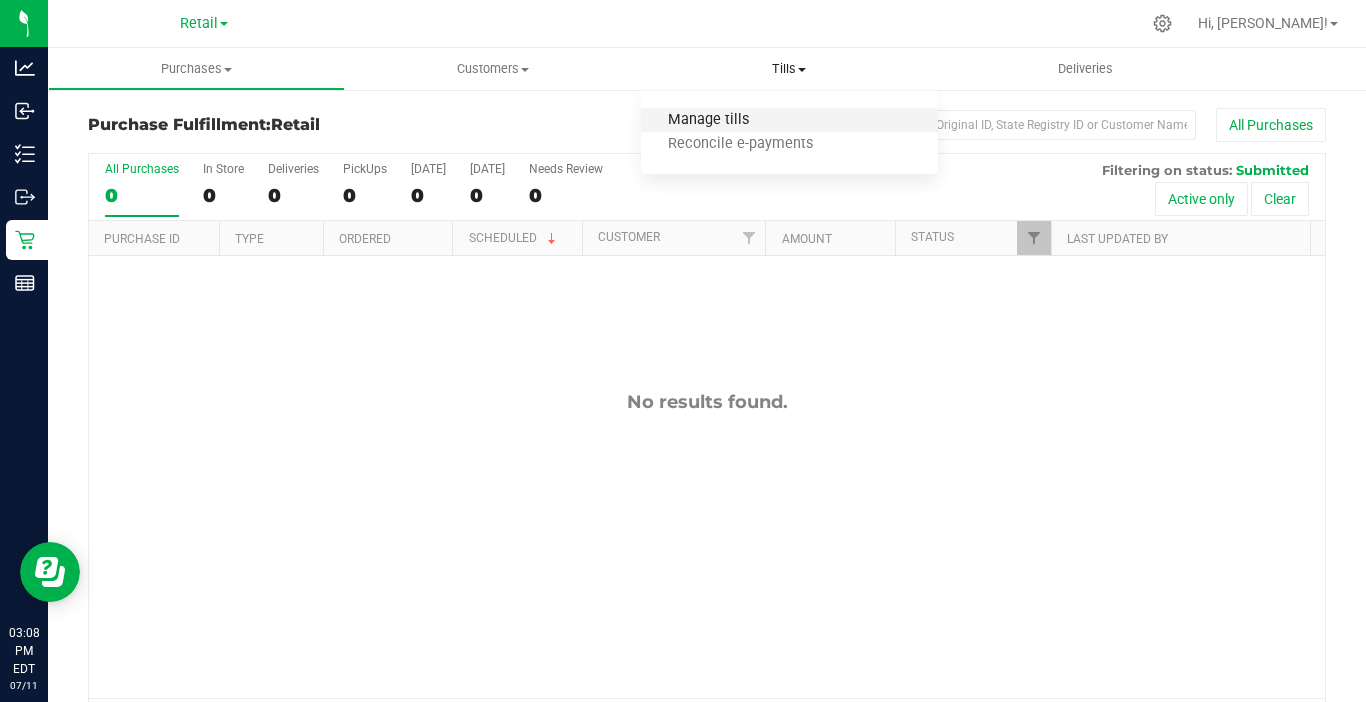 click on "Manage tills" at bounding box center [708, 120] 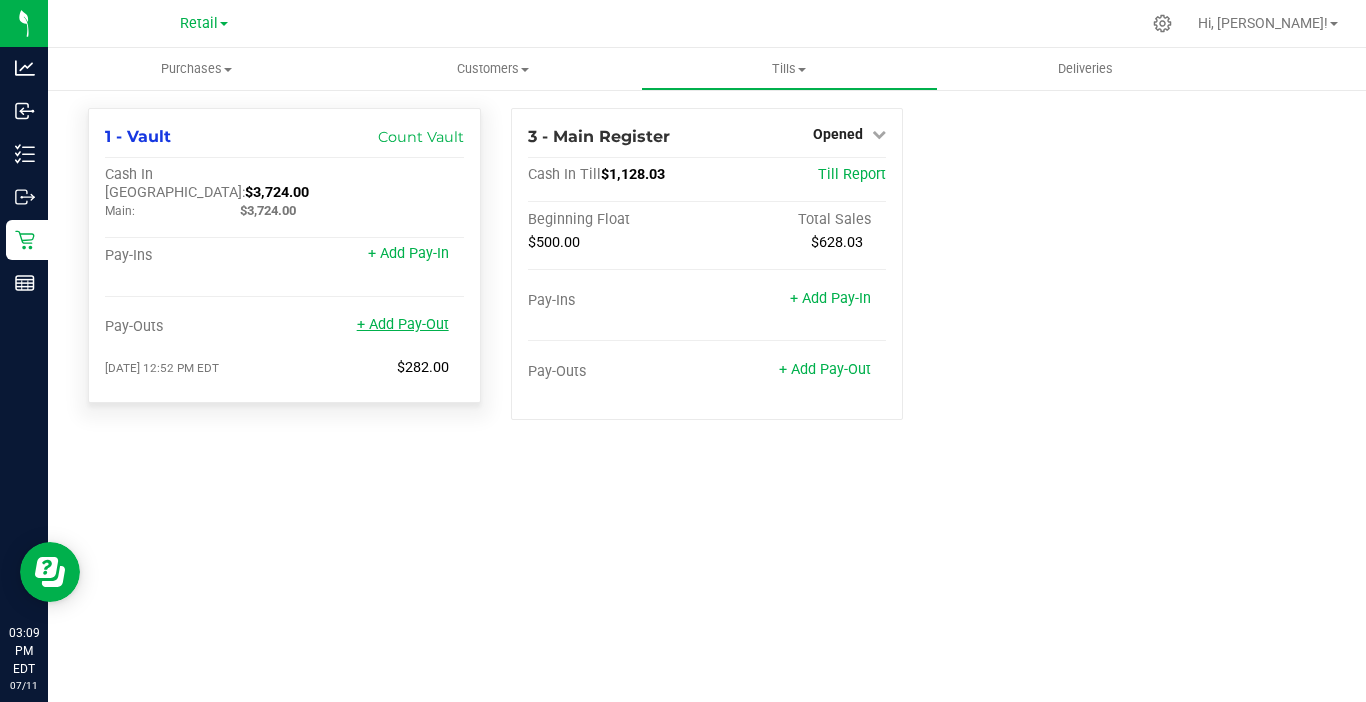 click on "+ Add Pay-Out" at bounding box center (403, 324) 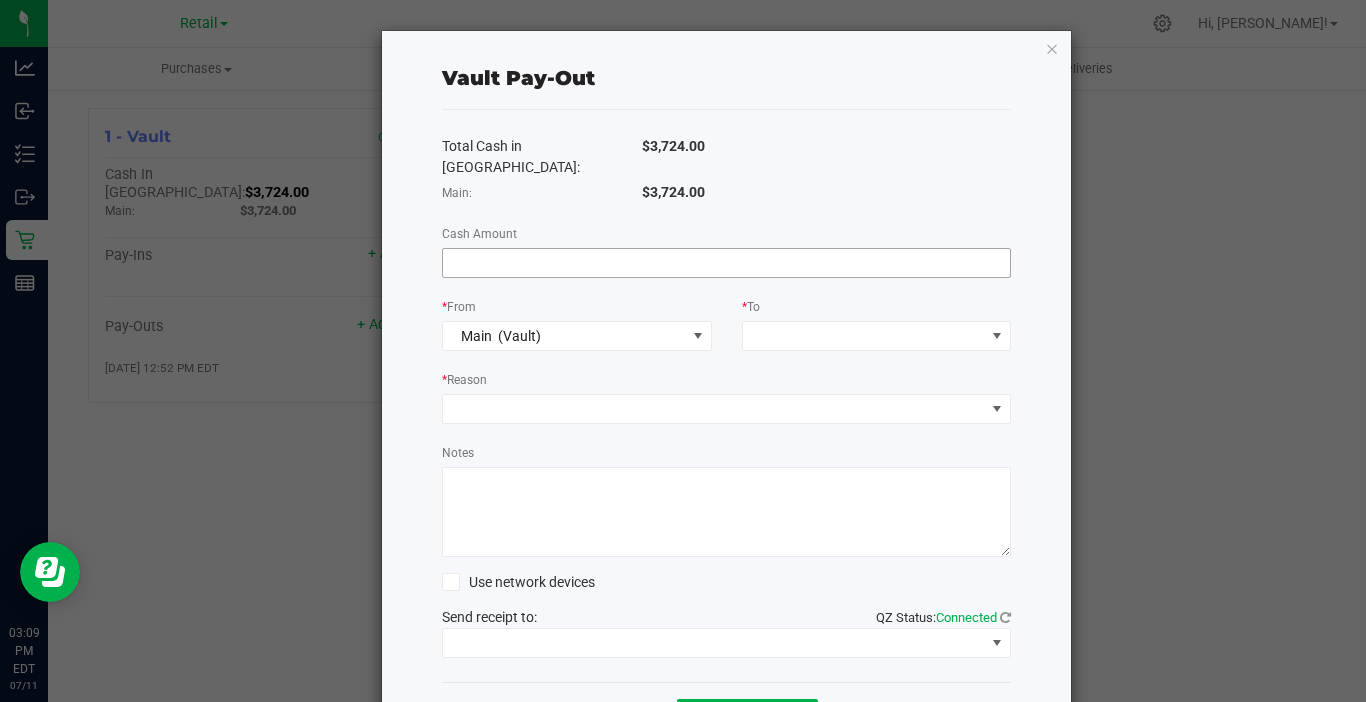 click at bounding box center [726, 263] 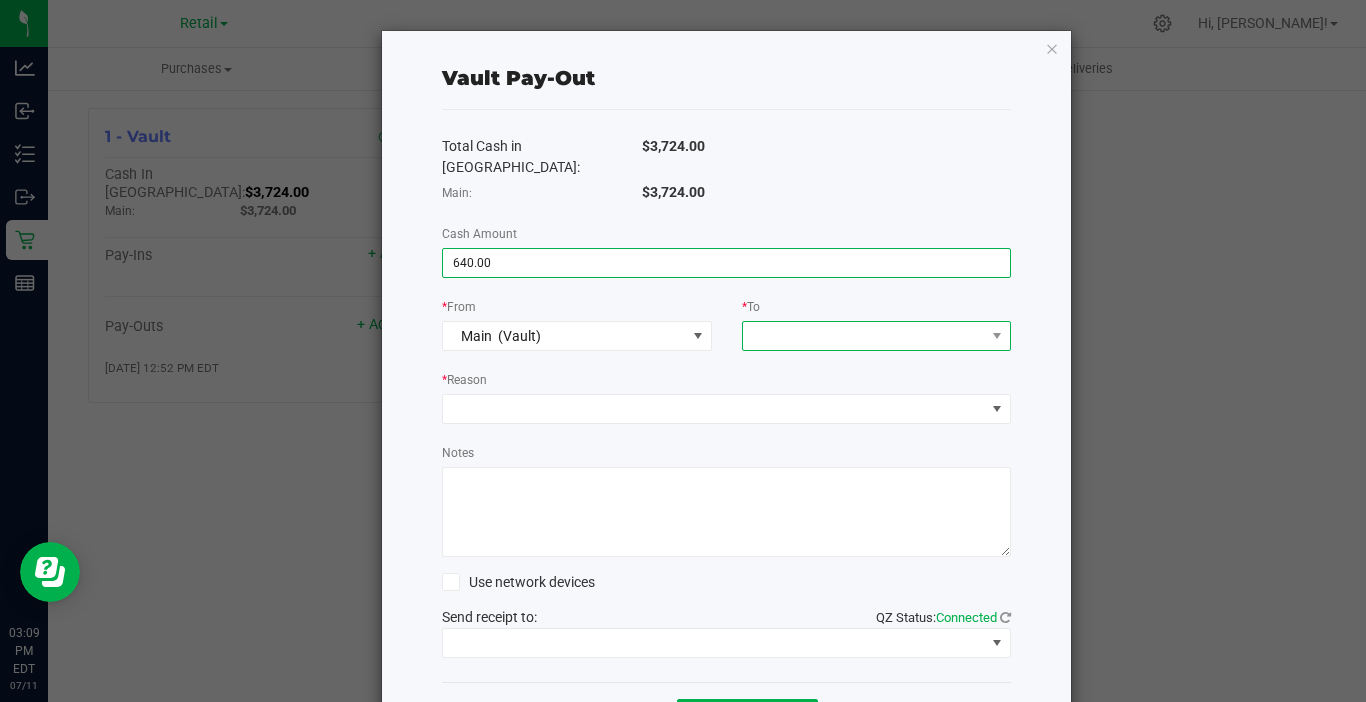 type on "$640.00" 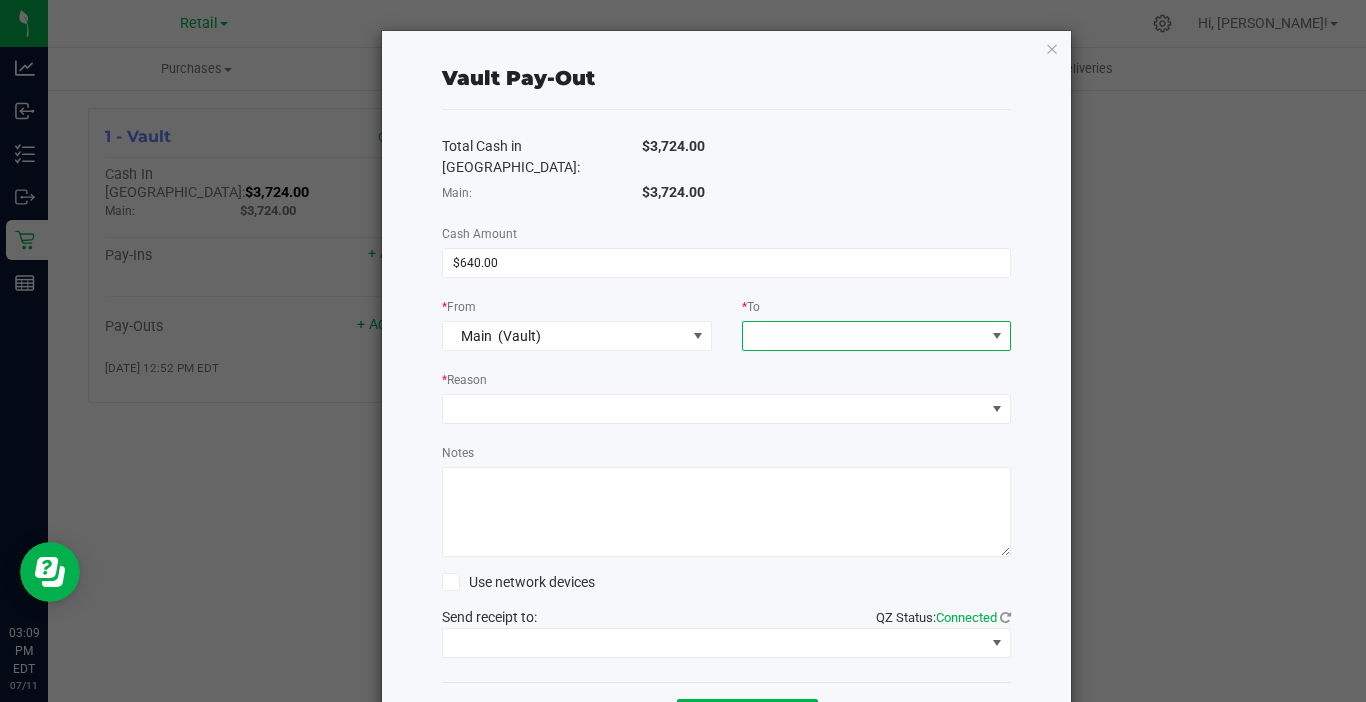 click at bounding box center [997, 336] 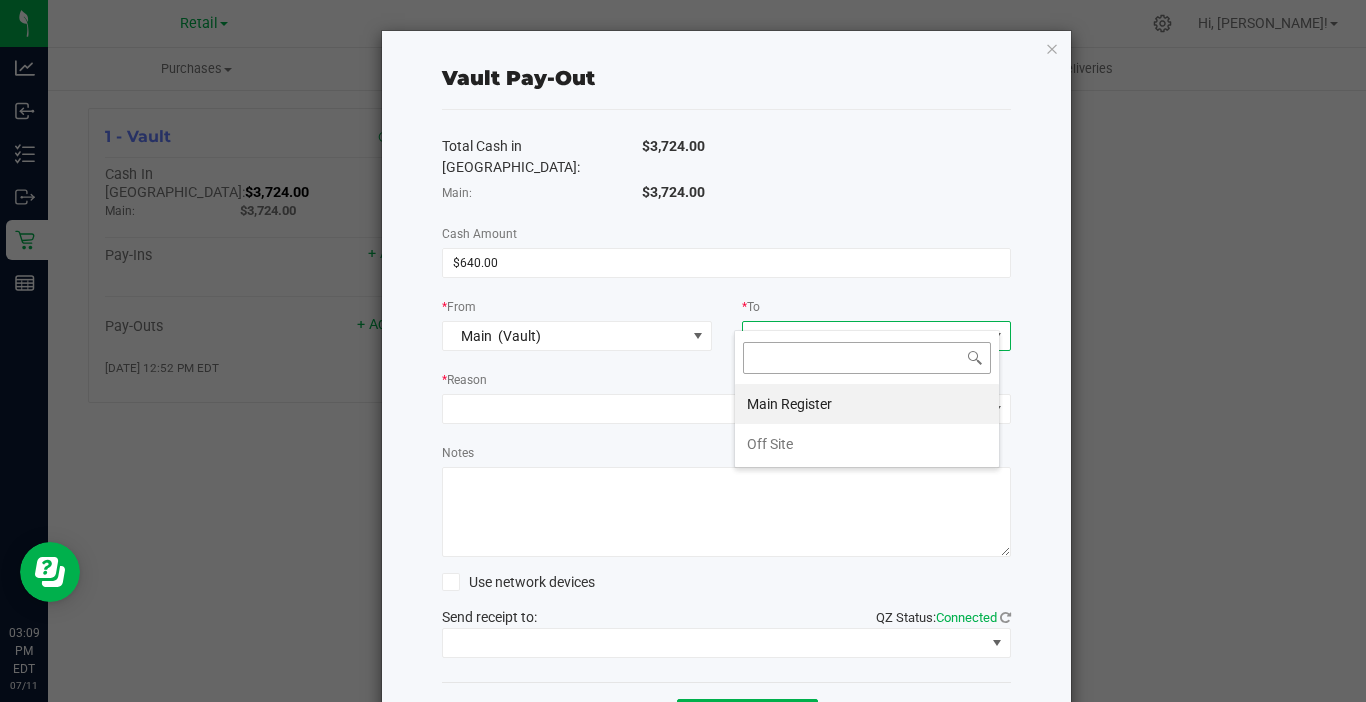 scroll, scrollTop: 99970, scrollLeft: 99734, axis: both 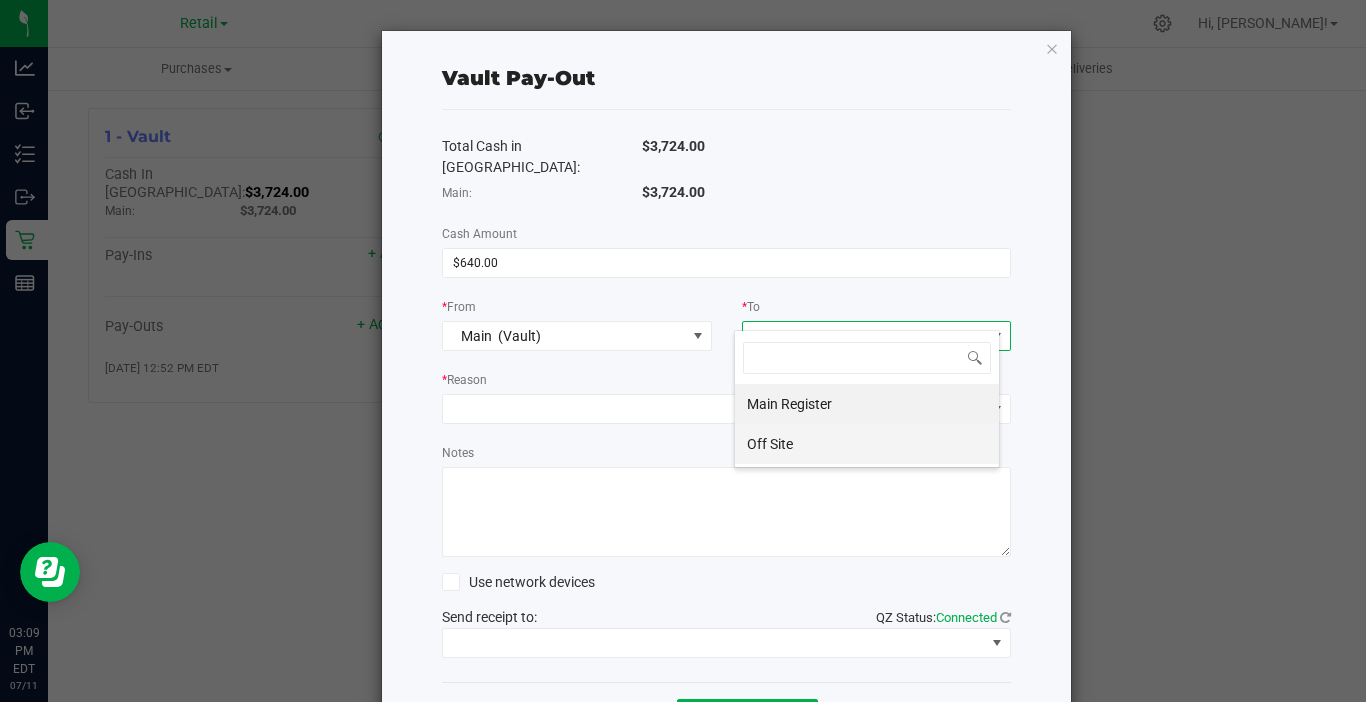 click on "Off Site" at bounding box center (867, 444) 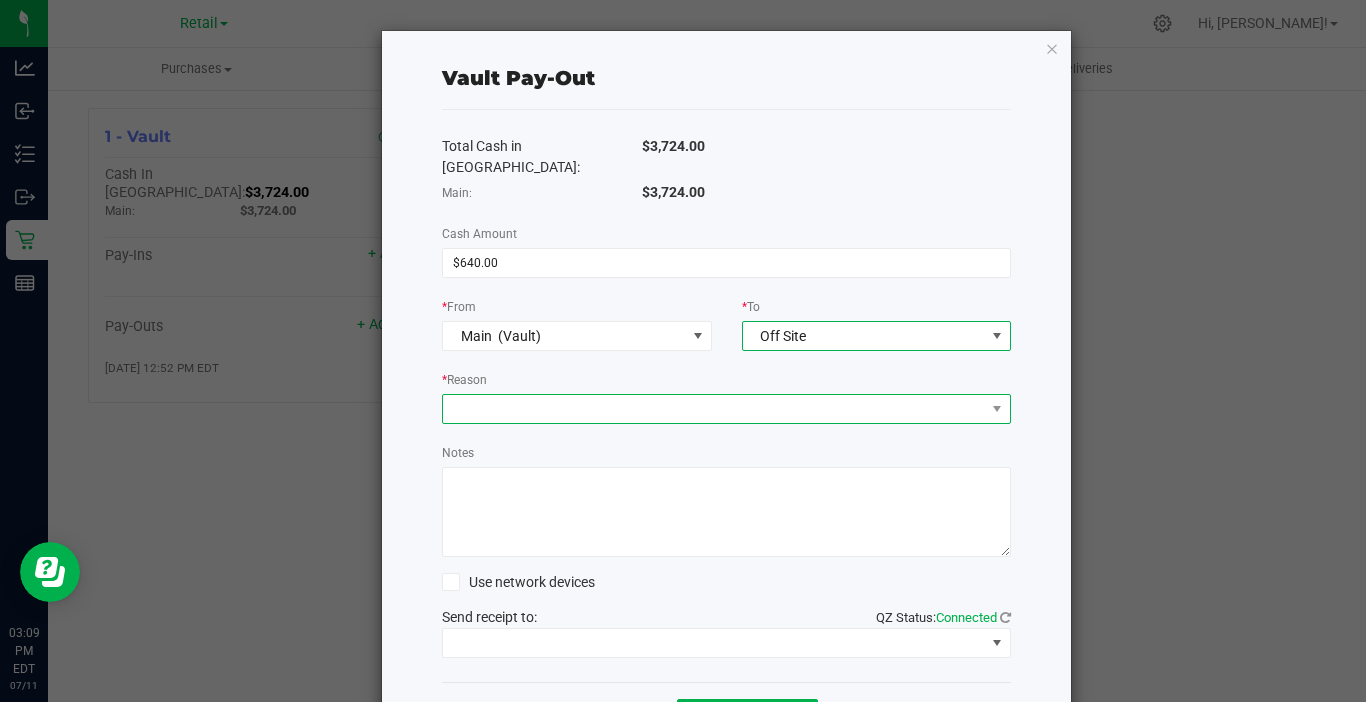 click at bounding box center [714, 409] 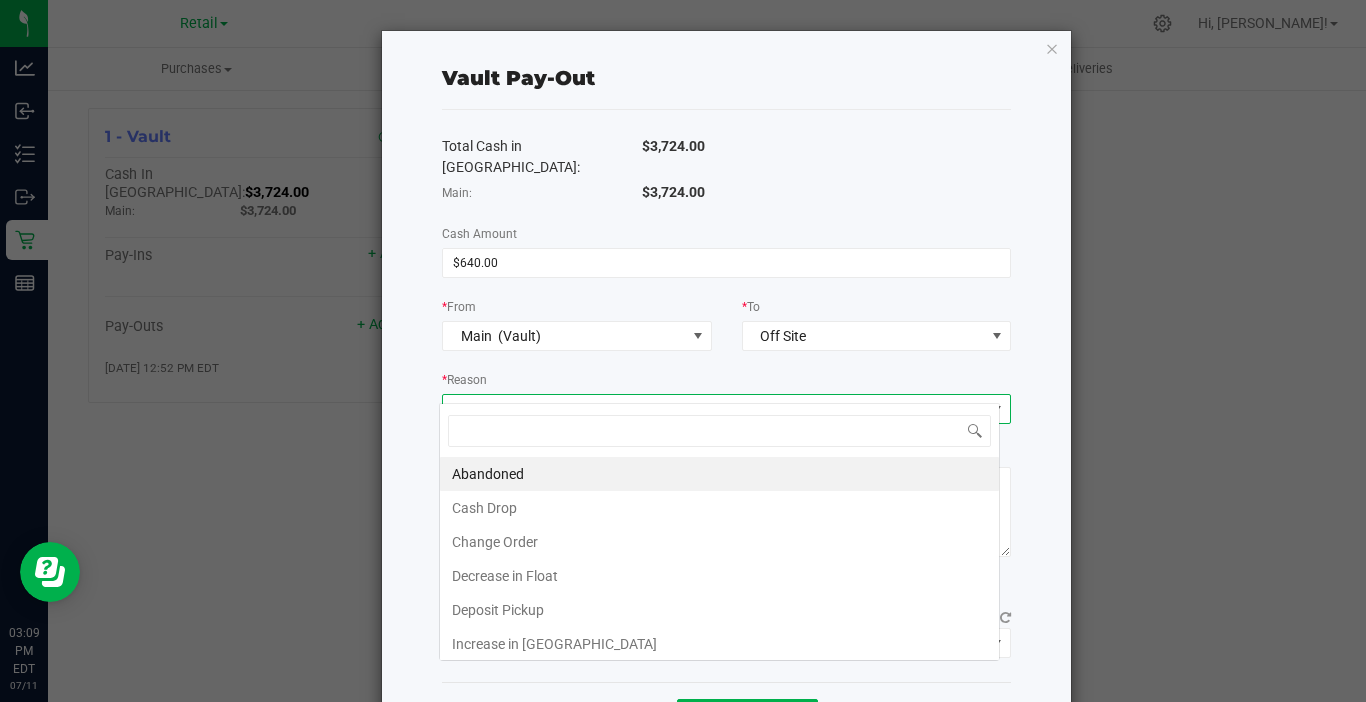 scroll, scrollTop: 99970, scrollLeft: 99439, axis: both 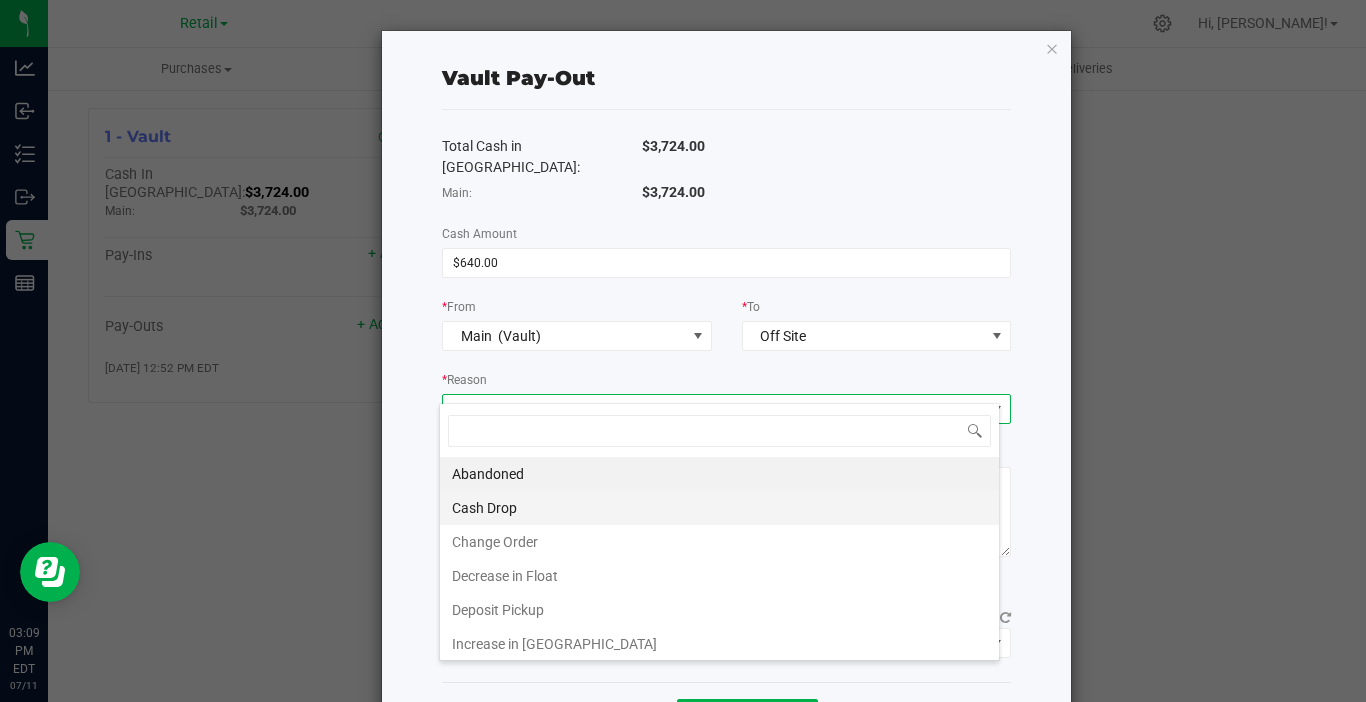 click on "Cash Drop" at bounding box center (719, 508) 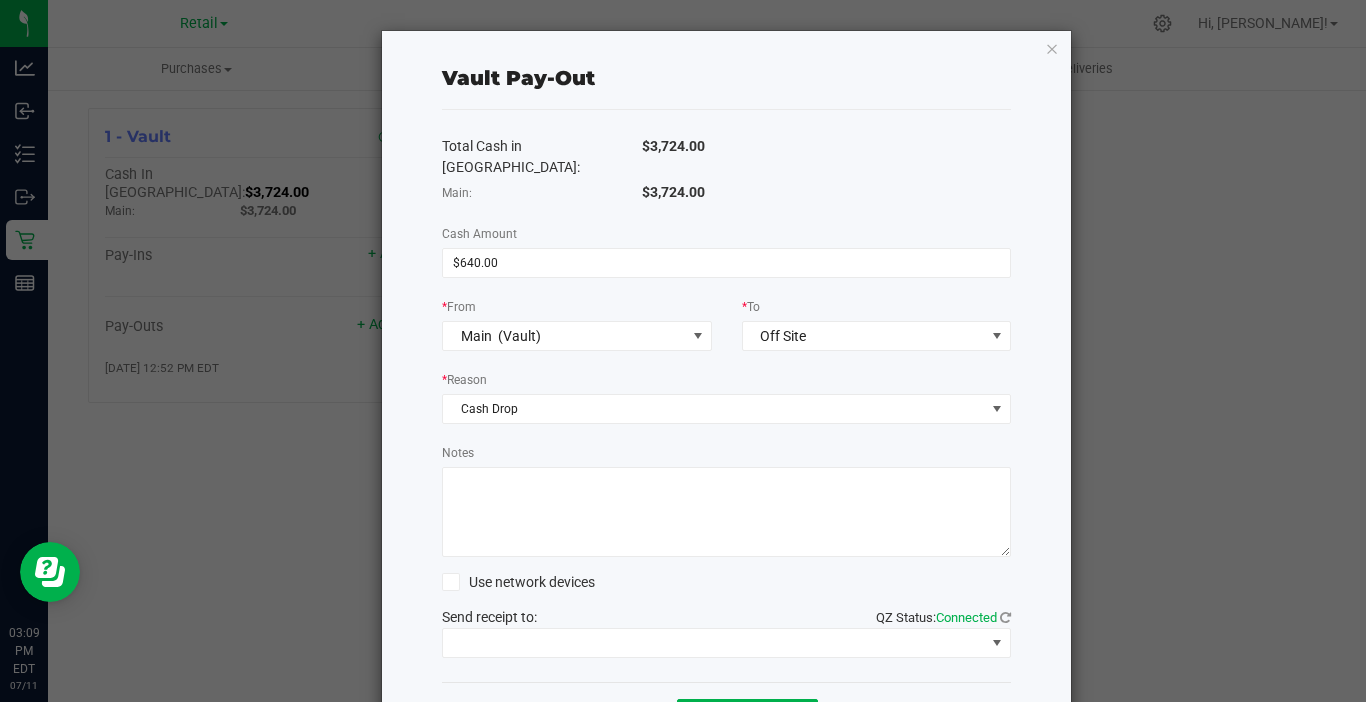 click on "Notes" at bounding box center (726, 512) 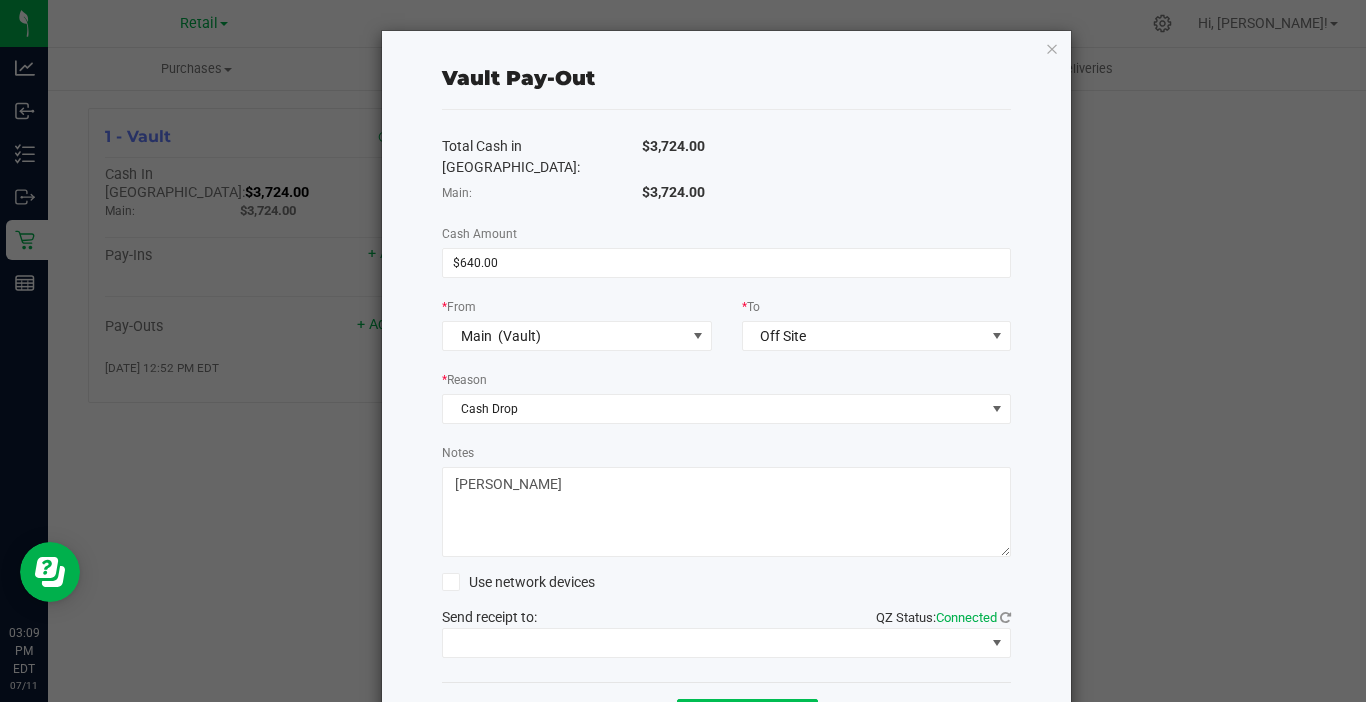 type on "brian picorale" 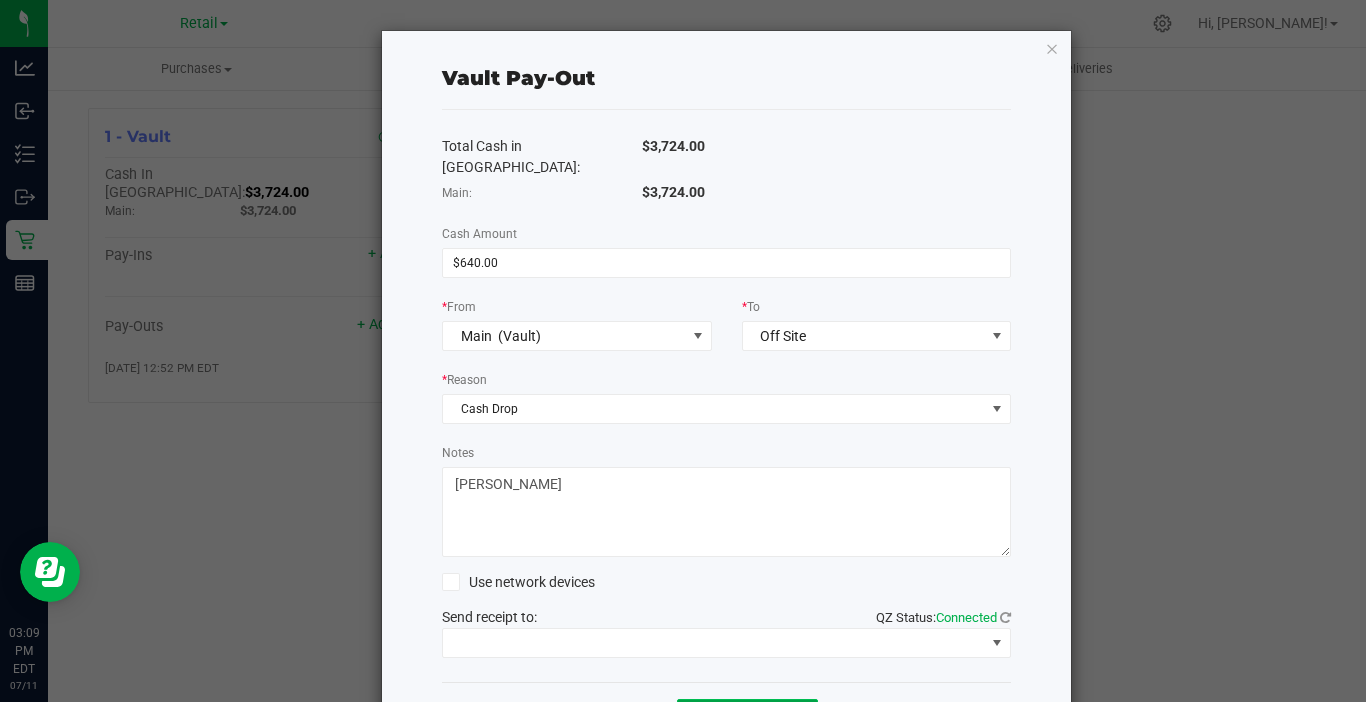 click on "Add Pay-Out" 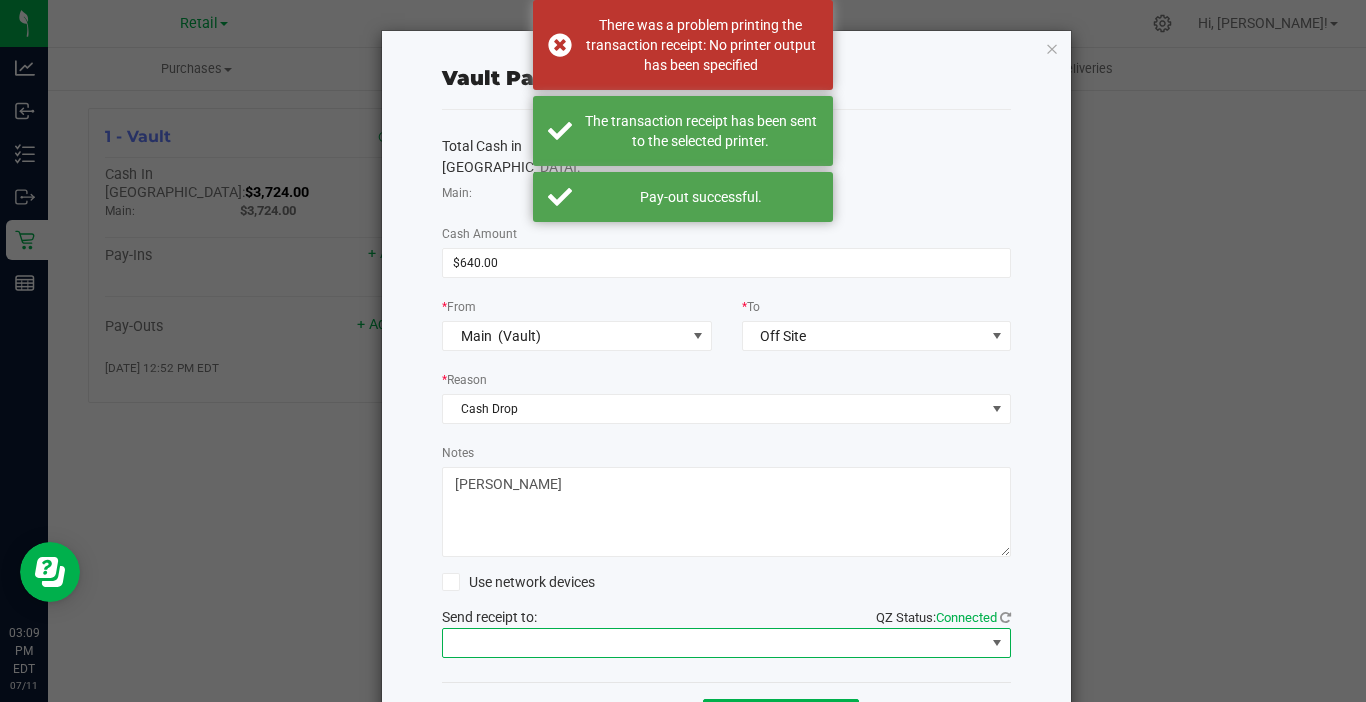 click at bounding box center (997, 643) 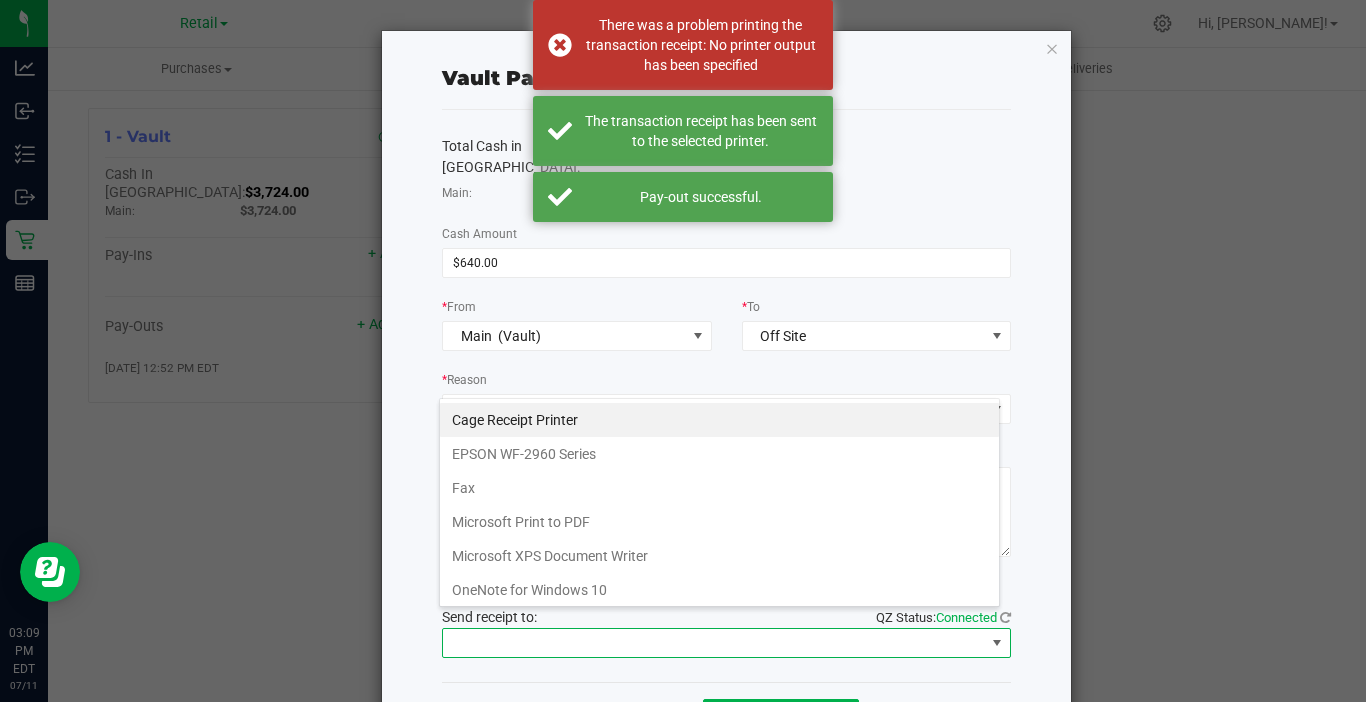 scroll, scrollTop: 99970, scrollLeft: 99439, axis: both 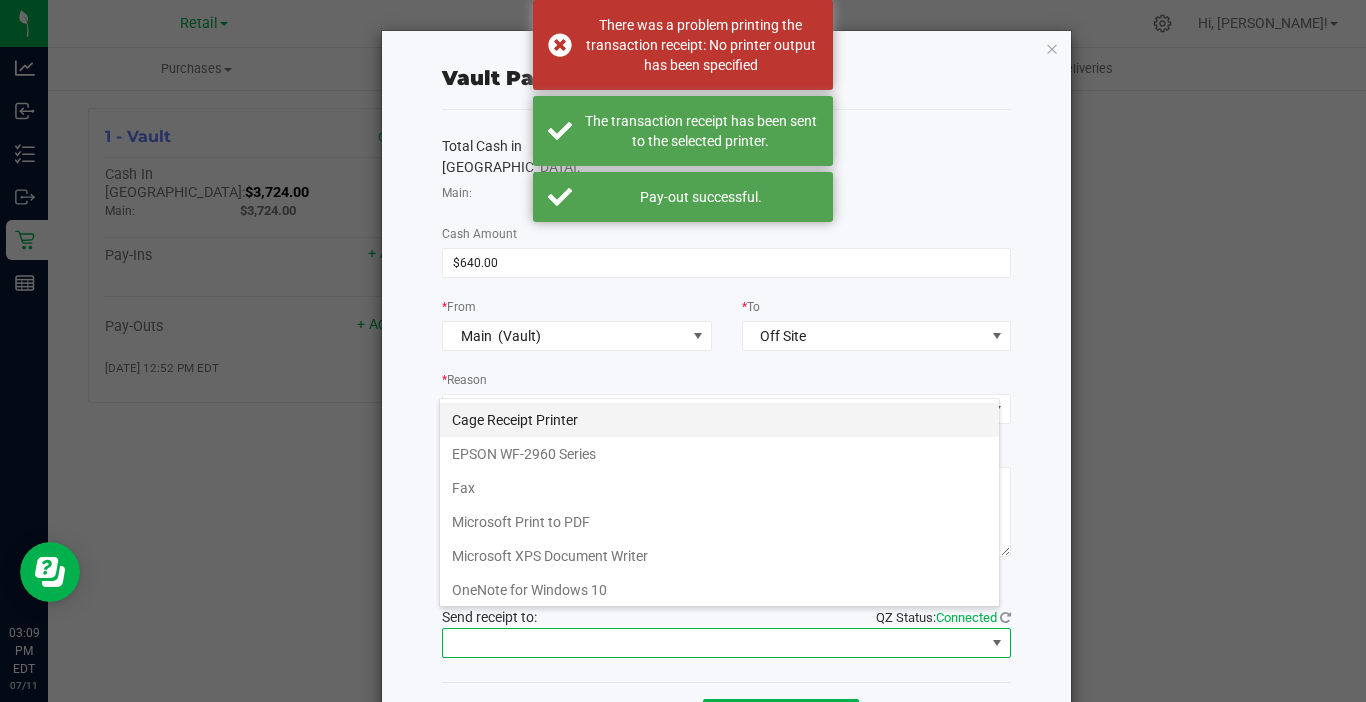 click on "Cage Receipt Printer" at bounding box center (719, 420) 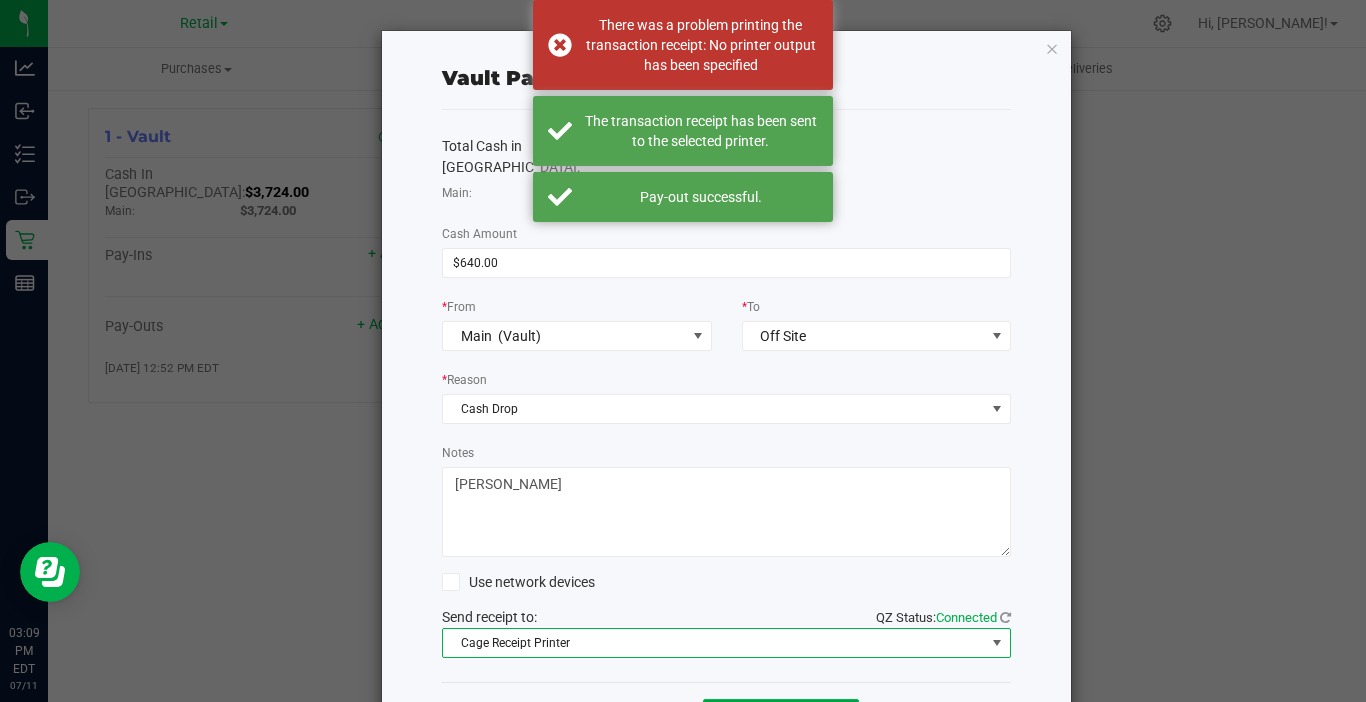 click on "Reprint Receipt" 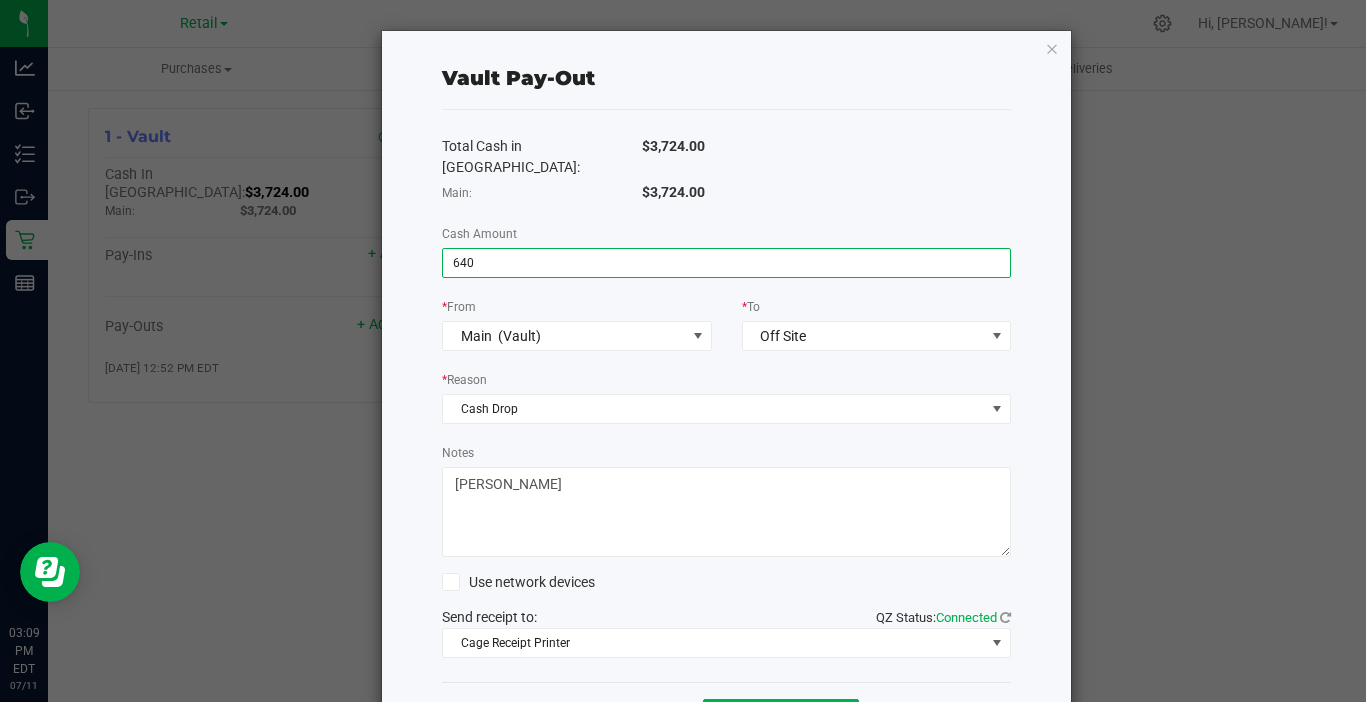 click on "640" at bounding box center (726, 263) 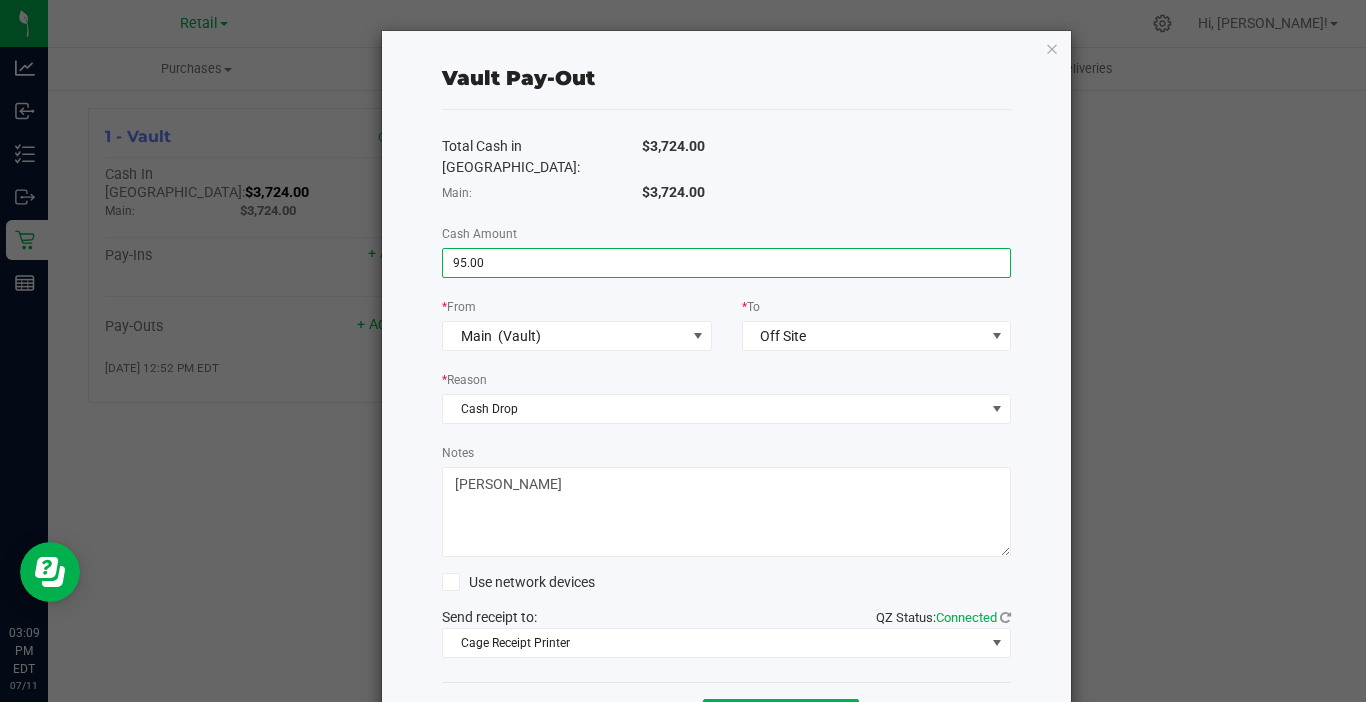 type on "$95.00" 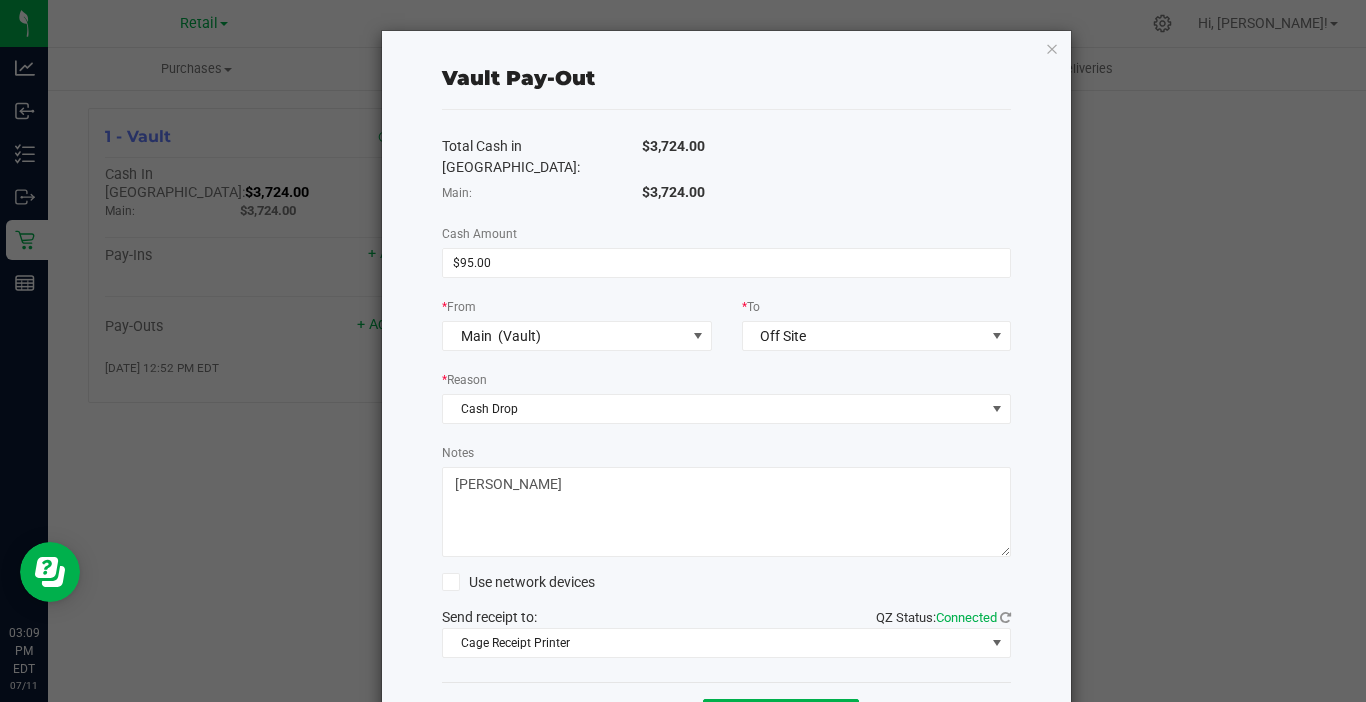 drag, startPoint x: 585, startPoint y: 466, endPoint x: 257, endPoint y: 423, distance: 330.80658 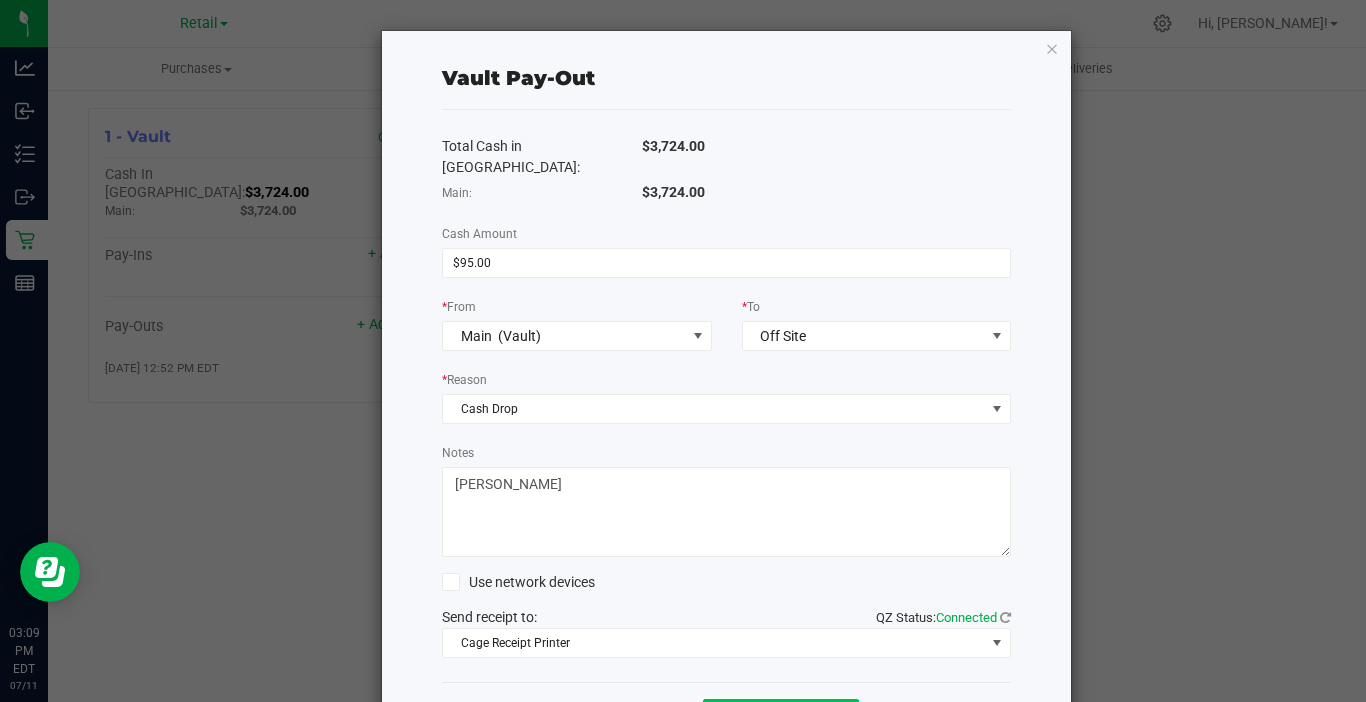 type on "zack anderson" 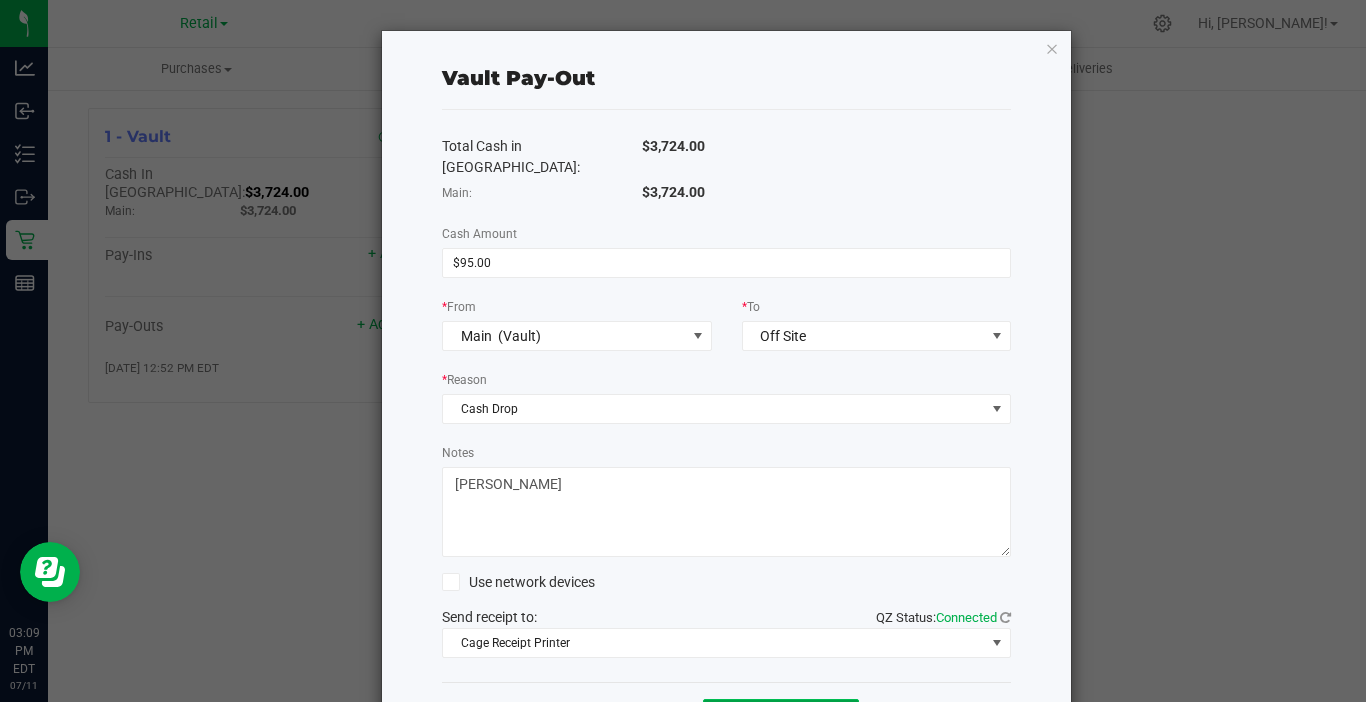 click on "Reprint Receipt" 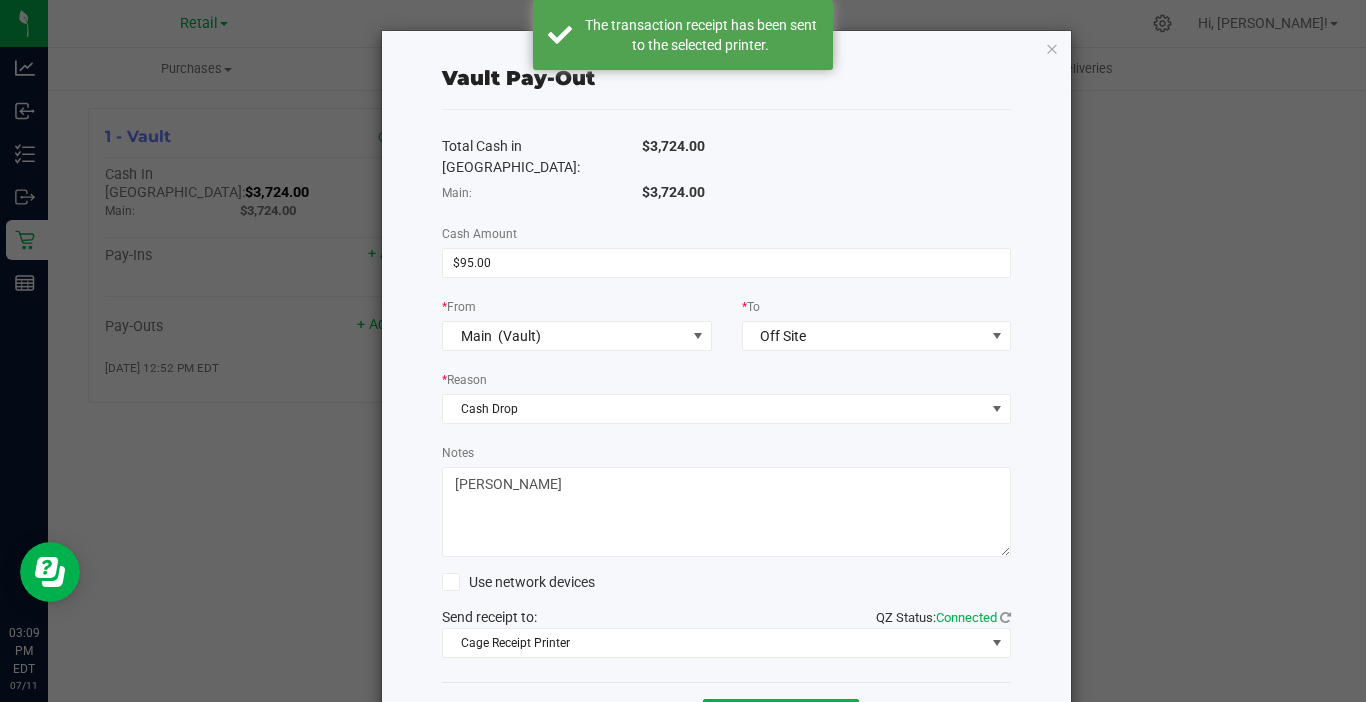 click on "Dismiss" 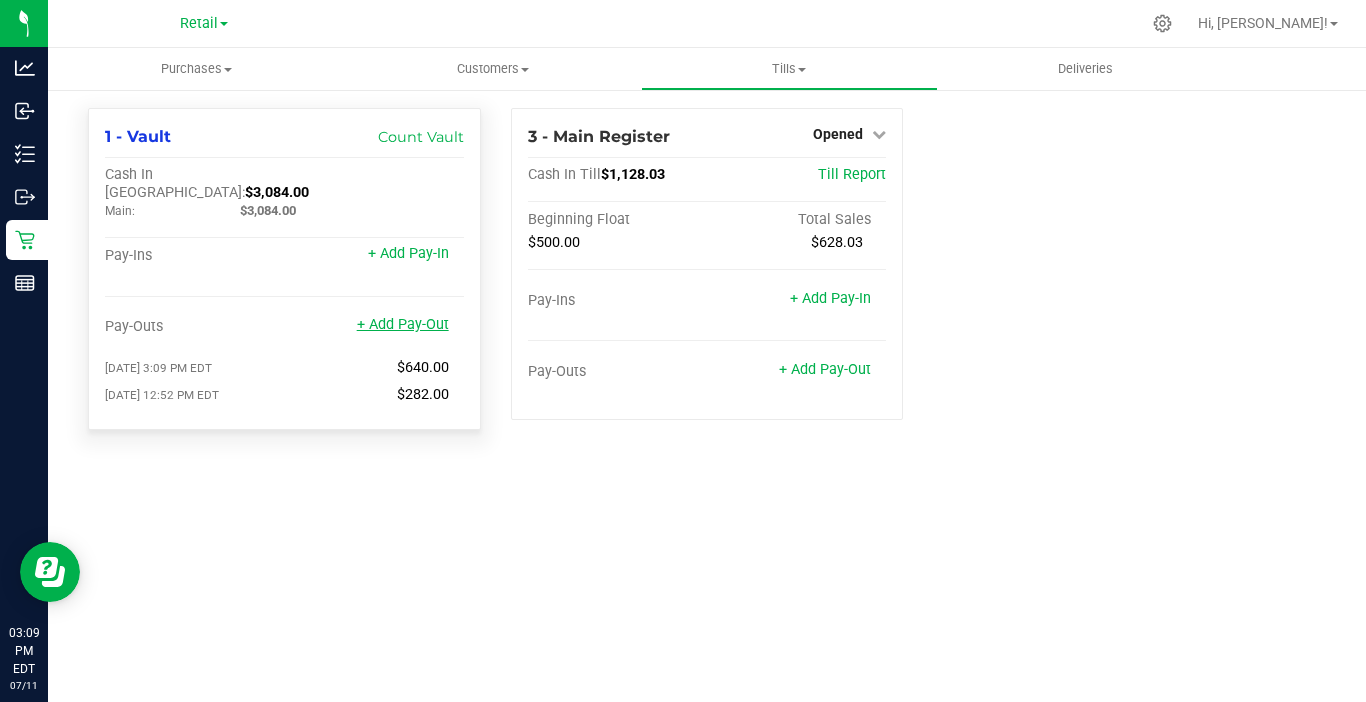 click on "+ Add Pay-Out" at bounding box center (403, 324) 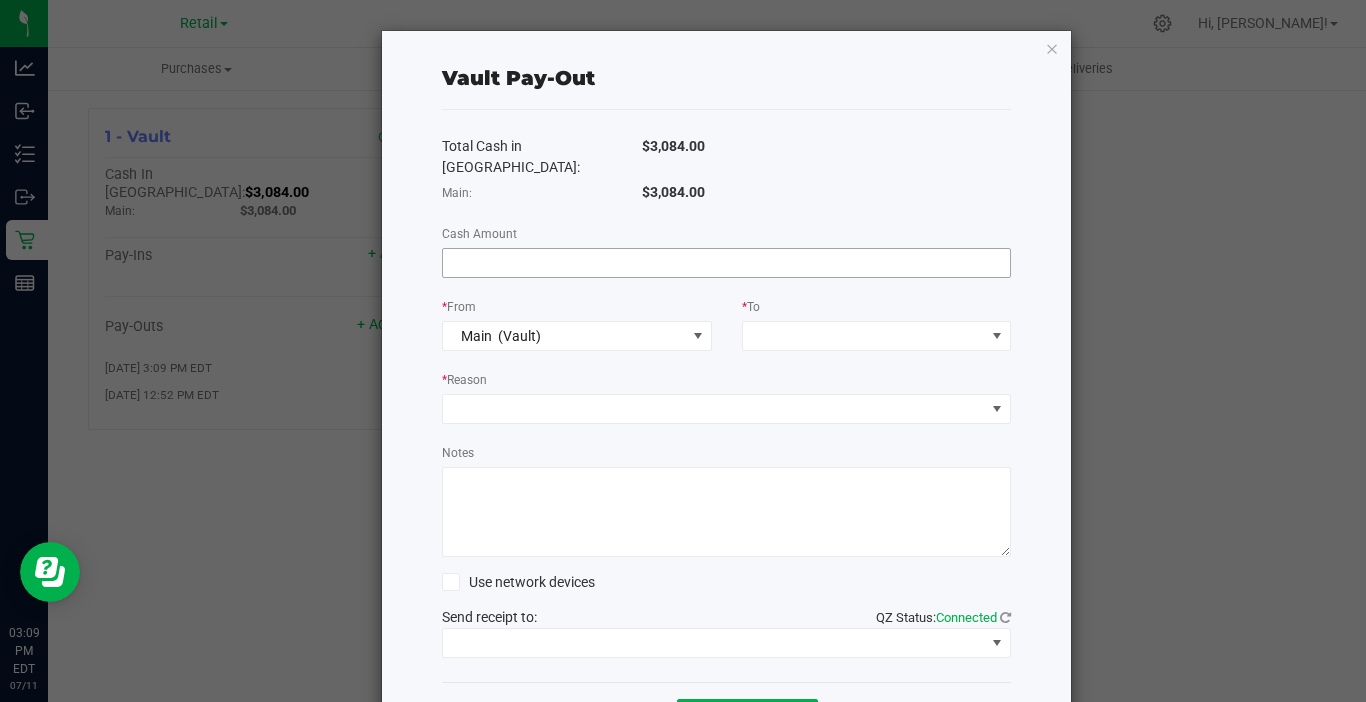 click at bounding box center (726, 263) 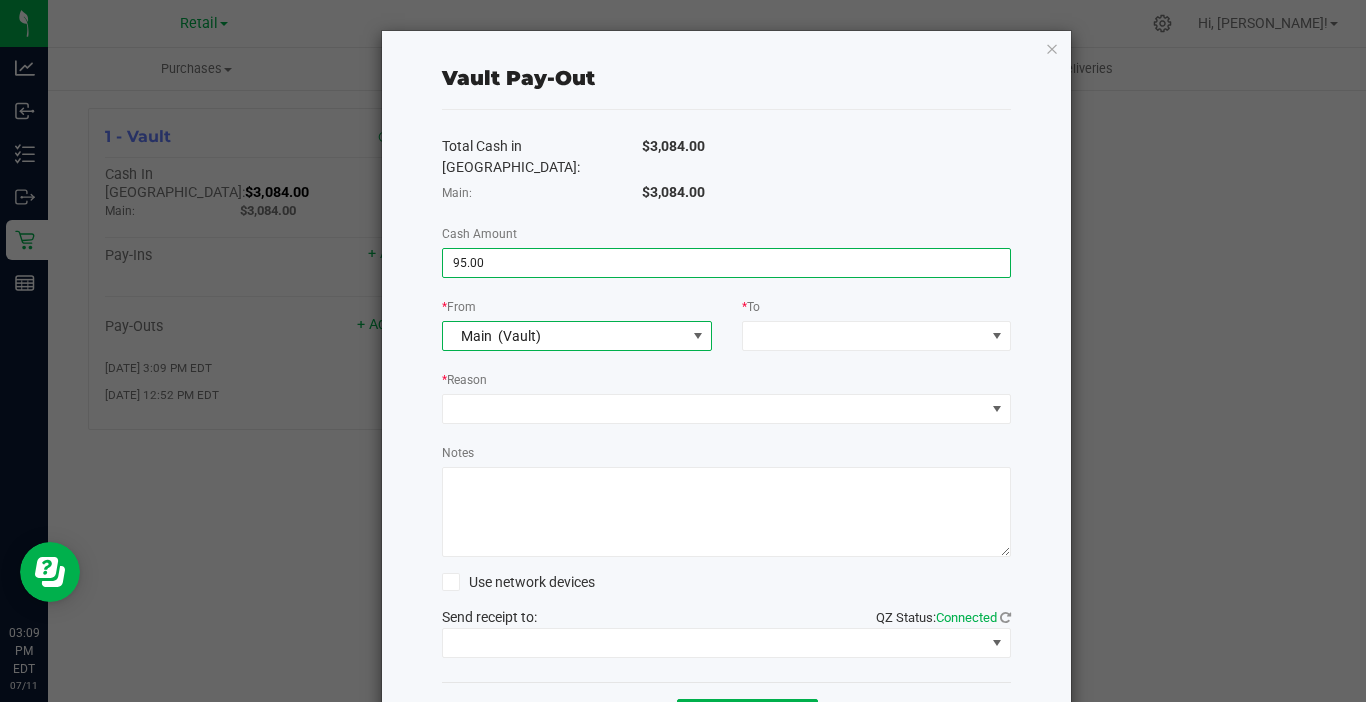 type on "$95.00" 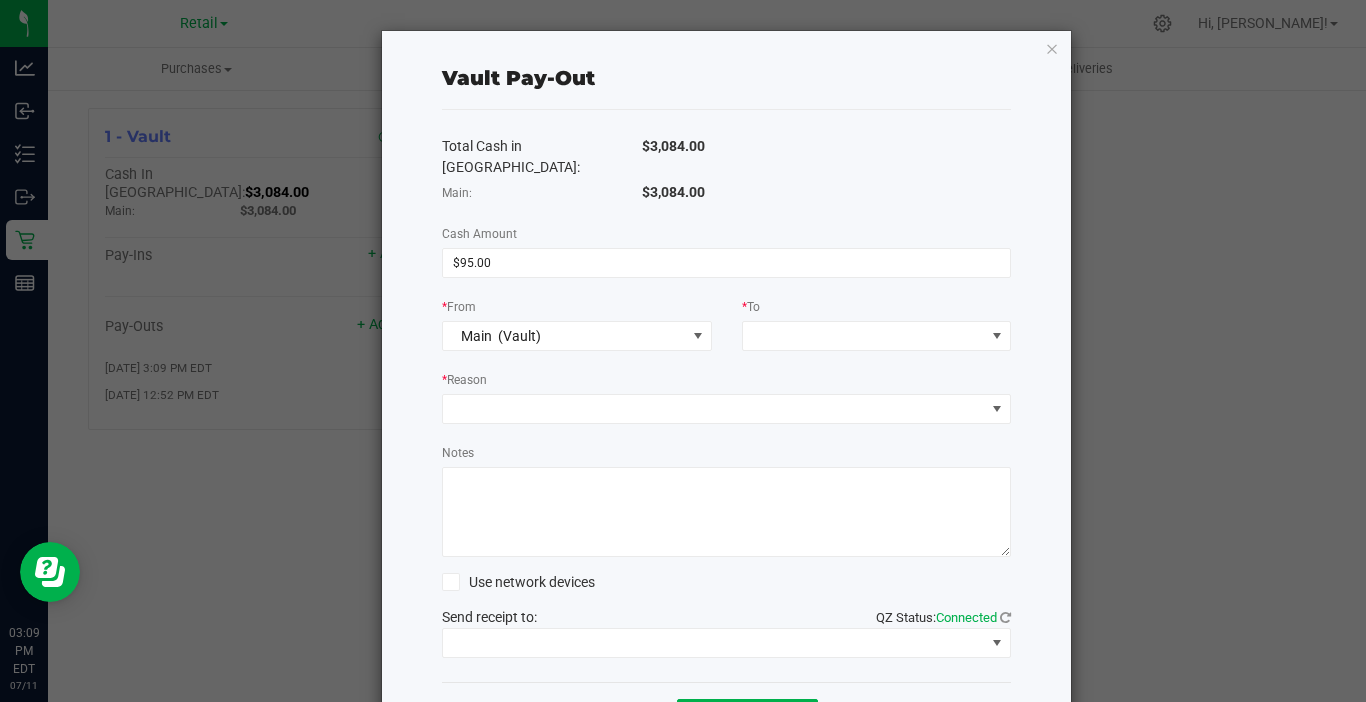 click on "*  To" 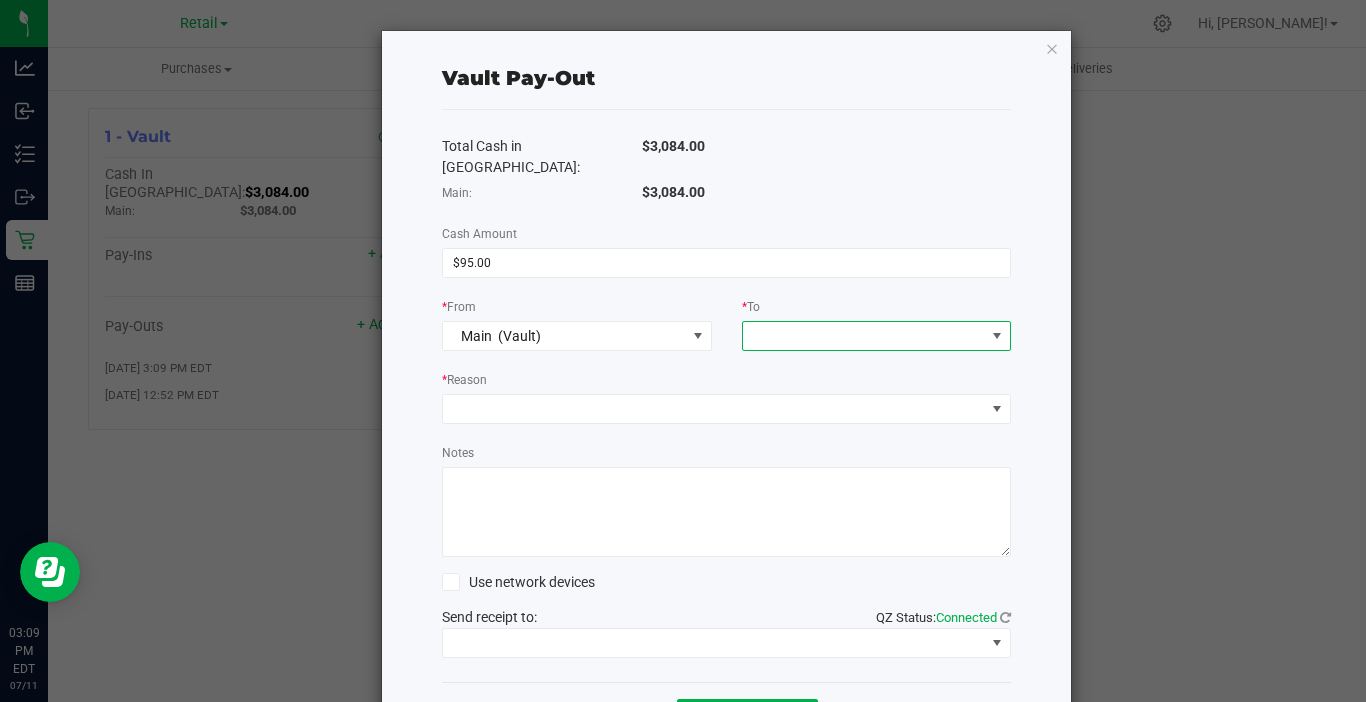 click at bounding box center (864, 336) 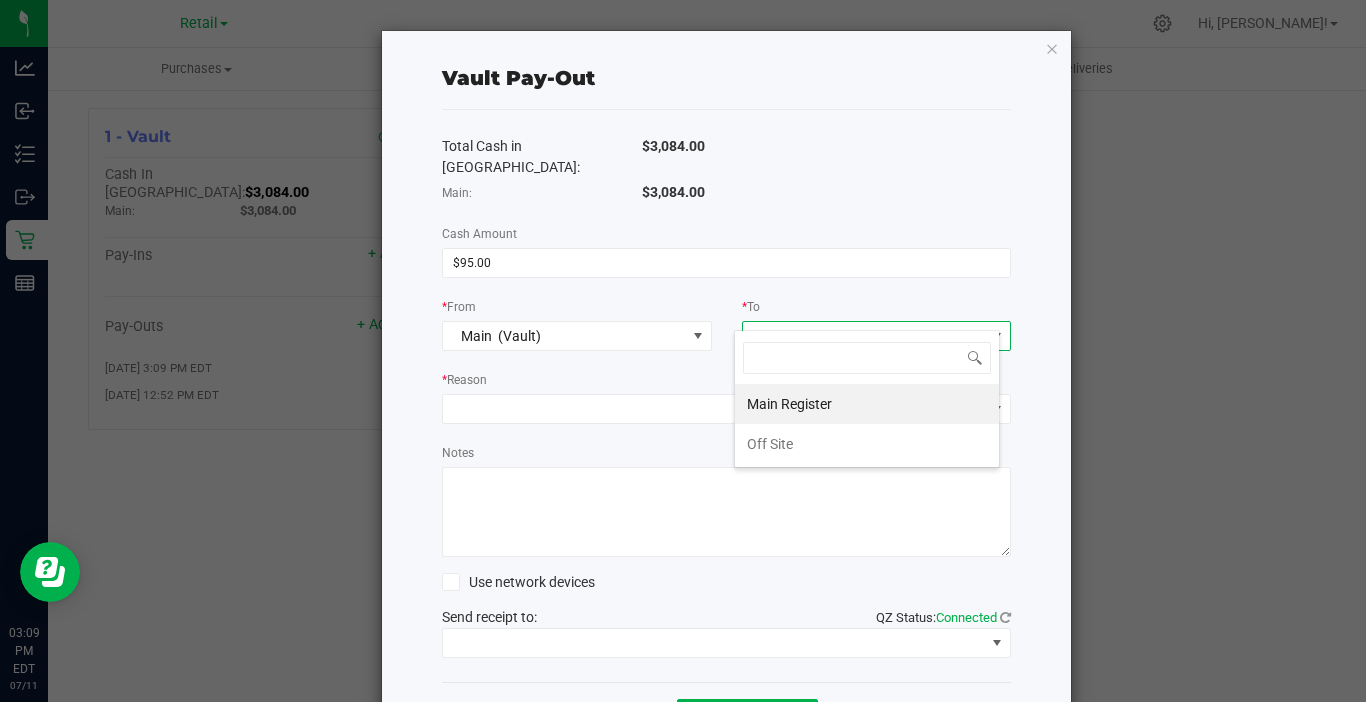 scroll, scrollTop: 99970, scrollLeft: 99734, axis: both 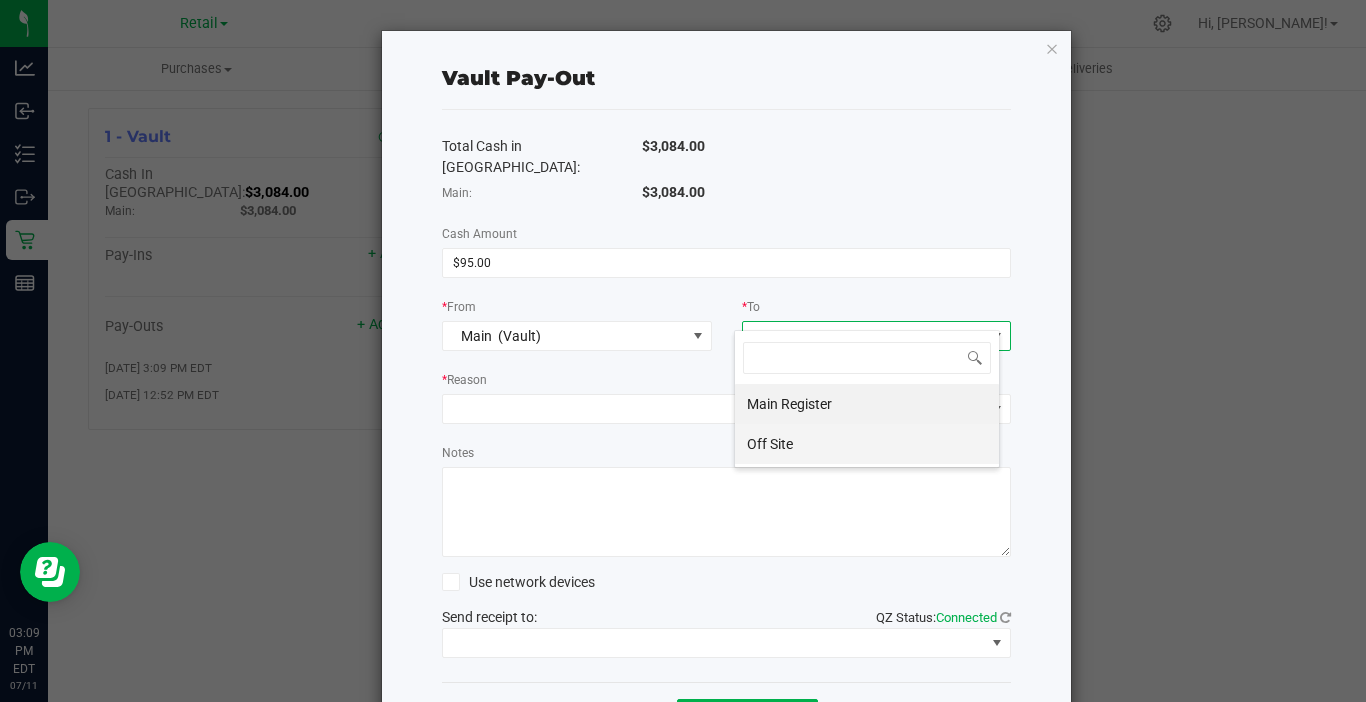 click on "Off Site" at bounding box center [867, 444] 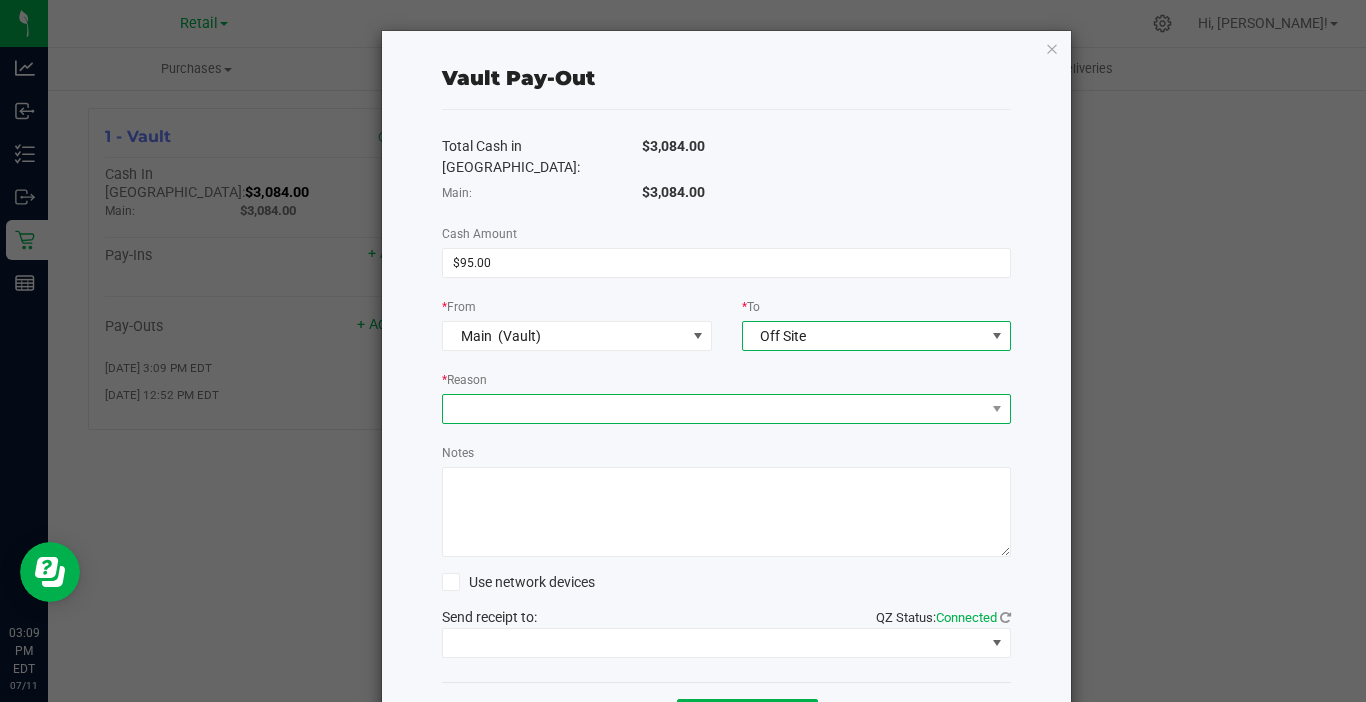 click at bounding box center (714, 409) 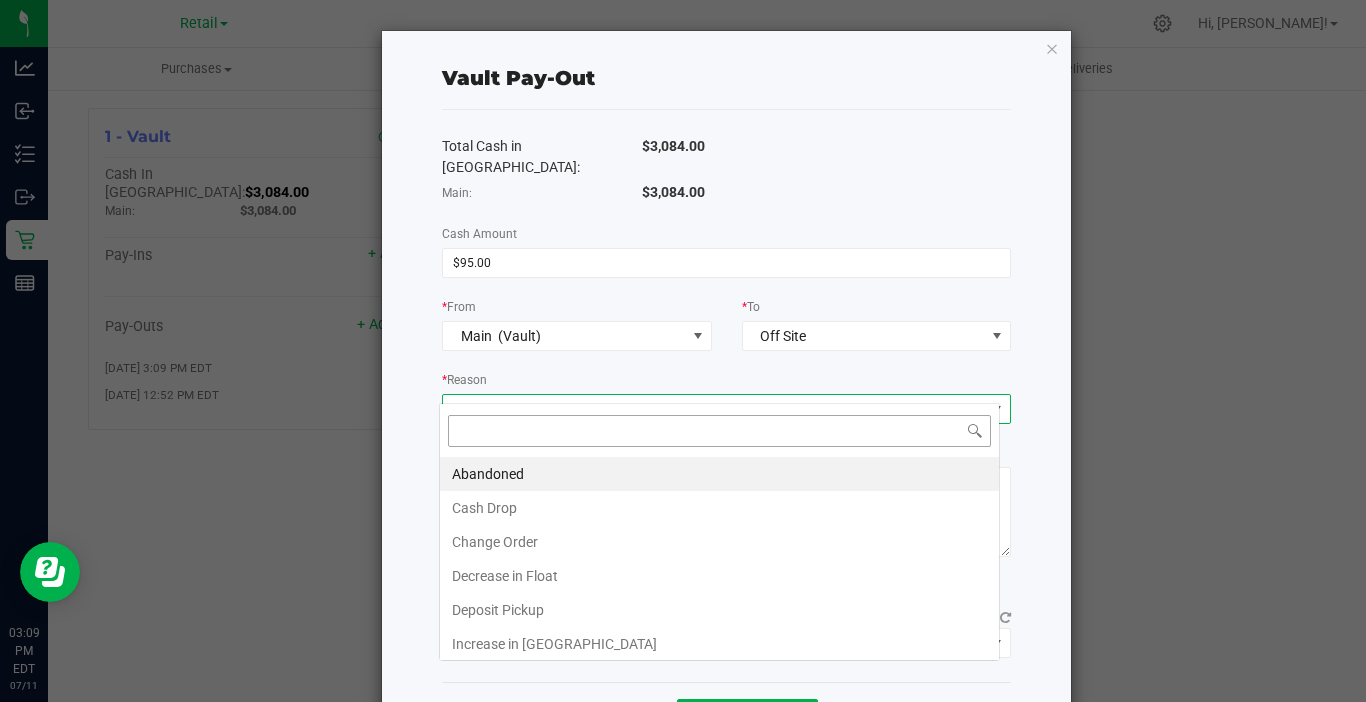 scroll, scrollTop: 99970, scrollLeft: 99439, axis: both 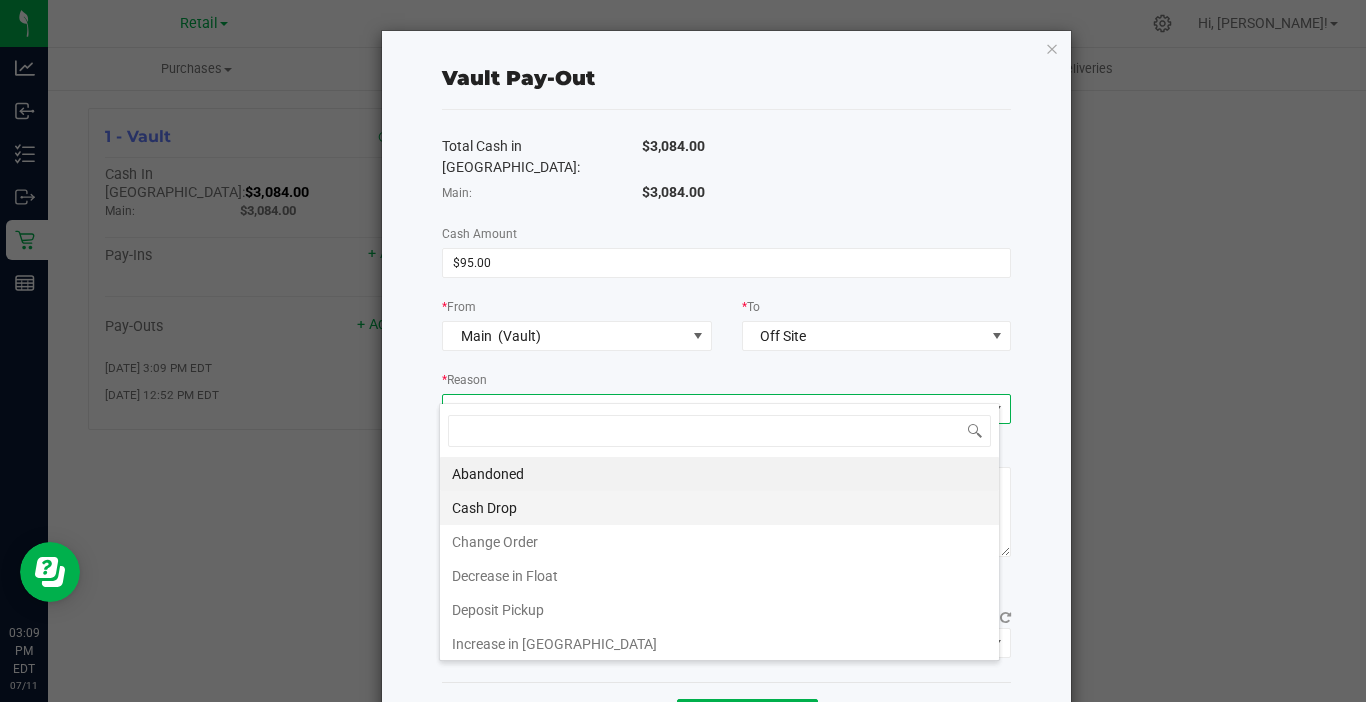 click on "Cash Drop" at bounding box center (719, 508) 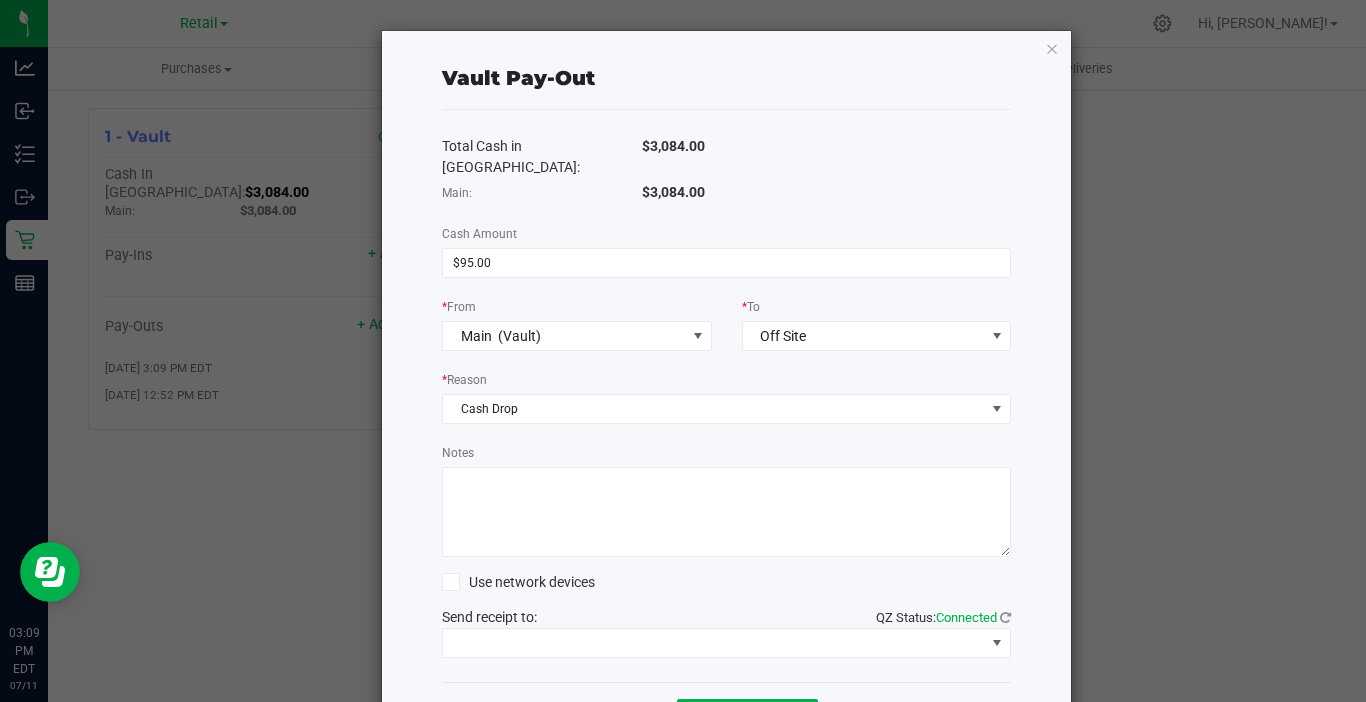 click on "Notes" at bounding box center (726, 512) 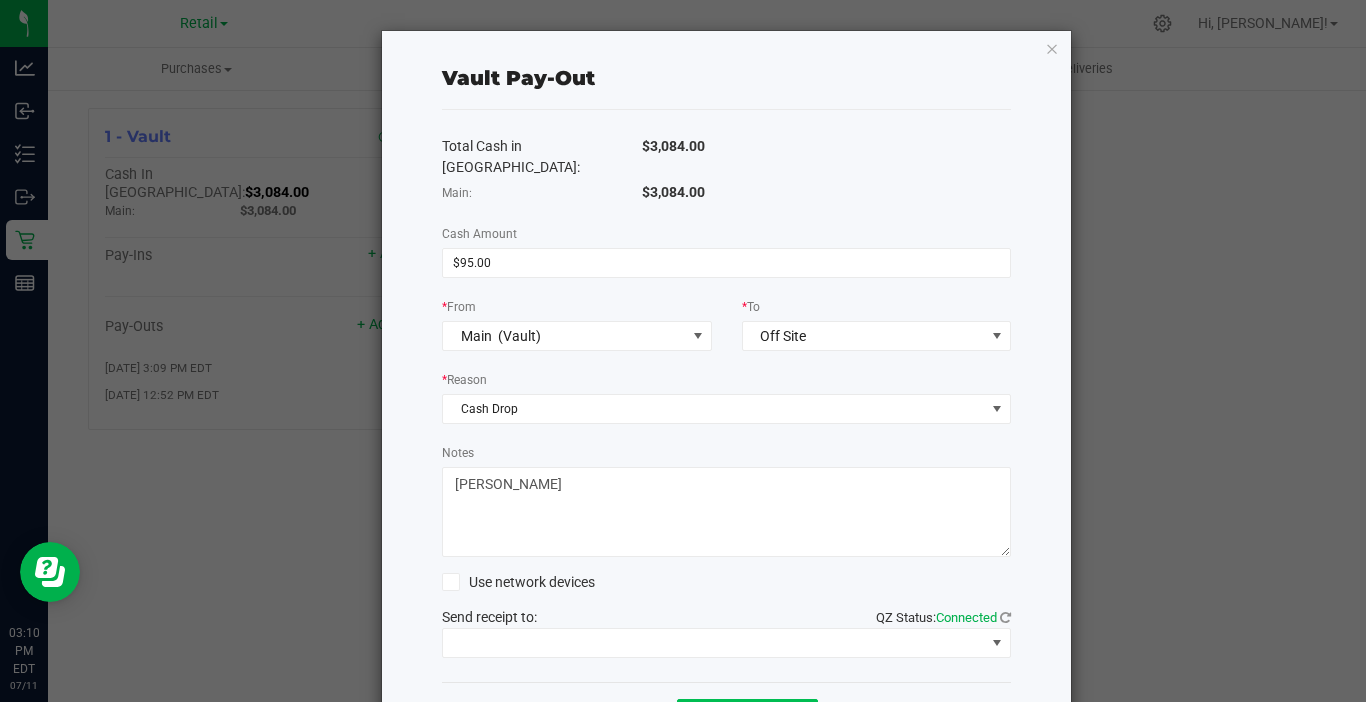 type on "zack anderson" 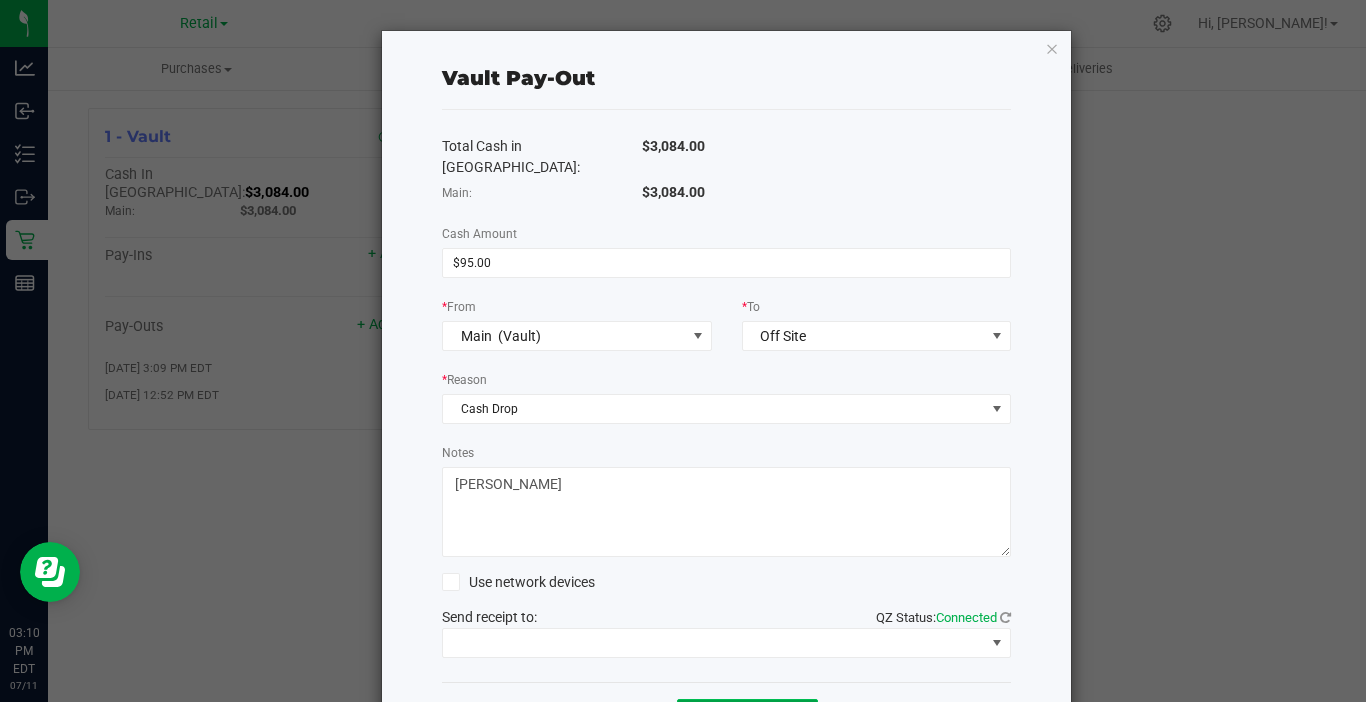 click on "Add Pay-Out" 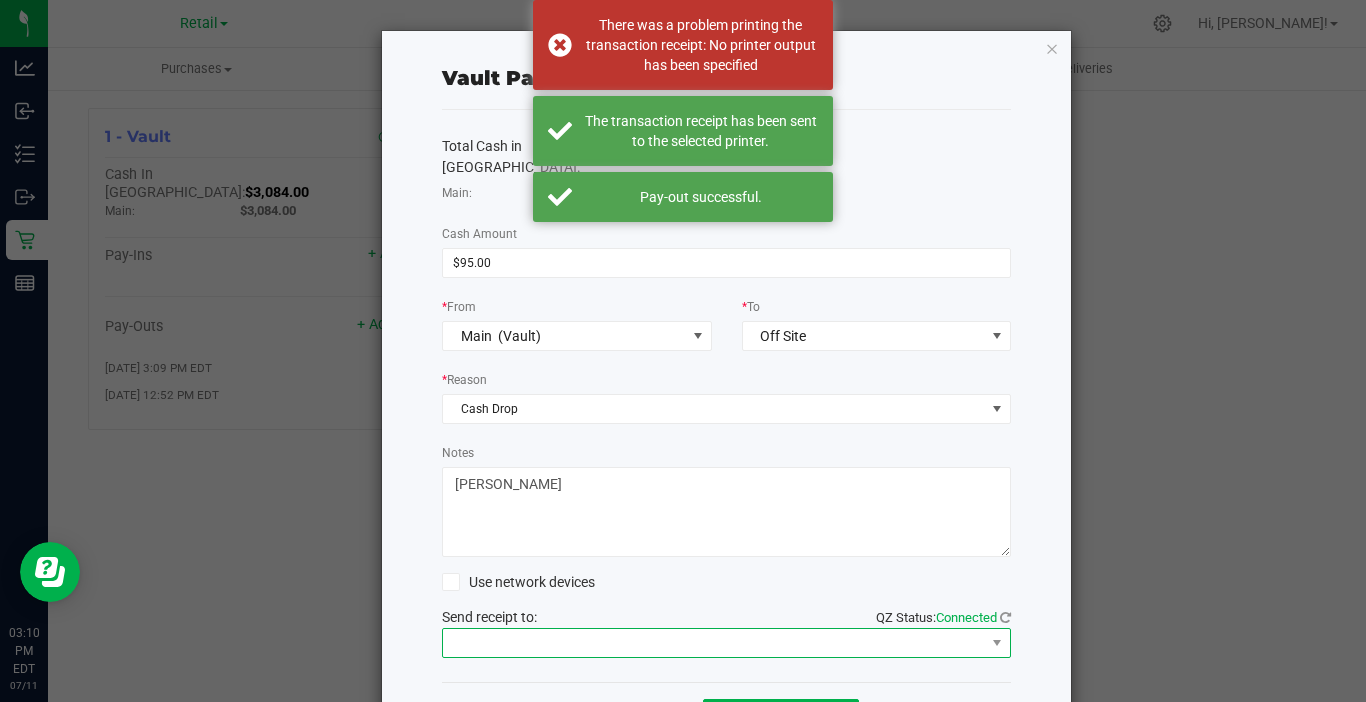 click at bounding box center (714, 643) 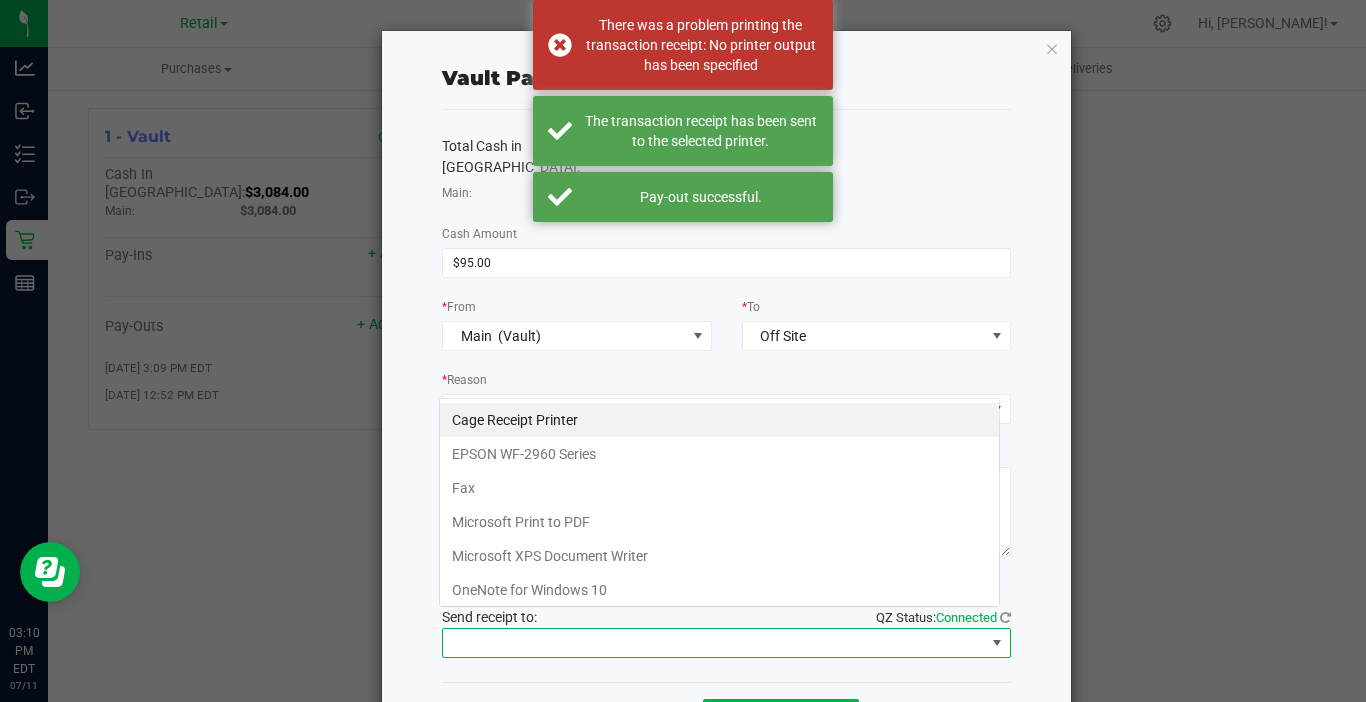 scroll, scrollTop: 99970, scrollLeft: 99439, axis: both 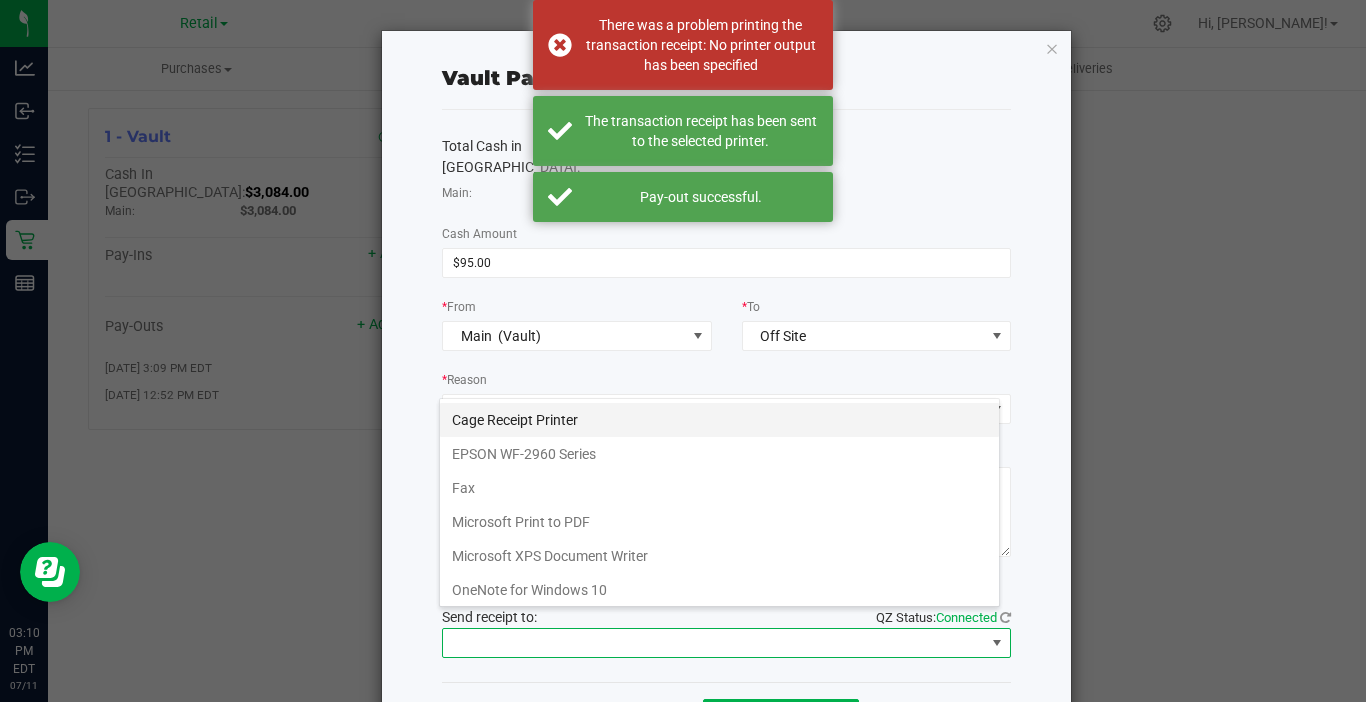 click on "Cage Receipt Printer" at bounding box center [719, 420] 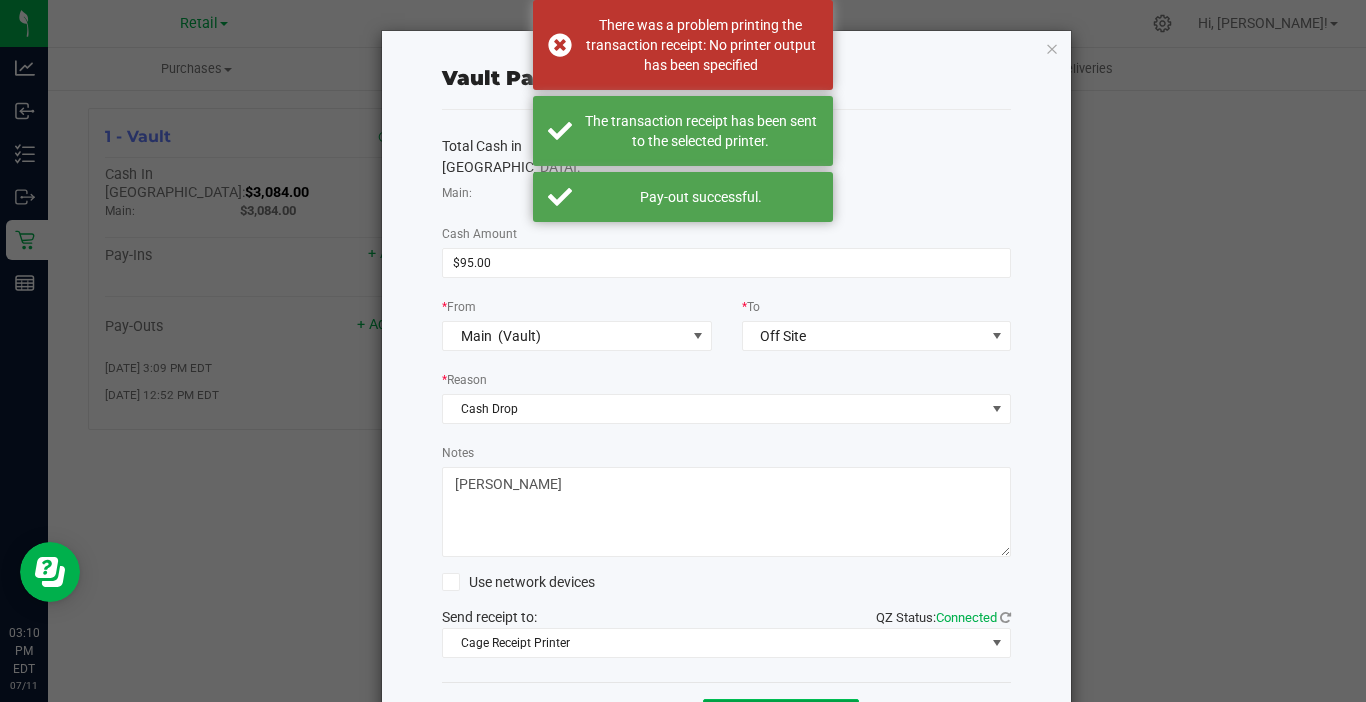 click on "Reprint Receipt" 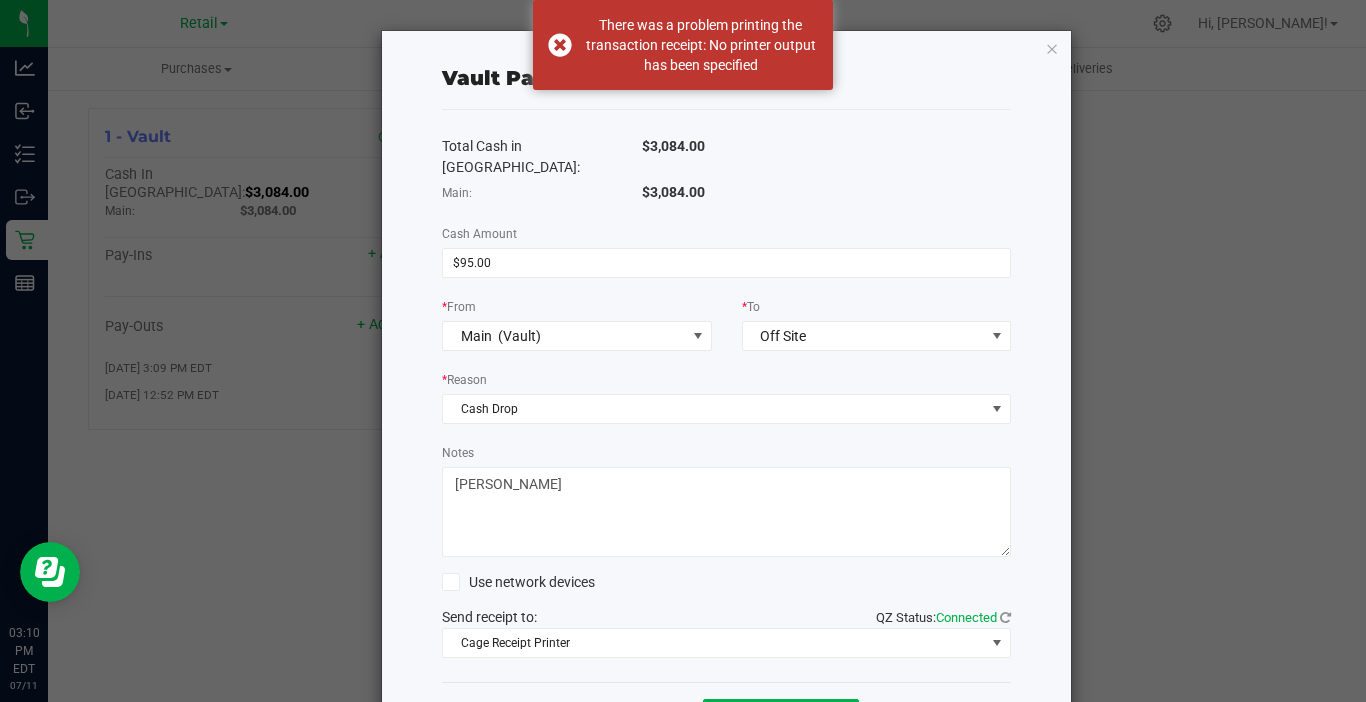 click on "Dismiss" 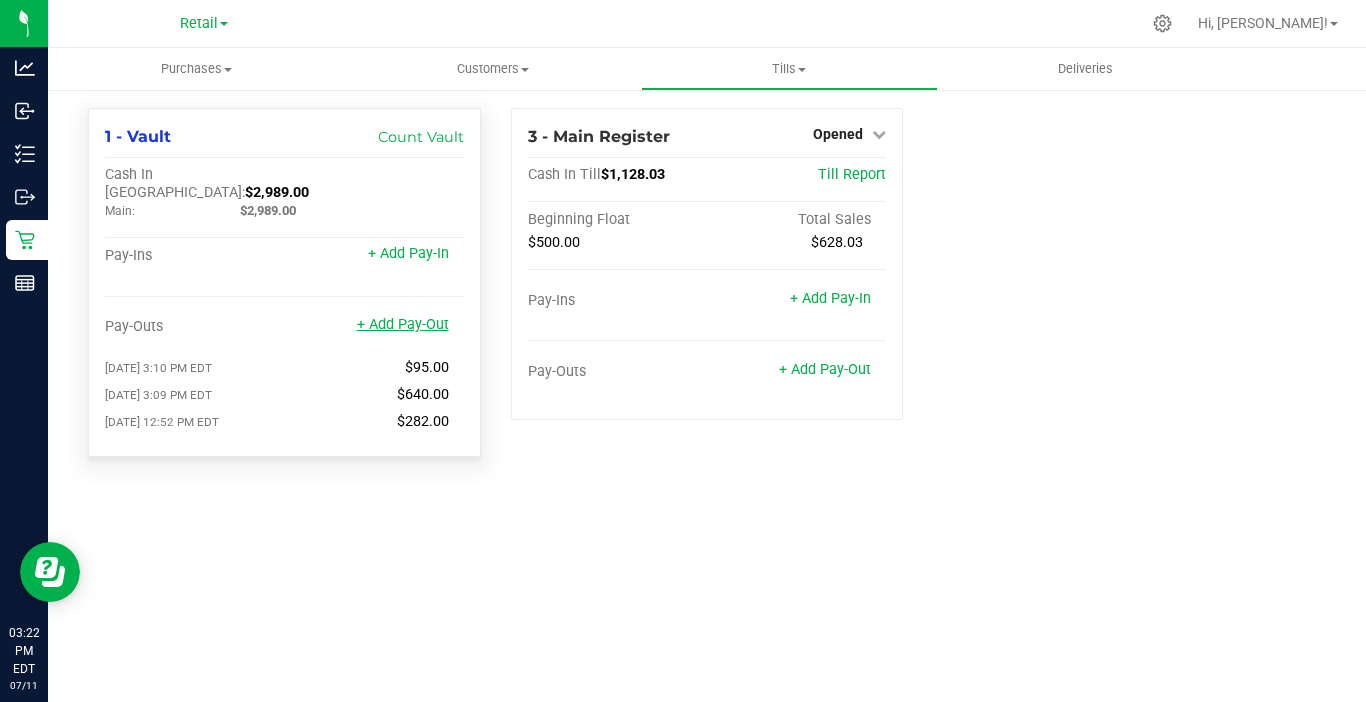 click on "+ Add Pay-Out" at bounding box center (403, 324) 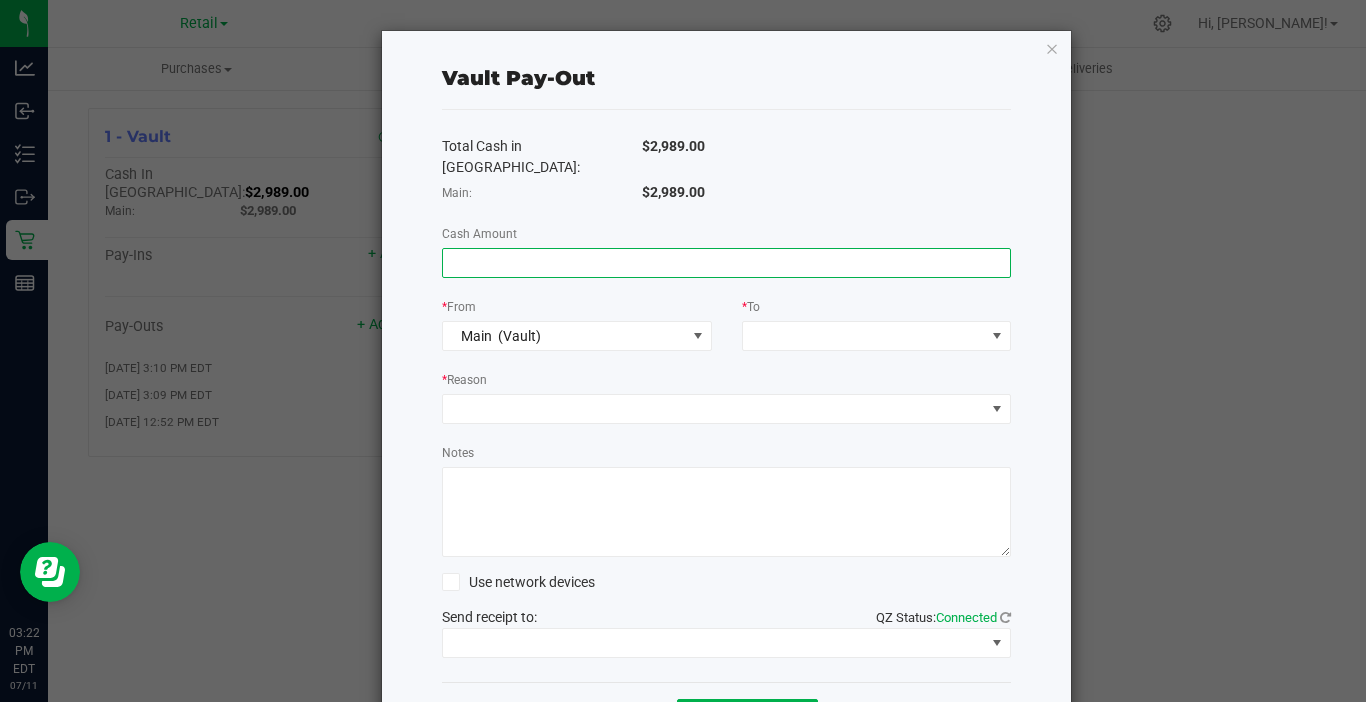 click at bounding box center (726, 263) 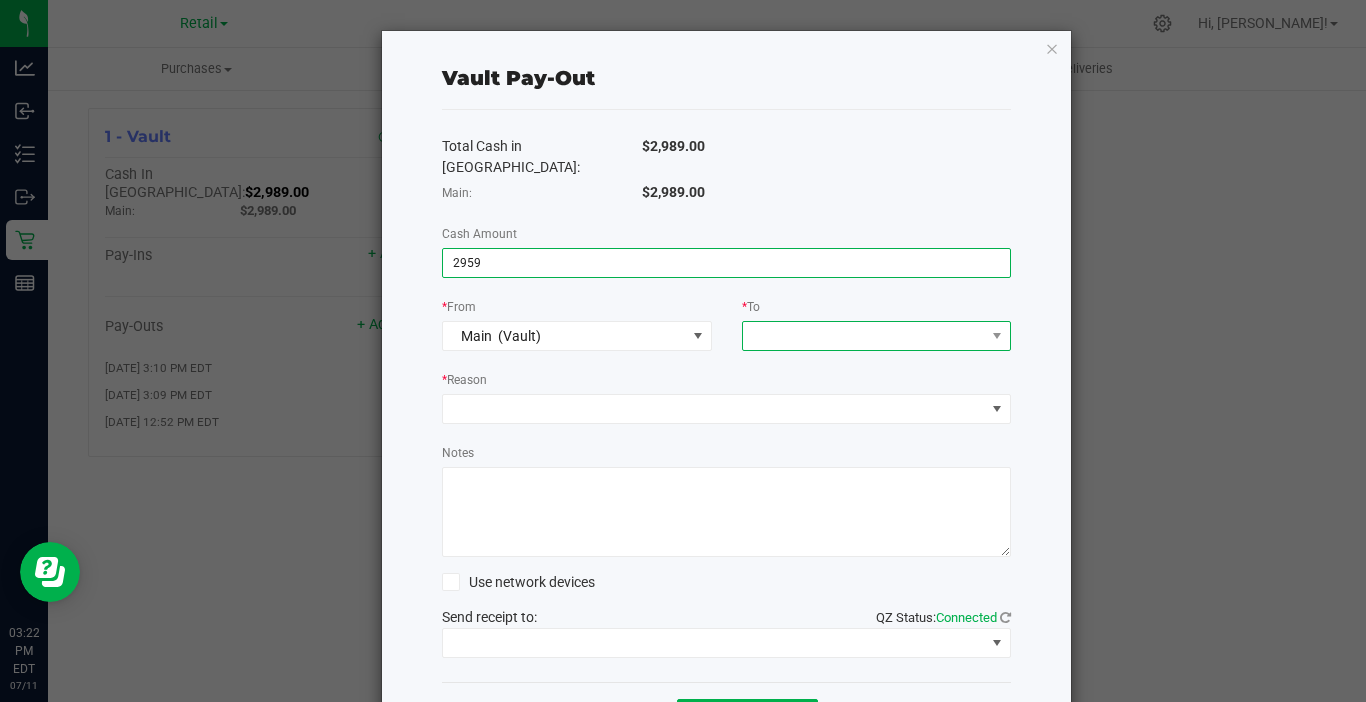type on "$2,959.00" 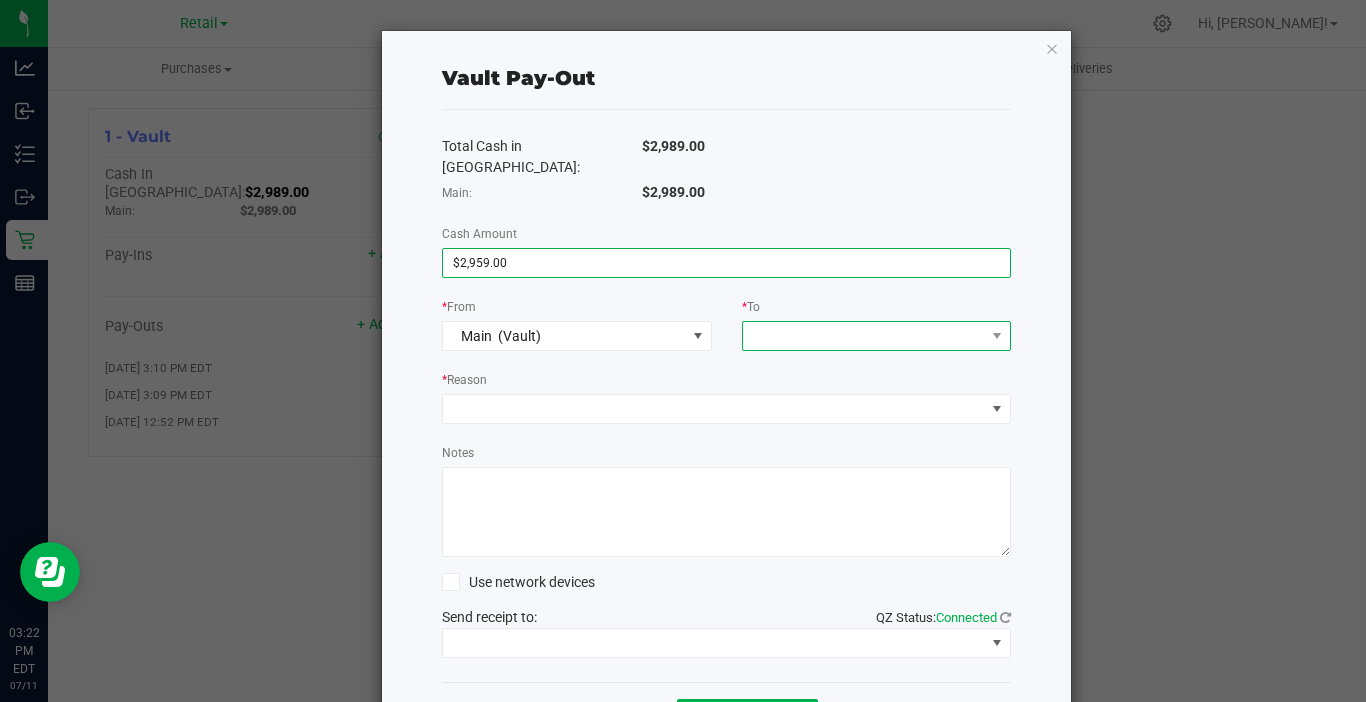 click at bounding box center [864, 336] 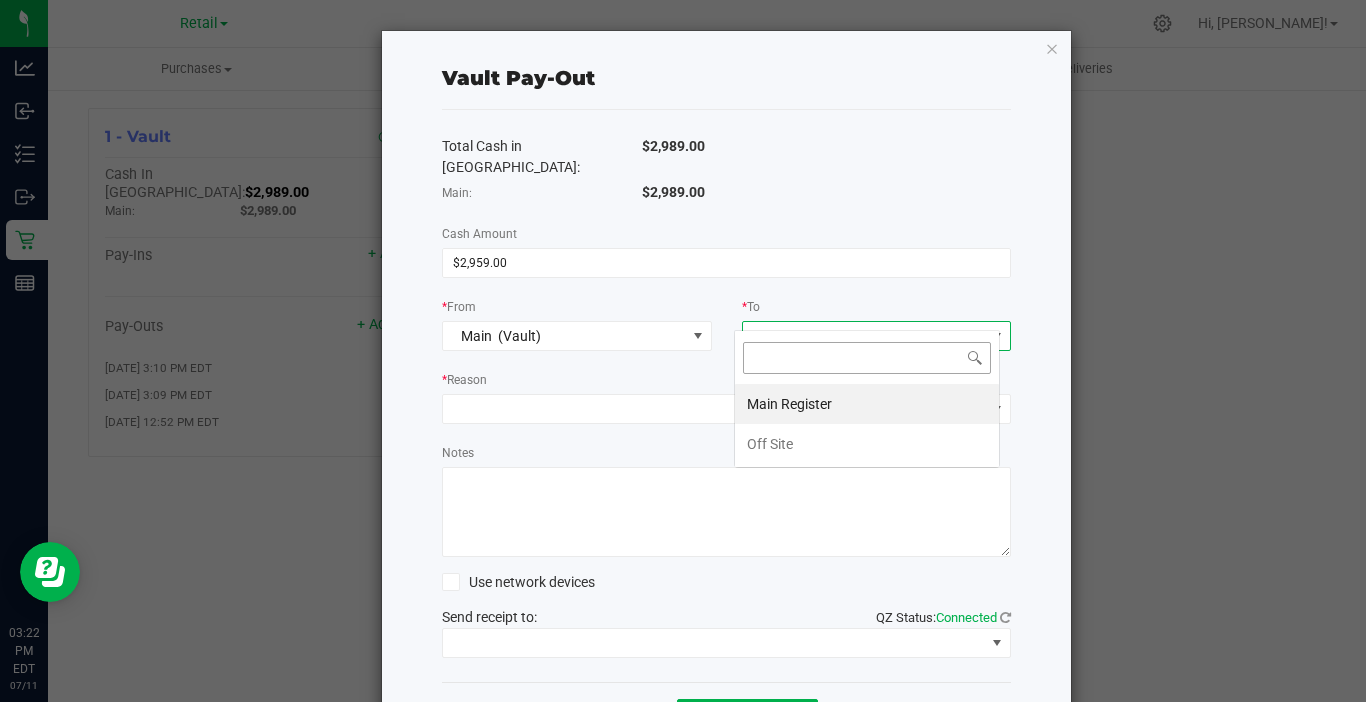 scroll, scrollTop: 99970, scrollLeft: 99734, axis: both 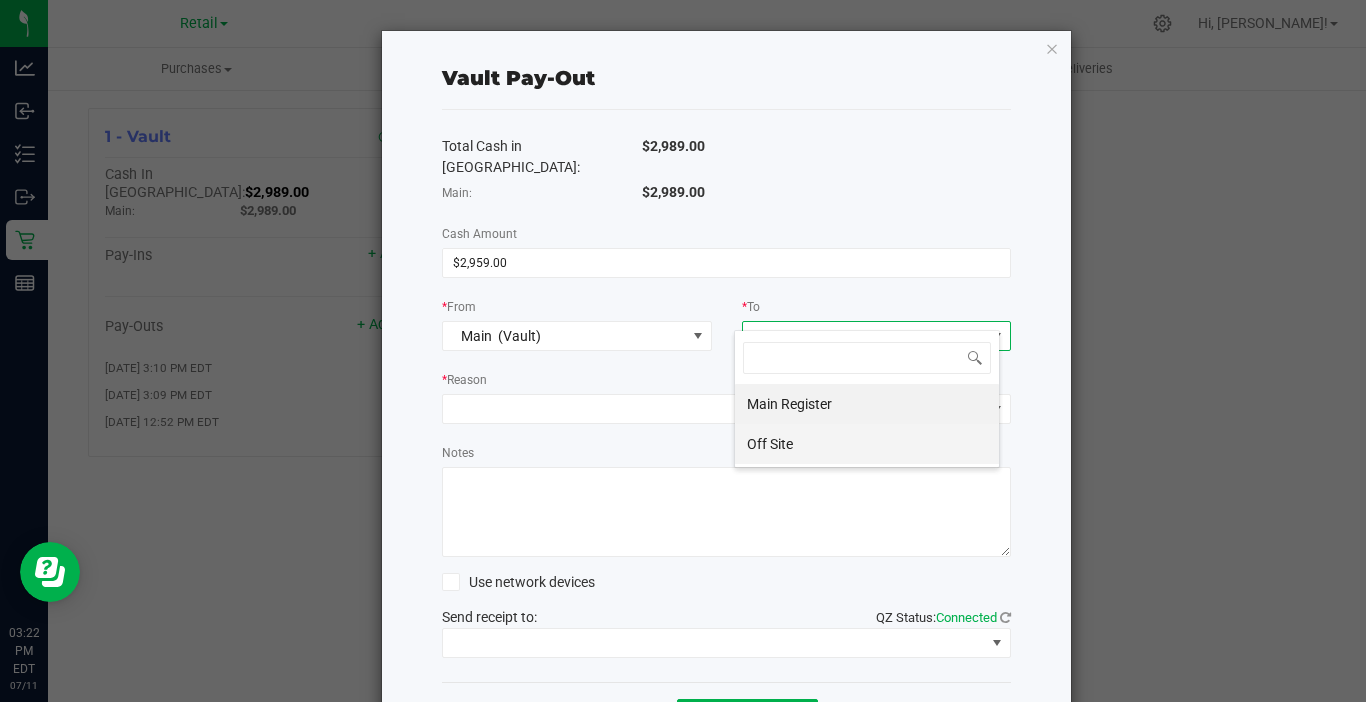 click on "Off Site" at bounding box center [770, 444] 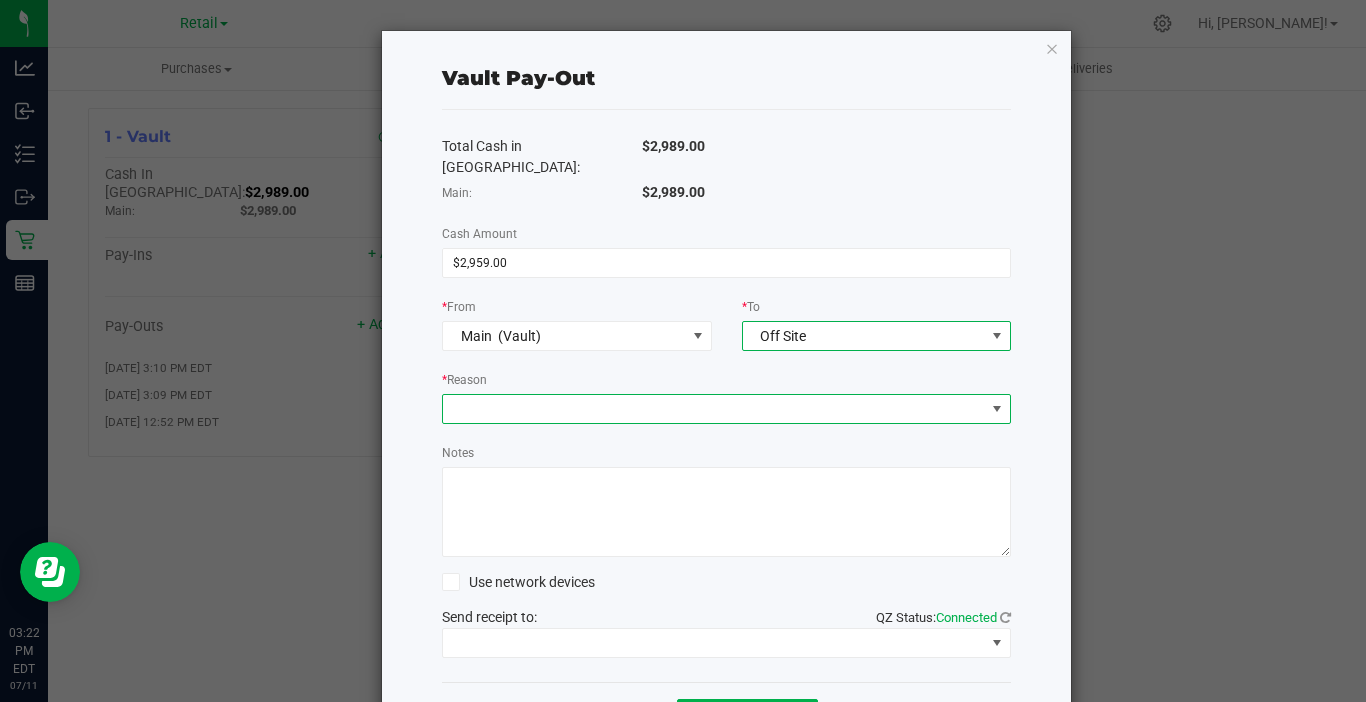 click at bounding box center [997, 409] 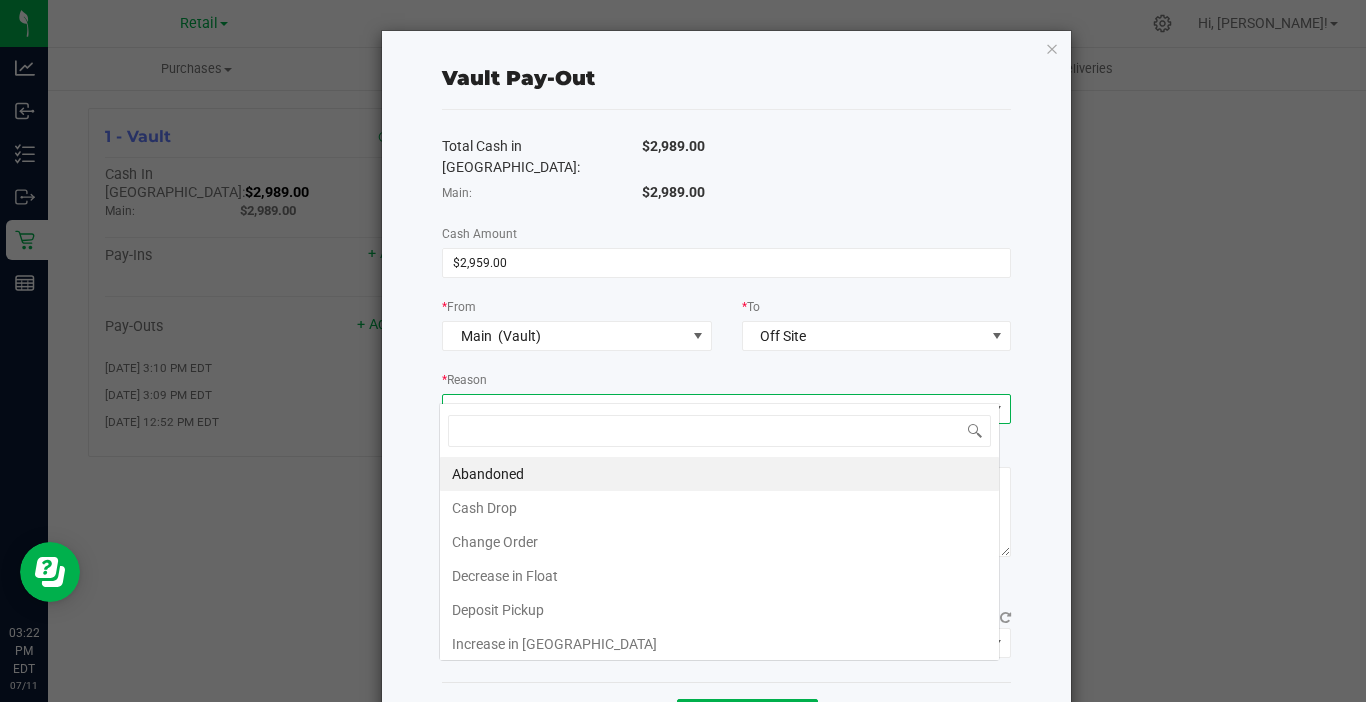 scroll, scrollTop: 99970, scrollLeft: 99439, axis: both 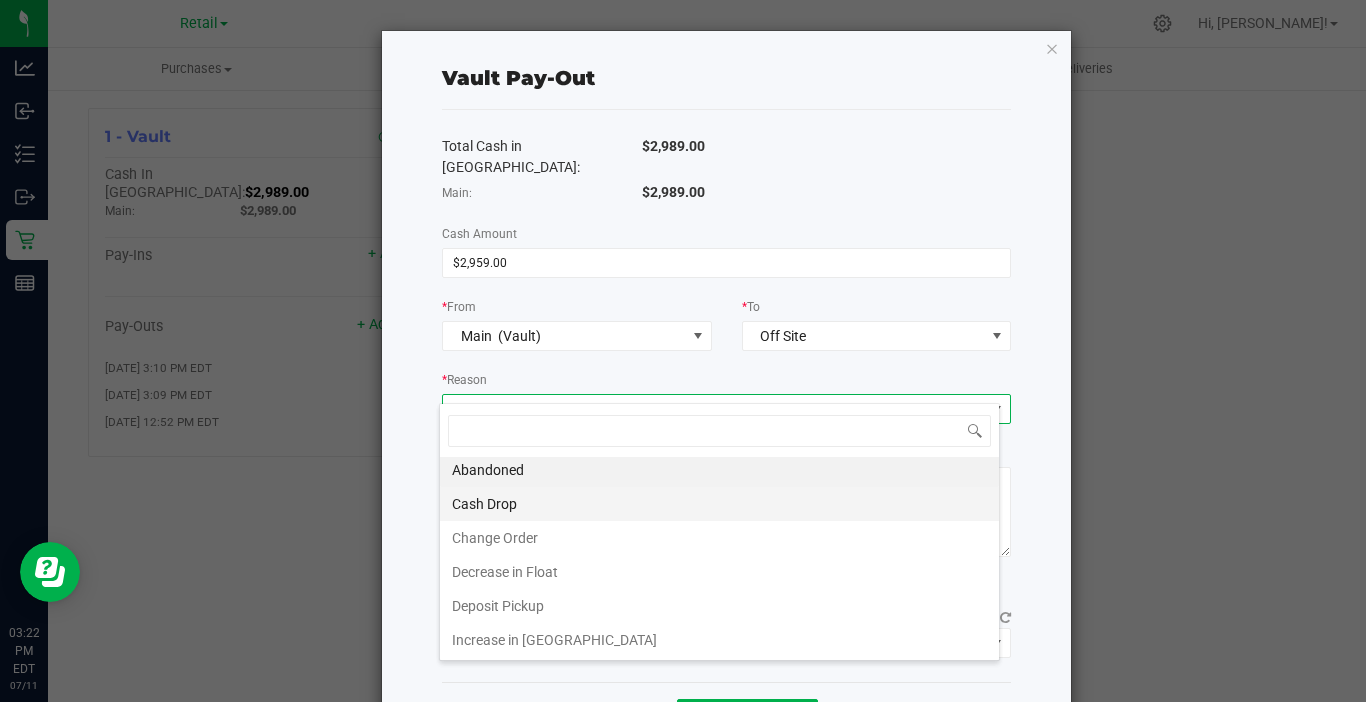 click on "Cash Drop" at bounding box center [719, 504] 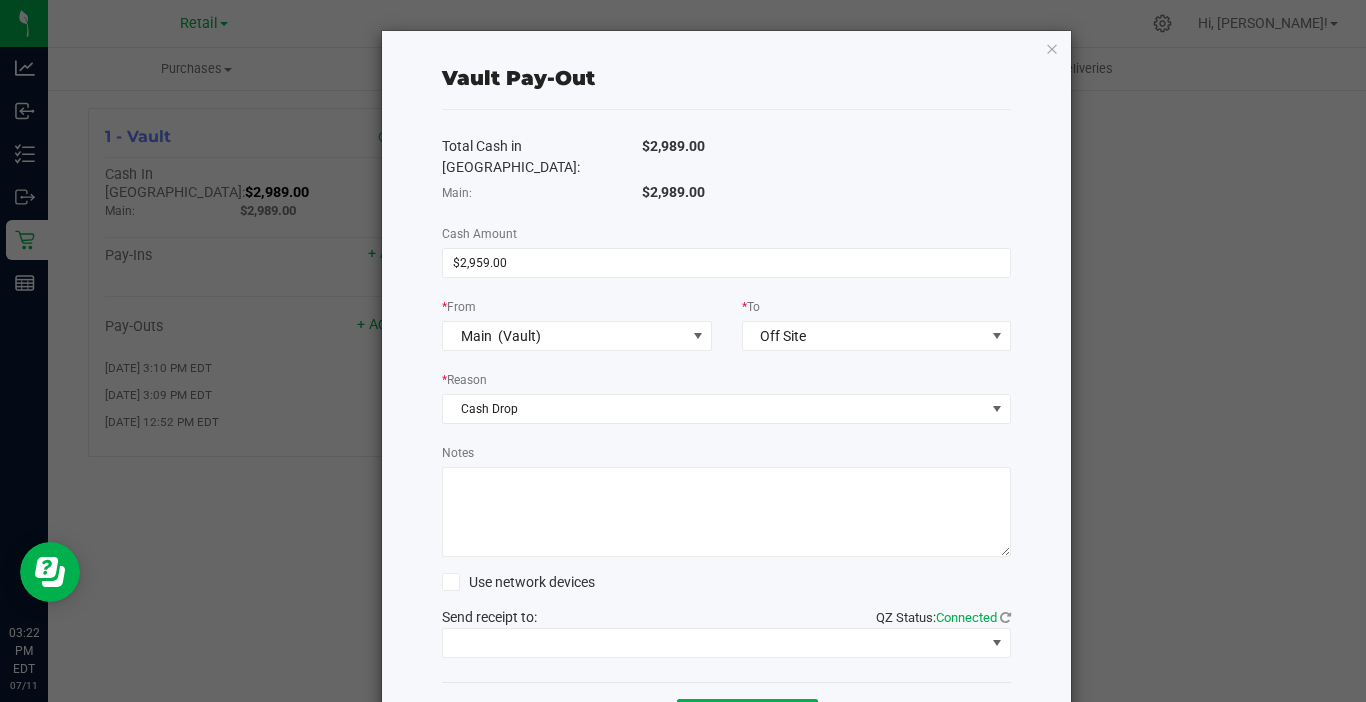 click on "Notes" at bounding box center (726, 512) 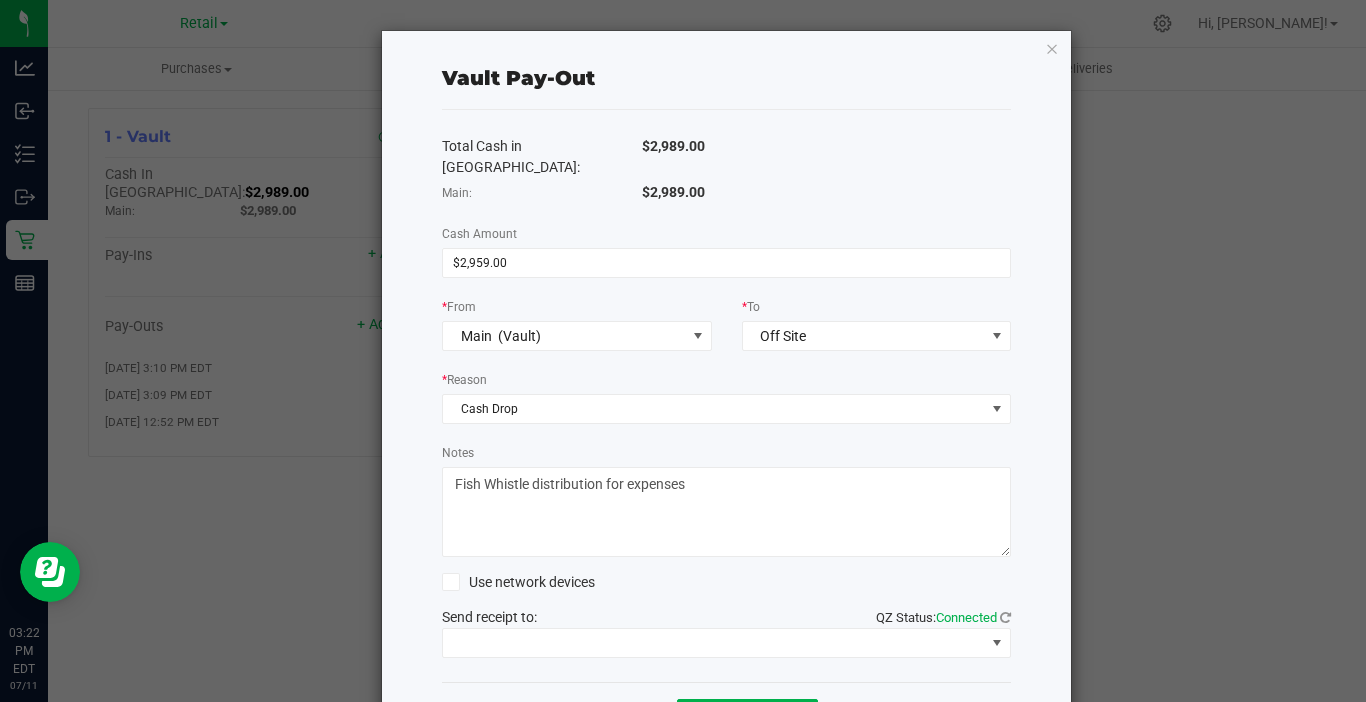 click on "Notes" at bounding box center [726, 512] 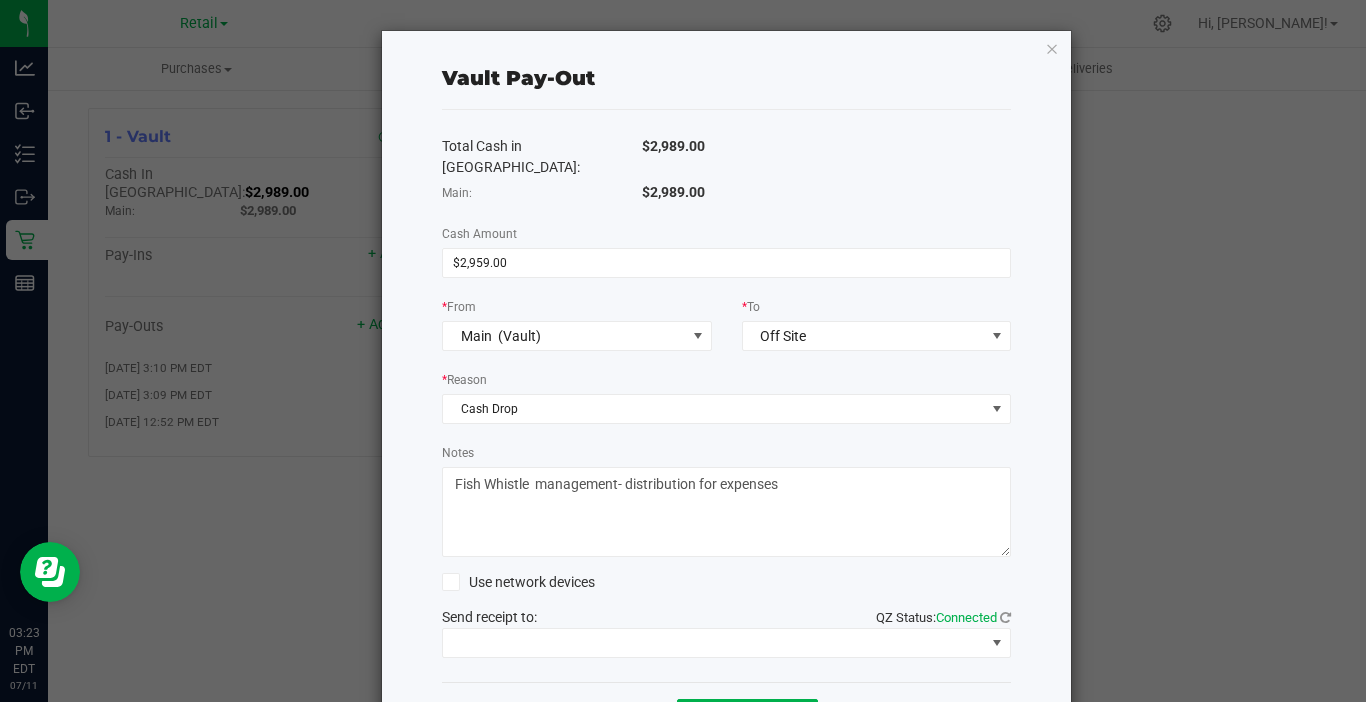 click on "Notes" at bounding box center [726, 512] 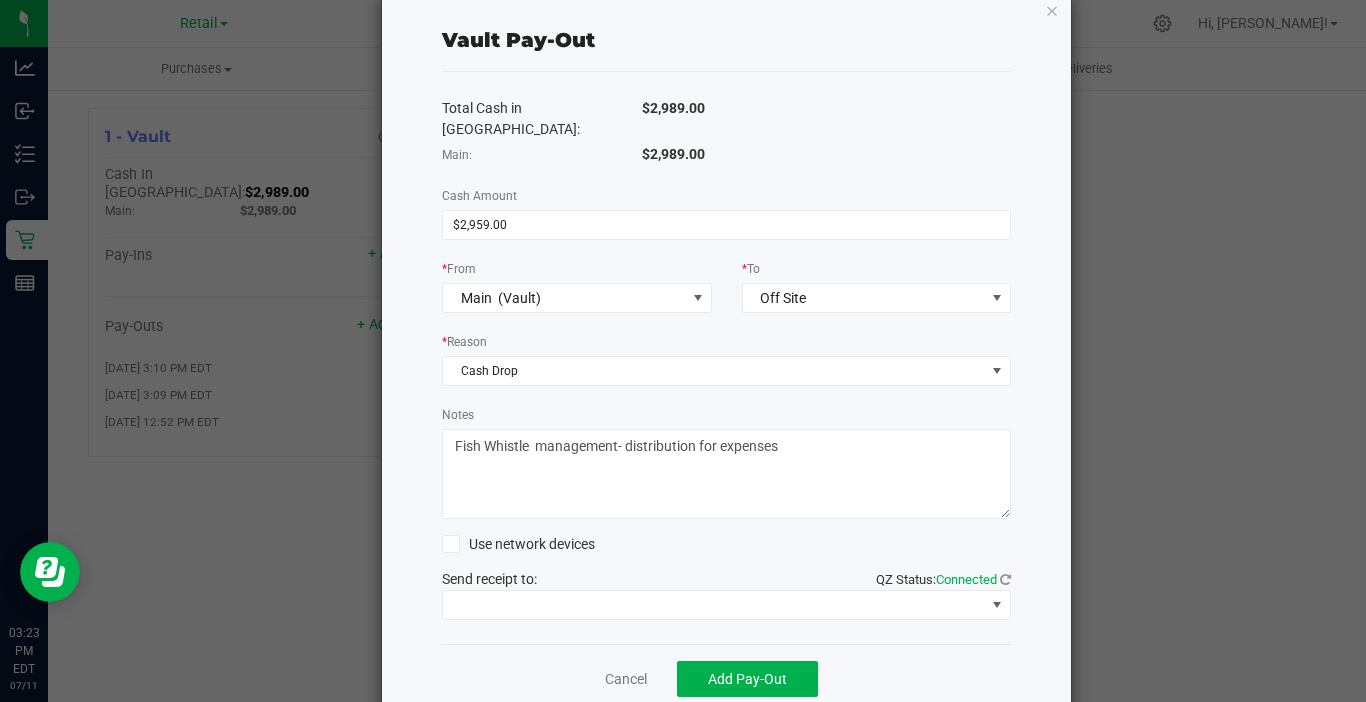 scroll, scrollTop: 59, scrollLeft: 0, axis: vertical 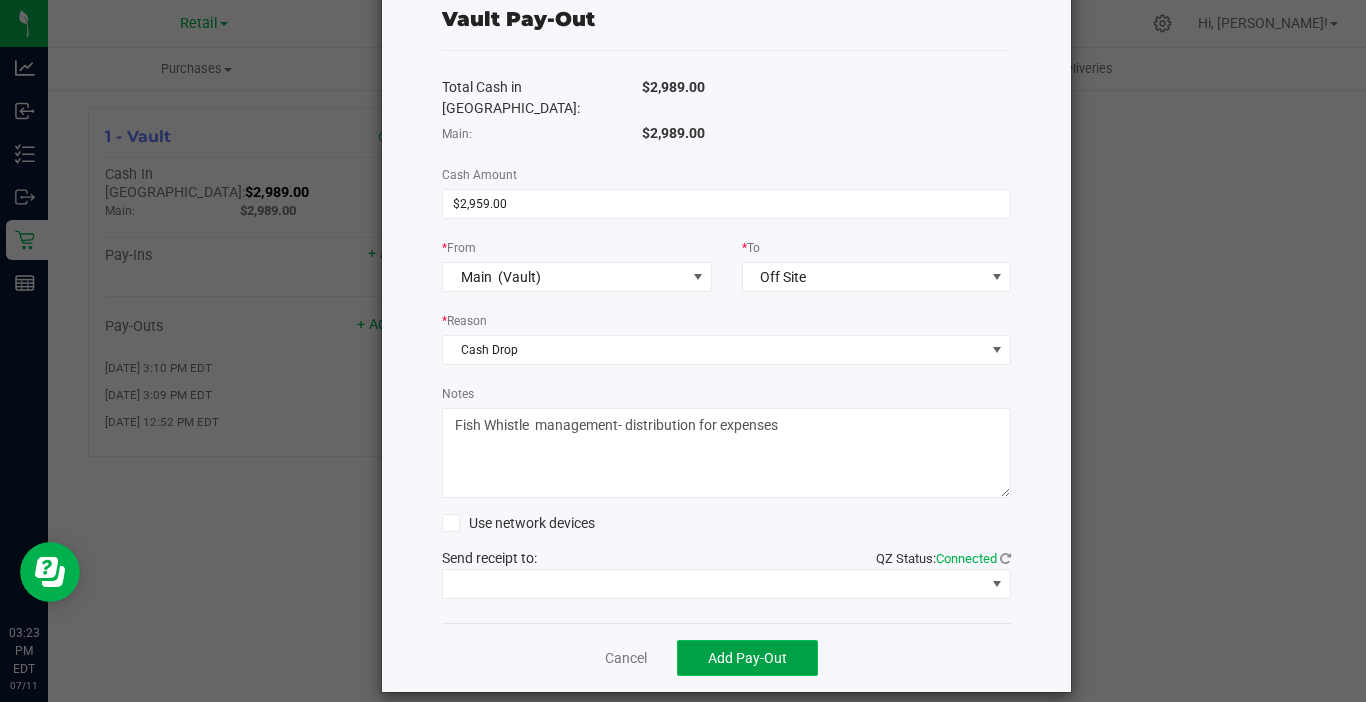 click on "Add Pay-Out" 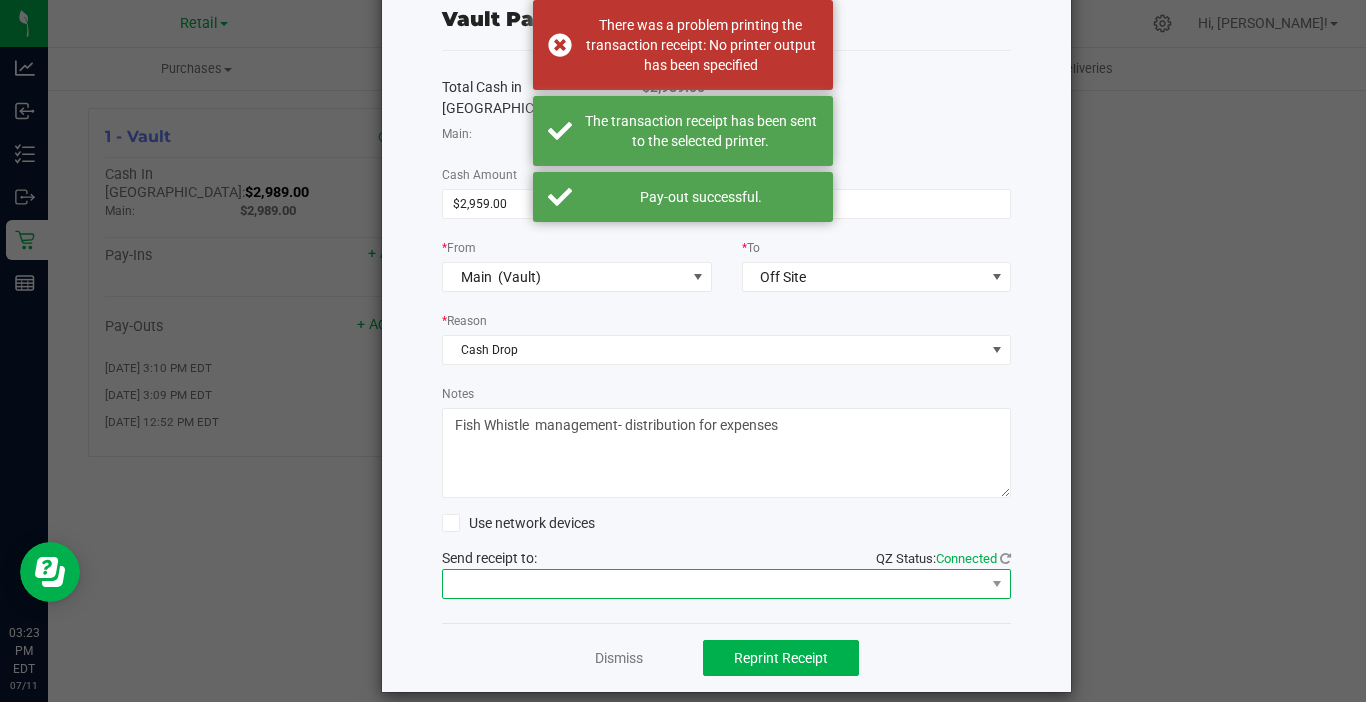 click at bounding box center [714, 584] 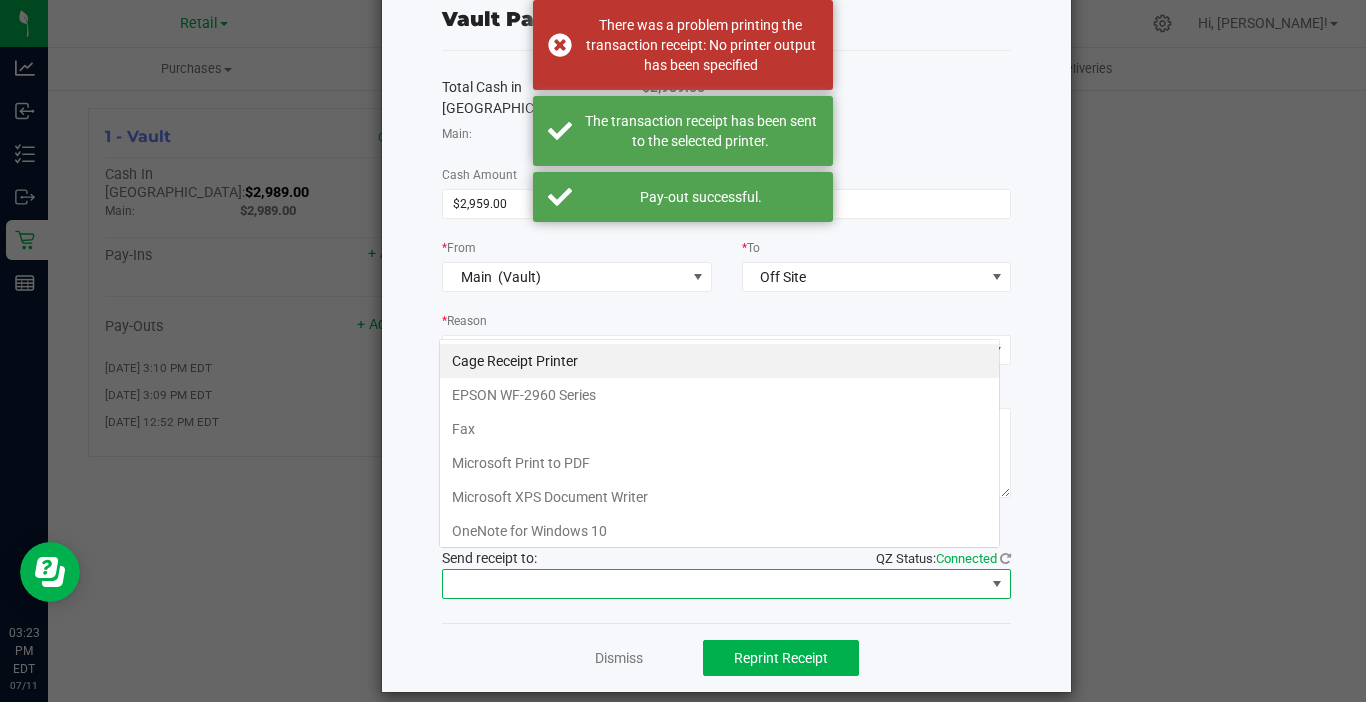 scroll, scrollTop: 99970, scrollLeft: 99439, axis: both 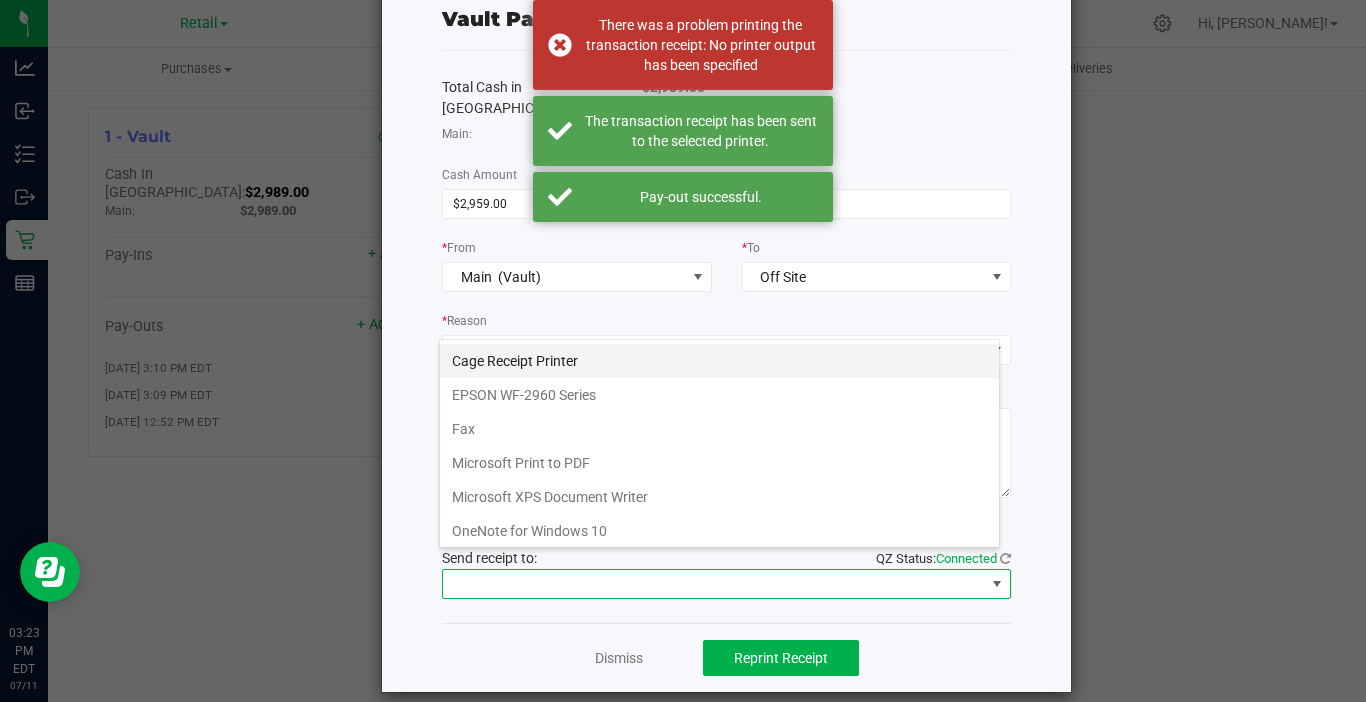 click on "Cage Receipt Printer" at bounding box center (719, 361) 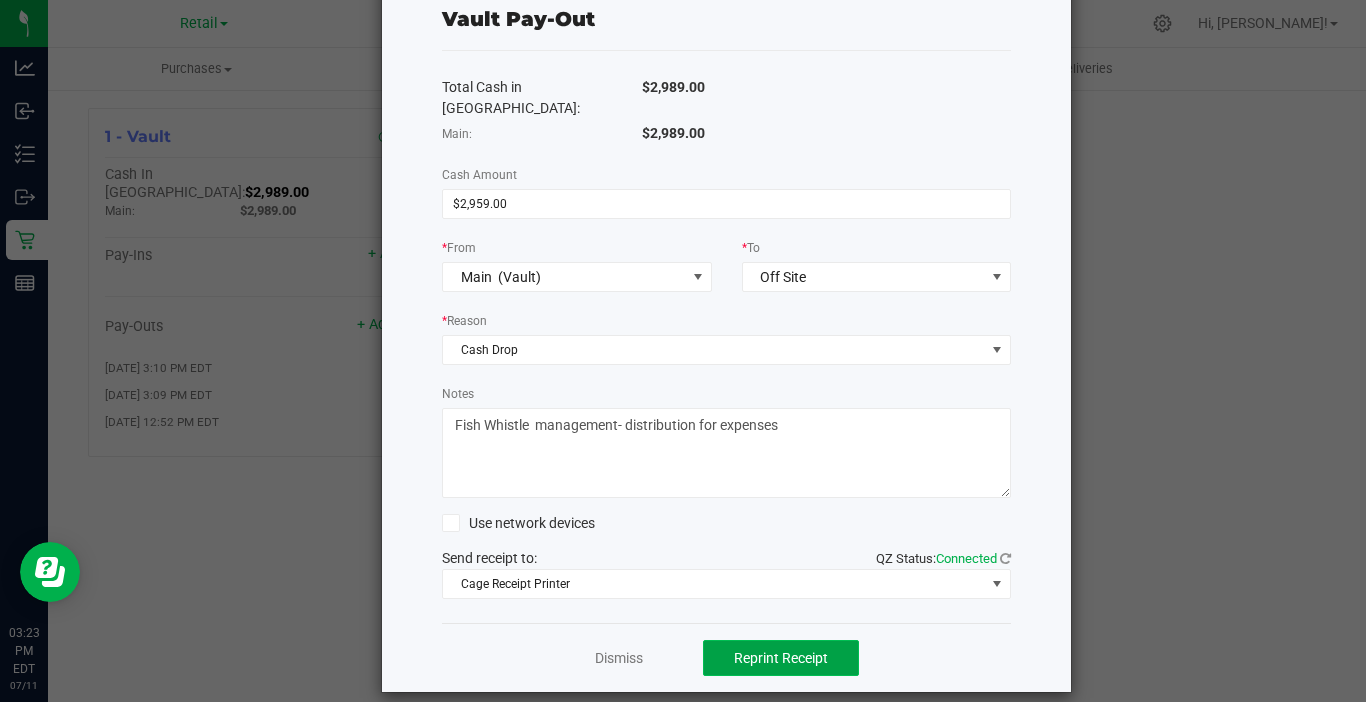 click on "Reprint Receipt" 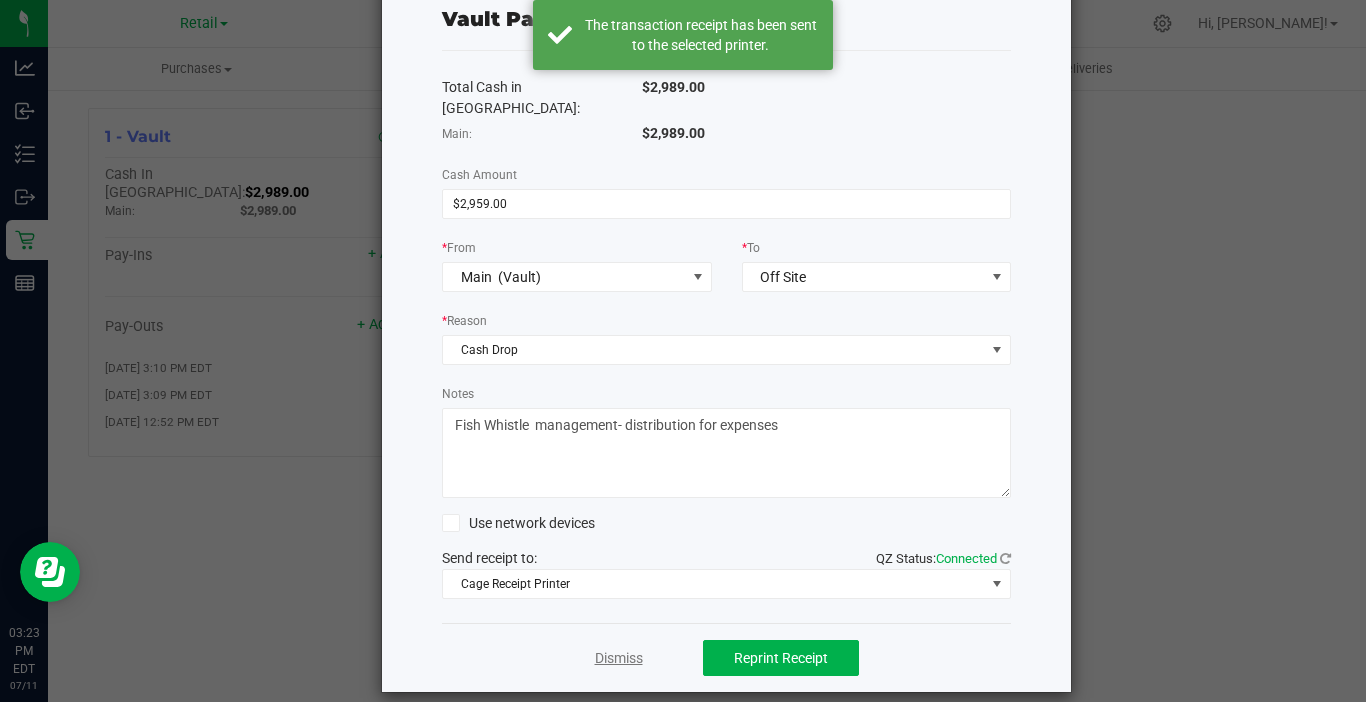 click on "Dismiss" 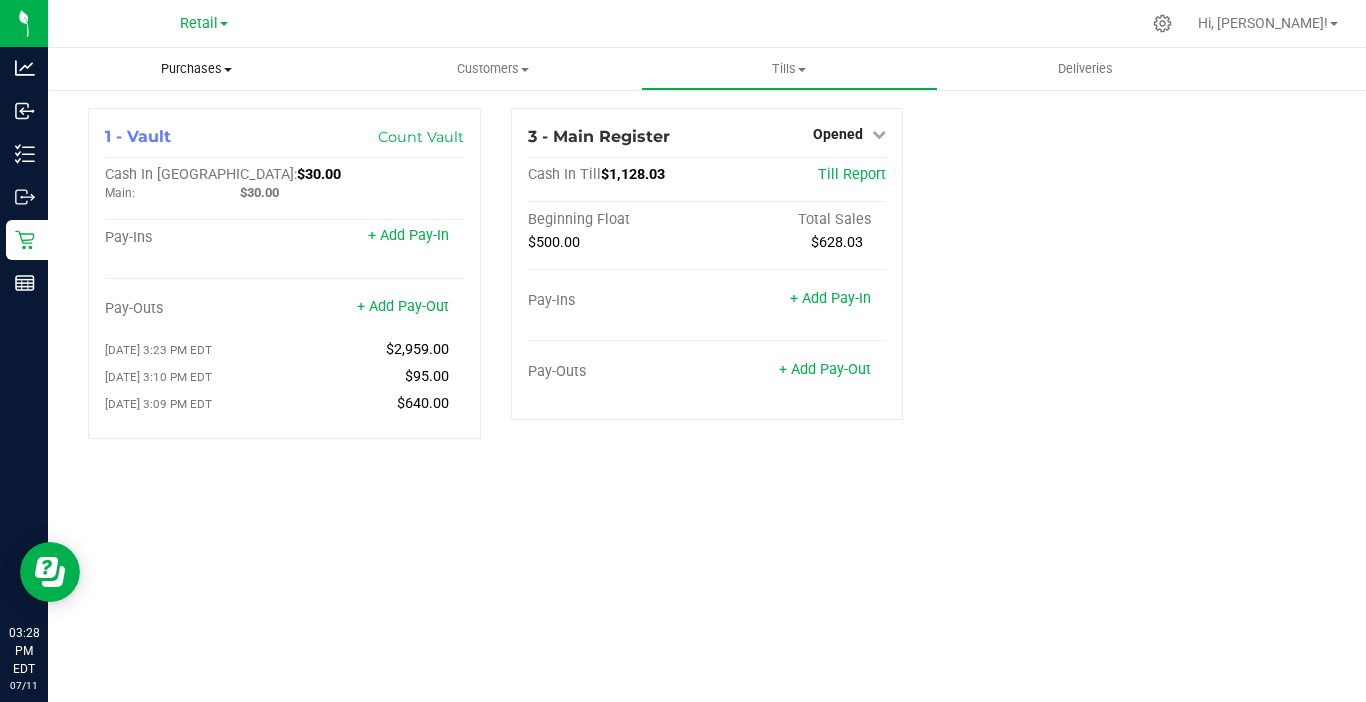 click on "Purchases" at bounding box center (196, 69) 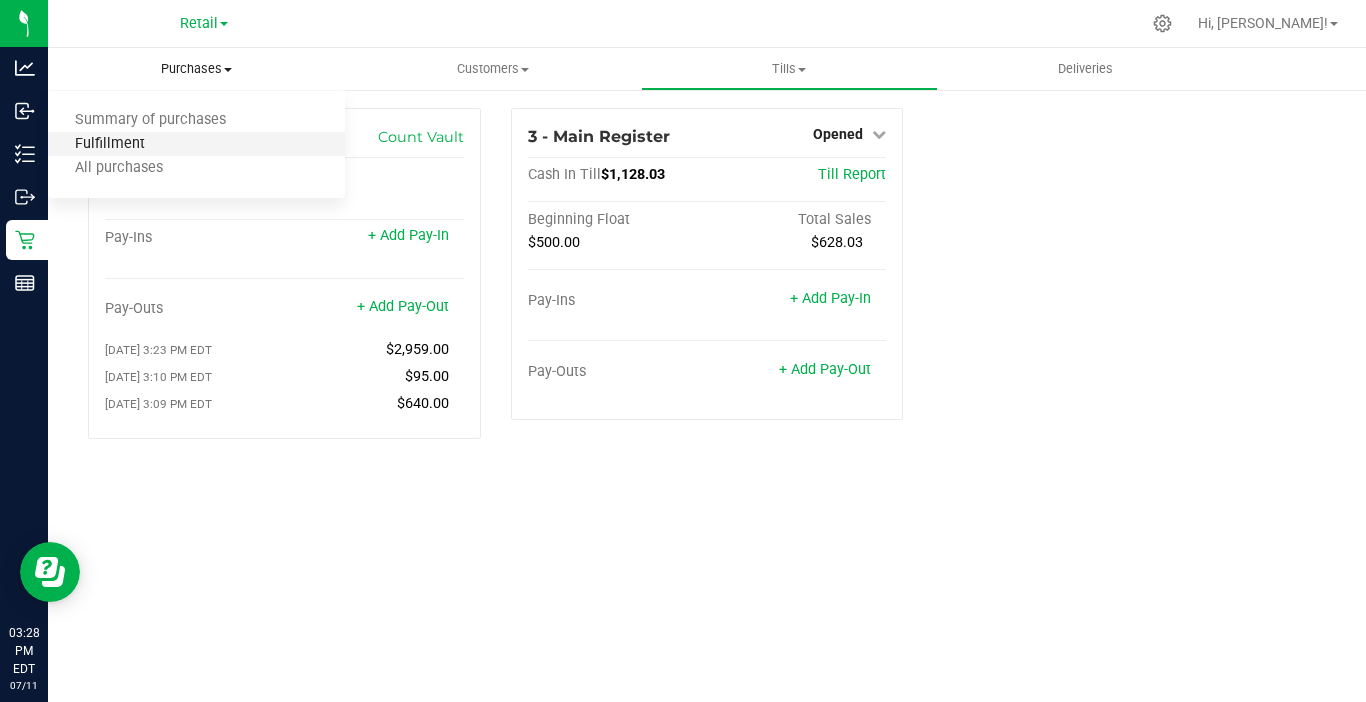 click on "Fulfillment" at bounding box center [110, 144] 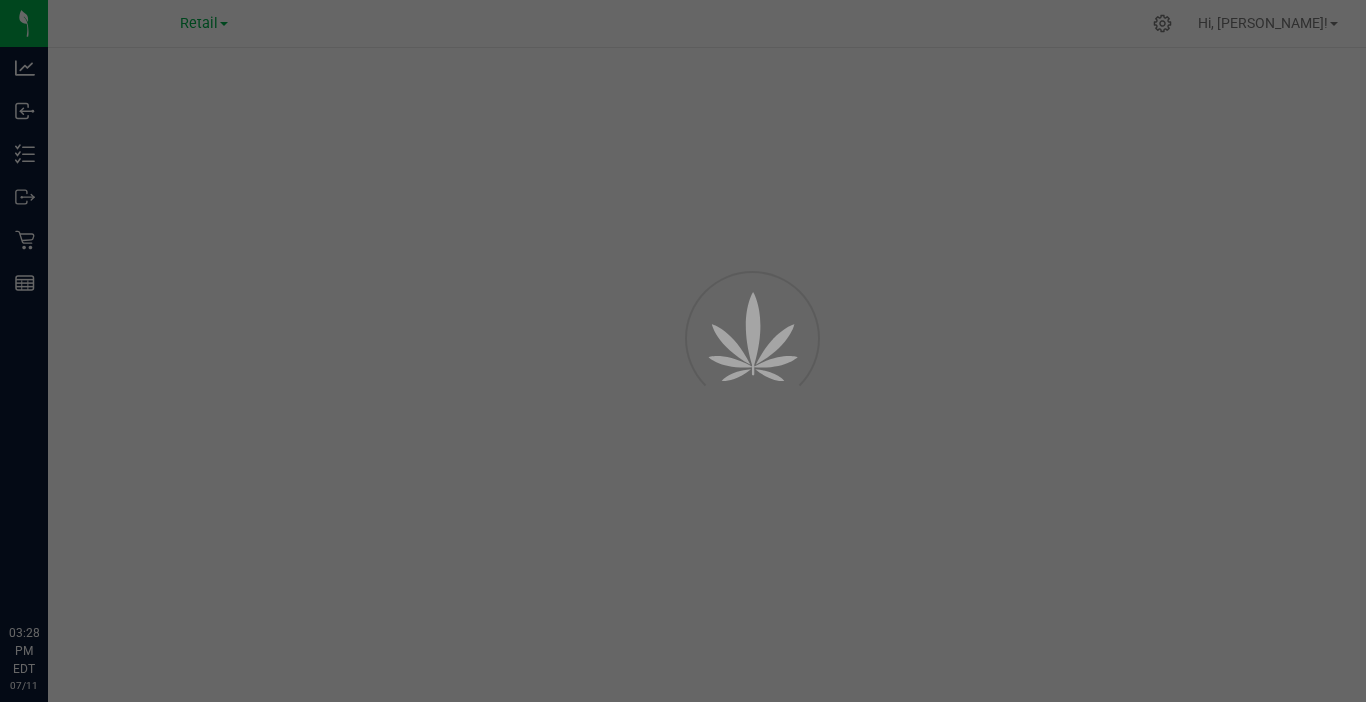 scroll, scrollTop: 0, scrollLeft: 0, axis: both 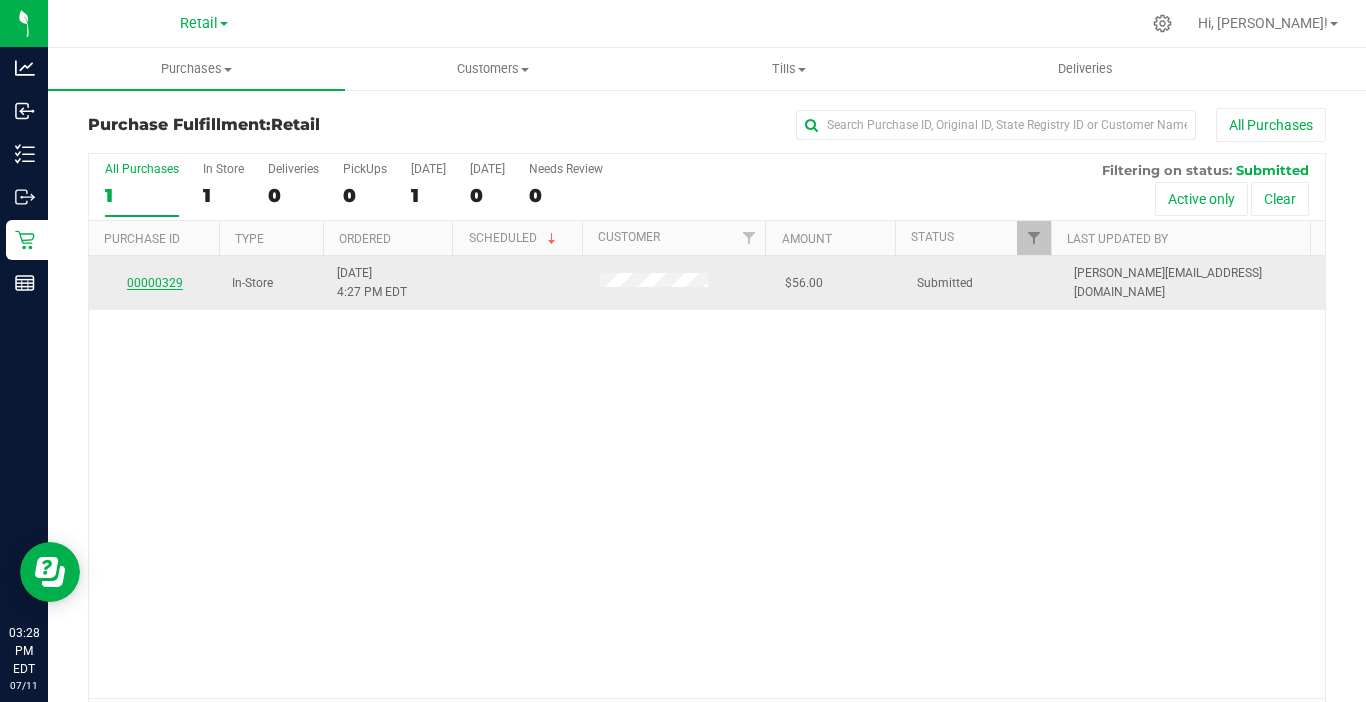 click on "00000329" at bounding box center [155, 283] 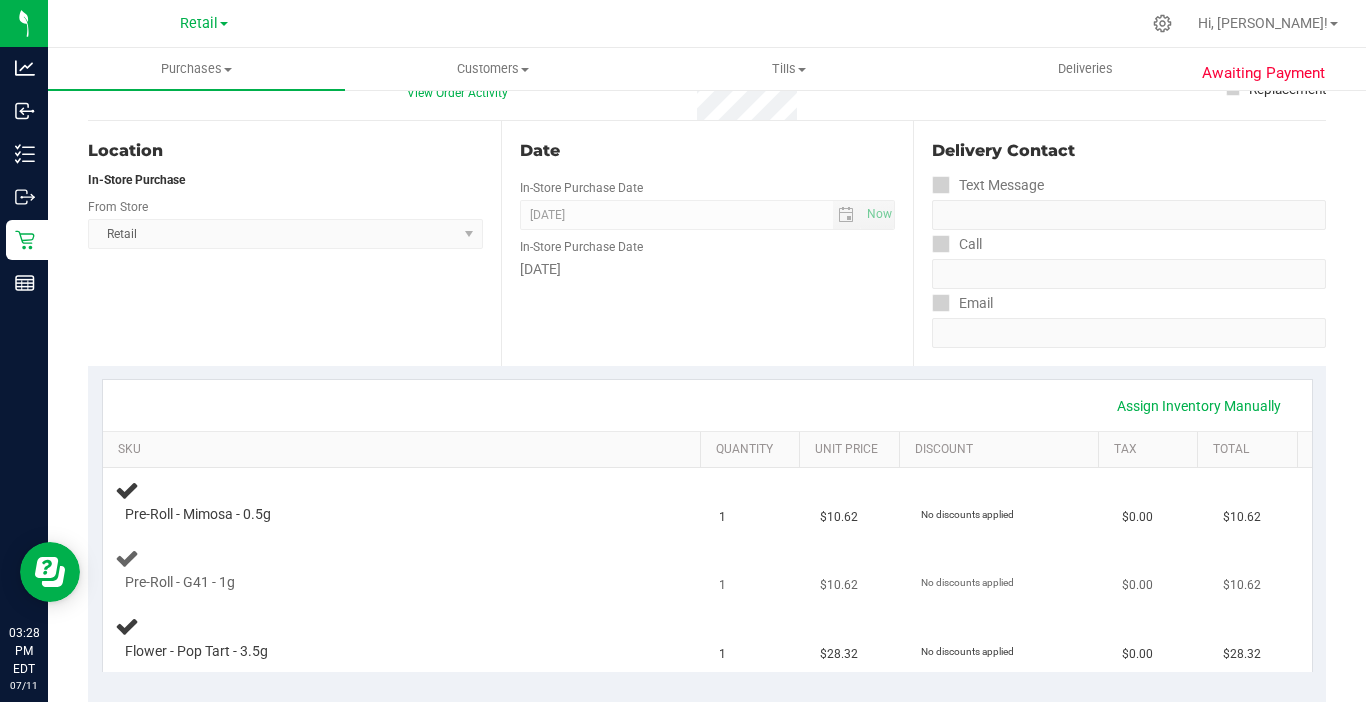 scroll, scrollTop: 200, scrollLeft: 0, axis: vertical 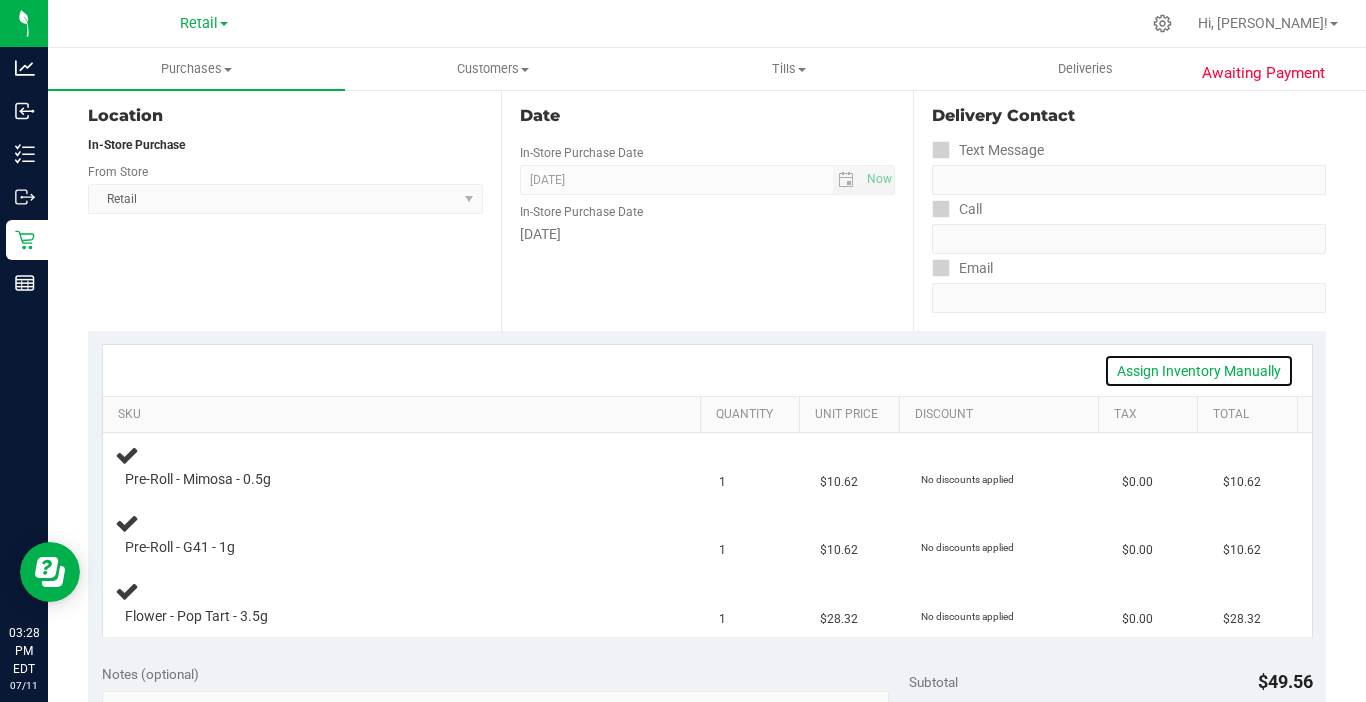 click on "Assign Inventory Manually" at bounding box center [1199, 371] 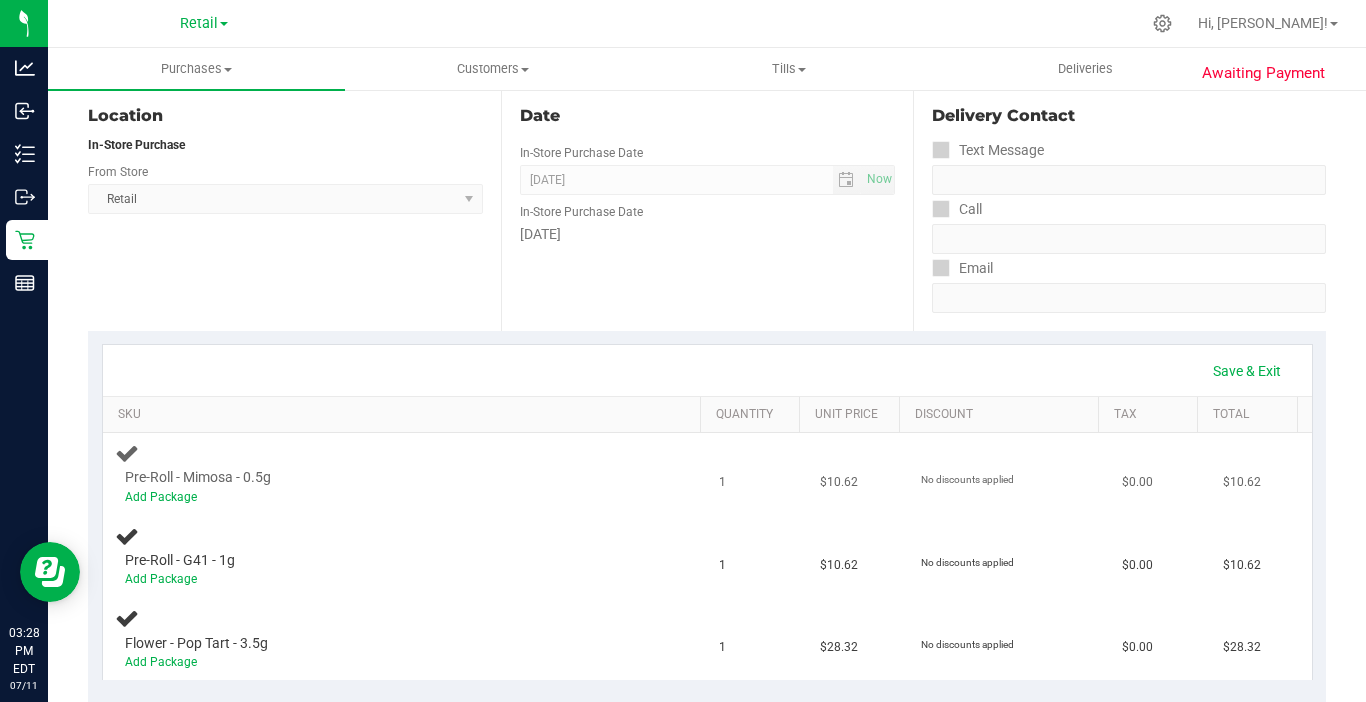 click on "Pre-Roll - Mimosa - 0.5g" at bounding box center [198, 477] 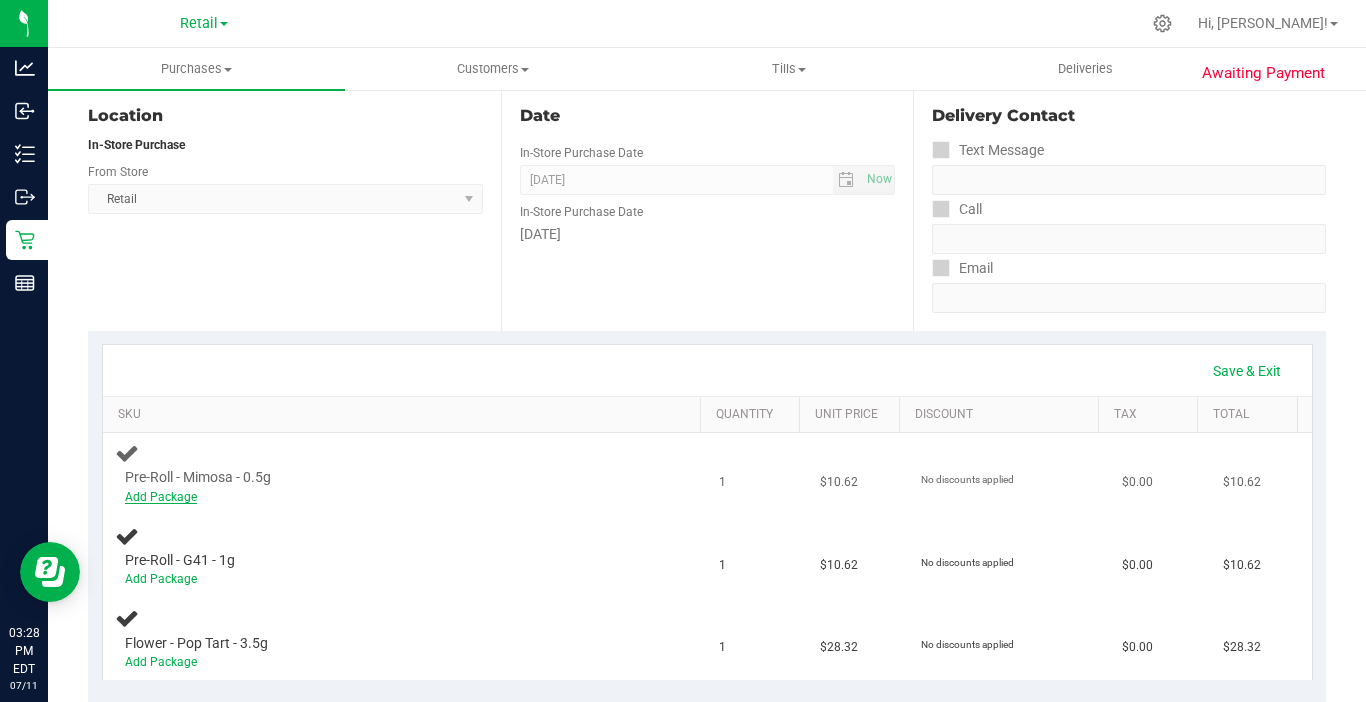 click on "Add Package" at bounding box center (161, 497) 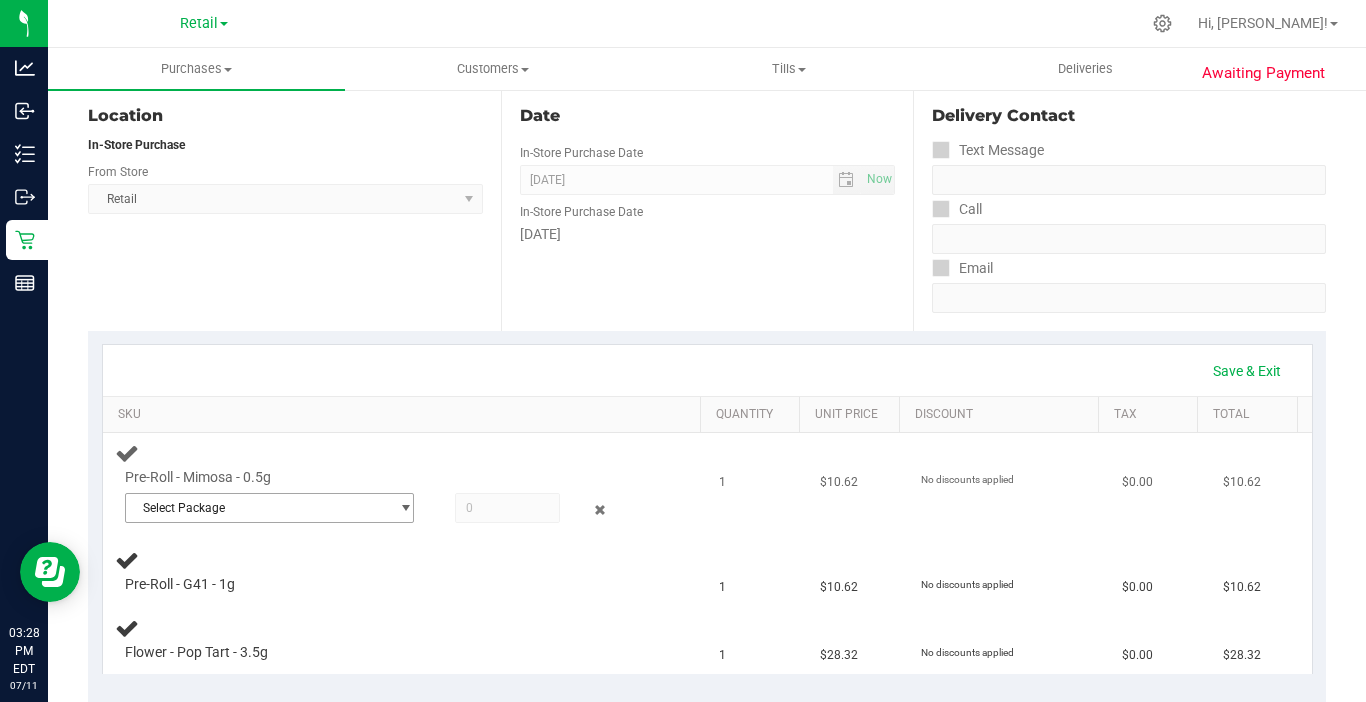 click on "Select Package" at bounding box center [257, 508] 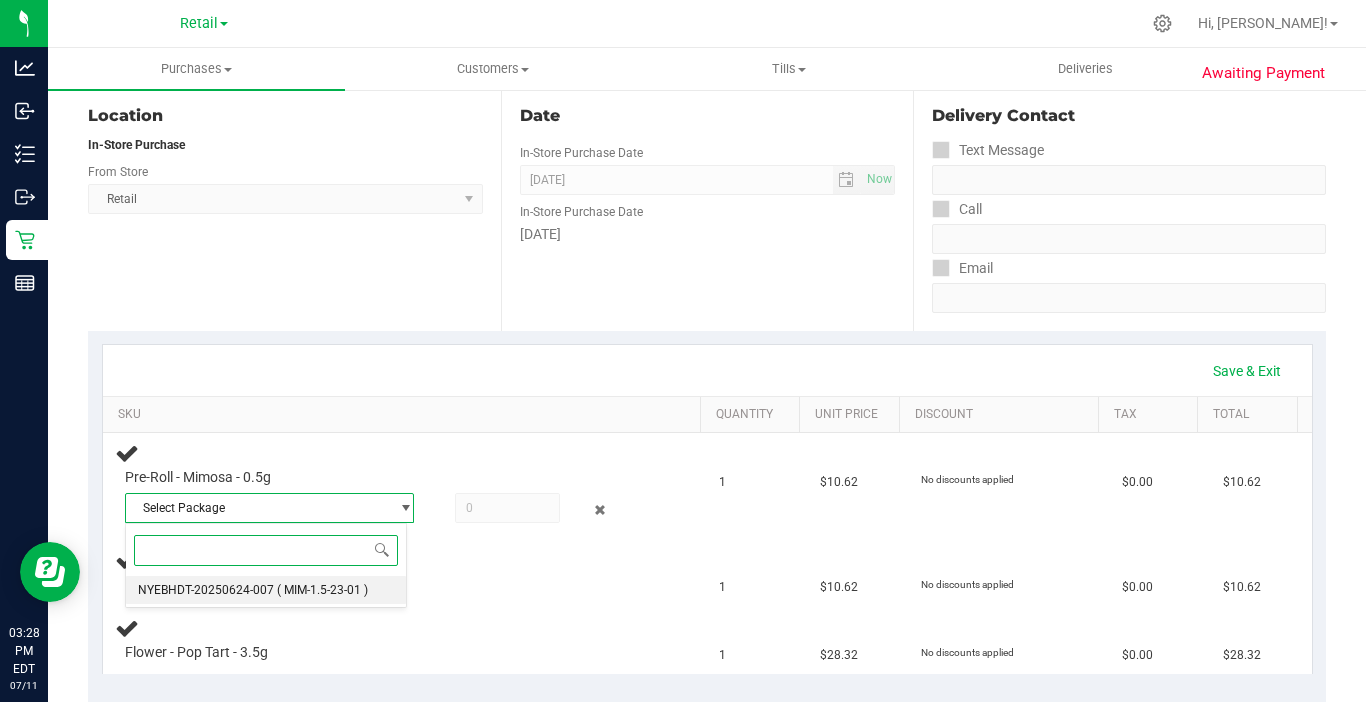 click on "NYEBHDT-20250624-007" at bounding box center [206, 590] 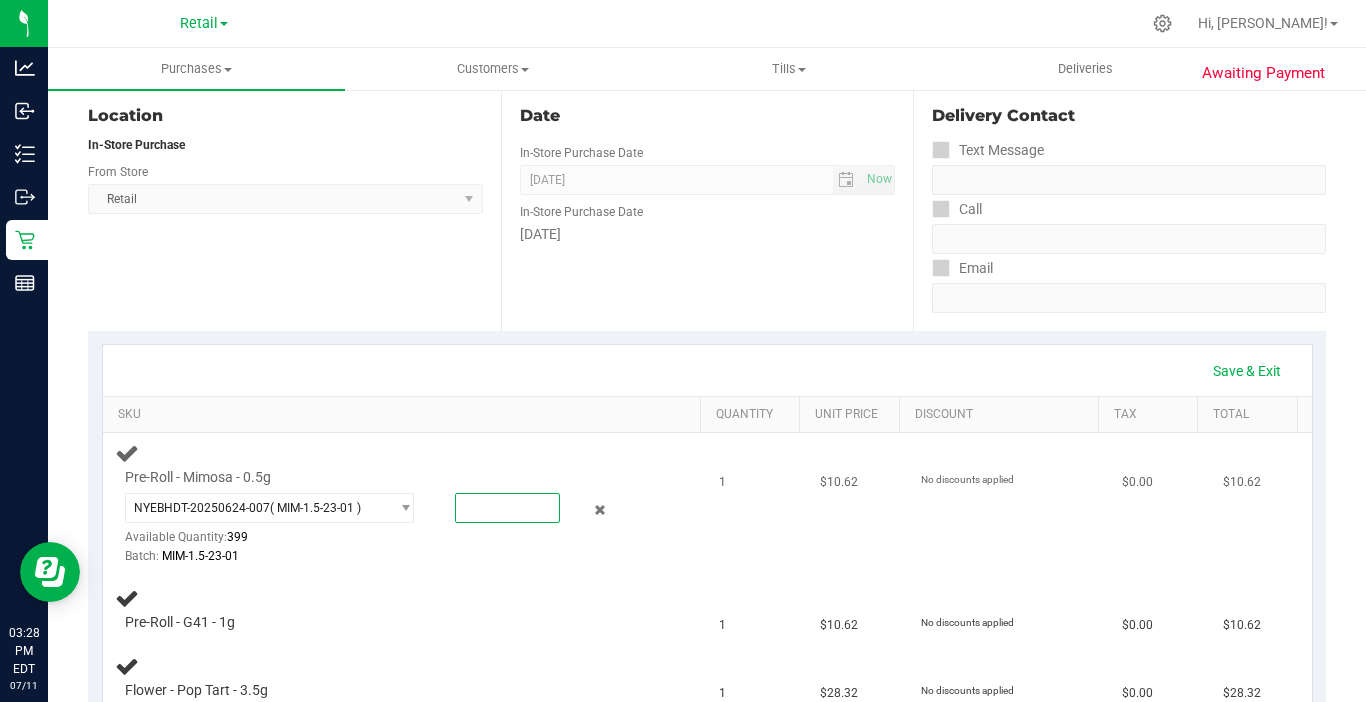 click at bounding box center (507, 508) 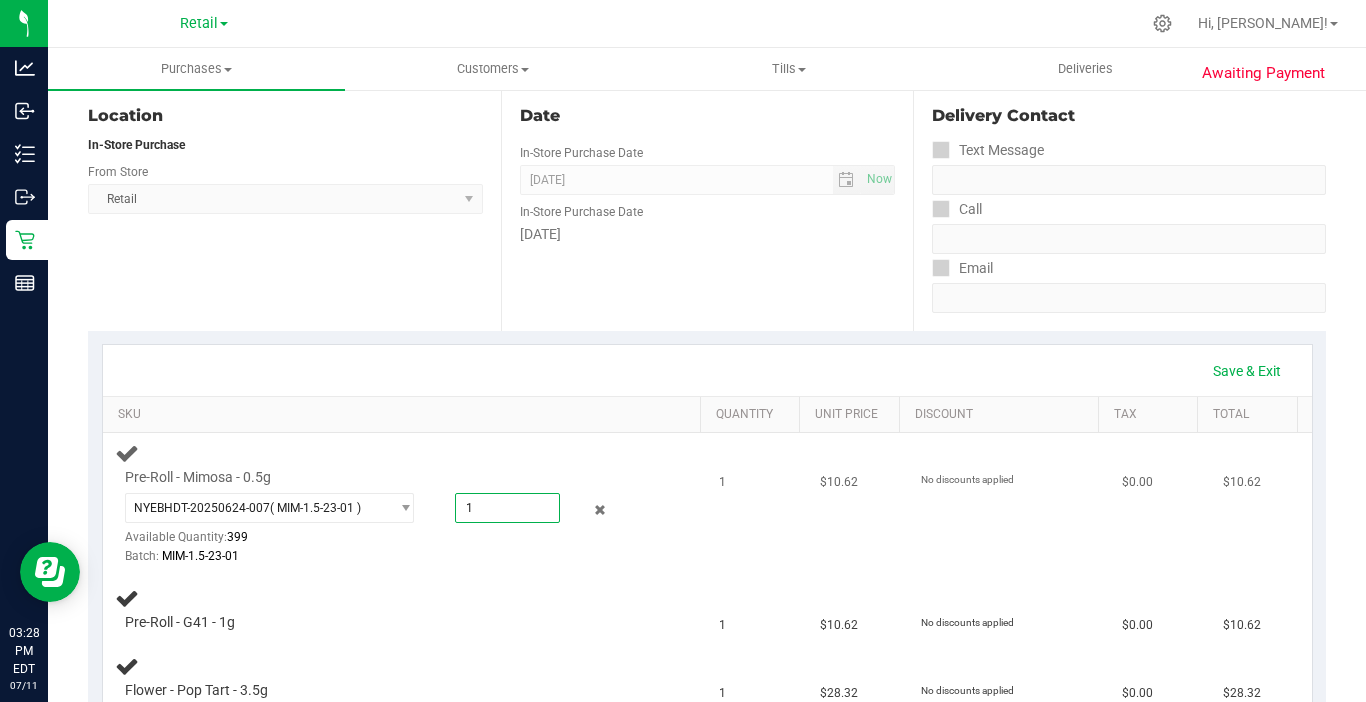type on "1" 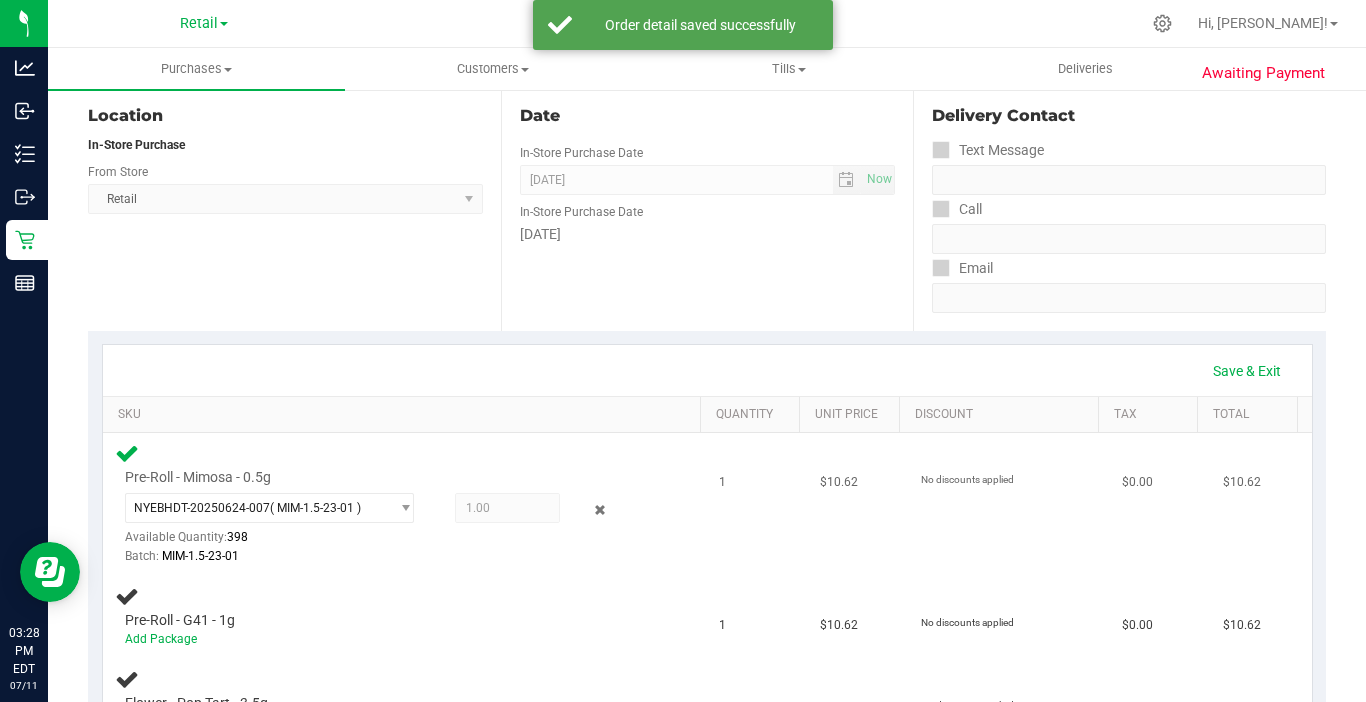 scroll, scrollTop: 300, scrollLeft: 0, axis: vertical 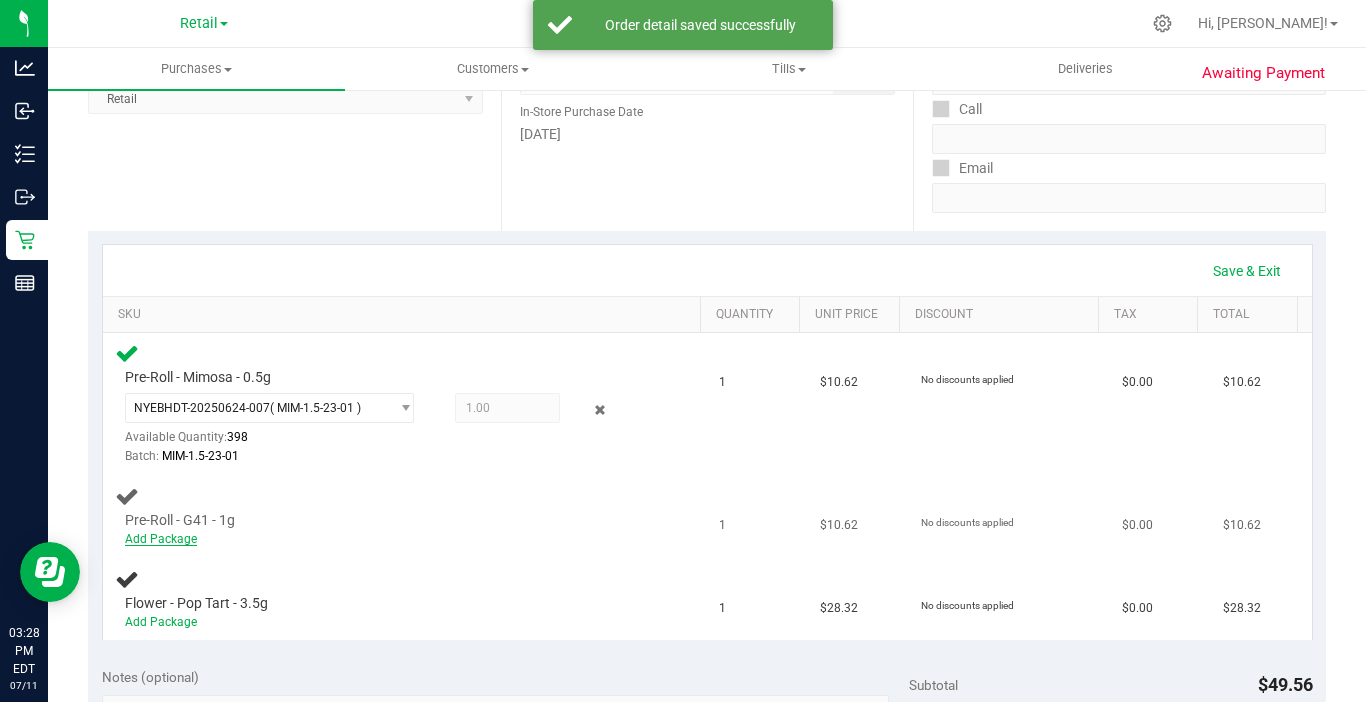 click on "Add Package" at bounding box center [161, 539] 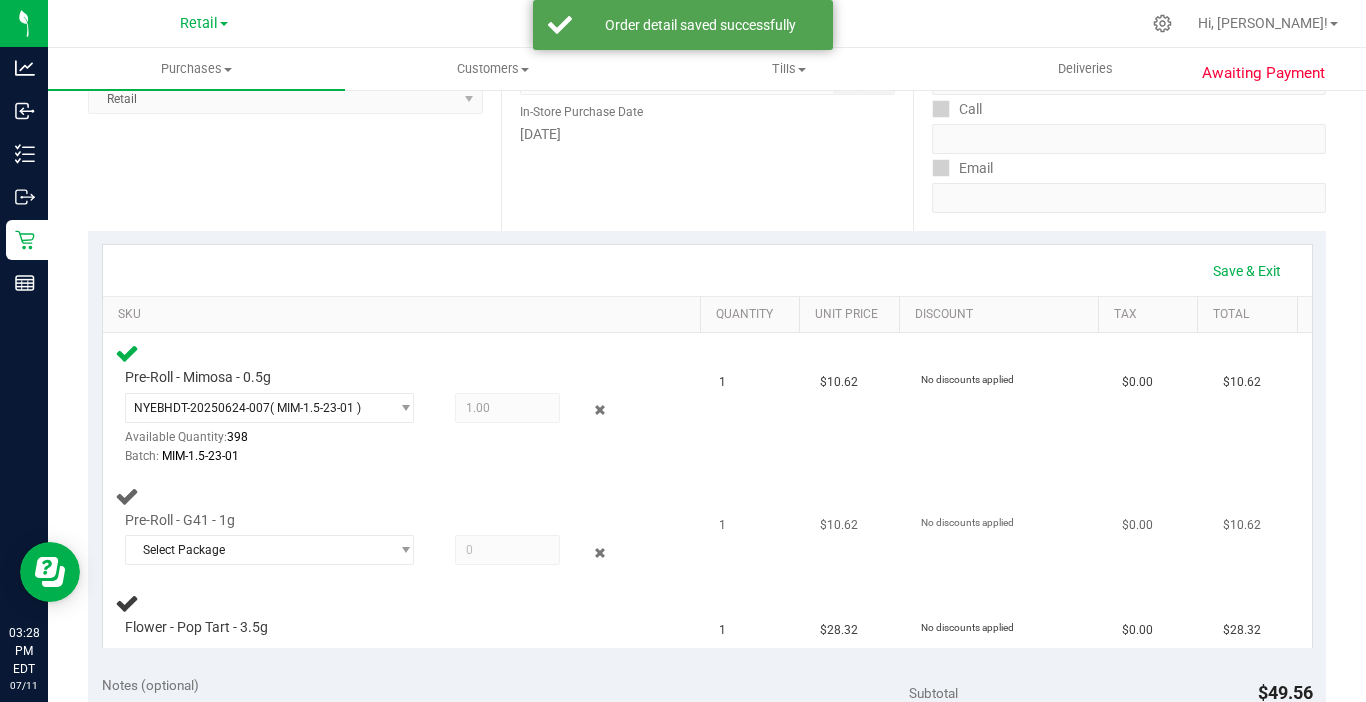click at bounding box center (507, 550) 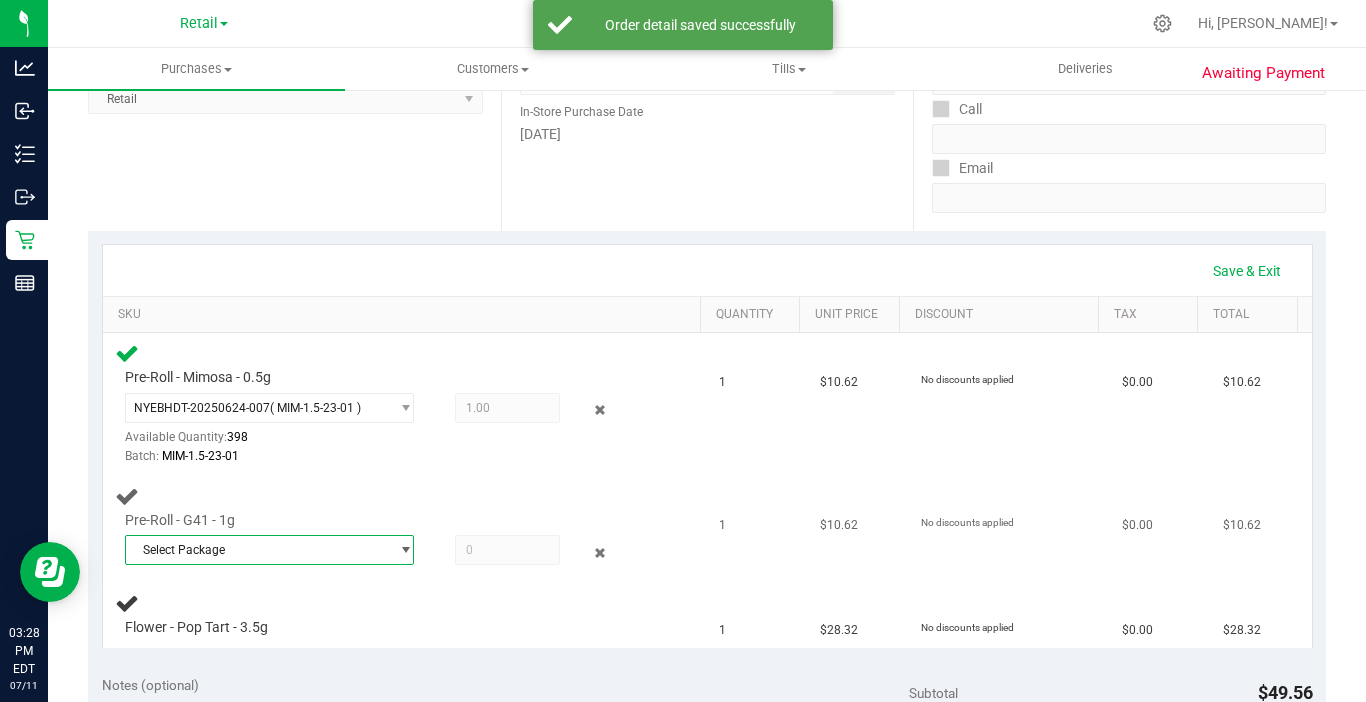 click at bounding box center (405, 550) 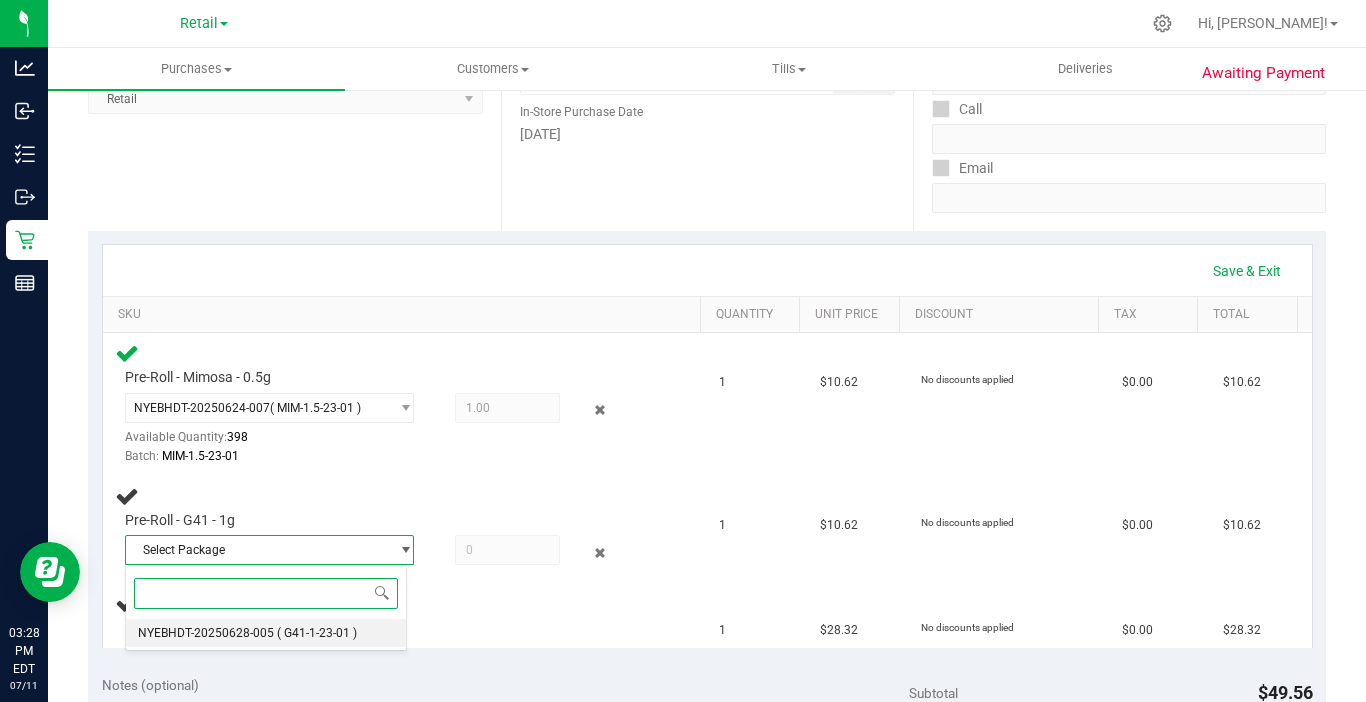 click on "(
G41-1-23-01
)" at bounding box center [317, 633] 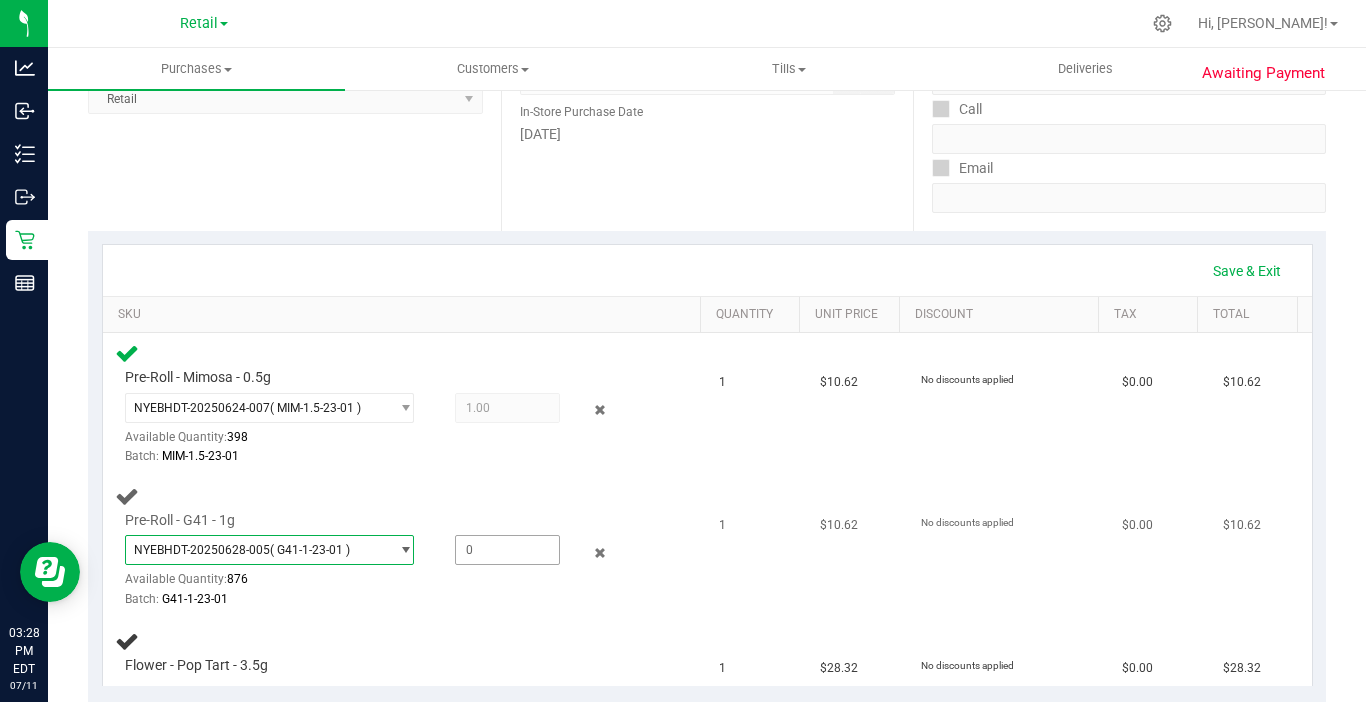 click at bounding box center [507, 550] 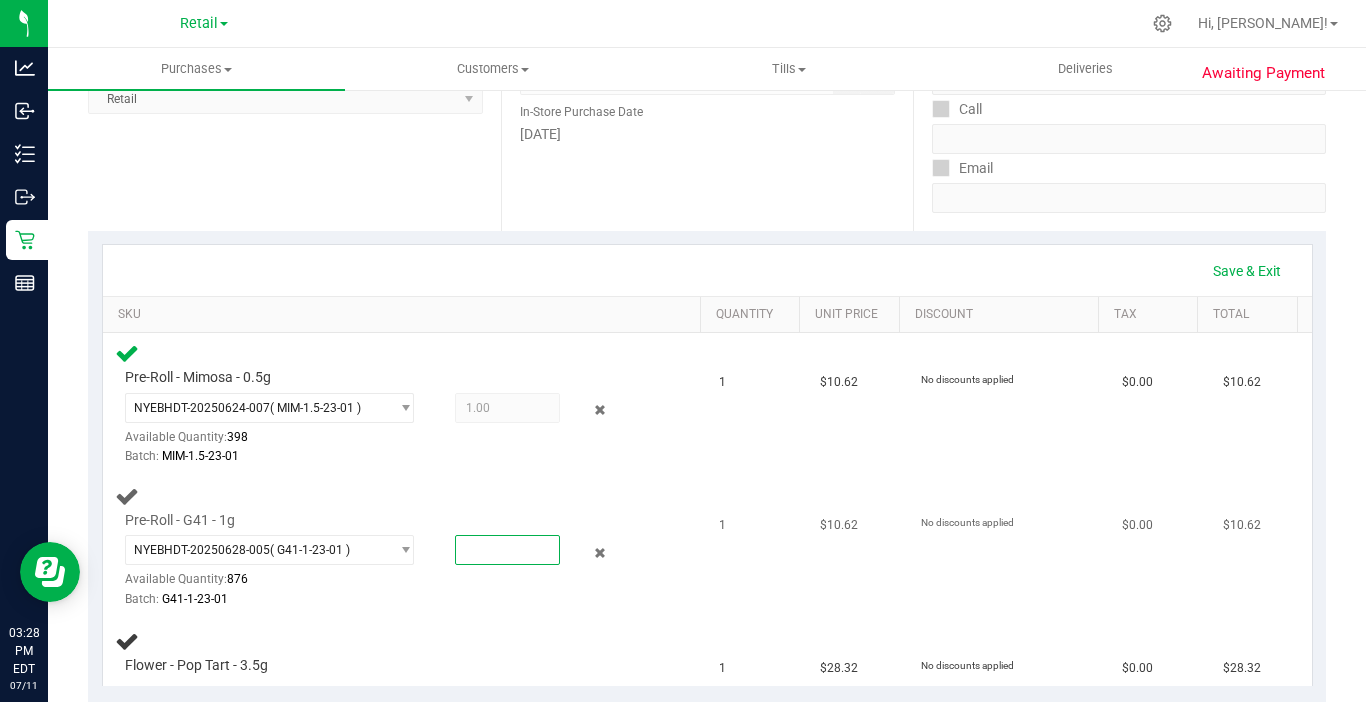 type on "1" 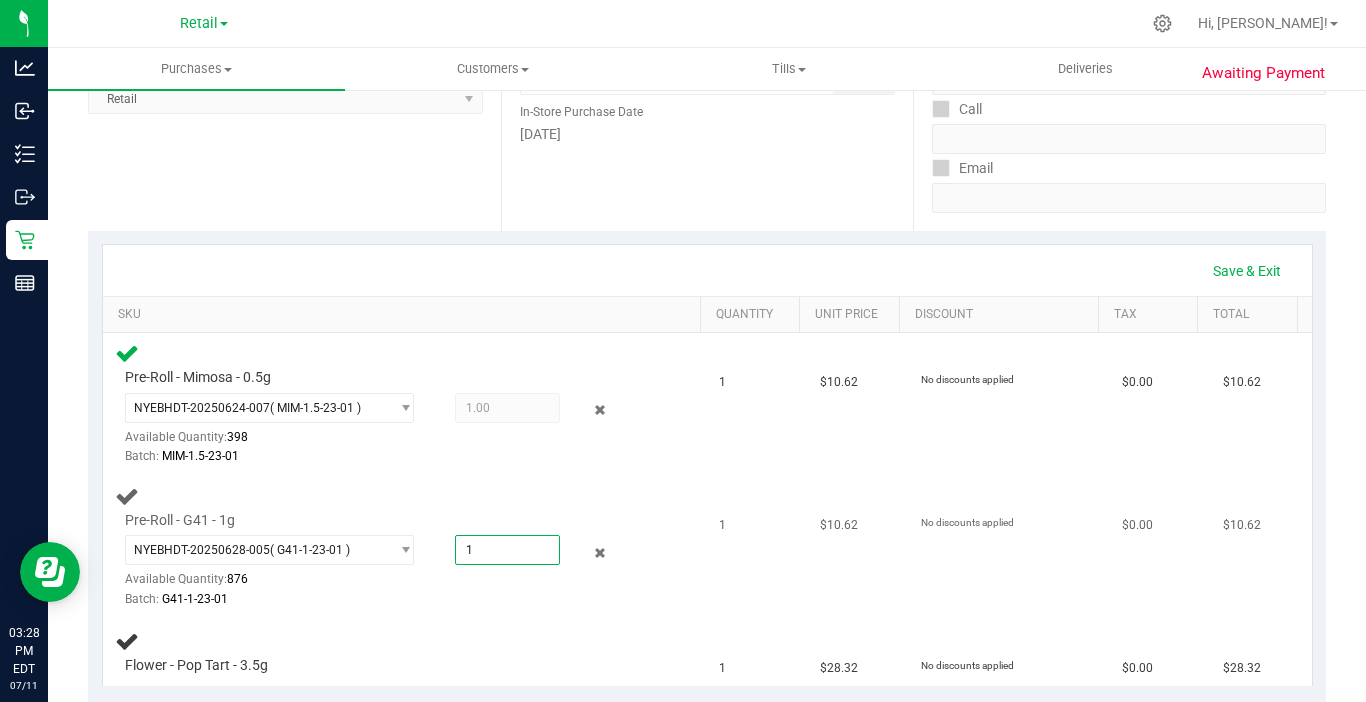 type on "1.0000" 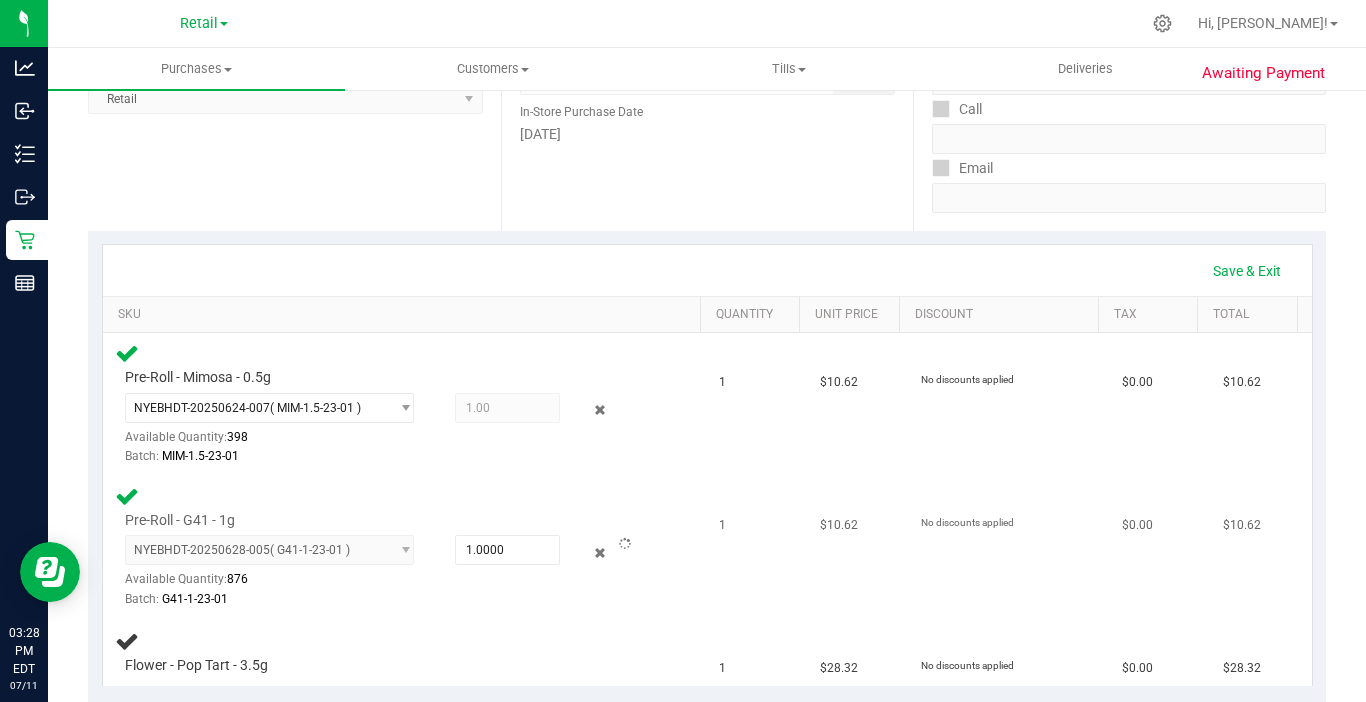 click on "Pre-Roll - G41 - 1g
NYEBHDT-20250628-005
(
G41-1-23-01
)
NYEBHDT-20250628-005
Available Quantity:  876
1.0000 1
Batch:  G41-1-23-01" at bounding box center [405, 547] 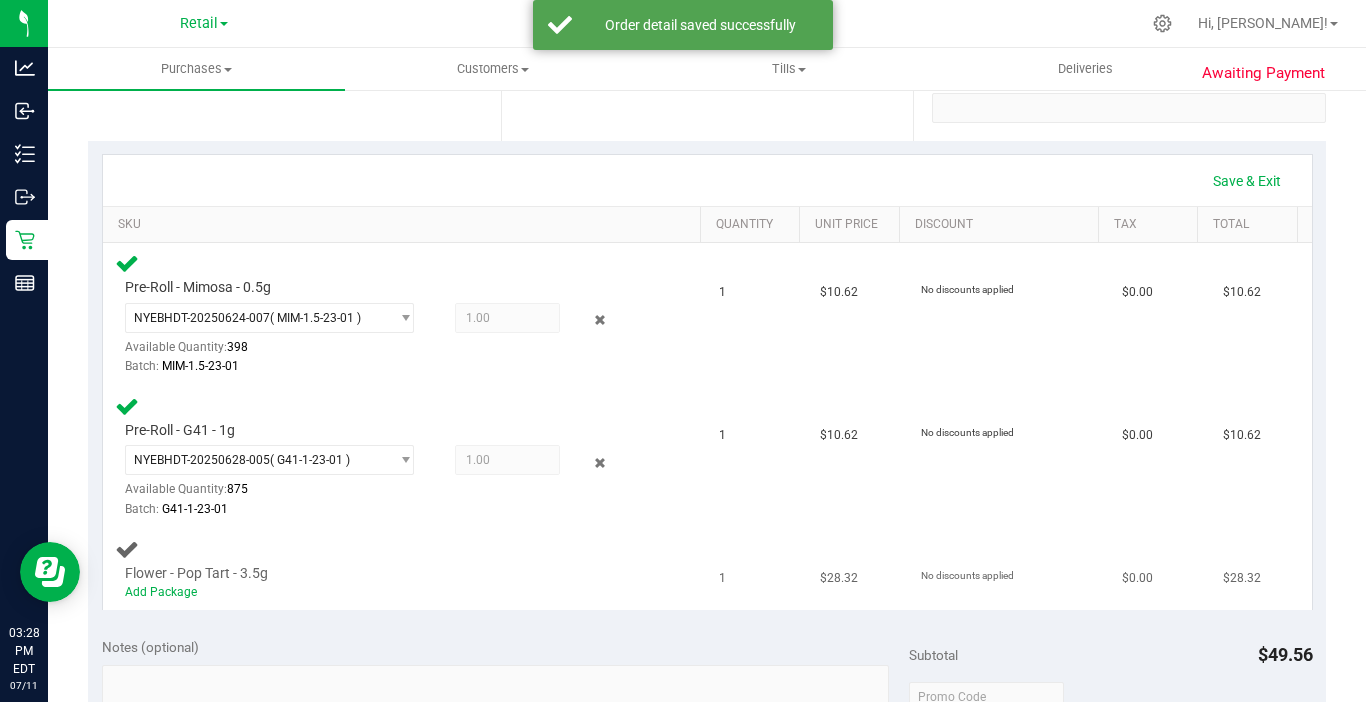 scroll, scrollTop: 400, scrollLeft: 0, axis: vertical 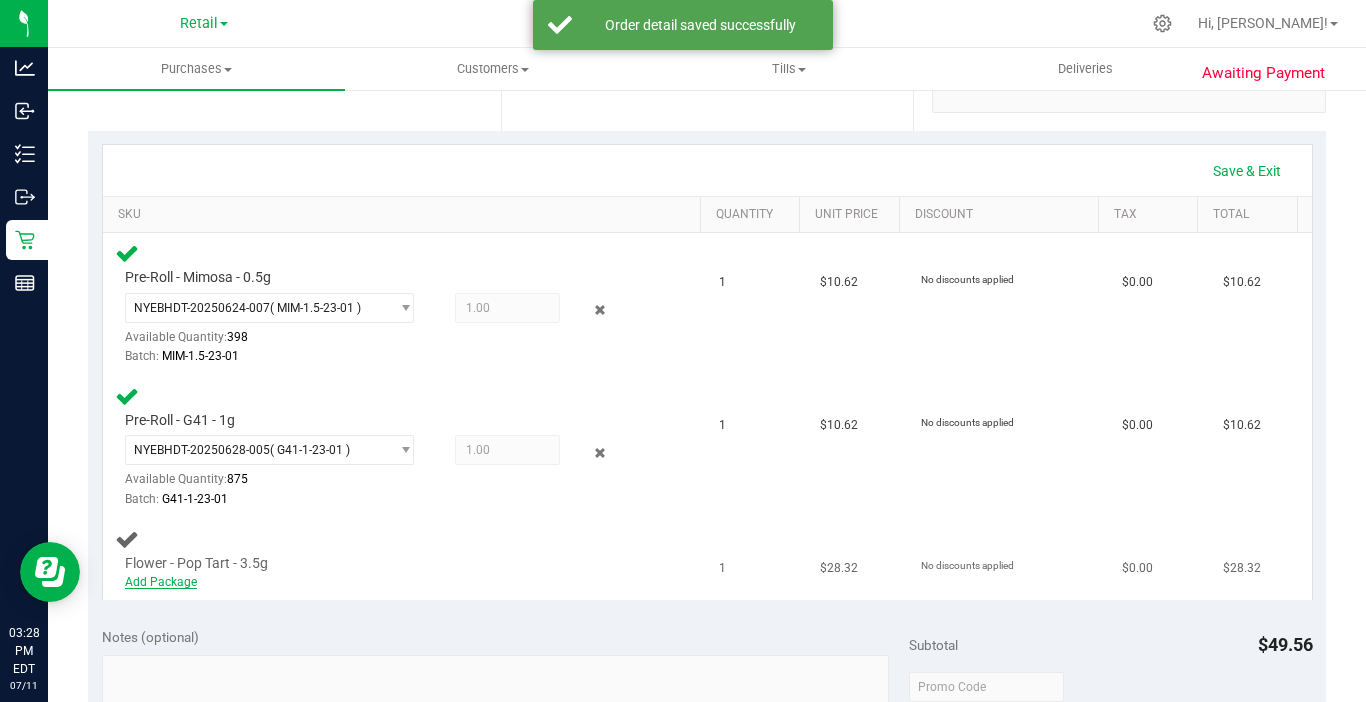 click on "Add Package" at bounding box center (161, 582) 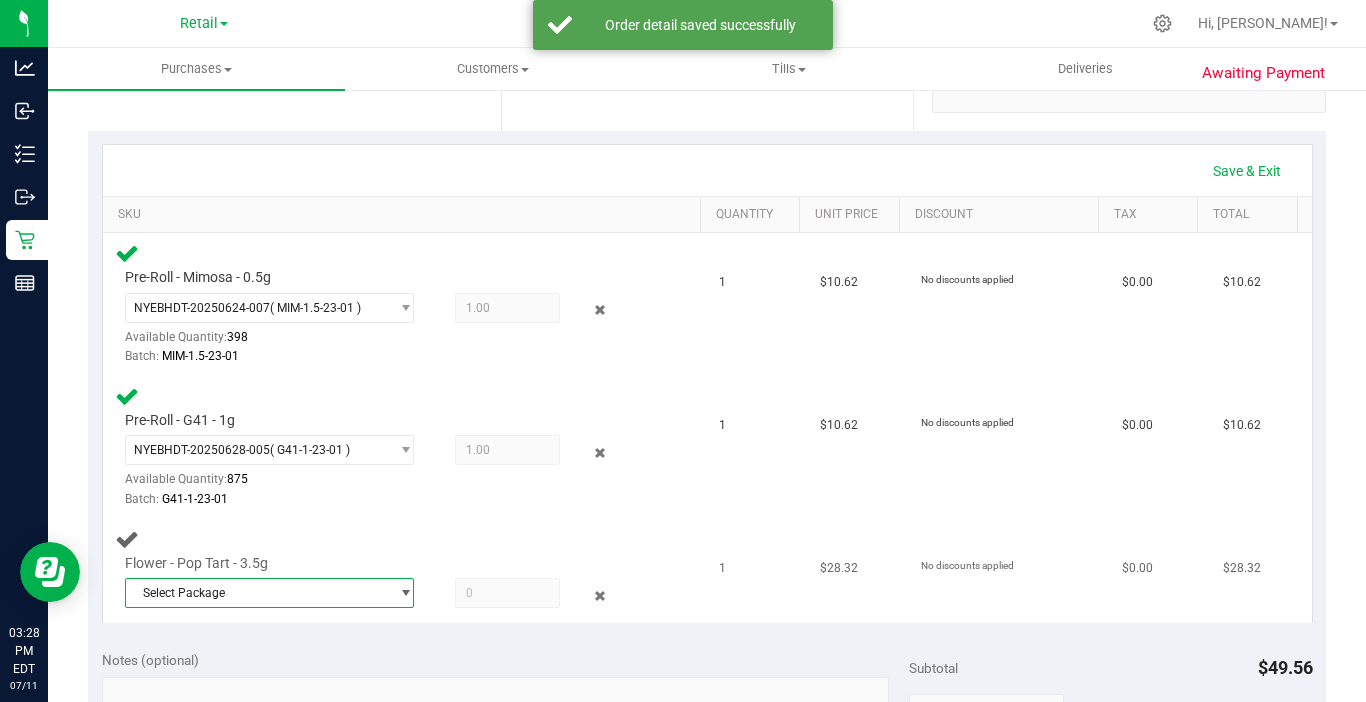 click on "Select Package" at bounding box center [257, 593] 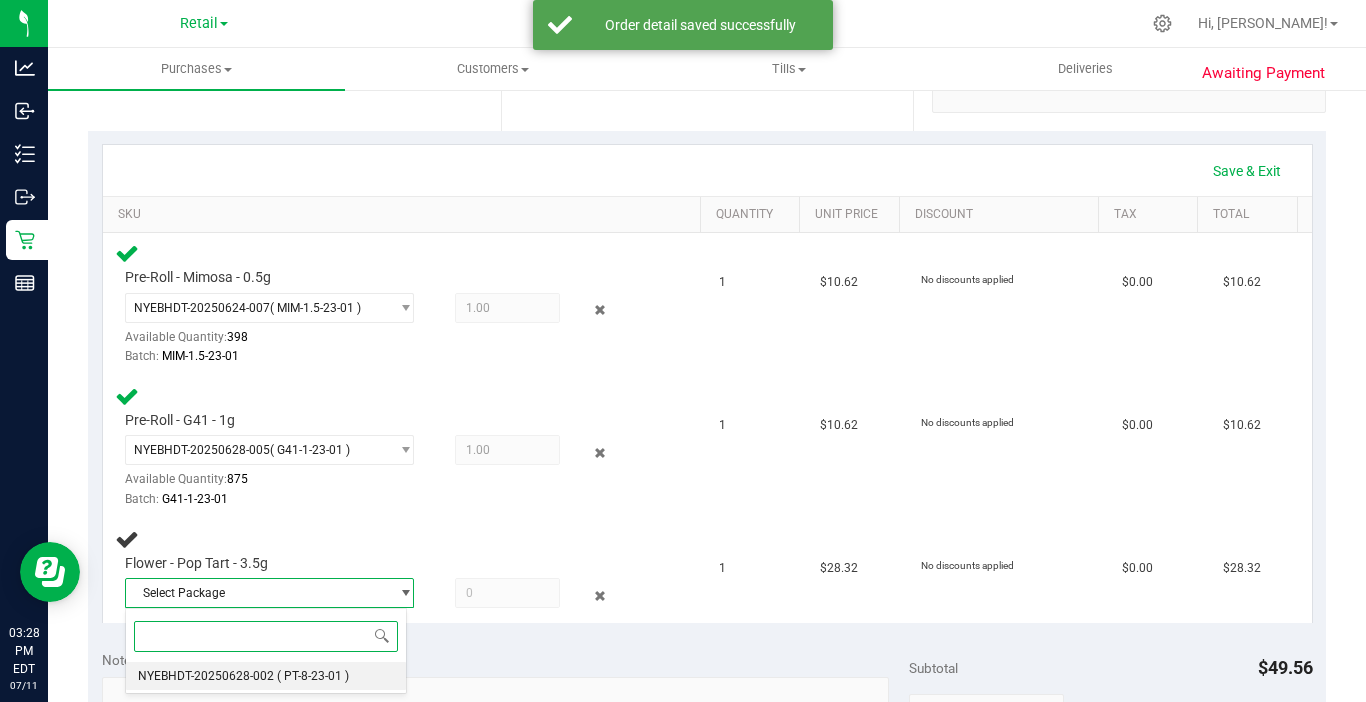 click on "NYEBHDT-20250628-002" at bounding box center [206, 676] 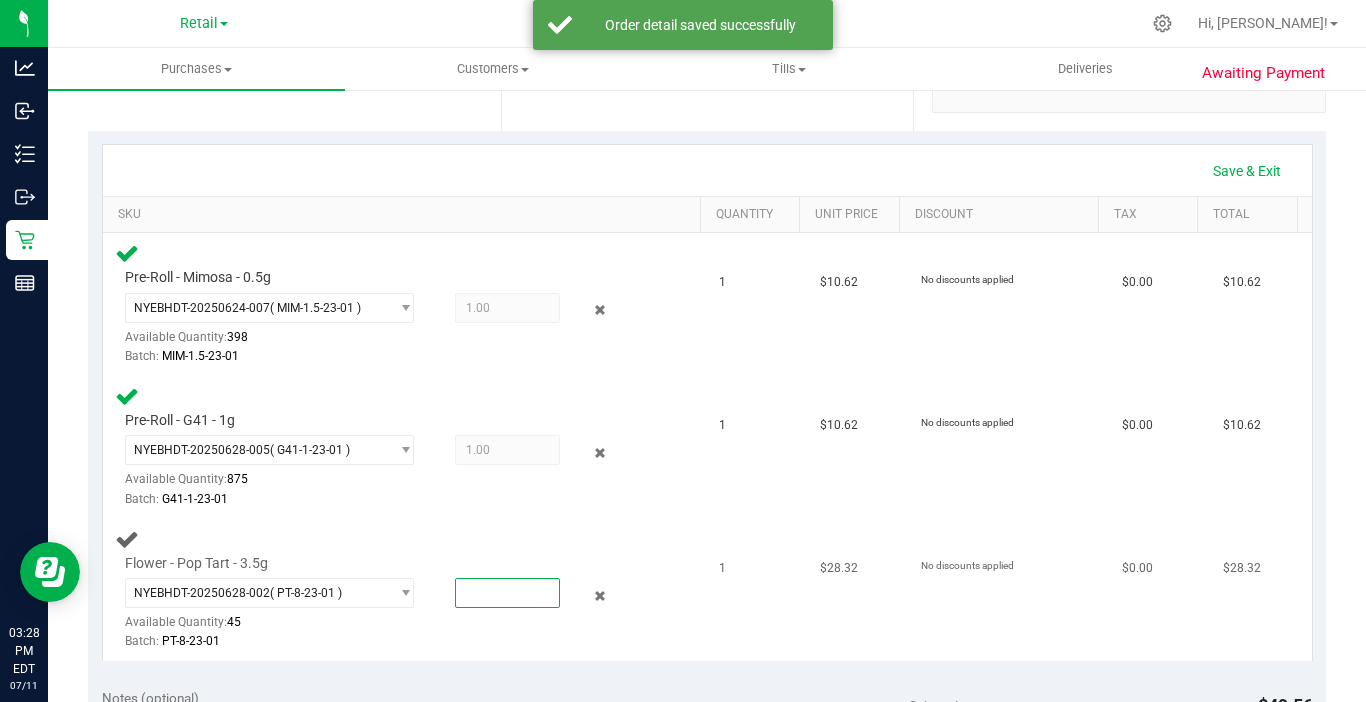 click at bounding box center (507, 593) 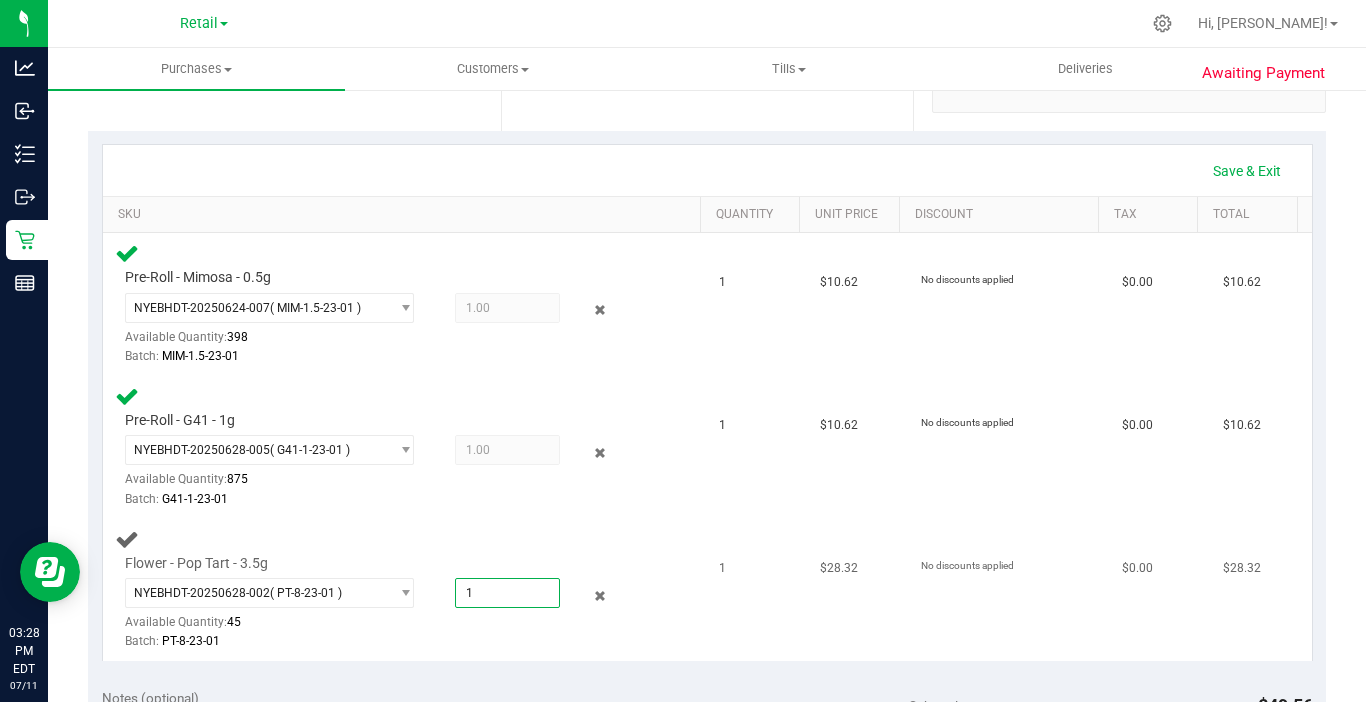 type on "1.0000" 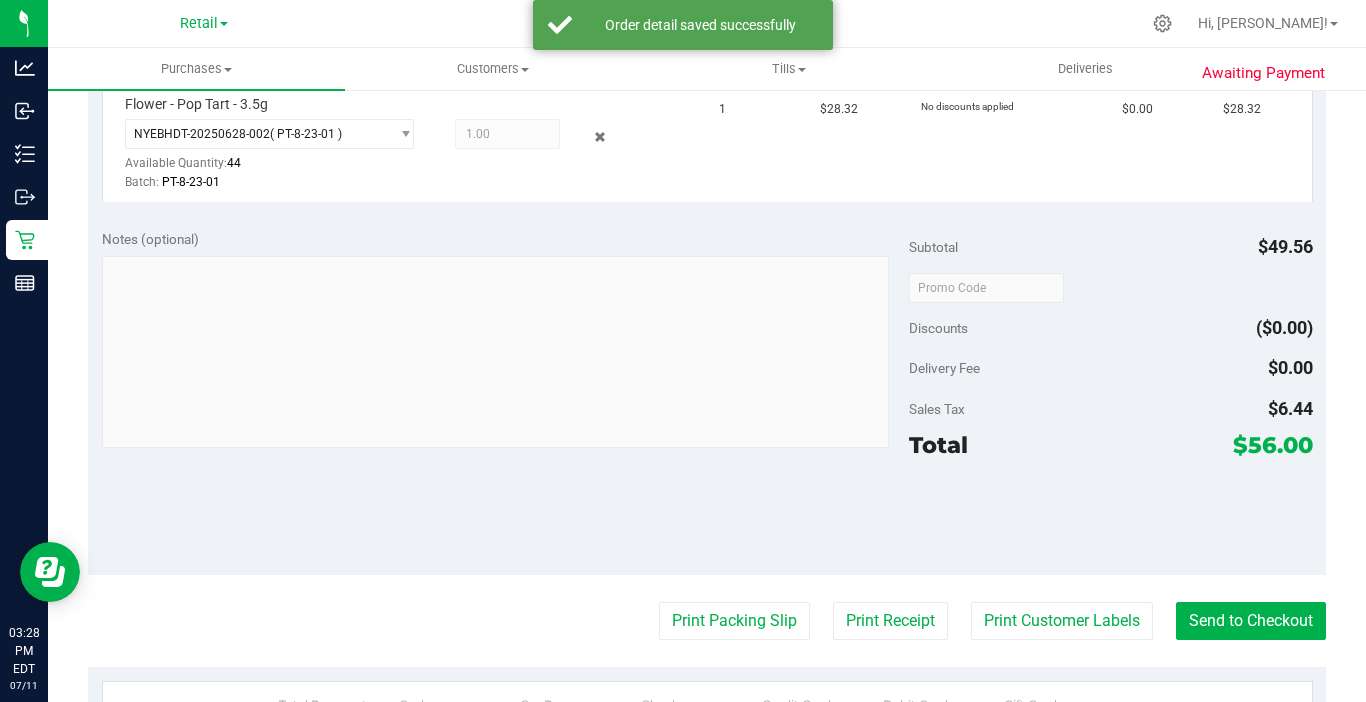 scroll, scrollTop: 900, scrollLeft: 0, axis: vertical 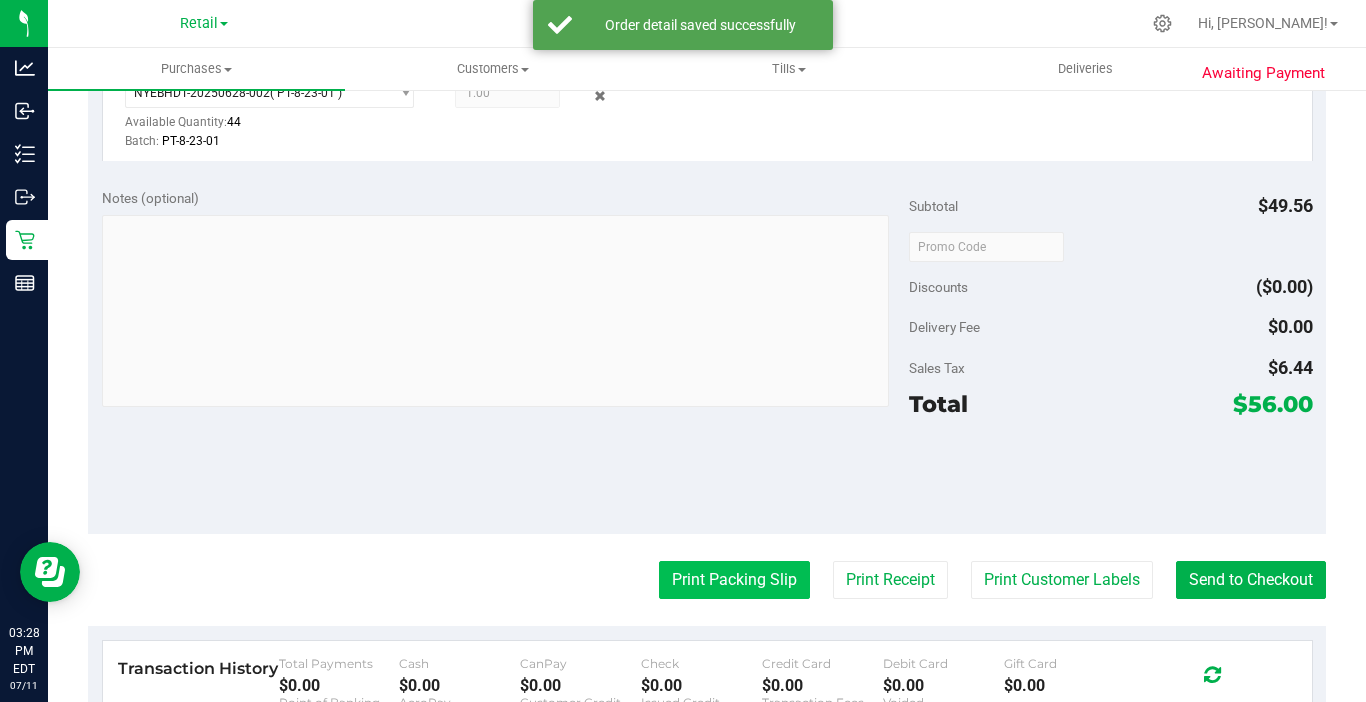 click on "Print Packing Slip" at bounding box center [734, 580] 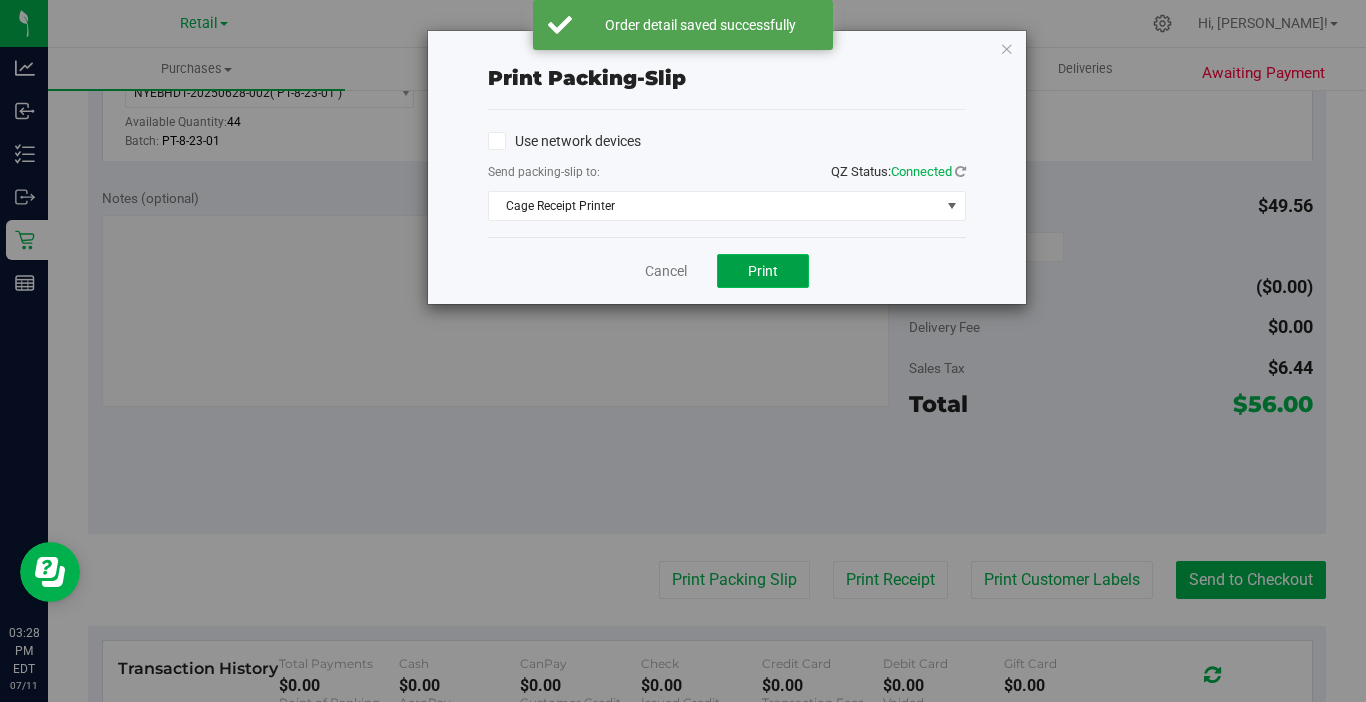click on "Print" at bounding box center [763, 271] 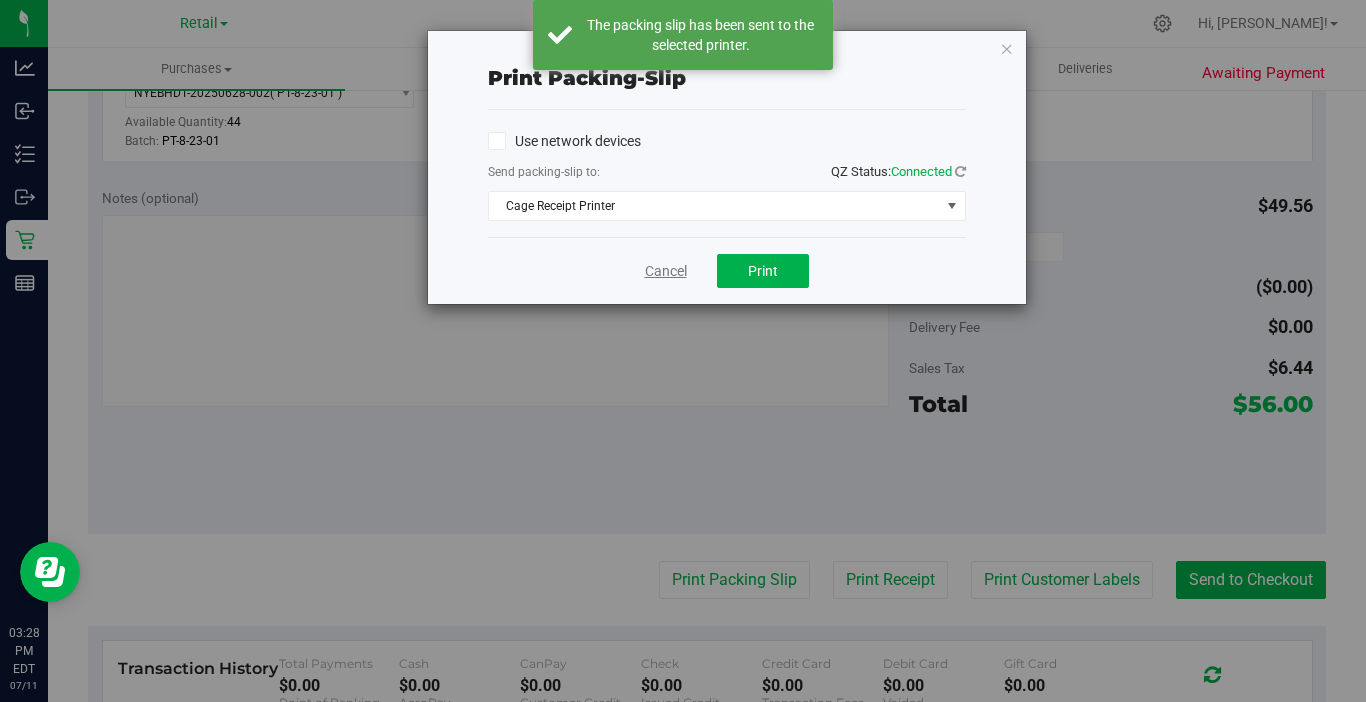click on "Cancel" at bounding box center [666, 271] 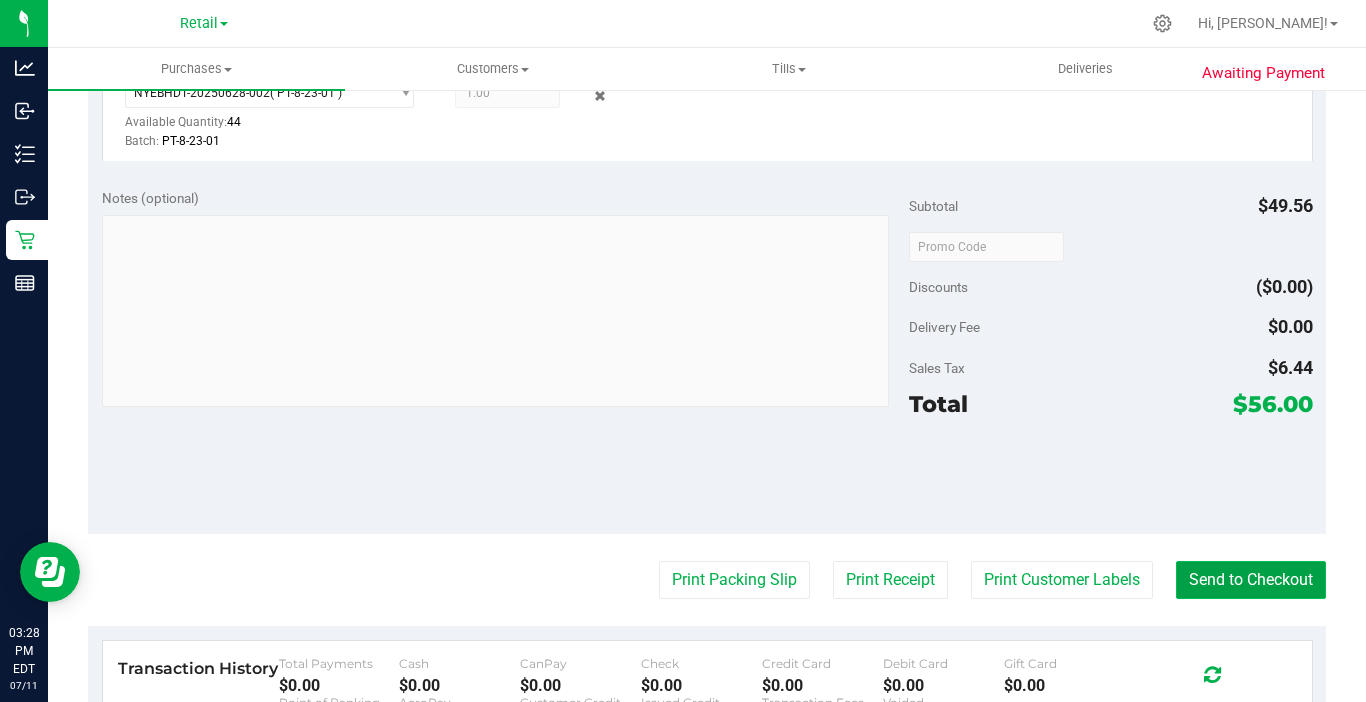 click on "Send to Checkout" at bounding box center [1251, 580] 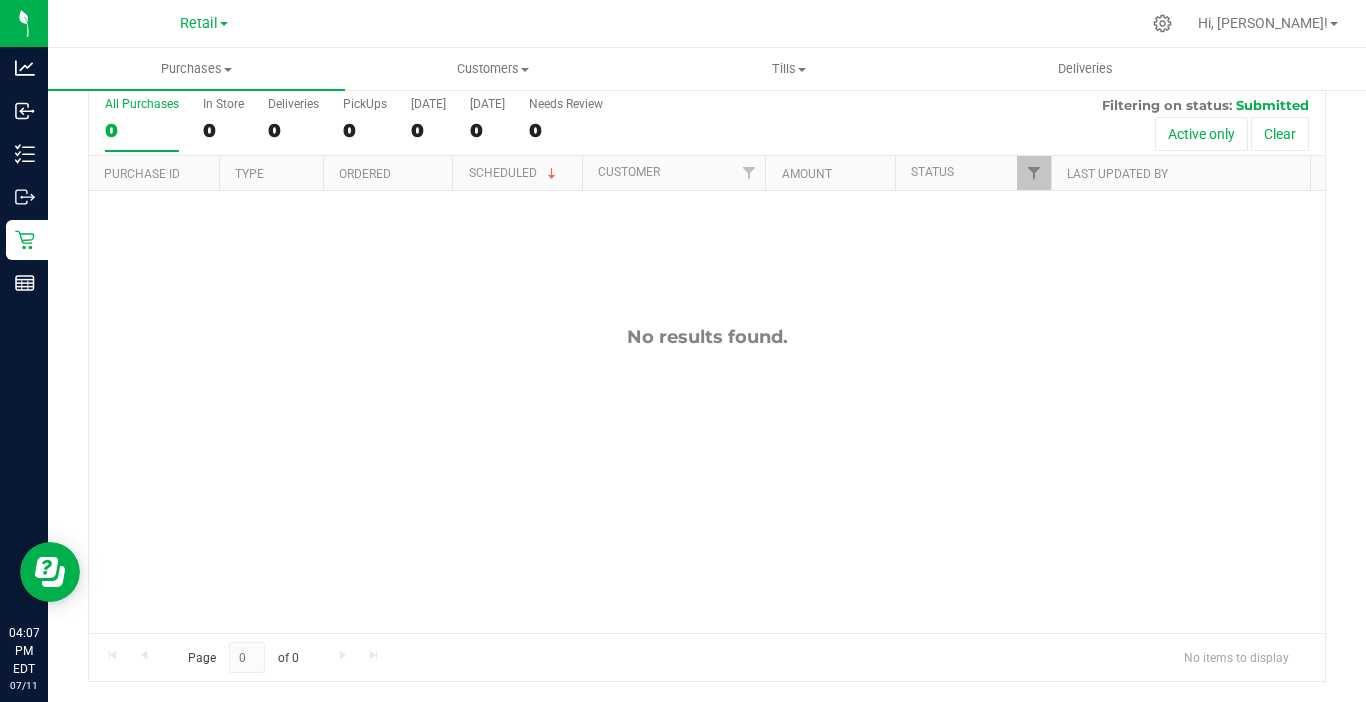 scroll, scrollTop: 0, scrollLeft: 0, axis: both 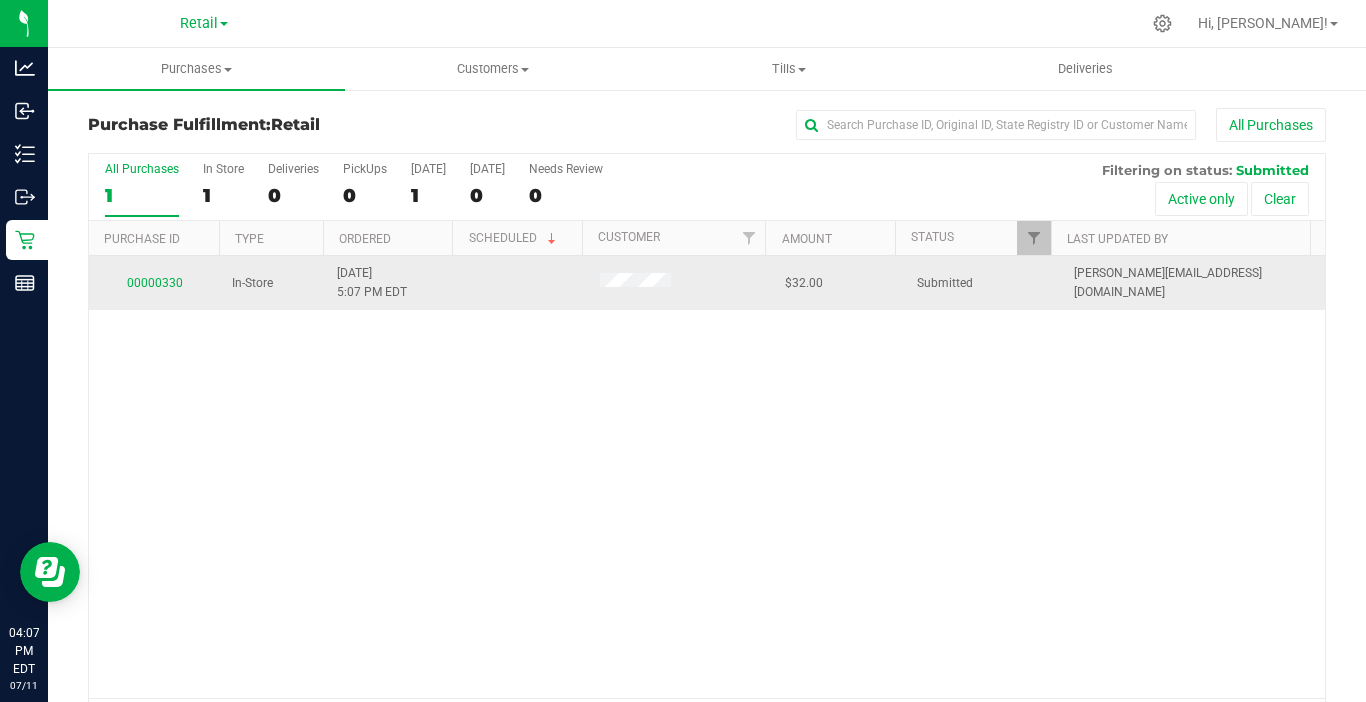 click on "00000330" at bounding box center [154, 283] 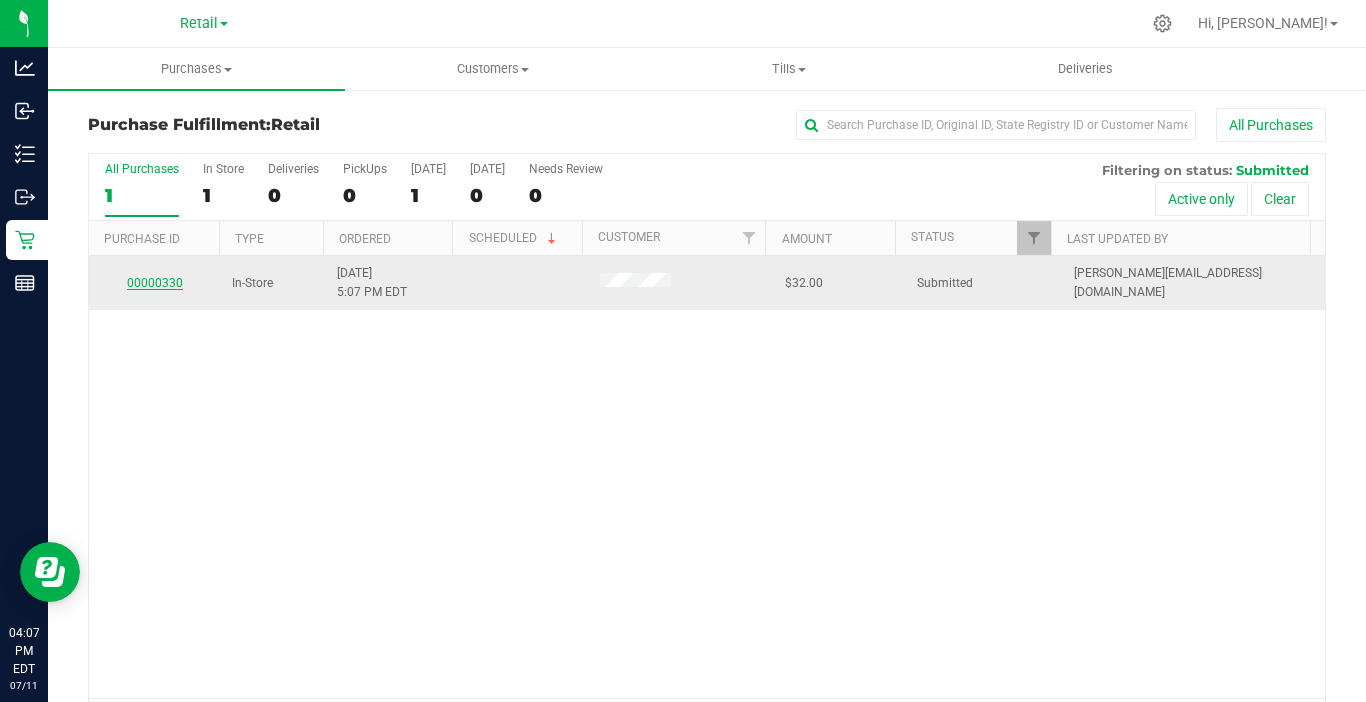 click on "00000330" at bounding box center (155, 283) 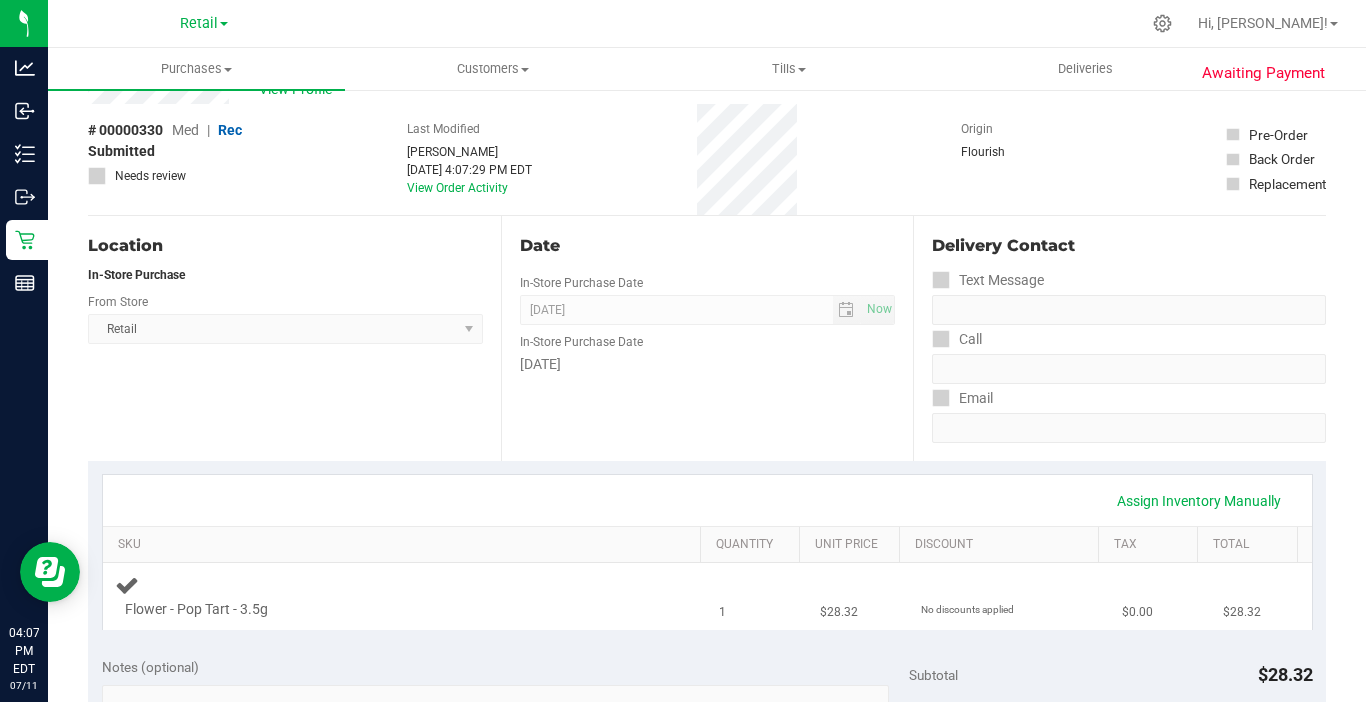 scroll, scrollTop: 100, scrollLeft: 0, axis: vertical 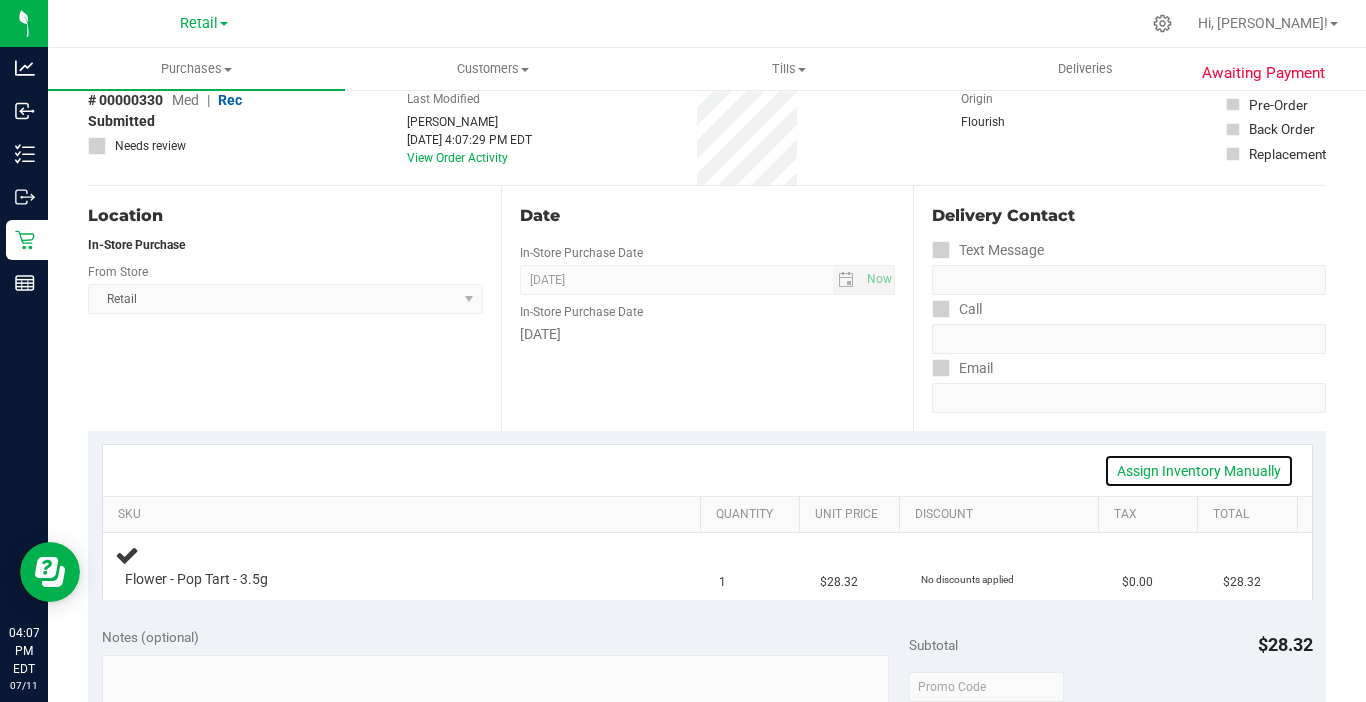 click on "Assign Inventory Manually" at bounding box center (1199, 471) 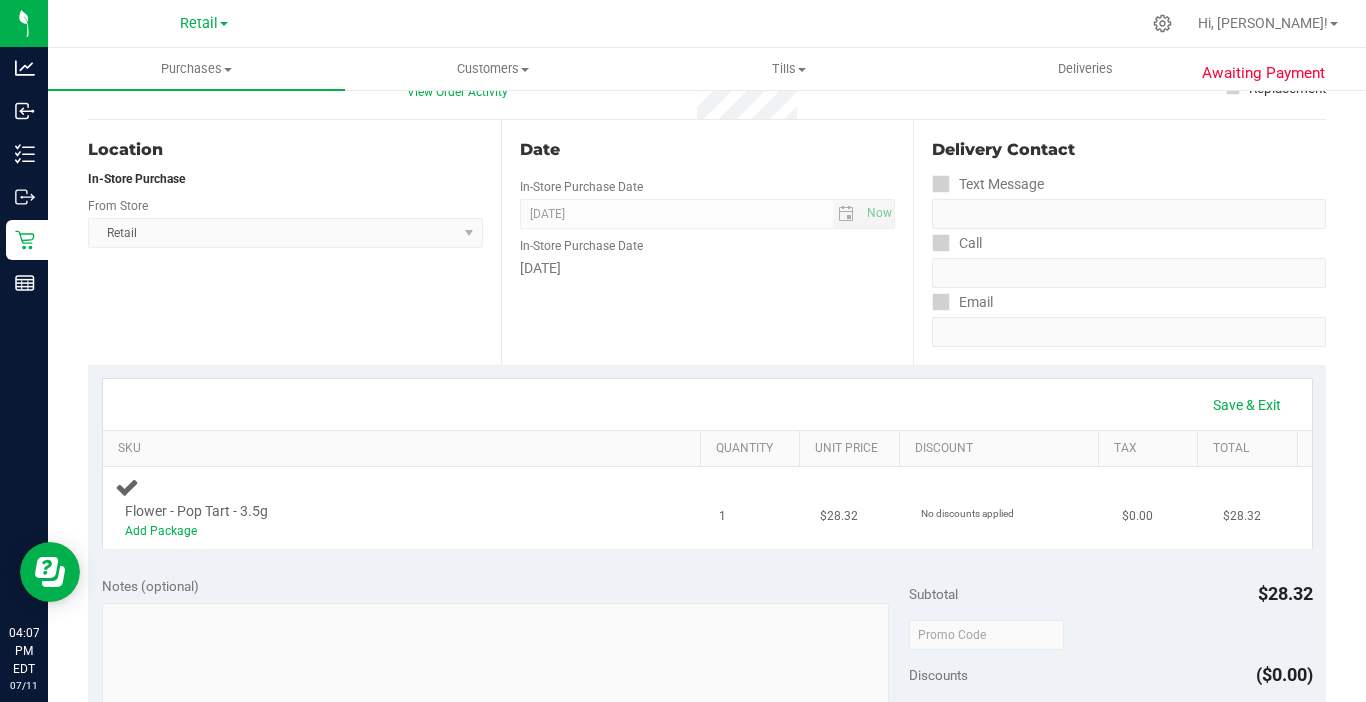 scroll, scrollTop: 200, scrollLeft: 0, axis: vertical 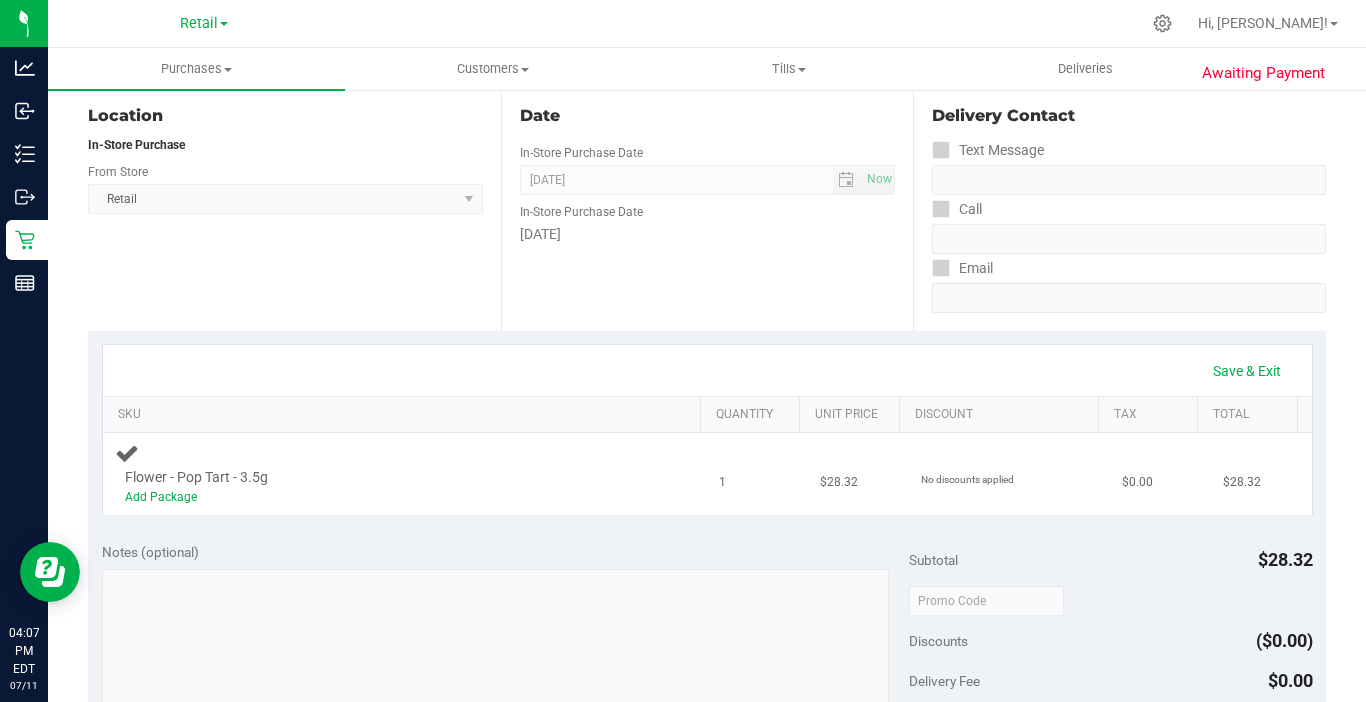 click on "Flower - Pop Tart - 3.5g
Add Package" at bounding box center (381, 487) 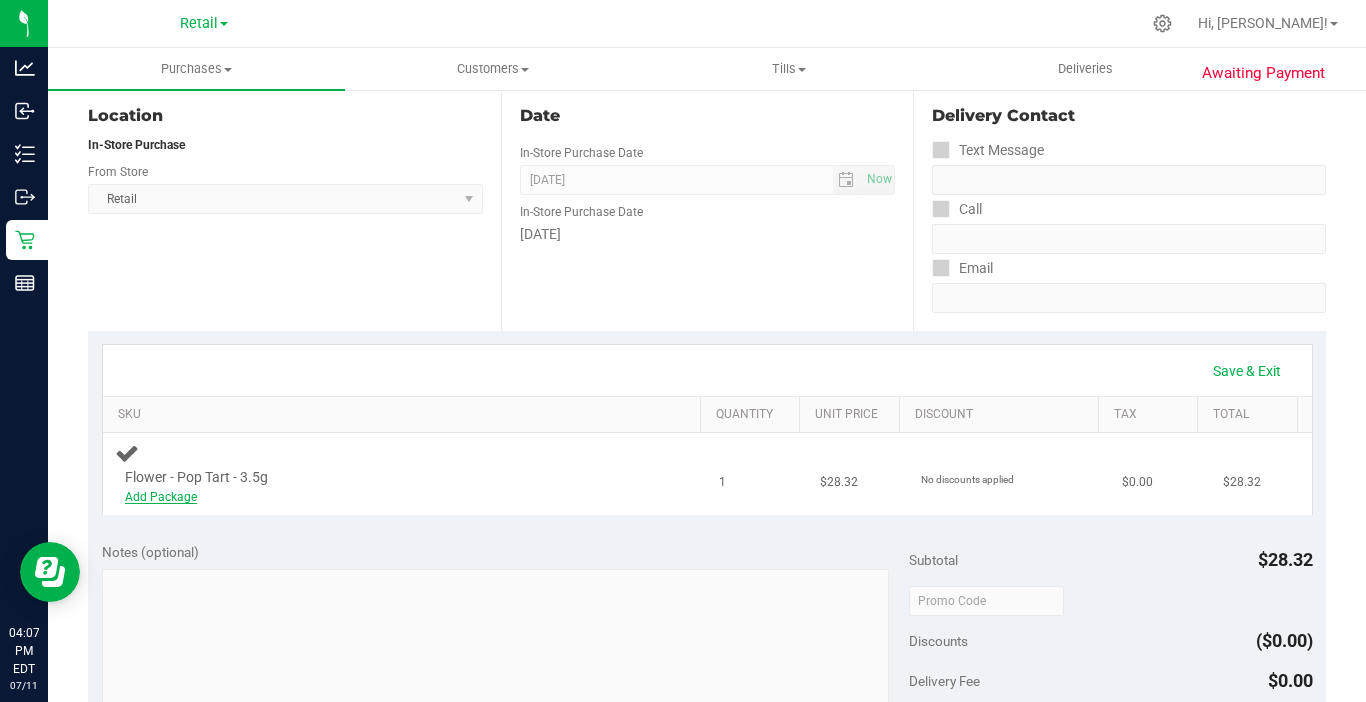 drag, startPoint x: 128, startPoint y: 488, endPoint x: 149, endPoint y: 497, distance: 22.847319 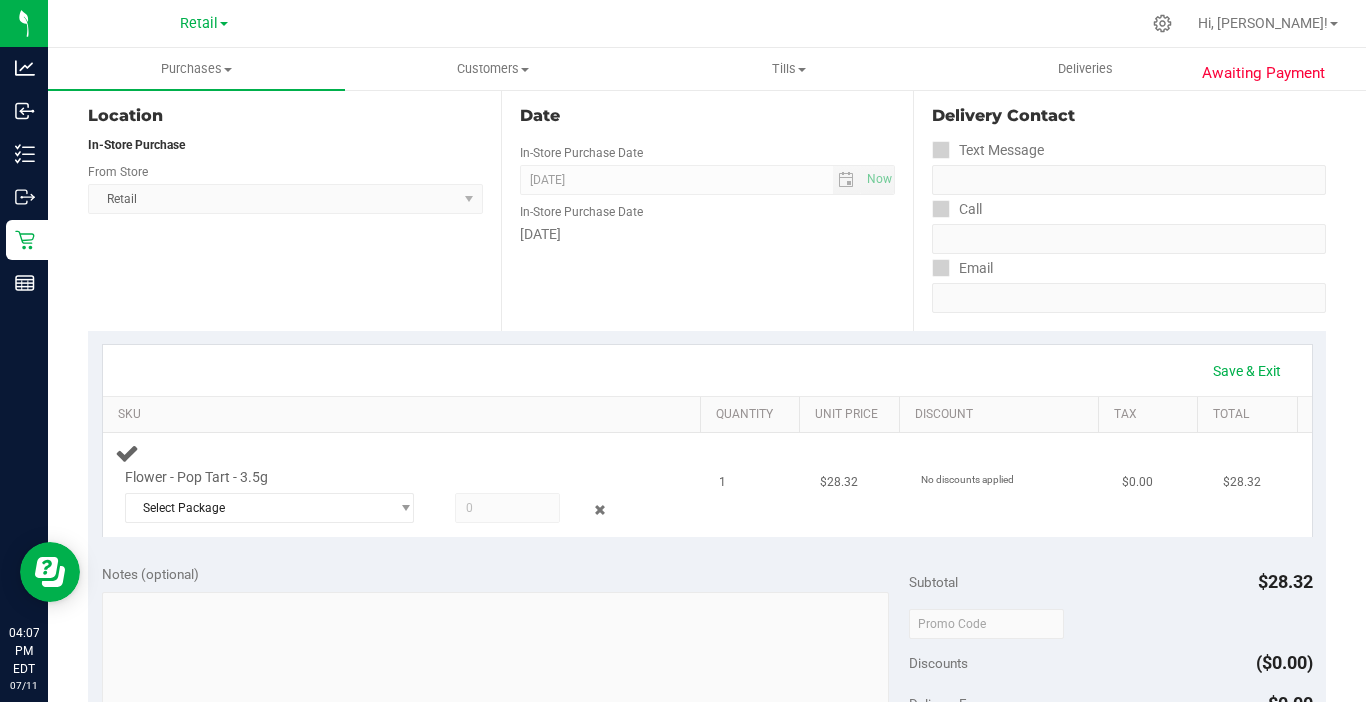 click on "Flower - Pop Tart - 3.5g
Select Package NYEBHDT-20250628-002" at bounding box center [405, 485] 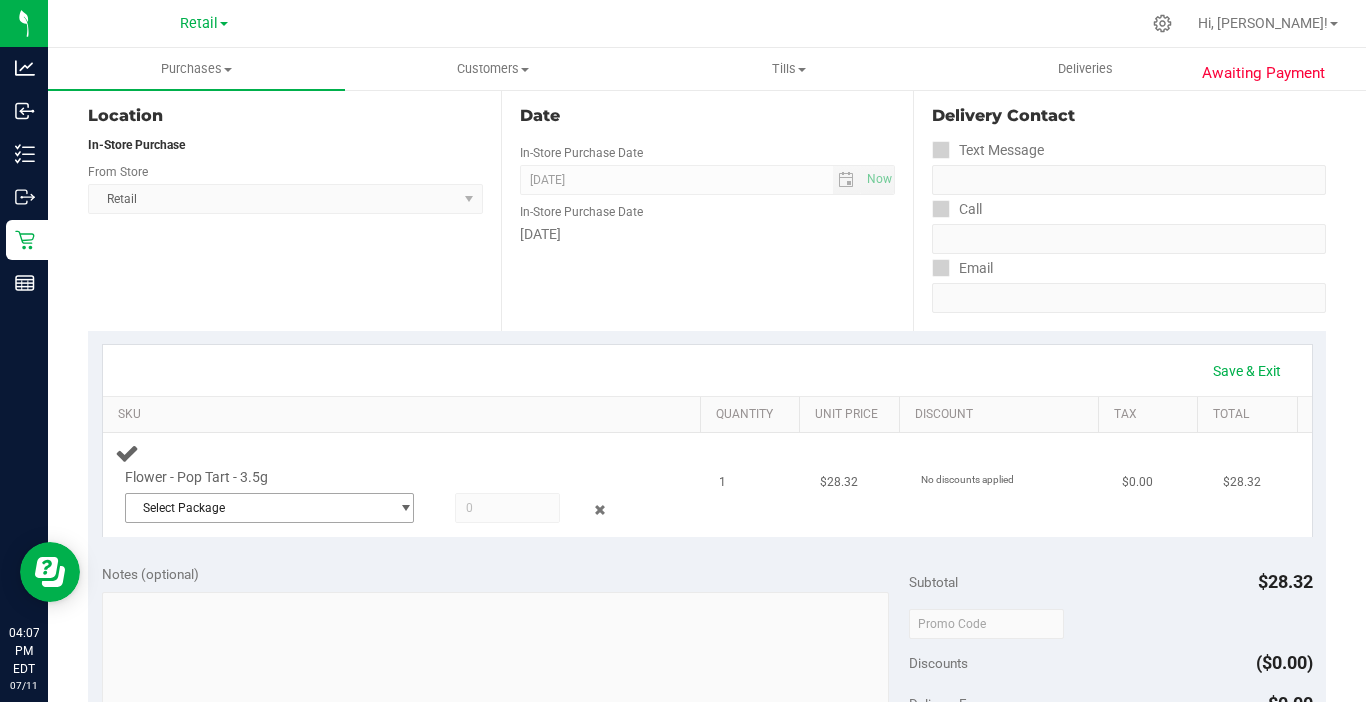 click on "Select Package" at bounding box center [257, 508] 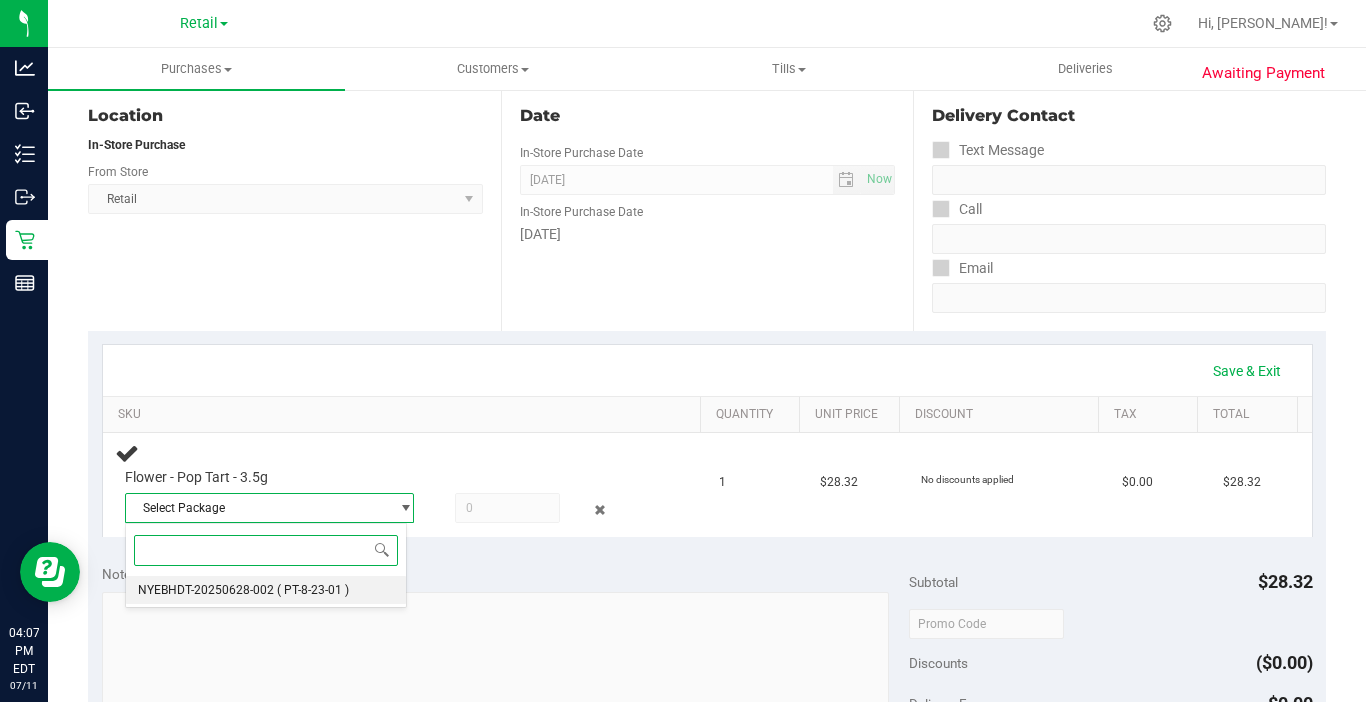 click on "NYEBHDT-20250628-002" at bounding box center [206, 590] 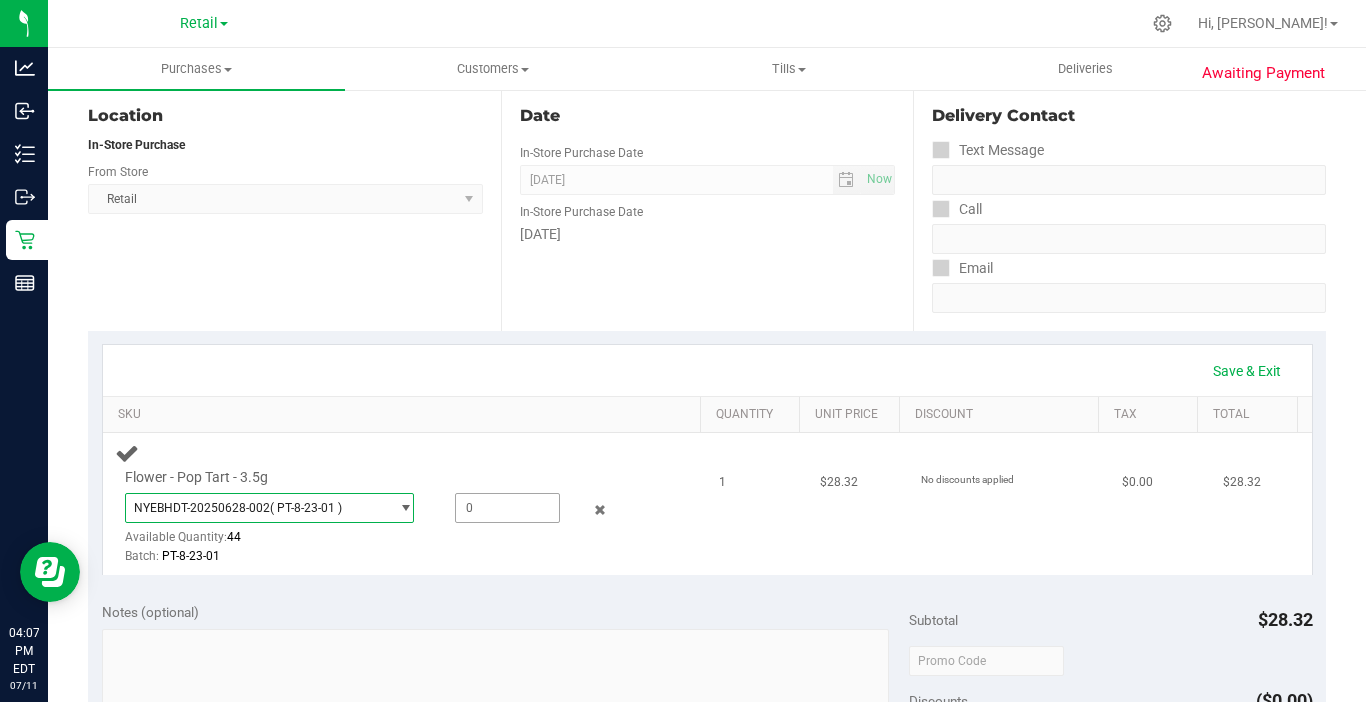 click at bounding box center [507, 508] 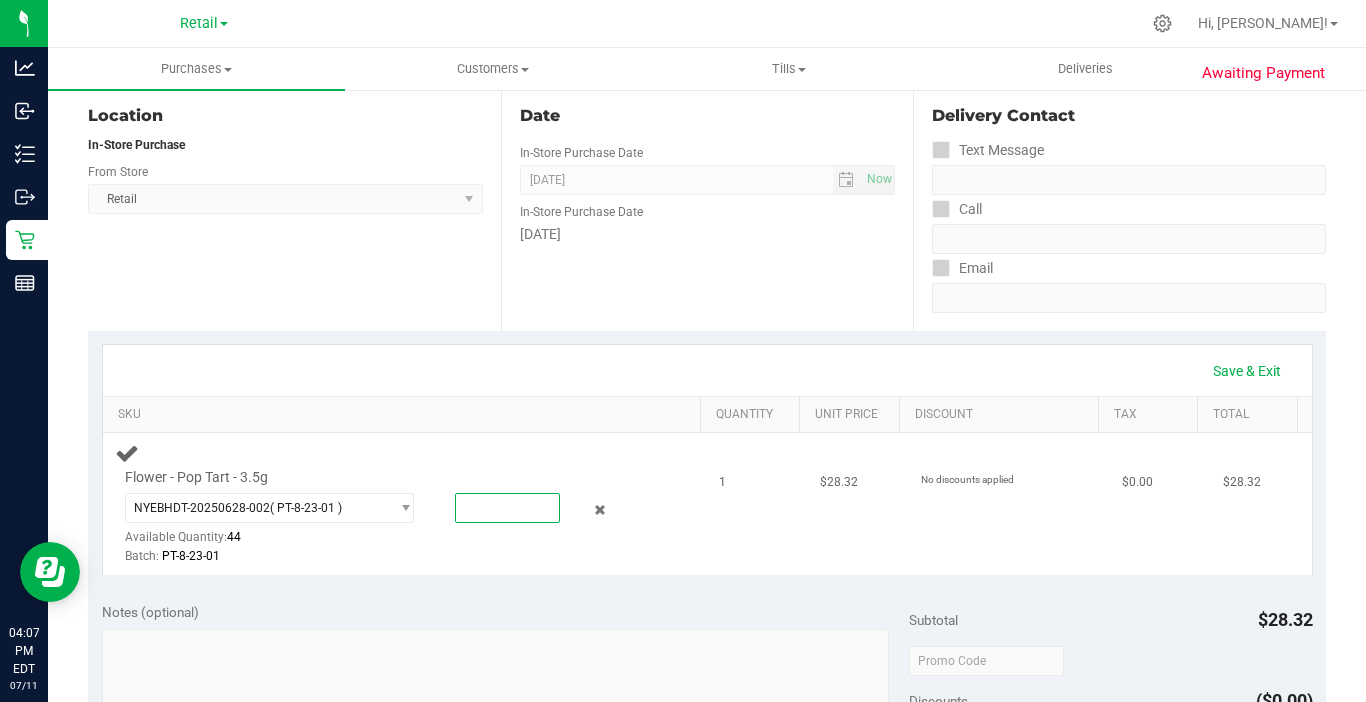 type on "1" 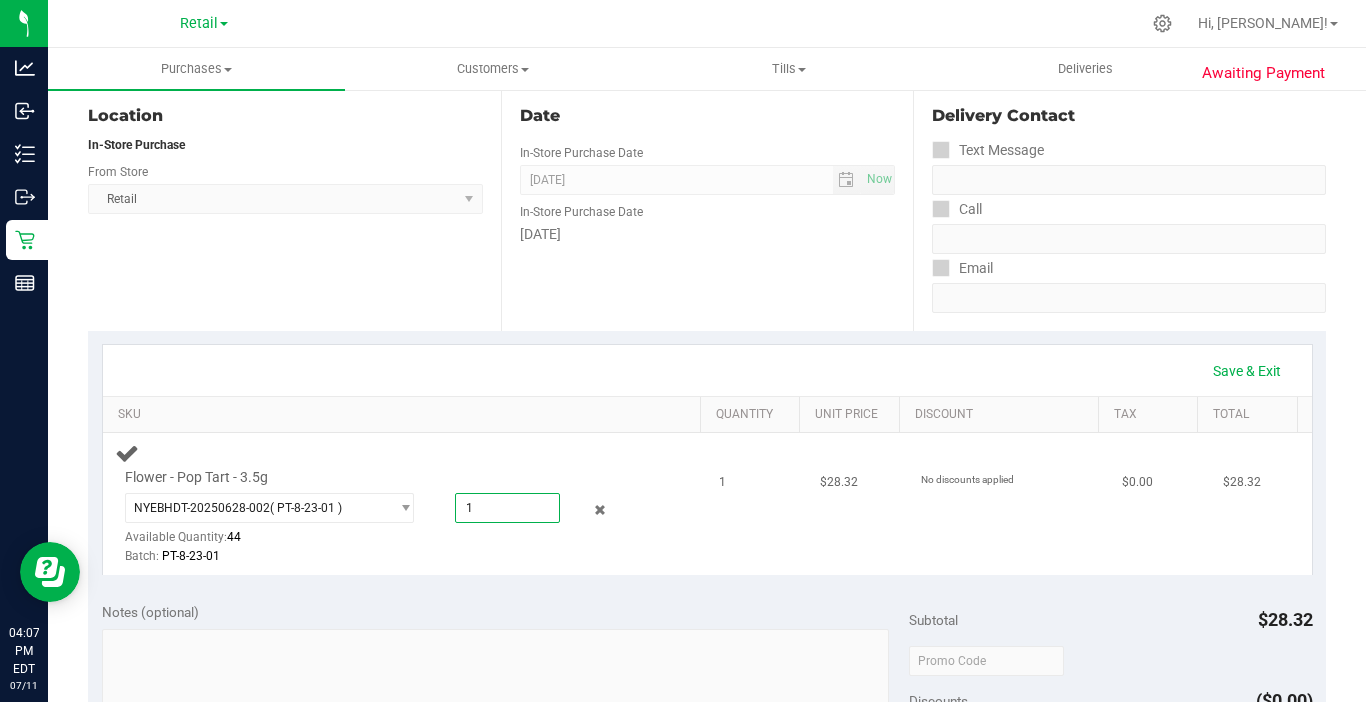 type on "1.0000" 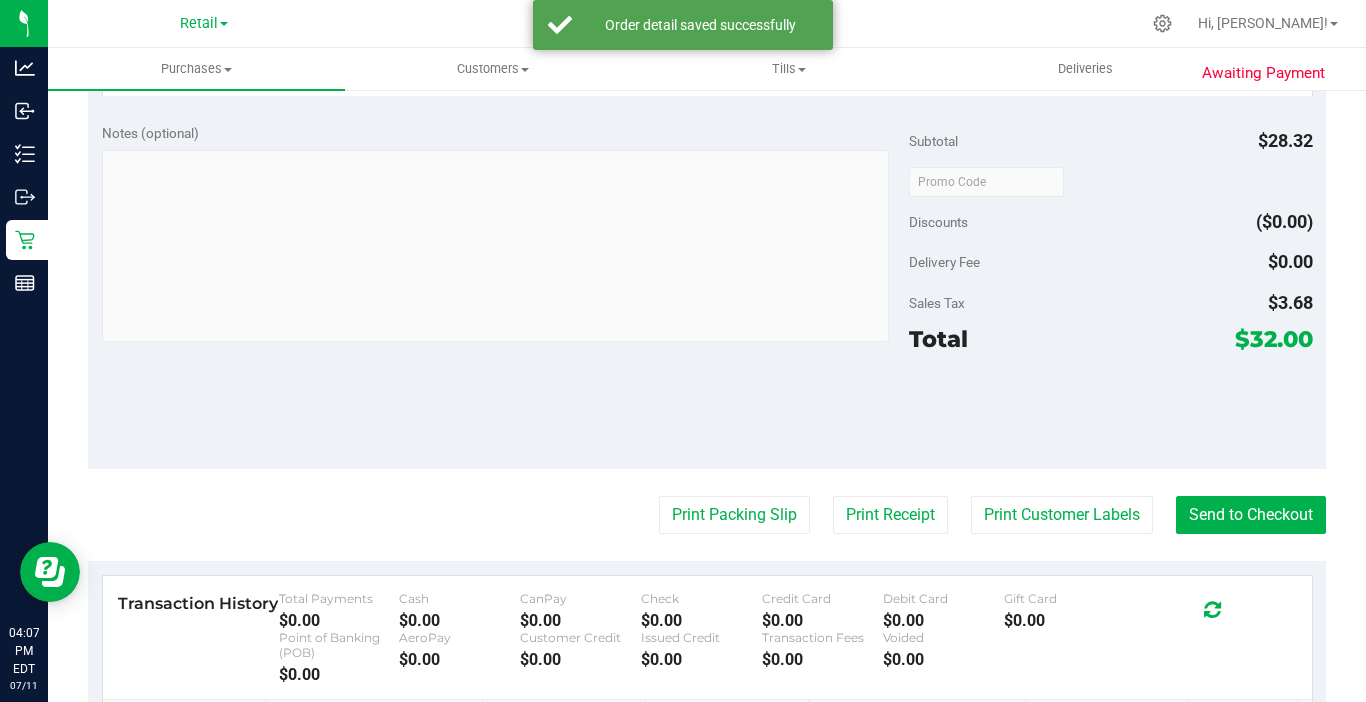 scroll, scrollTop: 700, scrollLeft: 0, axis: vertical 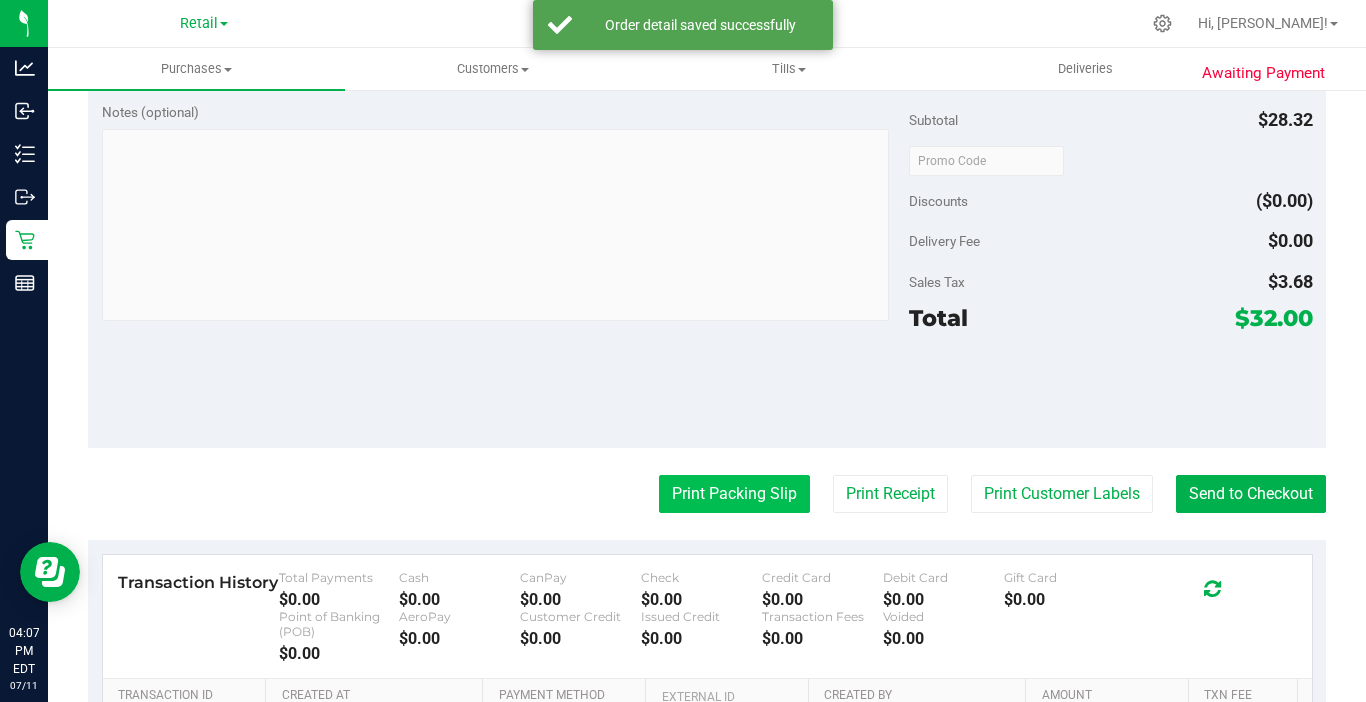 click on "Print Packing Slip" at bounding box center (734, 494) 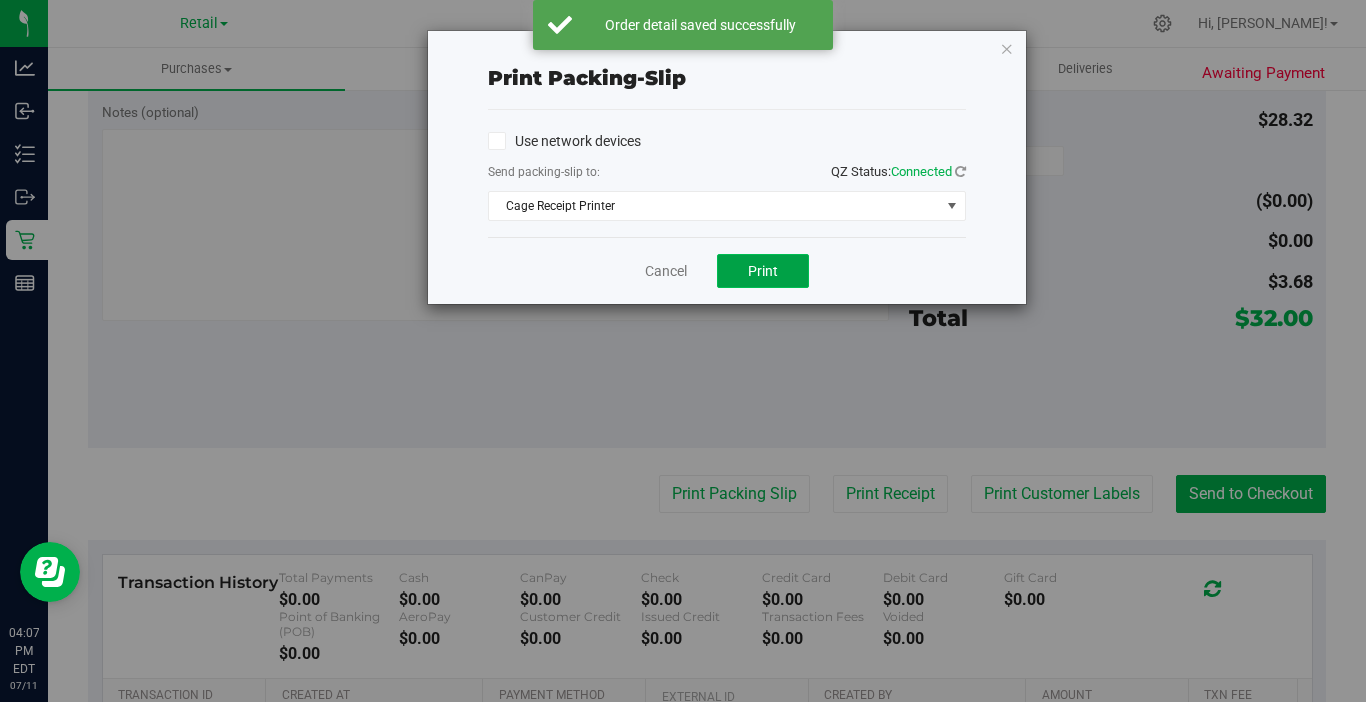 click on "Print" at bounding box center (763, 271) 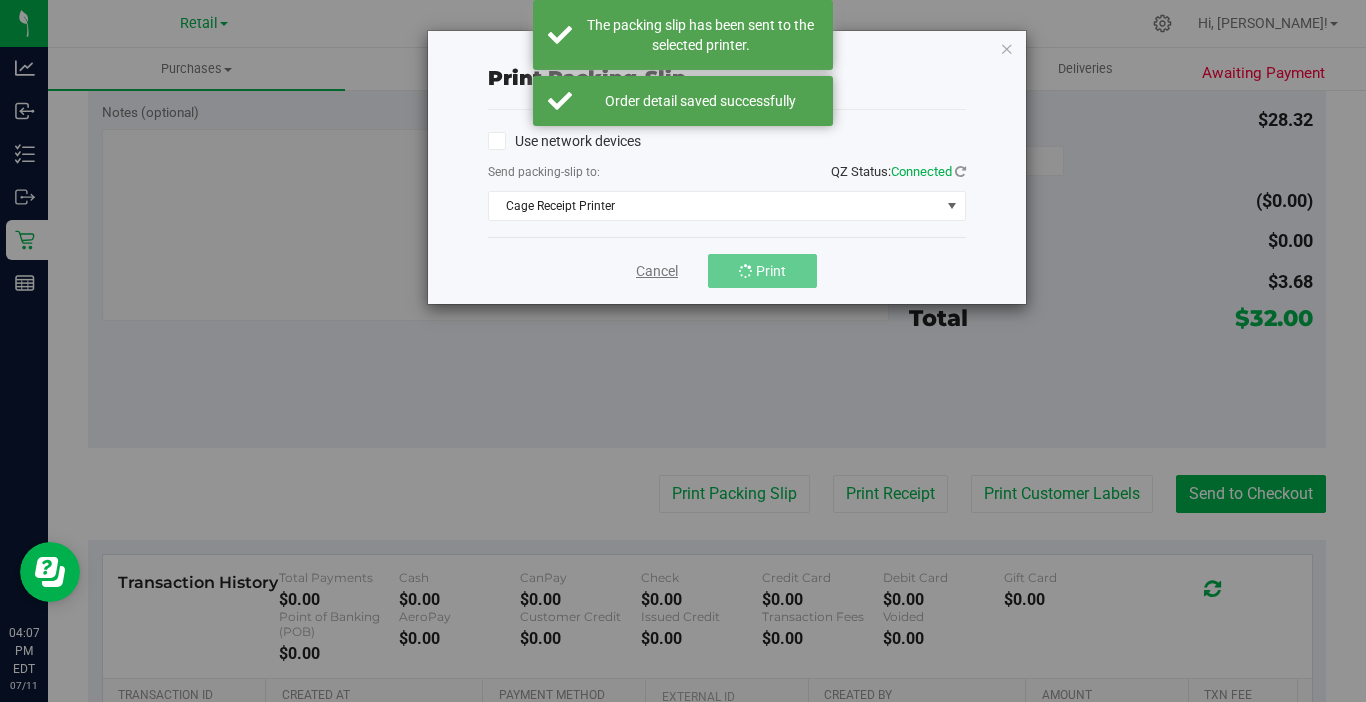 click on "Cancel" at bounding box center (657, 271) 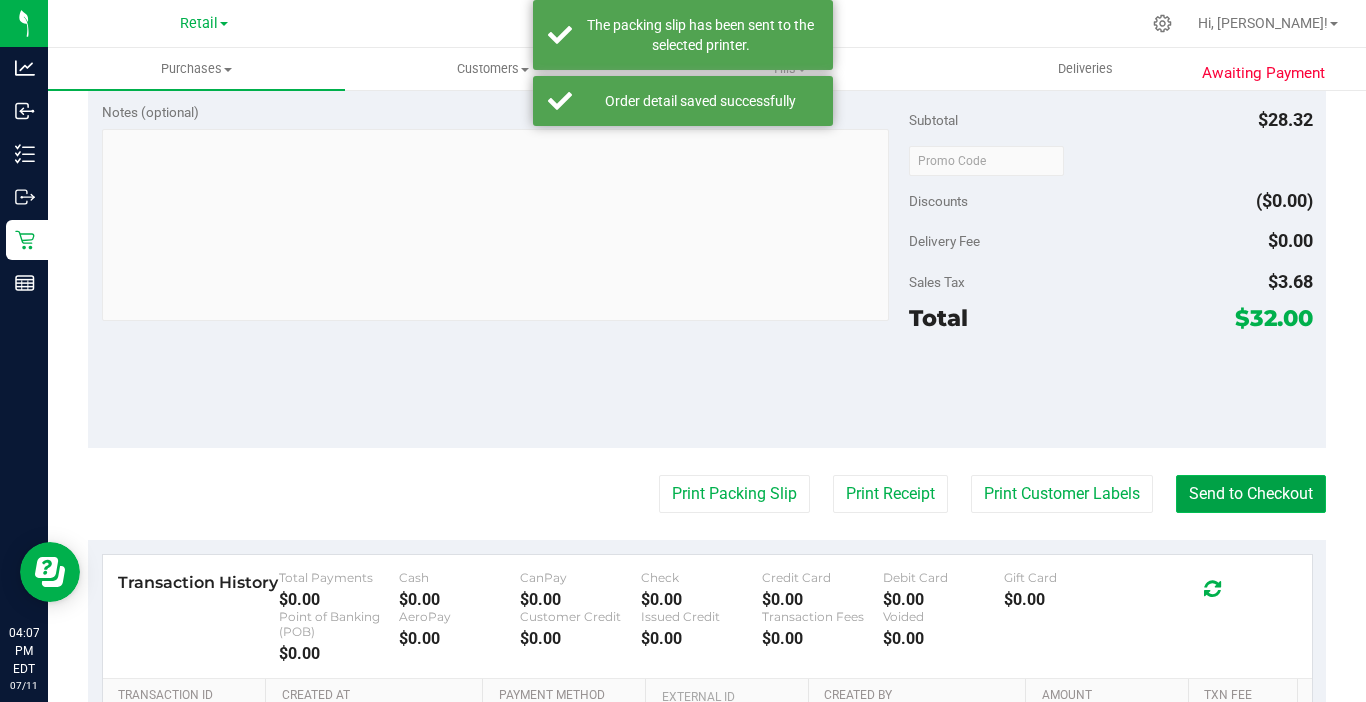 click on "Send to Checkout" at bounding box center (1251, 494) 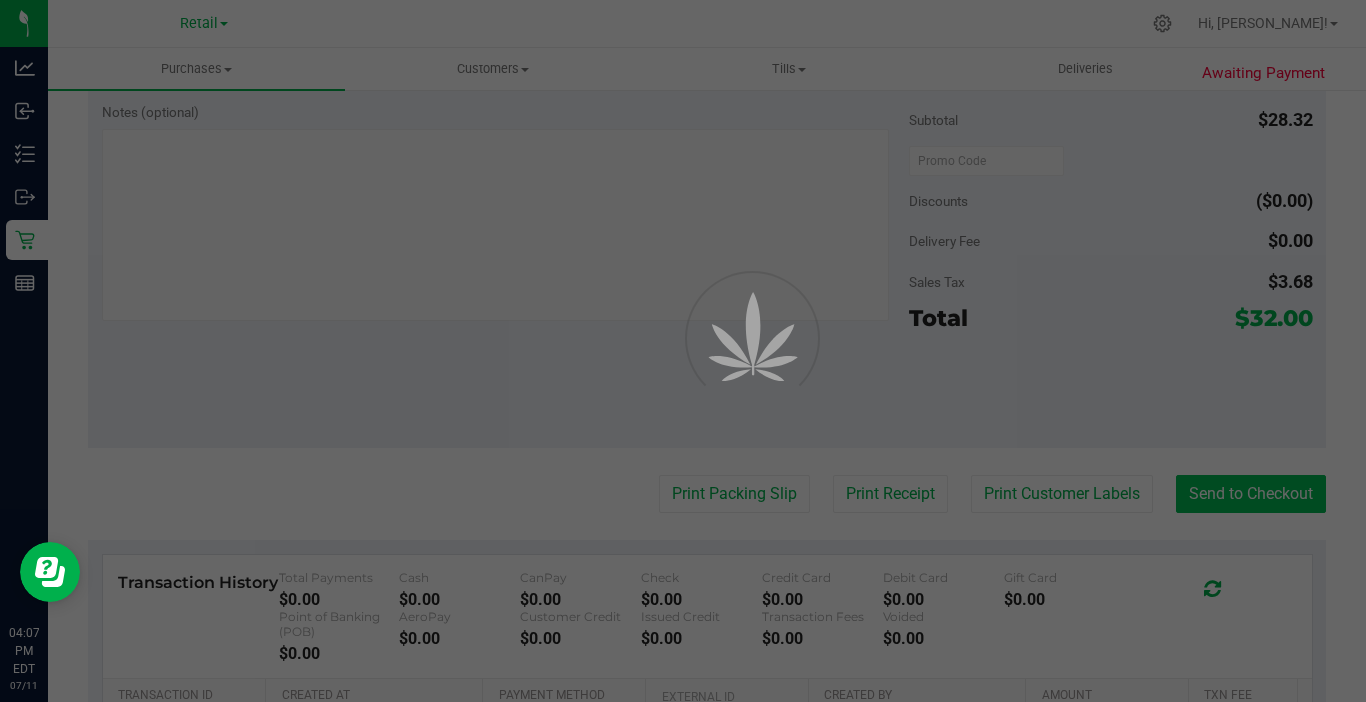 scroll, scrollTop: 0, scrollLeft: 0, axis: both 